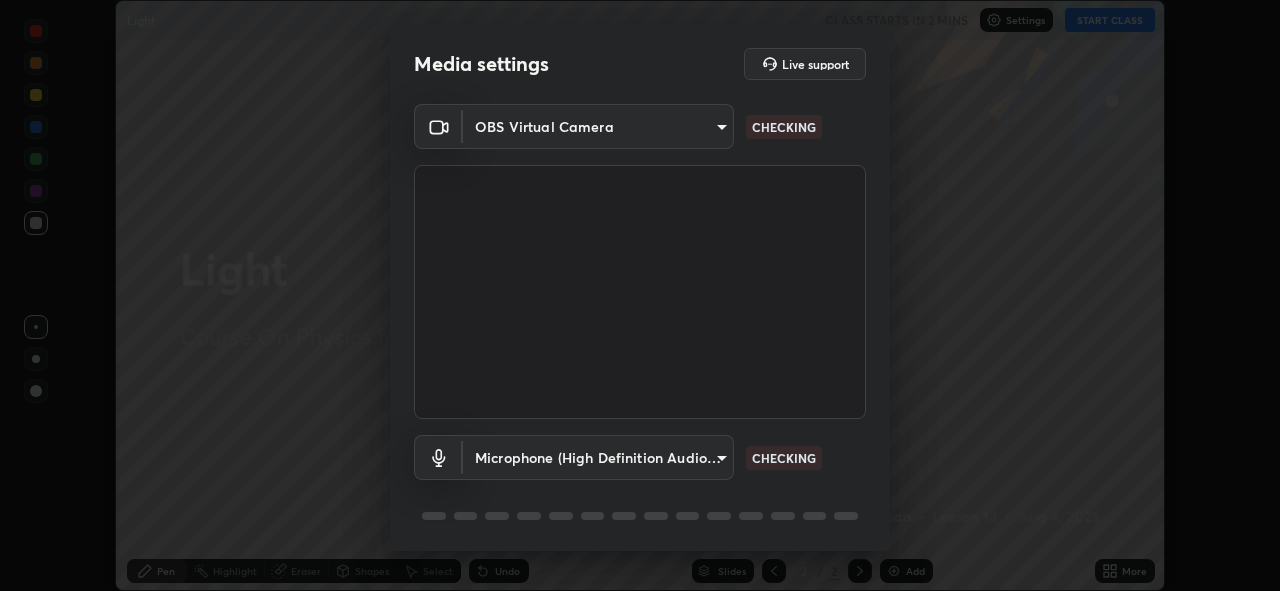 scroll, scrollTop: 0, scrollLeft: 0, axis: both 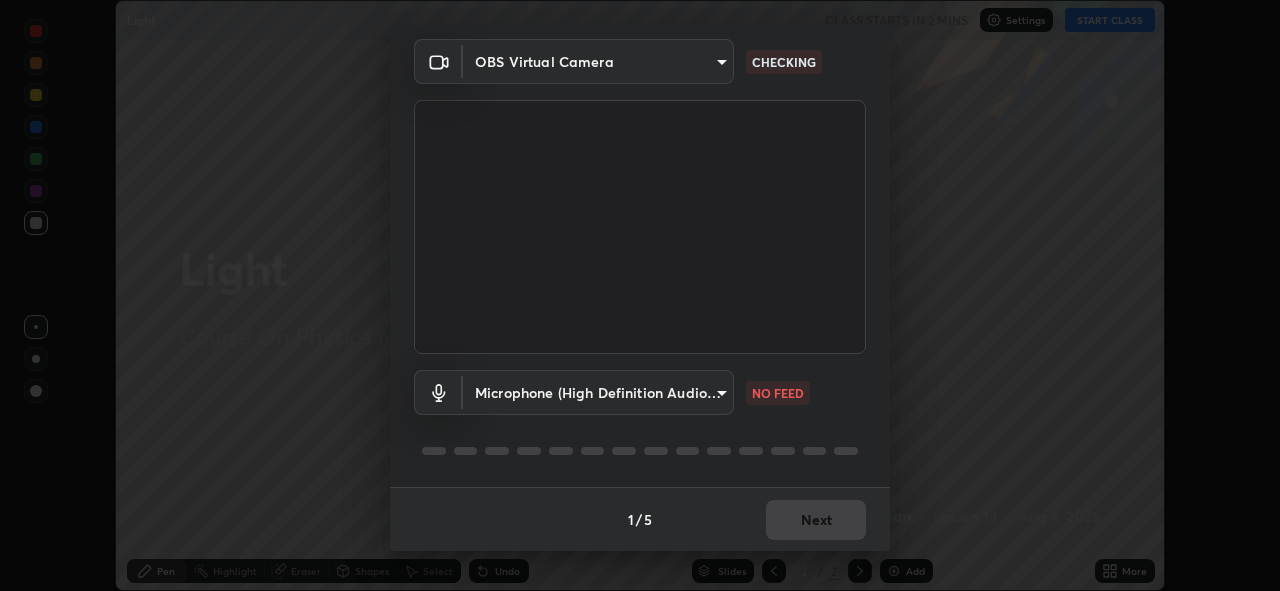 click on "Erase all Light CLASS STARTS IN 2 MINS Settings START CLASS Setting up your live class Light • L13 of Course On Physics for Foundation Class VIII 1 2026-H [FIRST] [LAST] Pen Highlight Eraser Shapes Select Undo Slides 2 / 2 Add More Enable hand raising Enable raise hand to speak to learners. Once enabled, chat will be turned off temporarily. Enable x   No doubts shared Encourage your learners to ask a doubt for better clarity Report an issue Reason for reporting Buffering Chat not working Audio - Video sync issue Educator video quality low ​ Attach an image Report Media settings Live support OBS Virtual Camera [HASH] CHECKING Microphone (High Definition Audio Device) [HASH] NO FEED 1 / 5 Next" at bounding box center [640, 295] 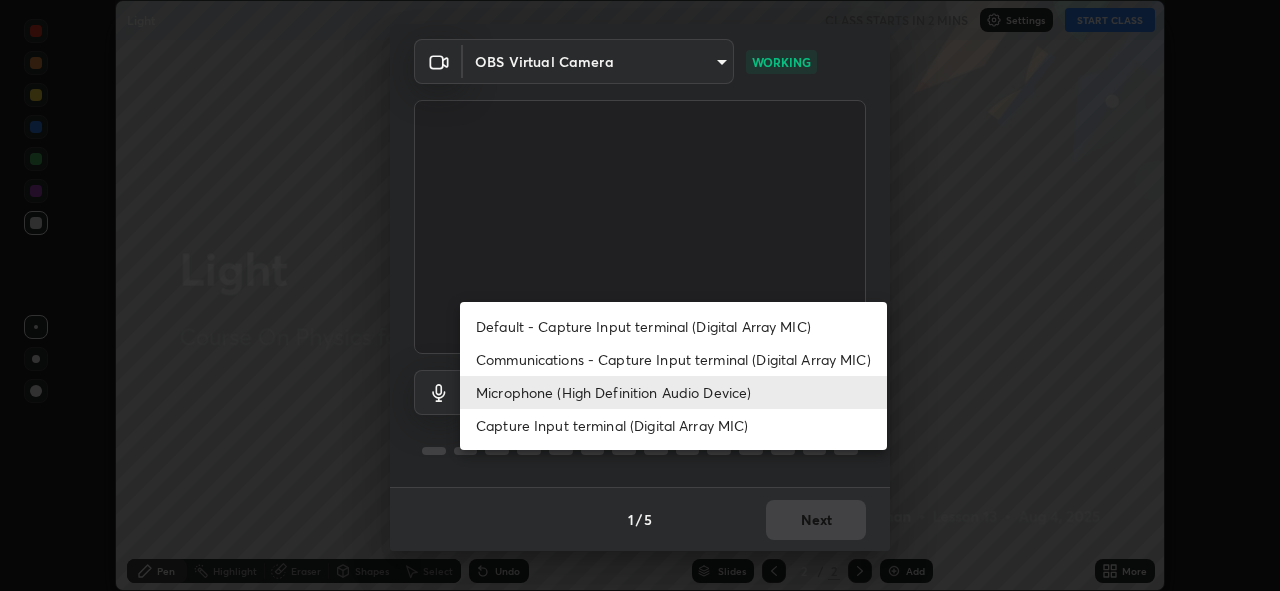 click on "Communications - Capture Input terminal (Digital Array MIC)" at bounding box center (673, 359) 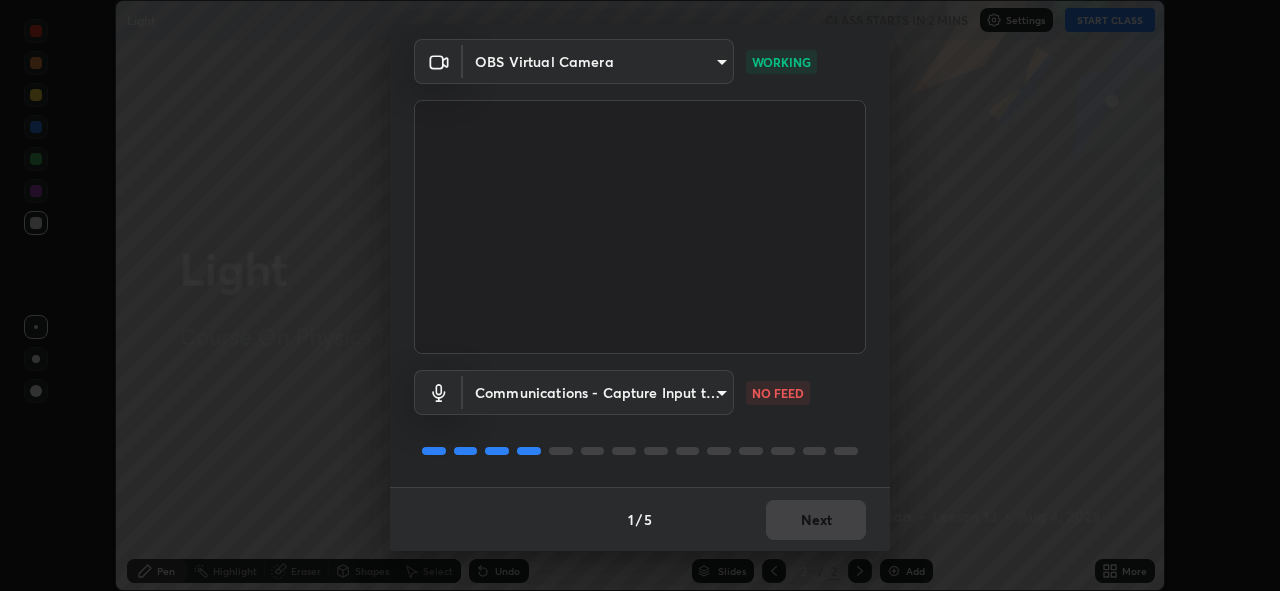 click on "Erase all Light CLASS STARTS IN 2 MINS Settings START CLASS Setting up your live class Light • L13 of Course On Physics for Foundation Class VIII 1 2026-H [FIRST] [LAST] Pen Highlight Eraser Shapes Select Undo Slides 2 / 2 Add More Enable hand raising Enable raise hand to speak to learners. Once enabled, chat will be turned off temporarily. Enable x   No doubts shared Encourage your learners to ask a doubt for better clarity Report an issue Reason for reporting Buffering Chat not working Audio - Video sync issue Educator video quality low ​ Attach an image Report Media settings Live support OBS Virtual Camera [HASH] WORKING Communications - Capture Input terminal (Digital Array MIC) communications NO FEED 1 / 5 Next" at bounding box center (640, 295) 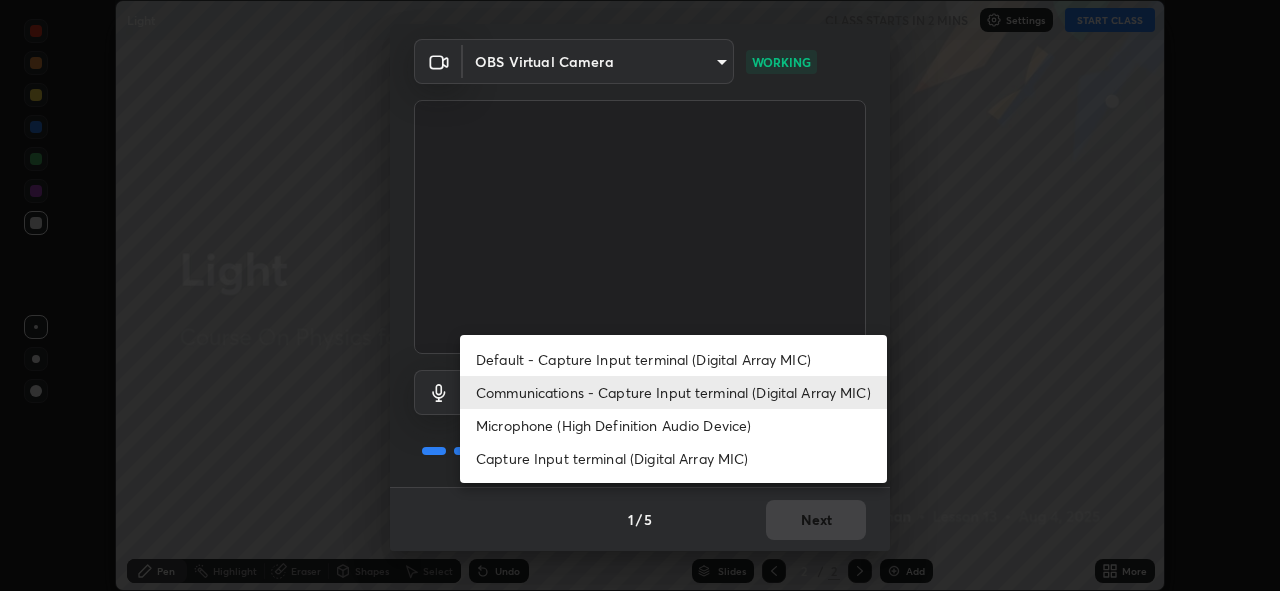 click on "Microphone (High Definition Audio Device)" at bounding box center (673, 425) 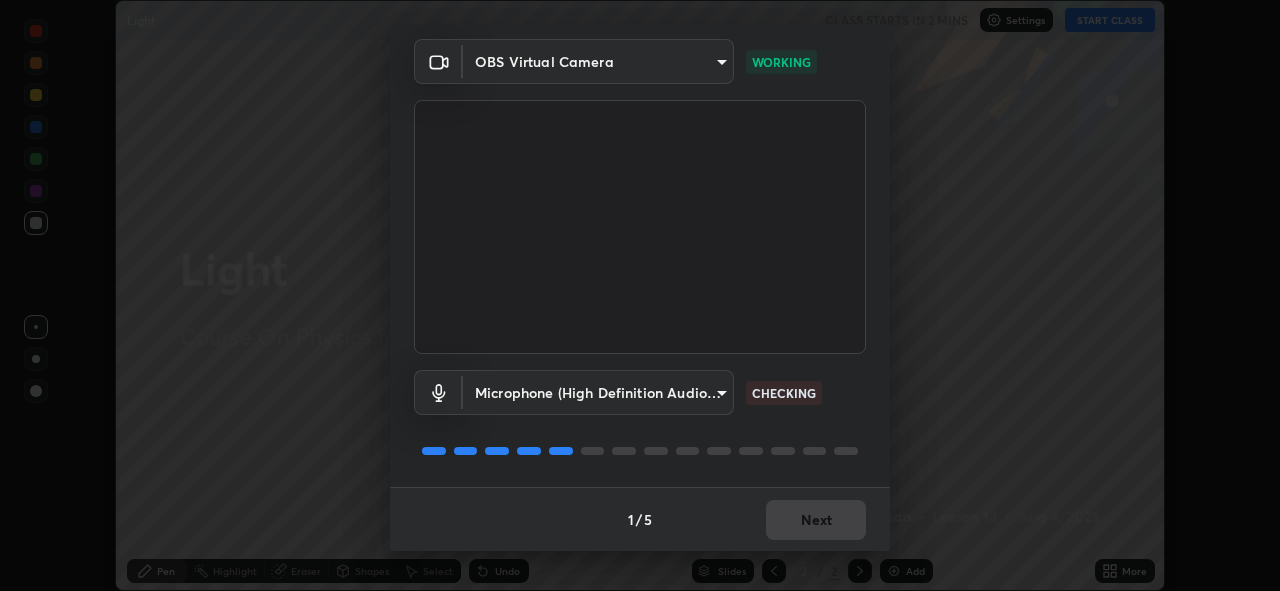 type on "b74e8d6a8823691261041b46b73347bd2df7192087f3e6c7bd1ab42e74eb0d69" 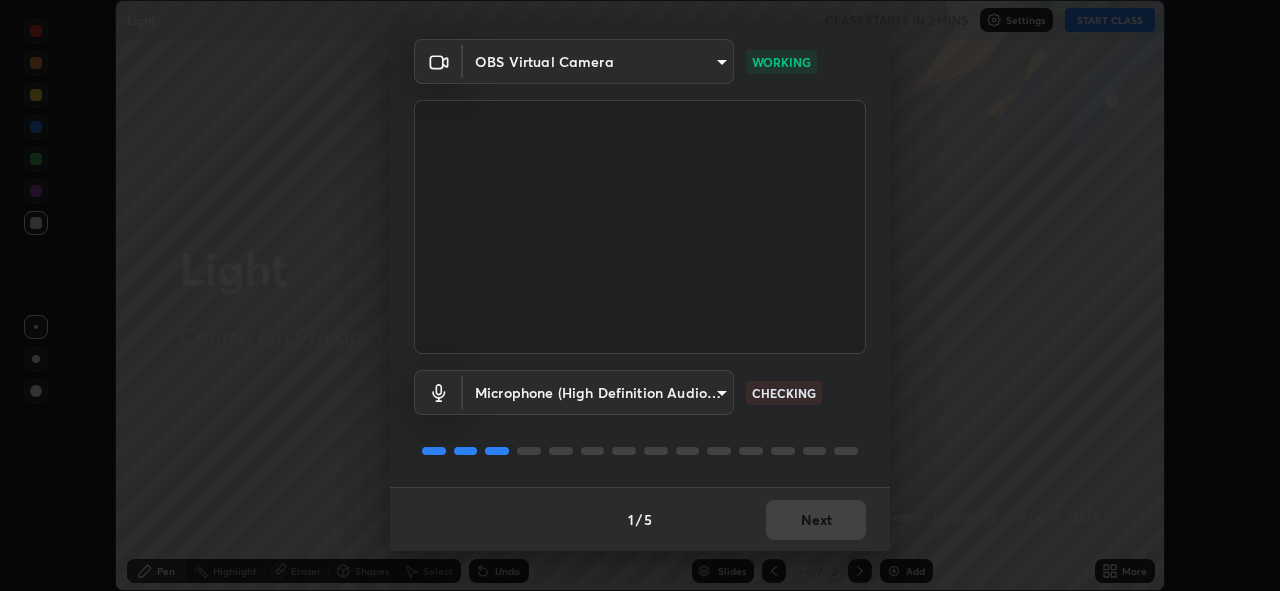 click on "Erase all Light CLASS STARTS IN 2 MINS Settings START CLASS Setting up your live class Light • L13 of Course On Physics for Foundation Class VIII 1 2026-H [FIRST] [LAST] Pen Highlight Eraser Shapes Select Undo Slides 2 / 2 Add More Enable hand raising Enable raise hand to speak to learners. Once enabled, chat will be turned off temporarily. Enable x   No doubts shared Encourage your learners to ask a doubt for better clarity Report an issue Reason for reporting Buffering Chat not working Audio - Video sync issue Educator video quality low ​ Attach an image Report Media settings Live support OBS Virtual Camera [HASH] WORKING Microphone (High Definition Audio Device) [HASH] CHECKING 1 / 5 Next" at bounding box center (640, 295) 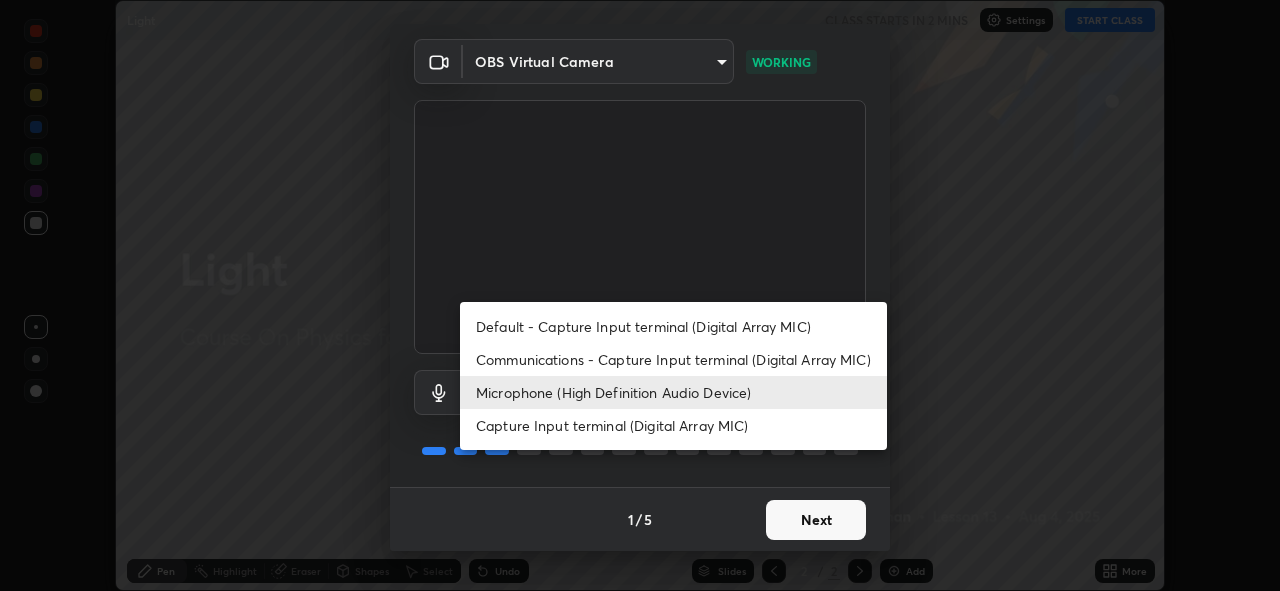 click at bounding box center [640, 295] 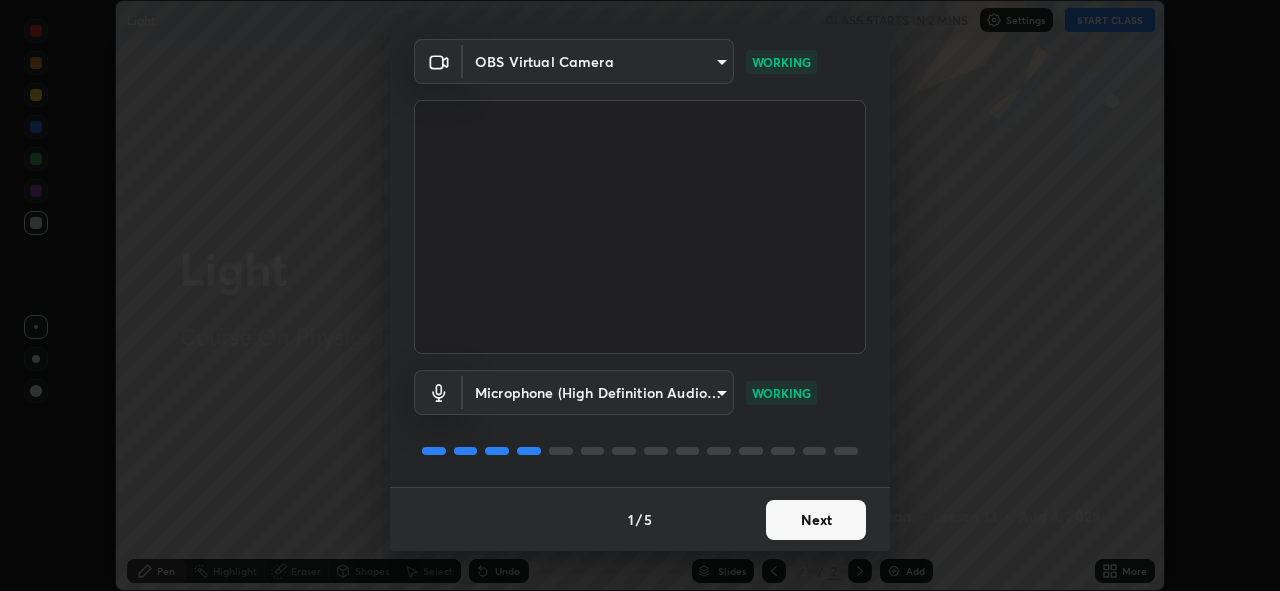 click on "Default - Capture Input terminal (Digital Array MIC) Communications - Capture Input terminal (Digital Array MIC) Microphone (High Definition Audio Device) Capture Input terminal (Digital Array MIC)" at bounding box center [640, 295] 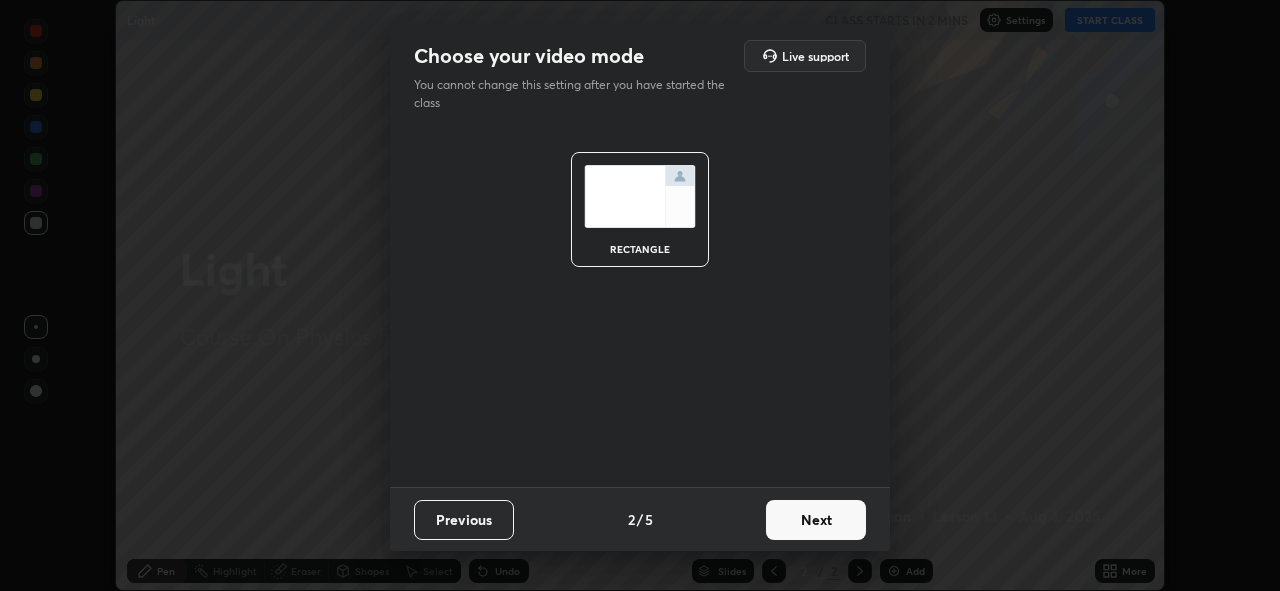click on "Next" at bounding box center (816, 520) 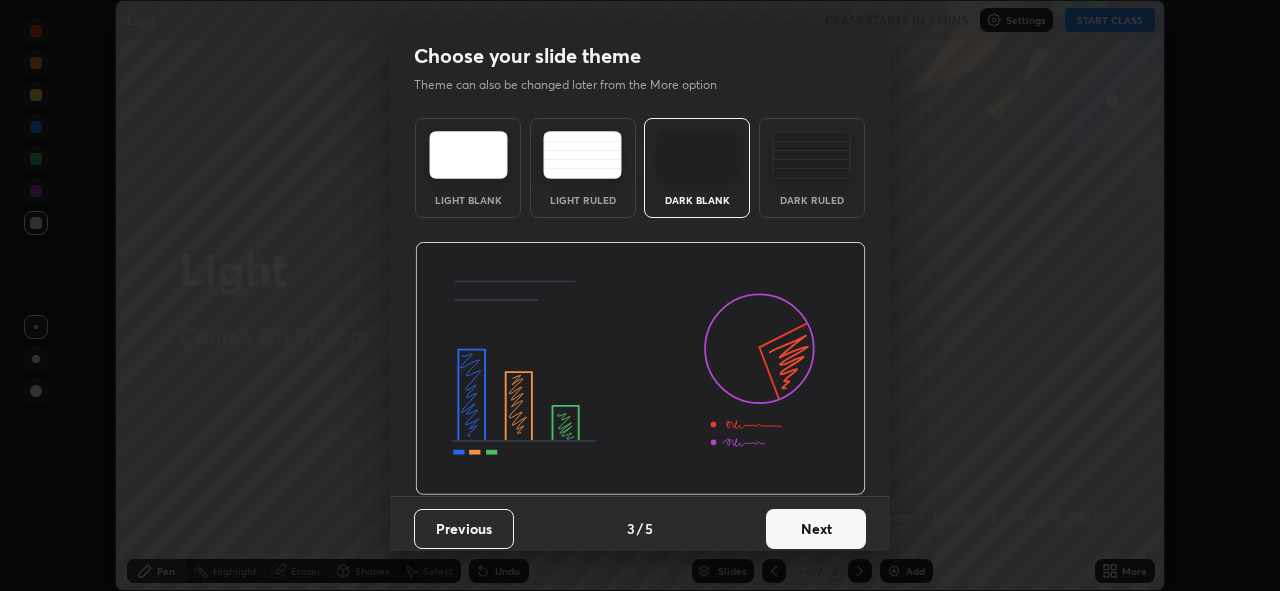 click on "Next" at bounding box center (816, 529) 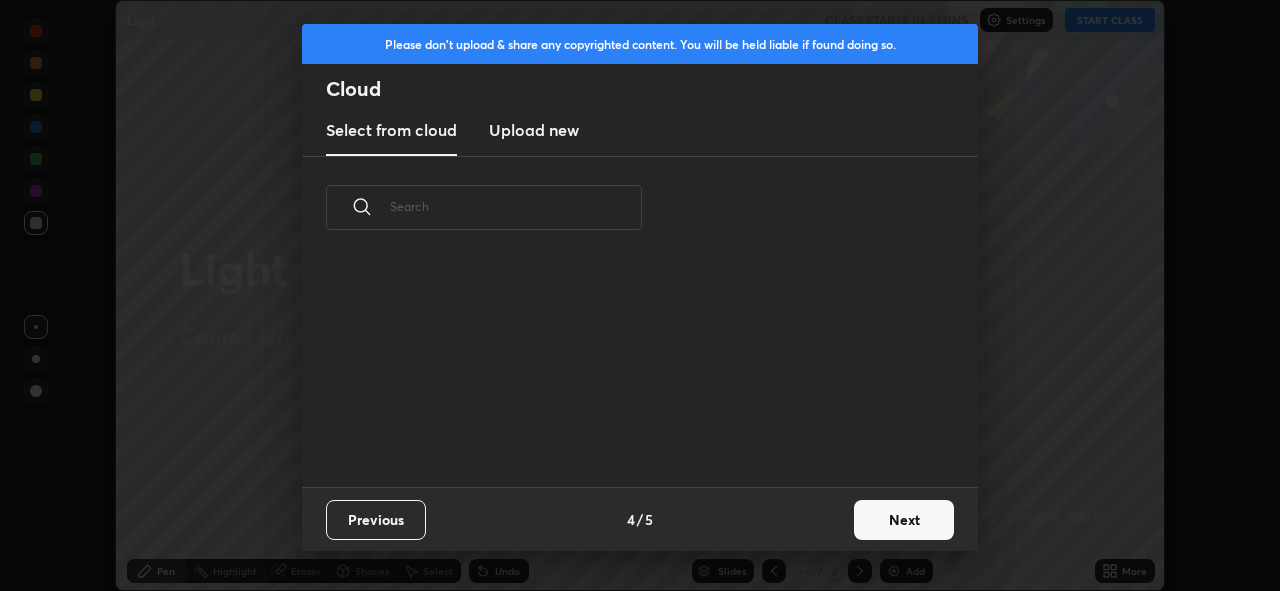 click on "Previous 4 / 5 Next" at bounding box center [640, 519] 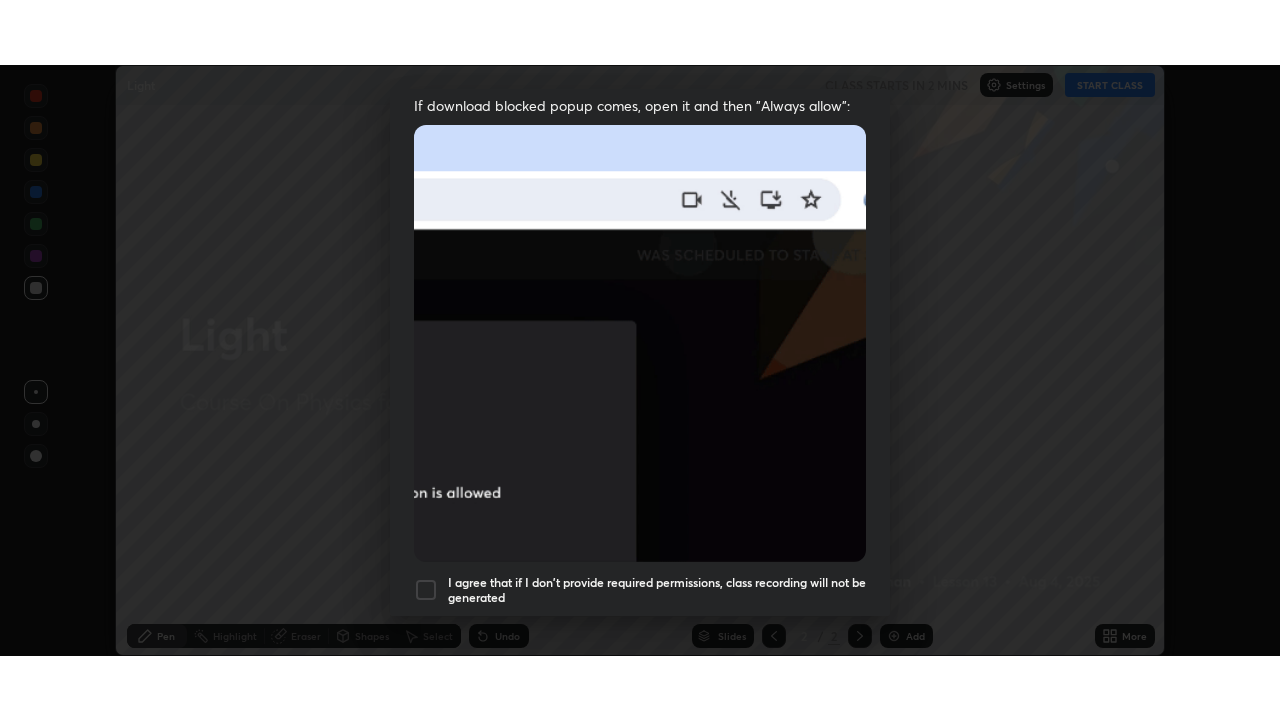 scroll, scrollTop: 473, scrollLeft: 0, axis: vertical 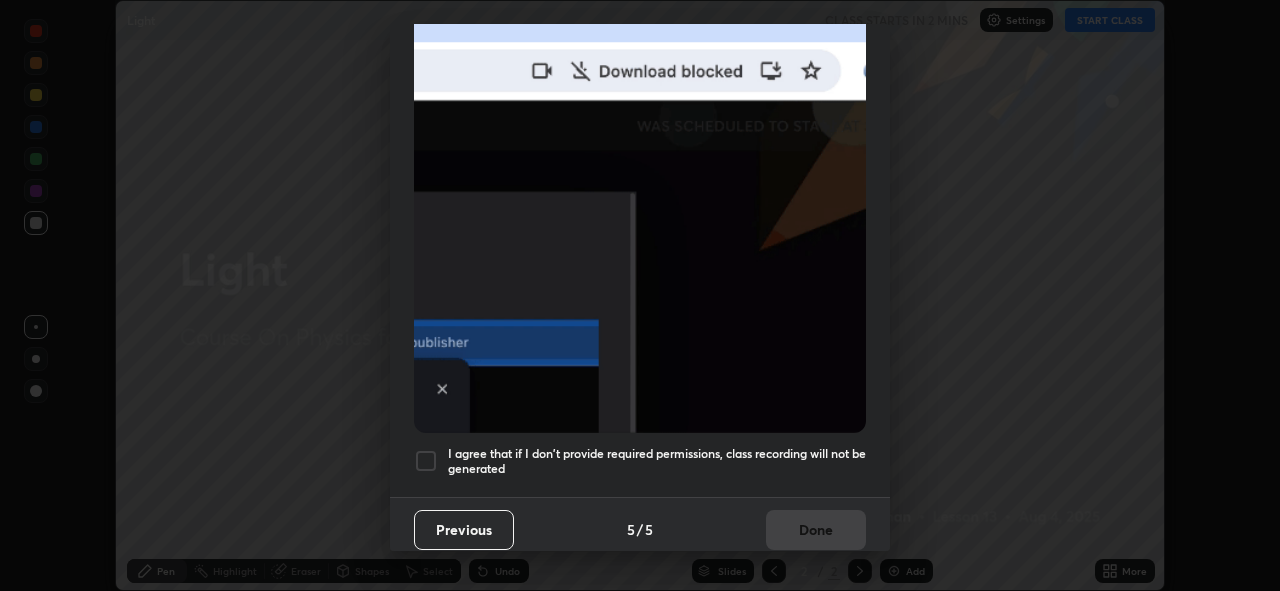 click on "I agree that if I don't provide required permissions, class recording will not be generated" at bounding box center [657, 461] 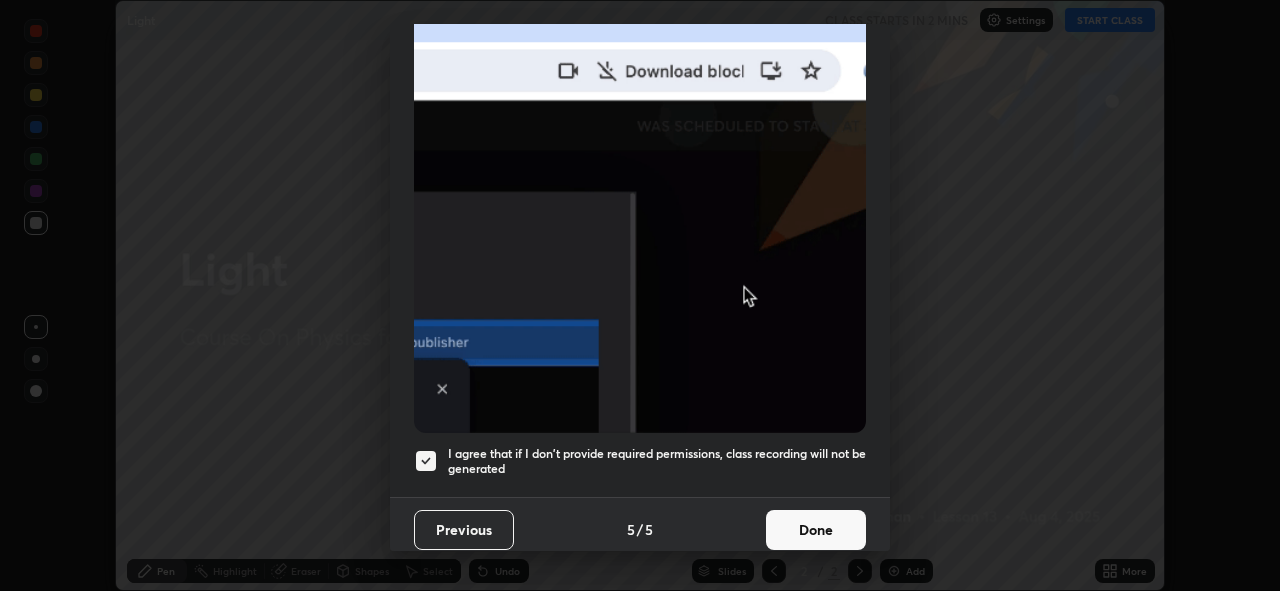 click on "Done" at bounding box center [816, 530] 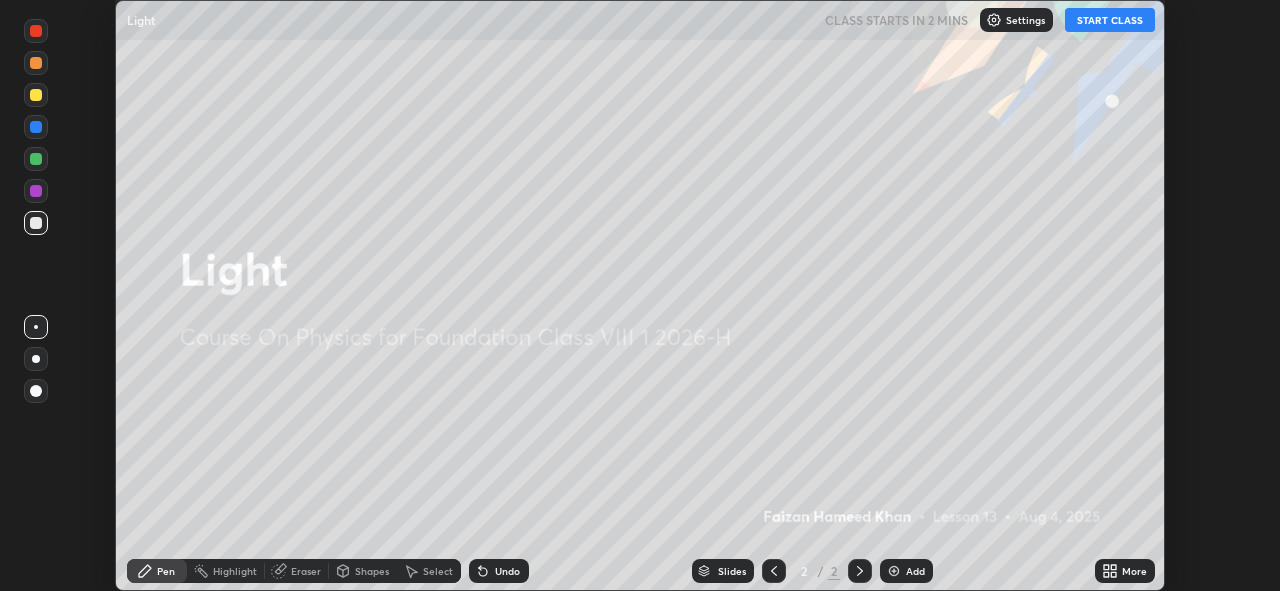 click 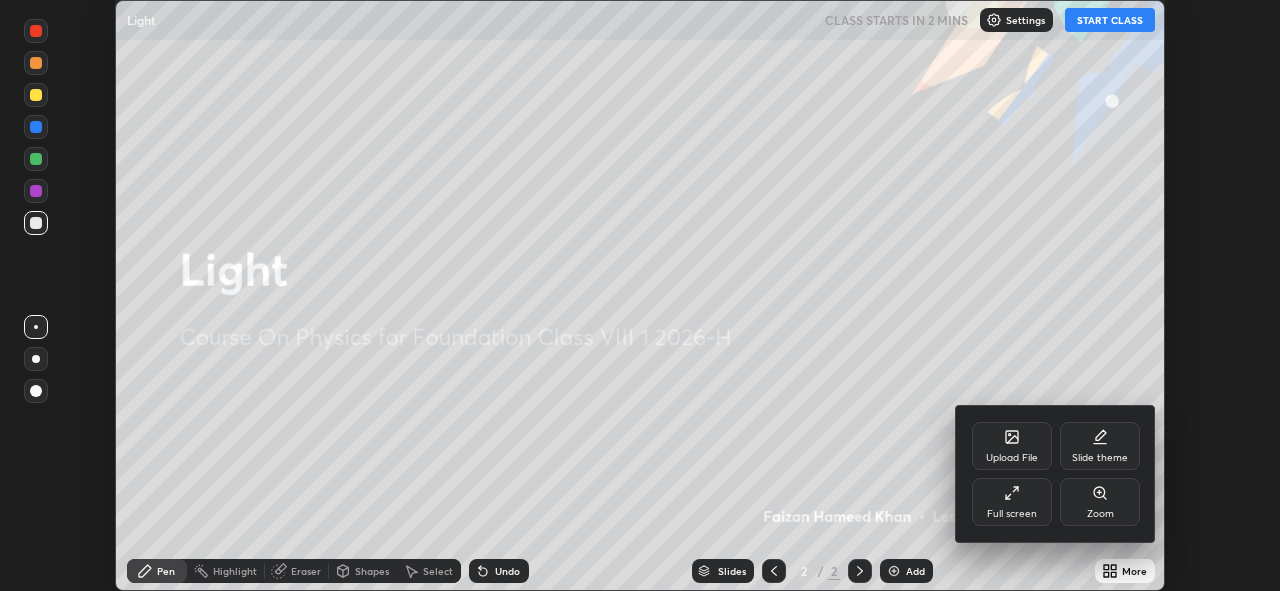click on "Full screen" at bounding box center [1012, 502] 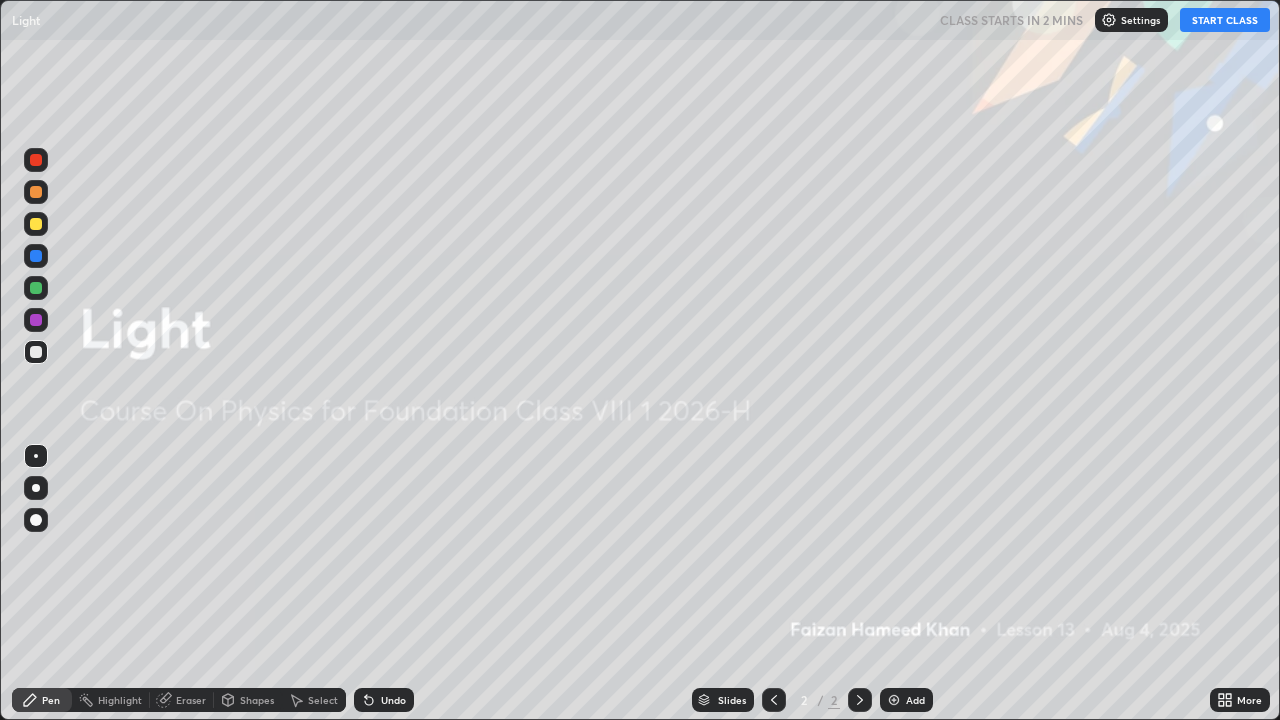 scroll, scrollTop: 99280, scrollLeft: 98720, axis: both 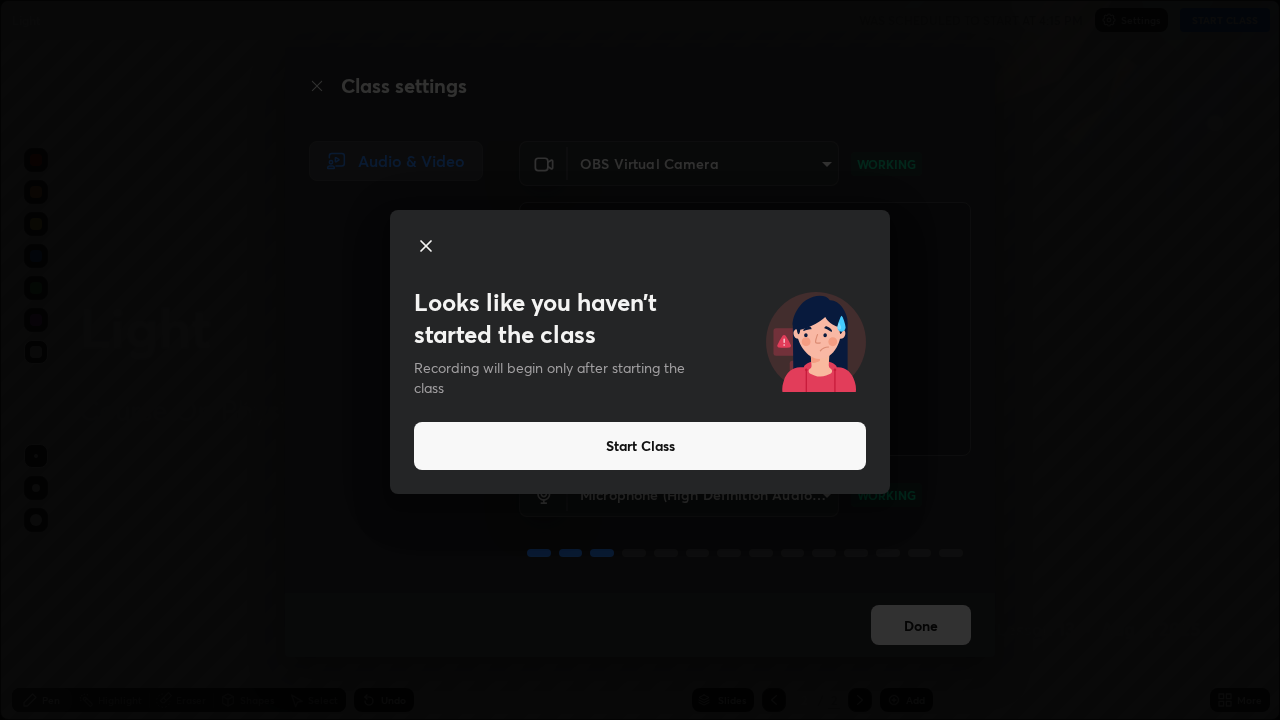 click on "Start Class" at bounding box center (640, 446) 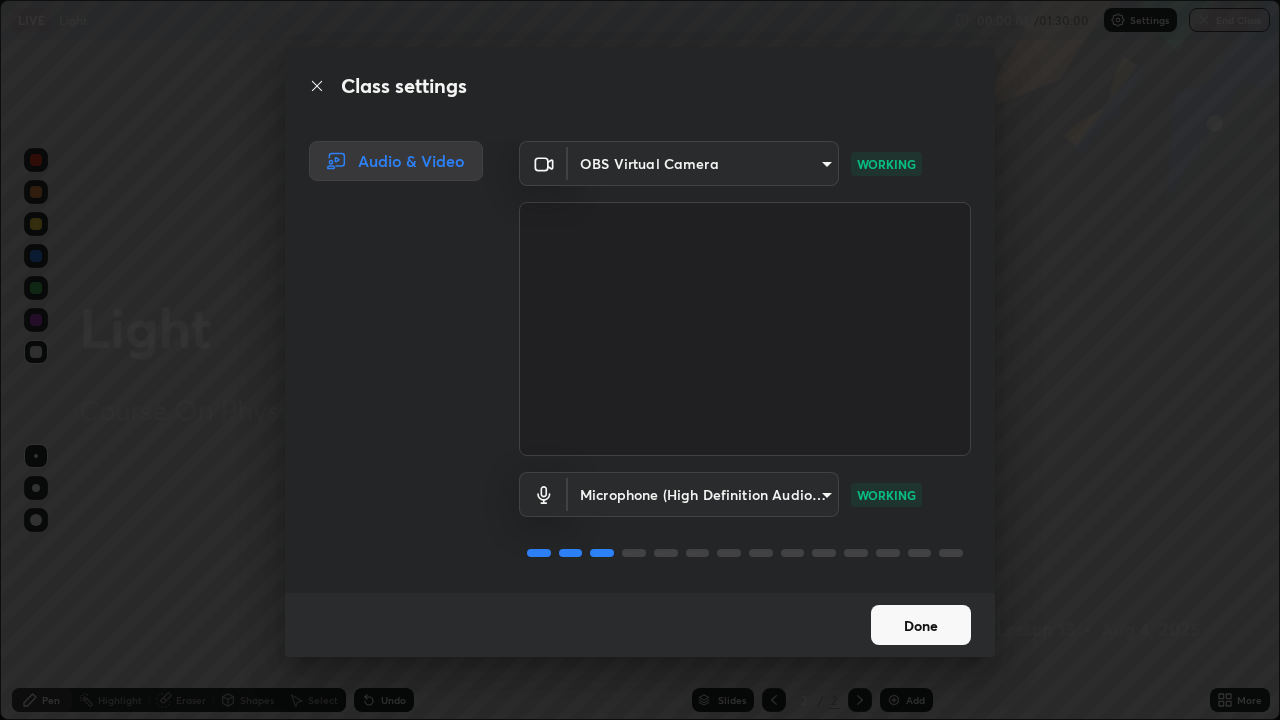 click on "Done" at bounding box center (921, 625) 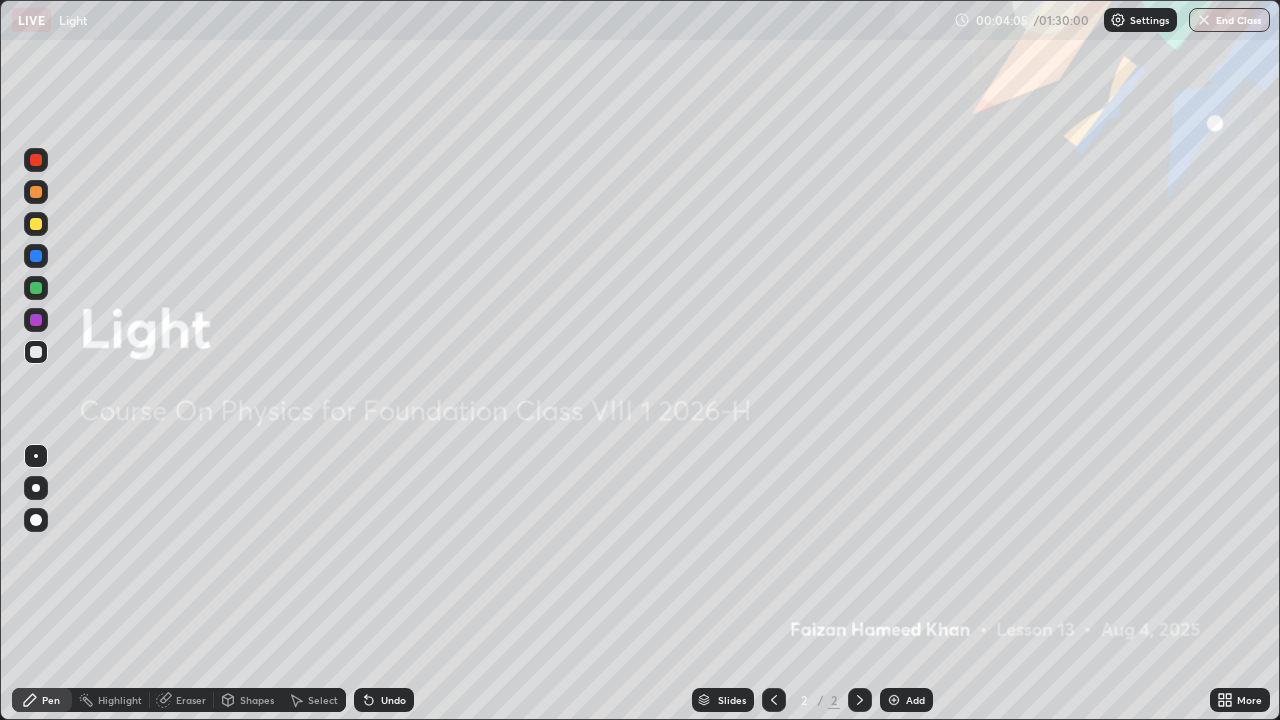 click 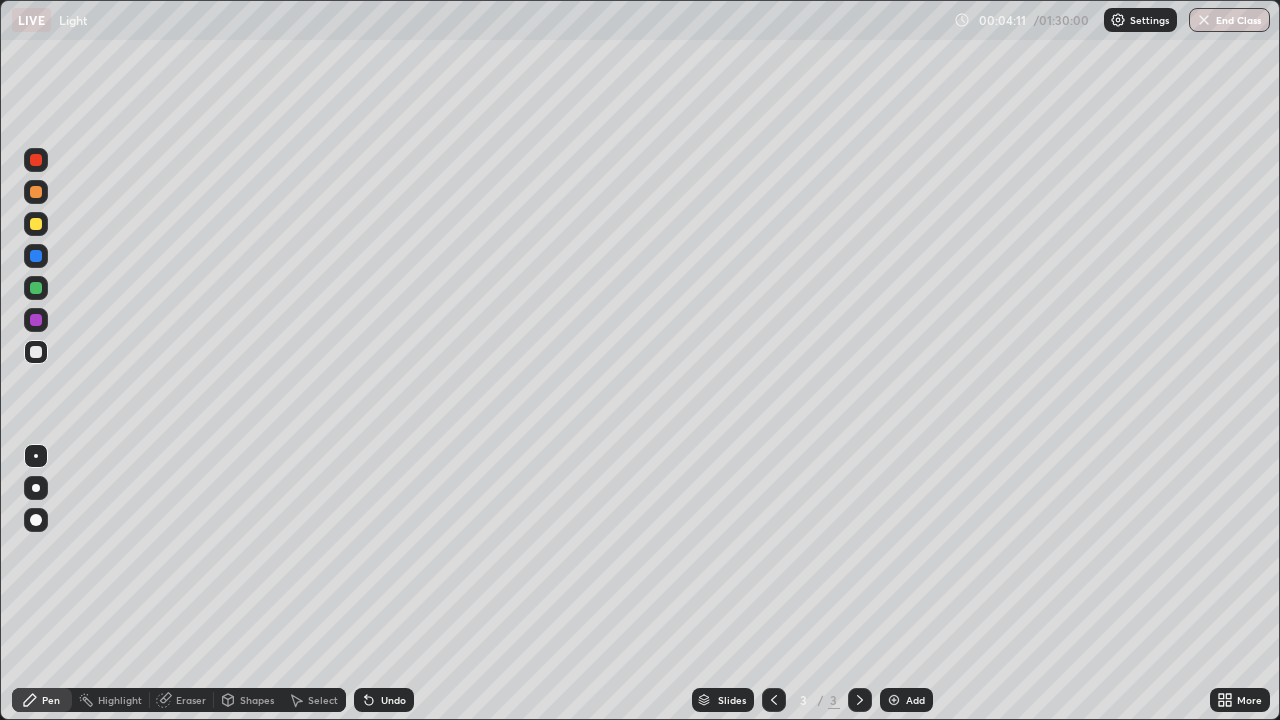 click at bounding box center [36, 288] 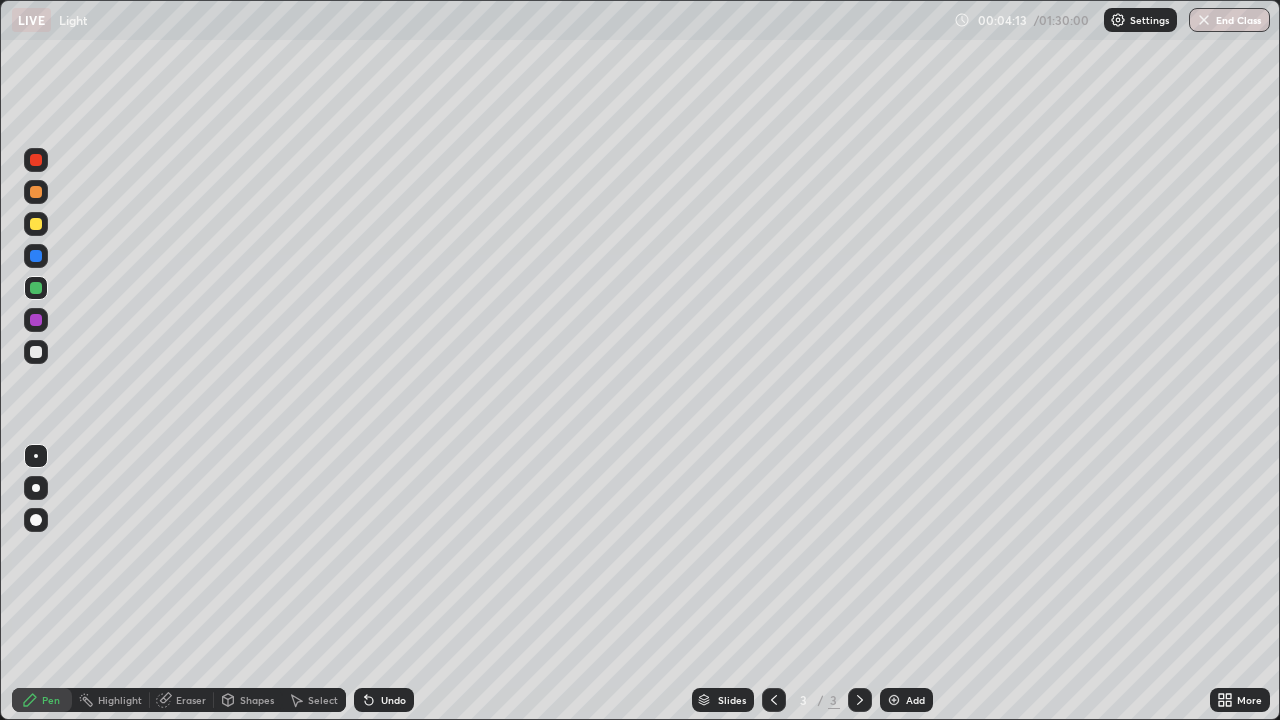 click 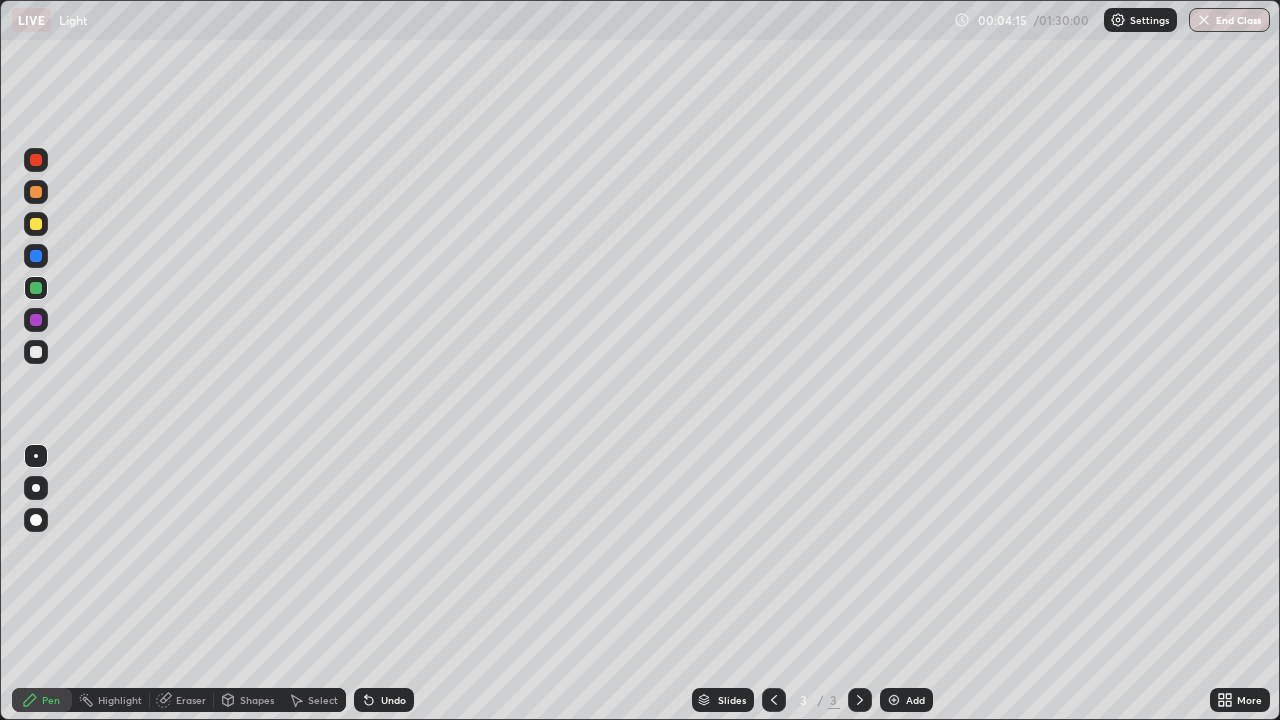 click at bounding box center (36, 352) 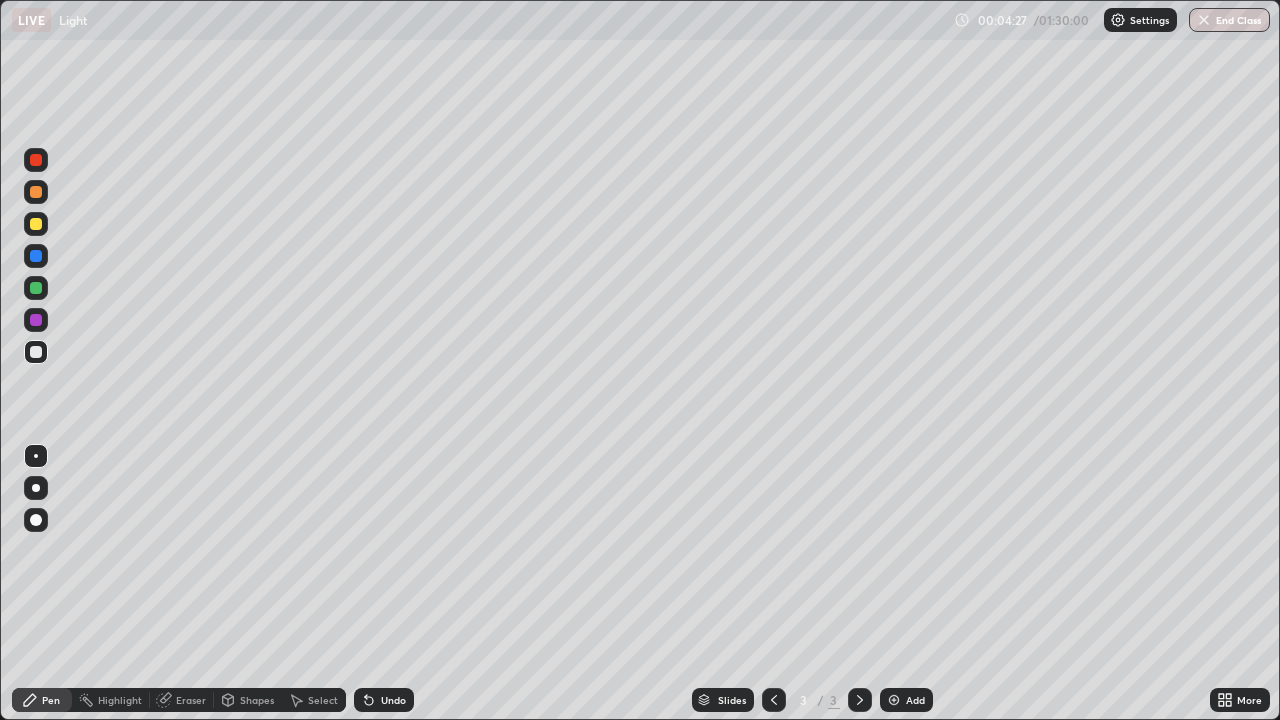 click at bounding box center [36, 320] 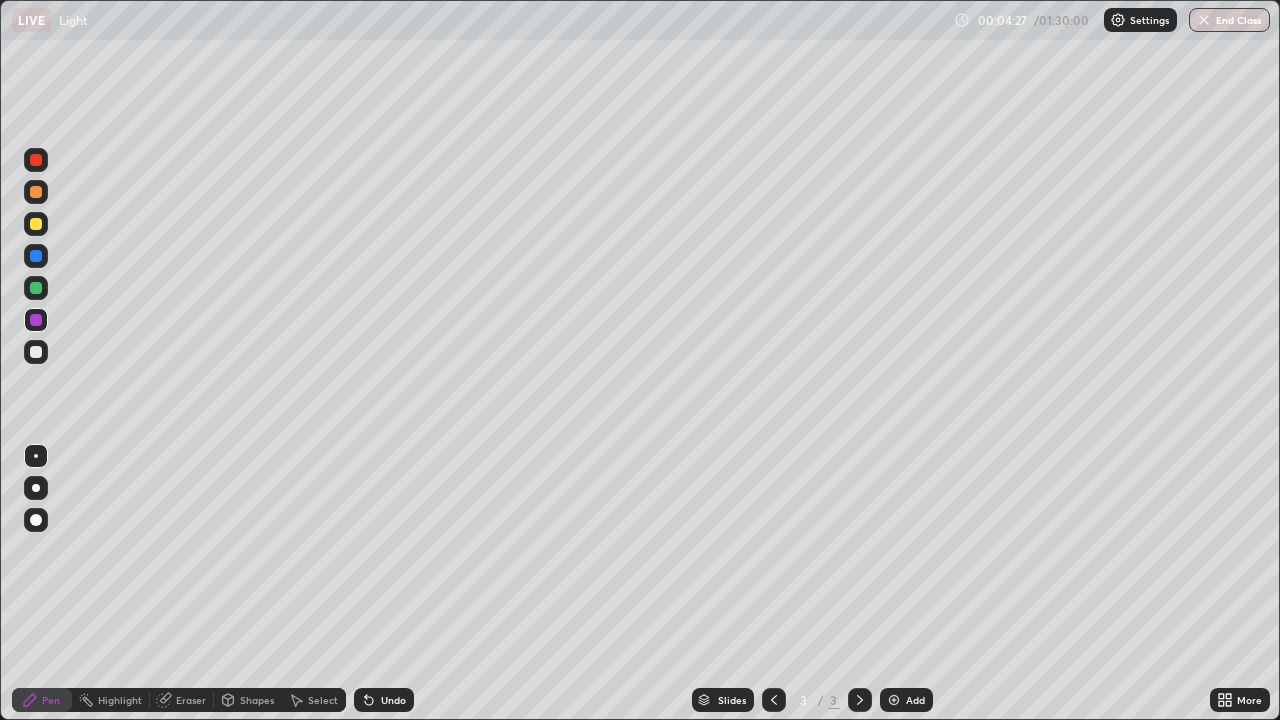 click on "Pen" at bounding box center (51, 700) 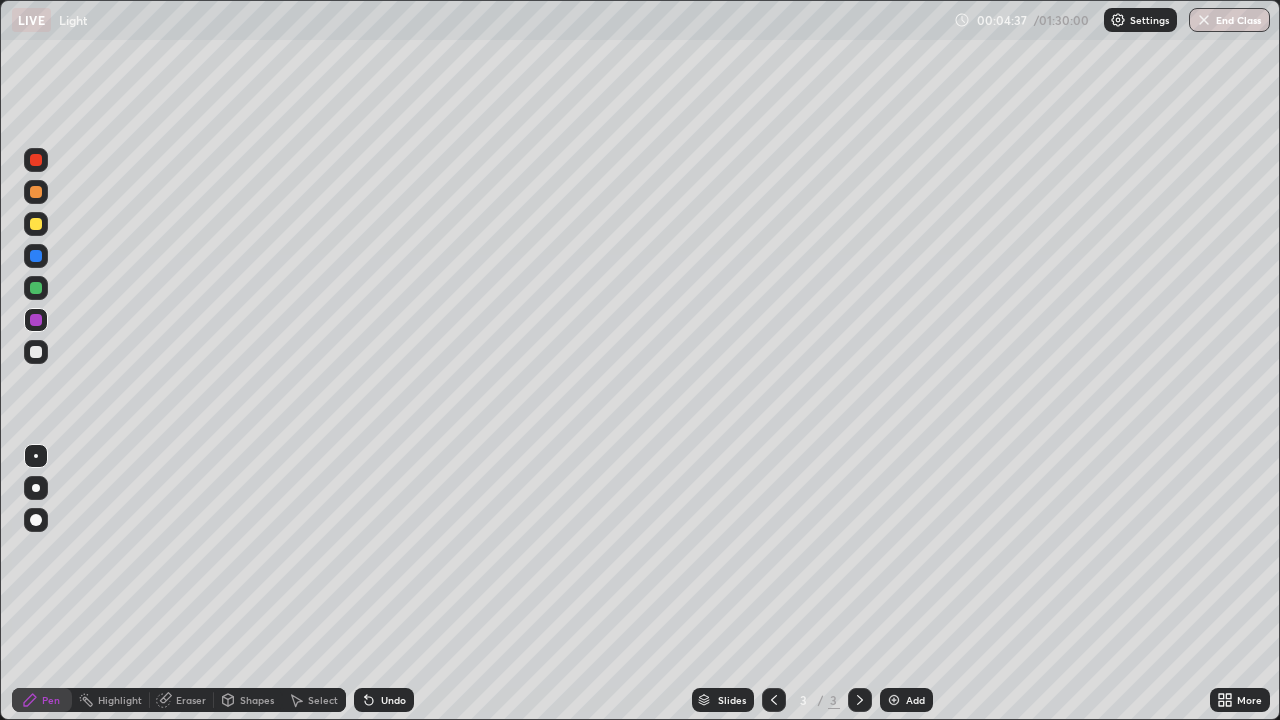 click on "Shapes" at bounding box center [257, 700] 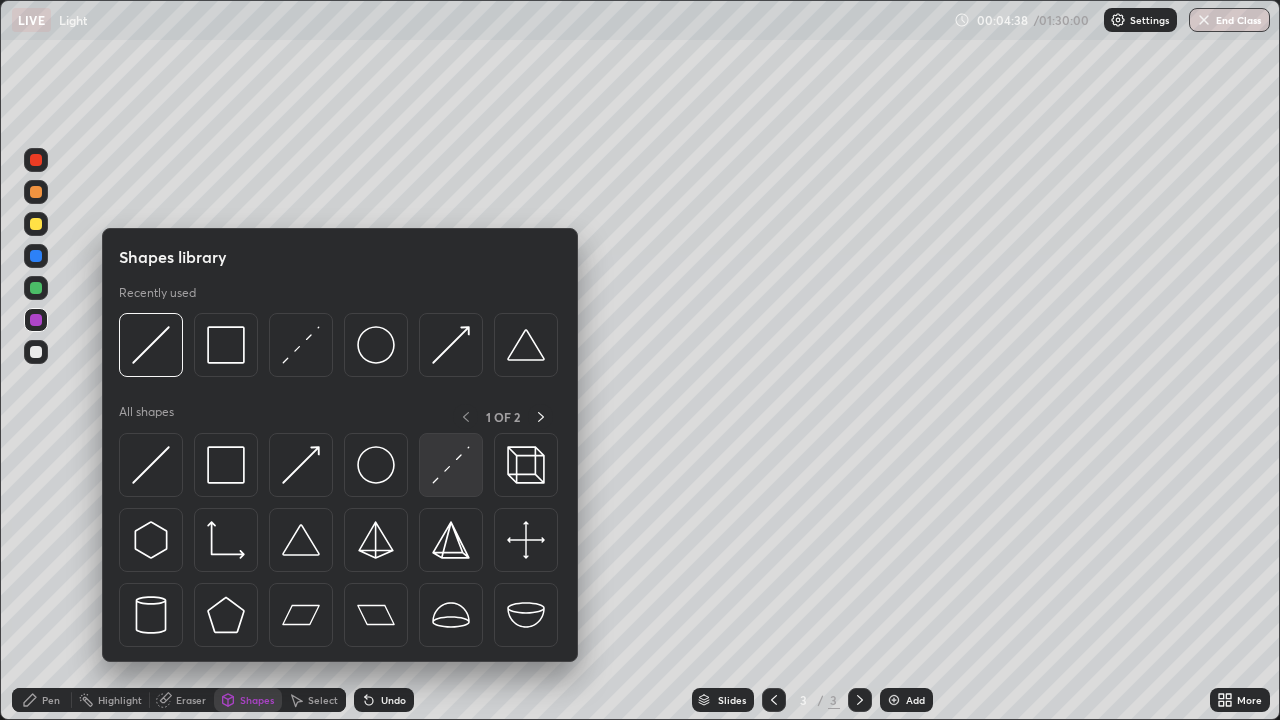click at bounding box center (451, 465) 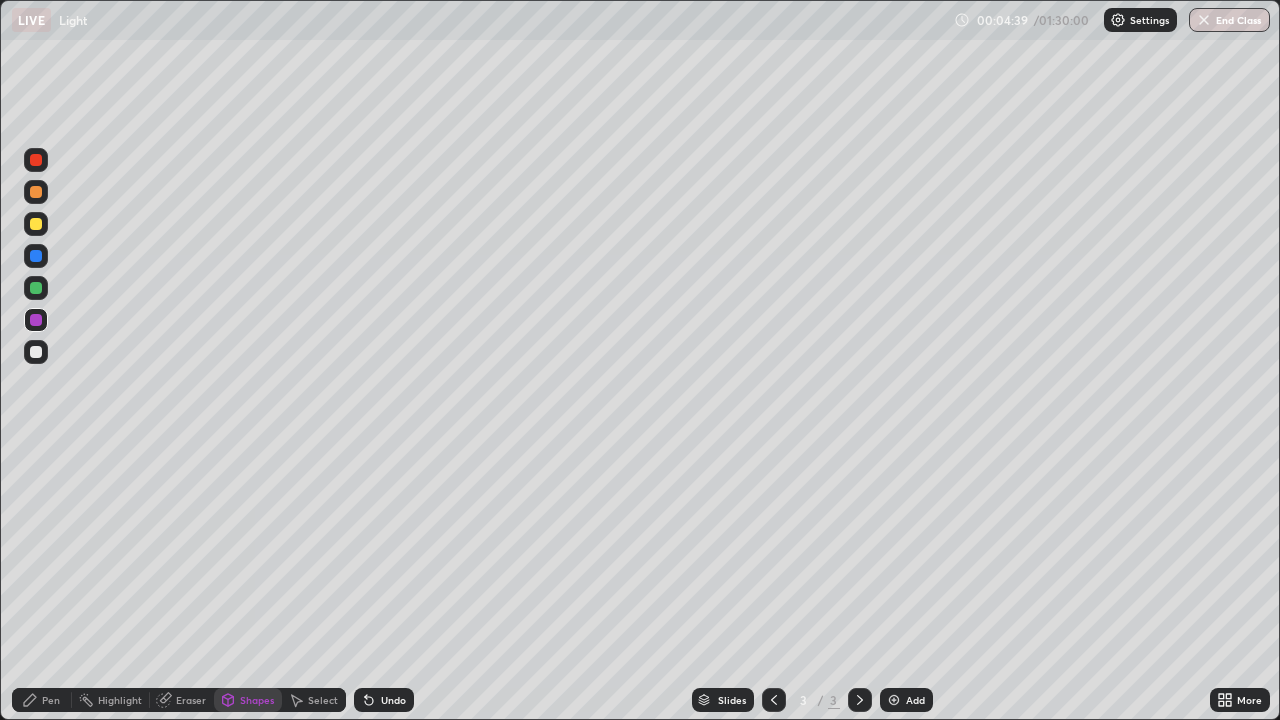 click at bounding box center [36, 288] 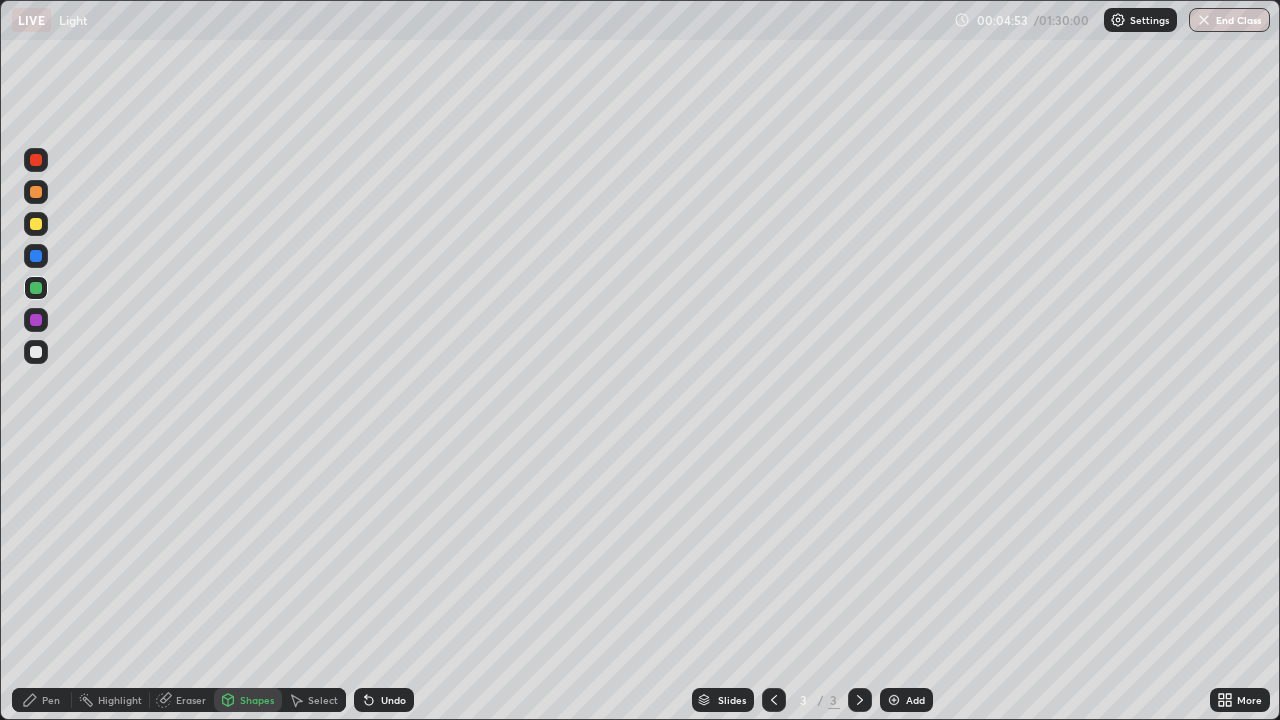 click at bounding box center [36, 224] 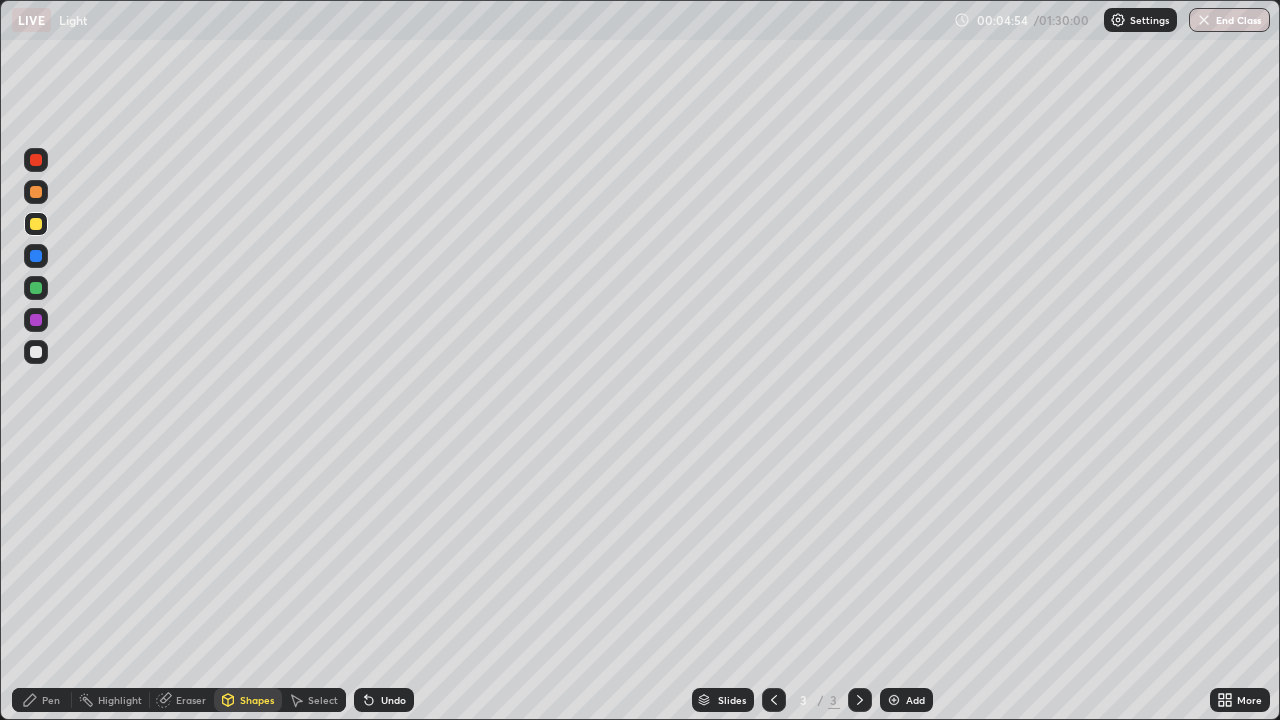 click on "Pen" at bounding box center (42, 700) 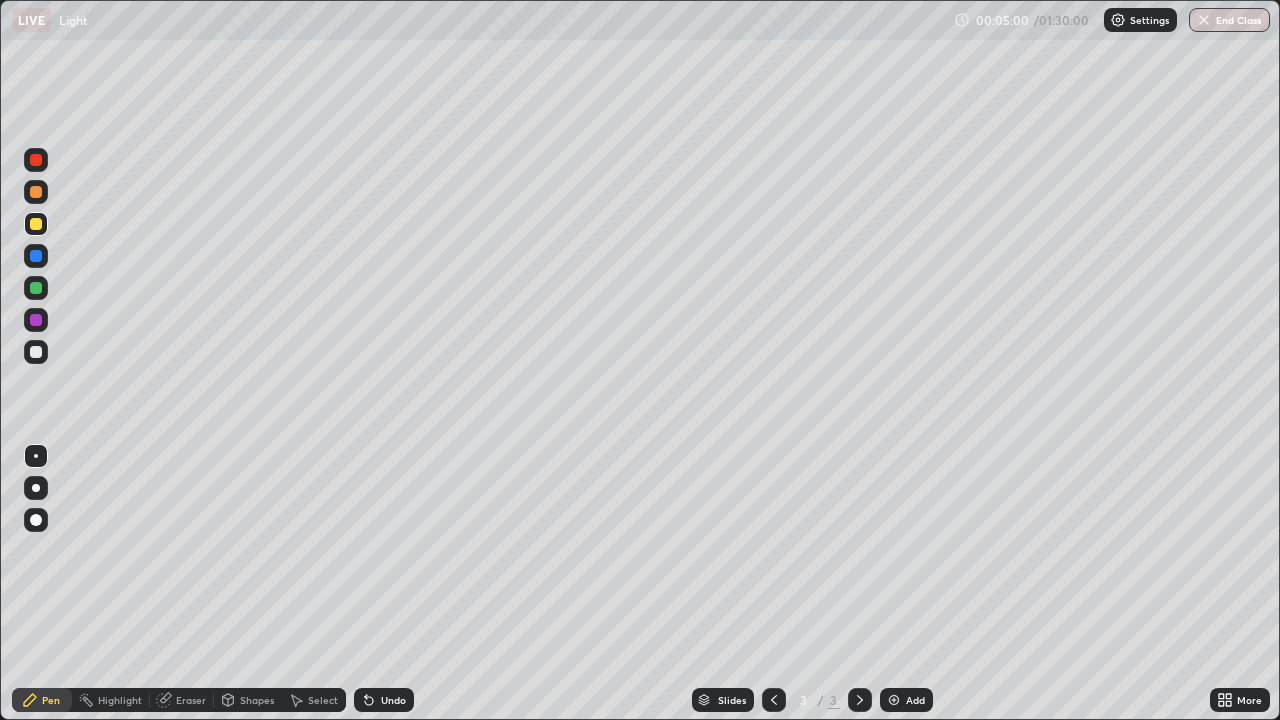 click on "Undo" at bounding box center (393, 700) 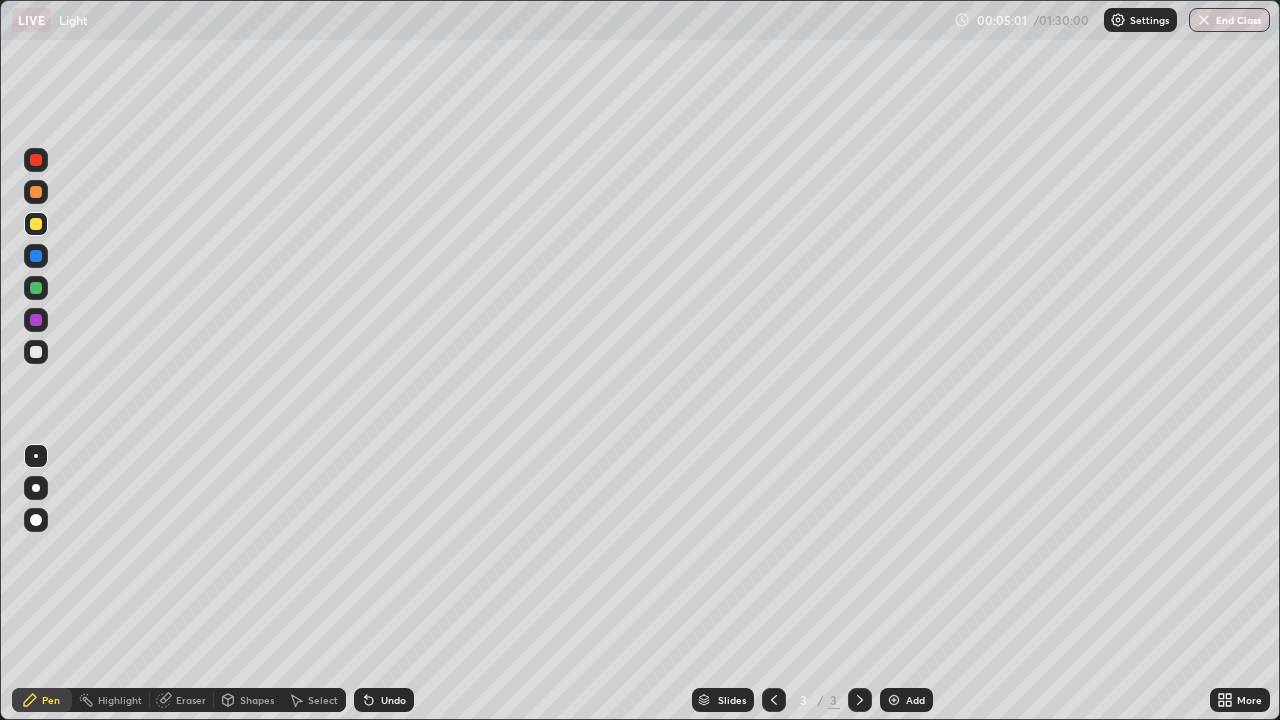 click on "Undo" at bounding box center (384, 700) 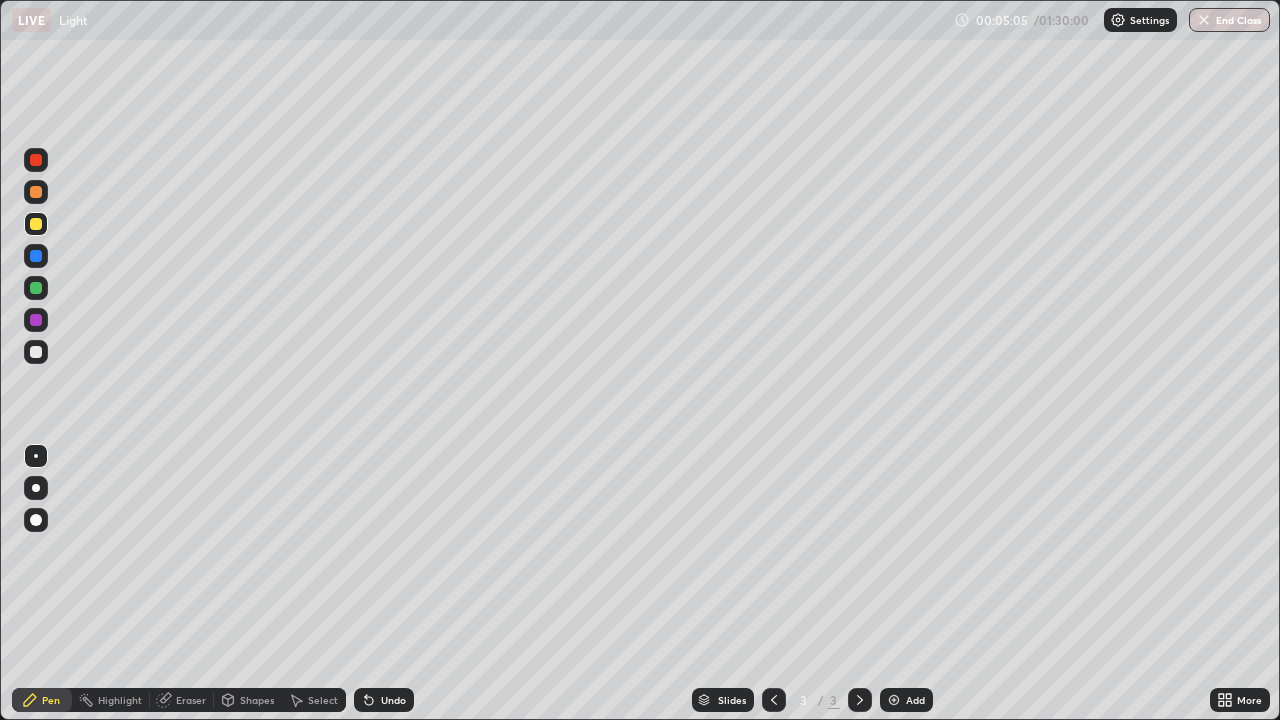 click on "Undo" at bounding box center (393, 700) 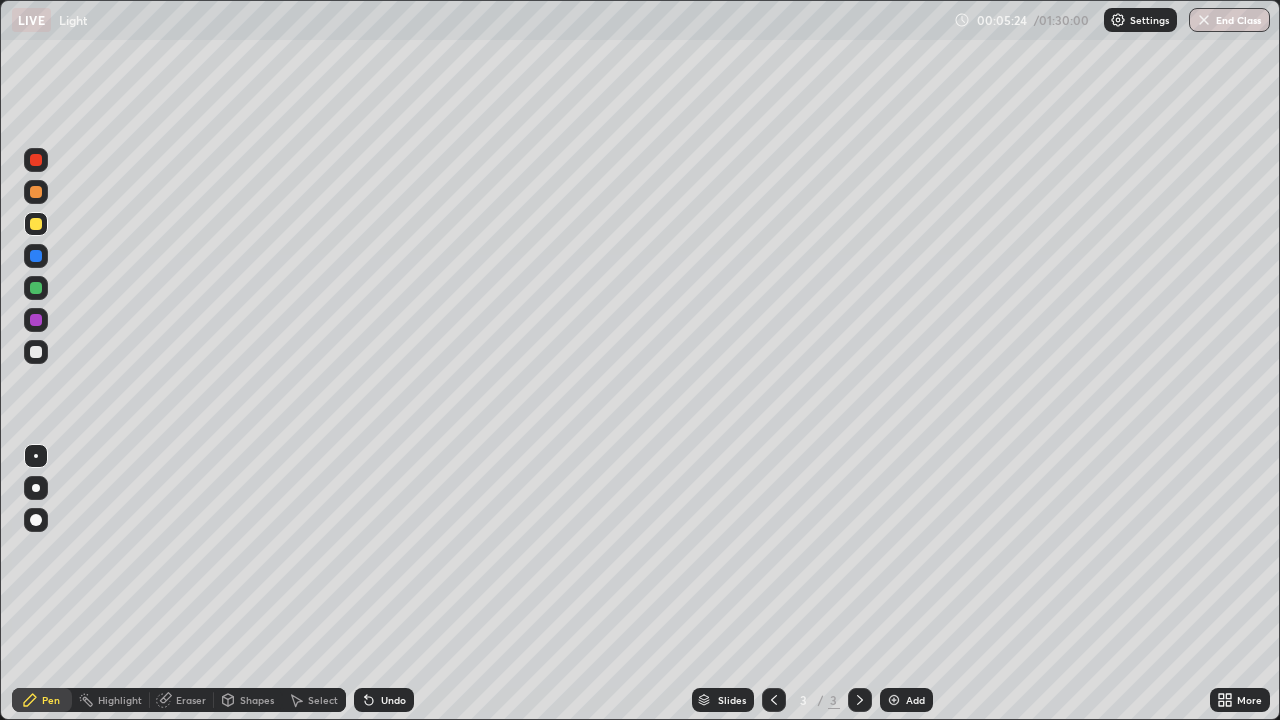 click 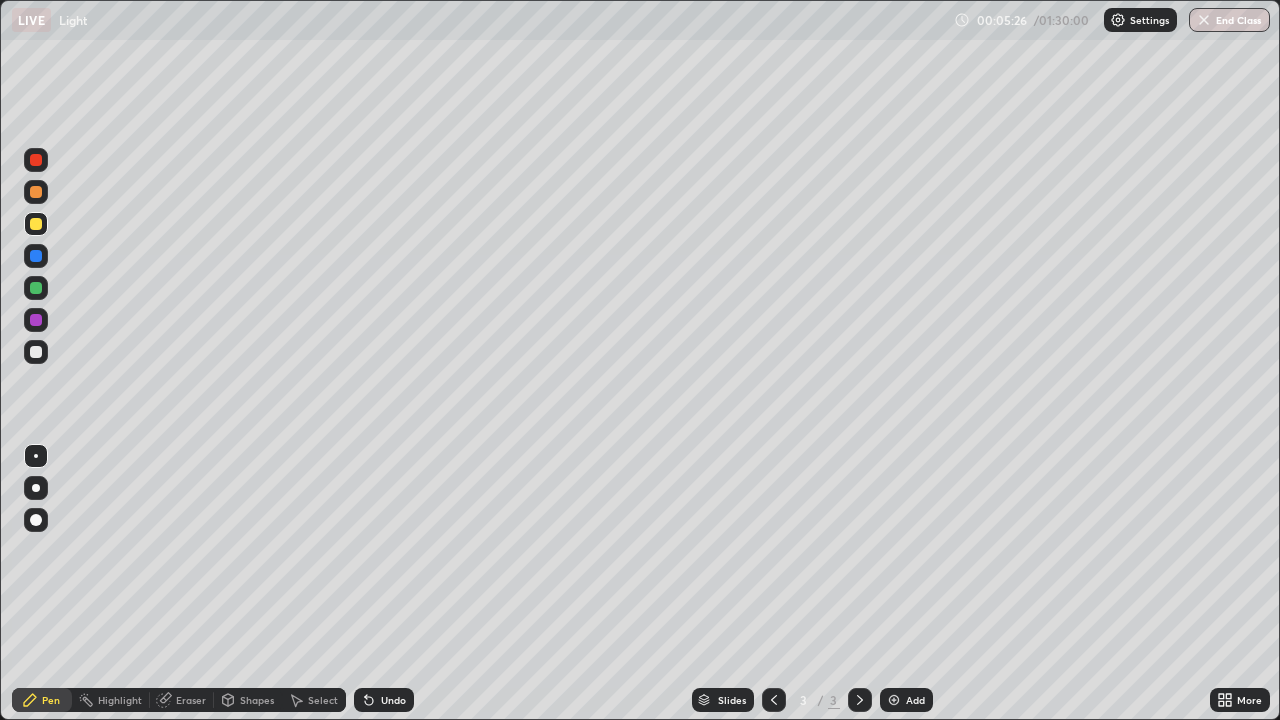 click on "Undo" at bounding box center [384, 700] 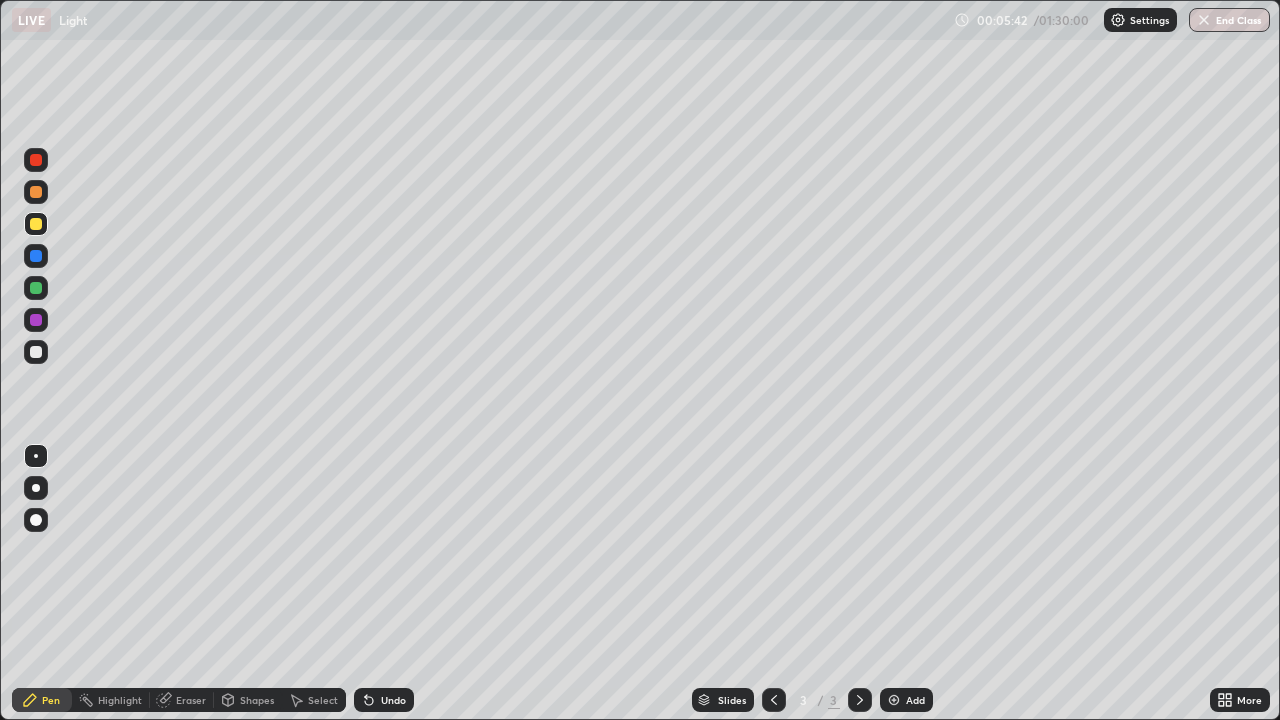 click on "Shapes" at bounding box center (257, 700) 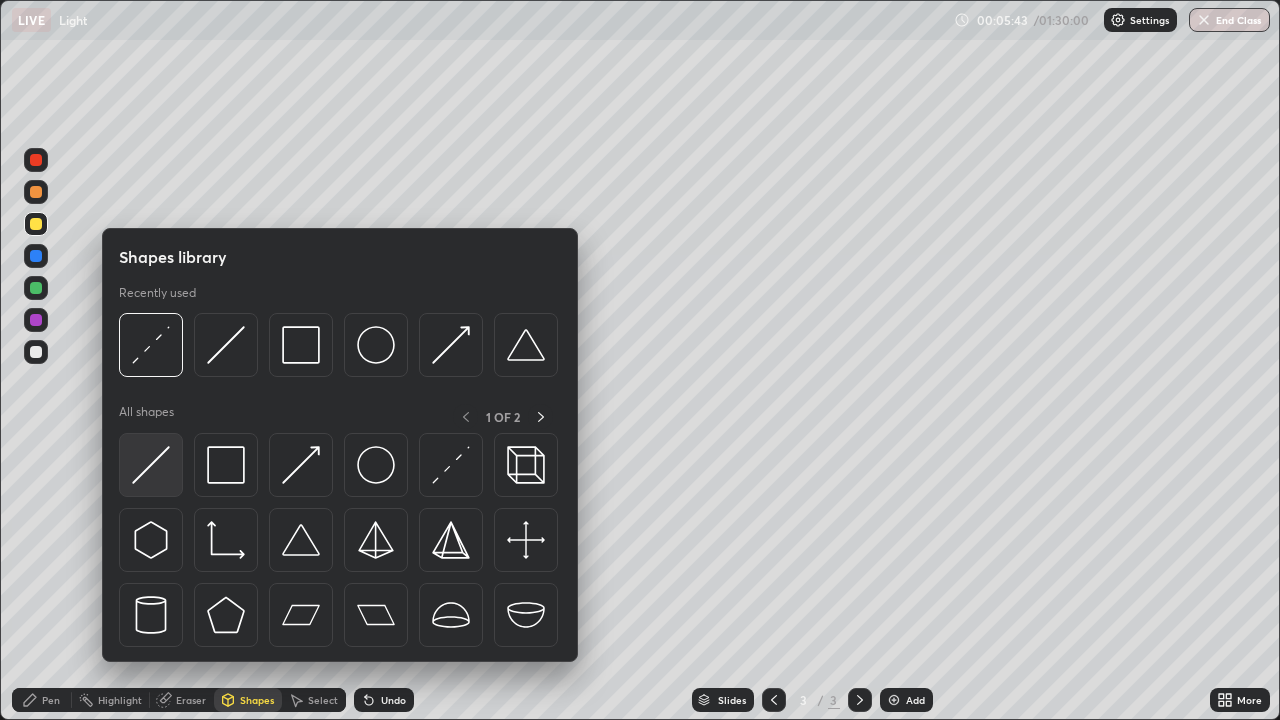 click at bounding box center [151, 465] 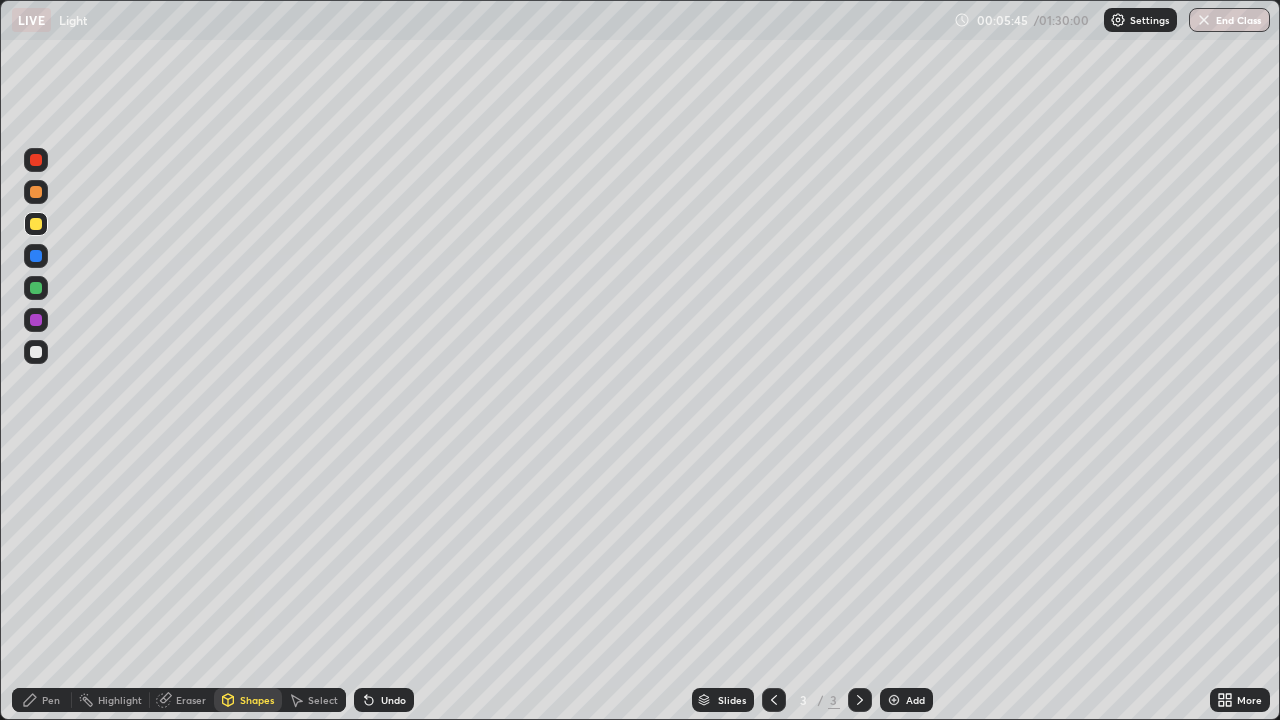 click at bounding box center (36, 192) 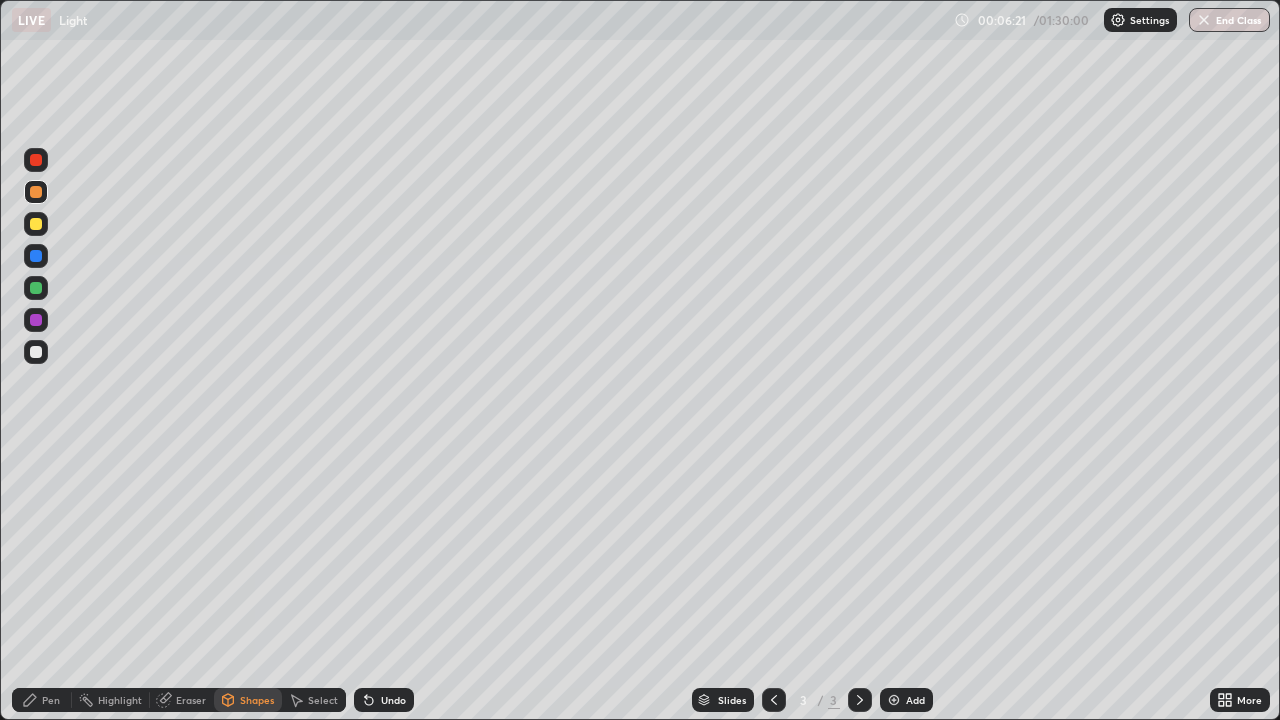 click at bounding box center (36, 352) 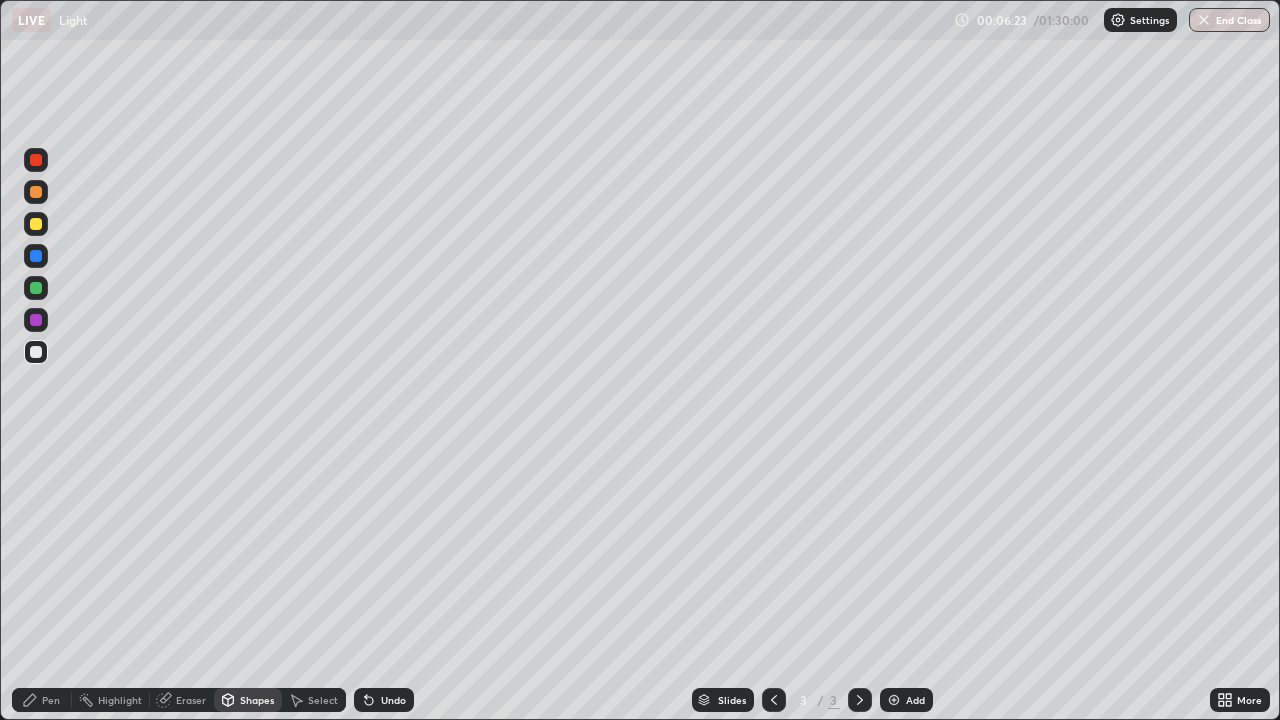 click on "Undo" at bounding box center (384, 700) 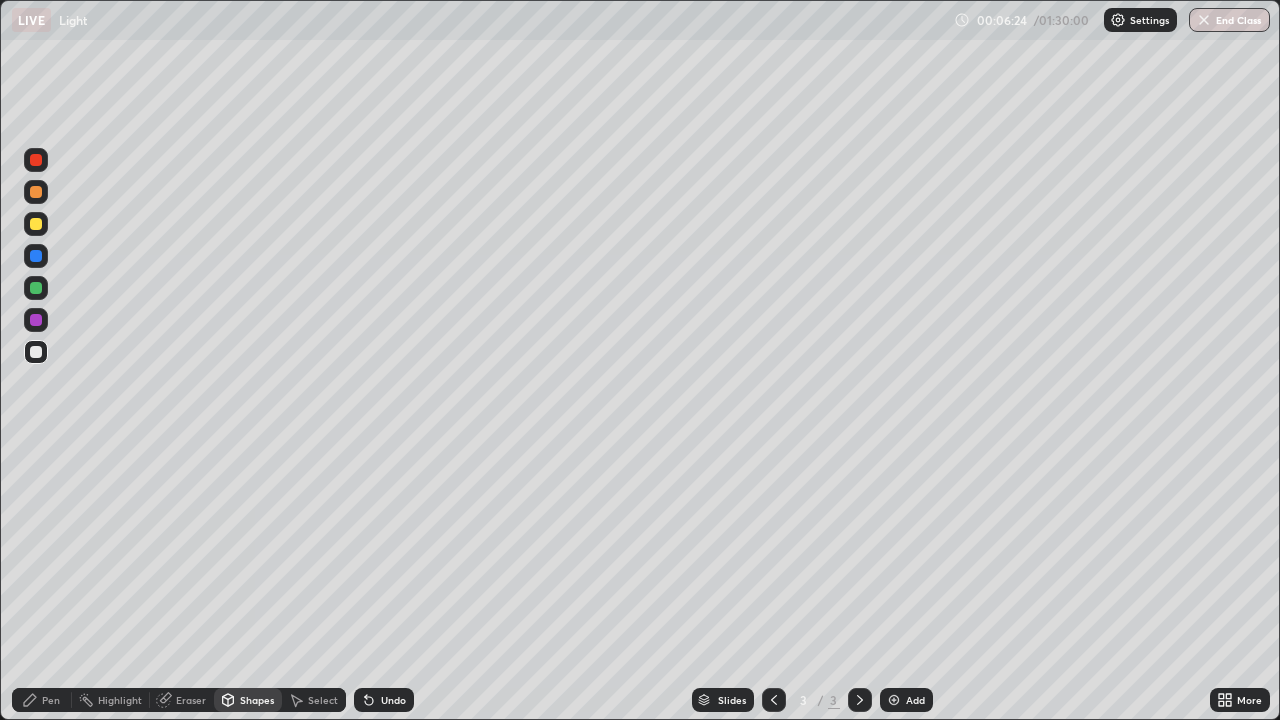 click 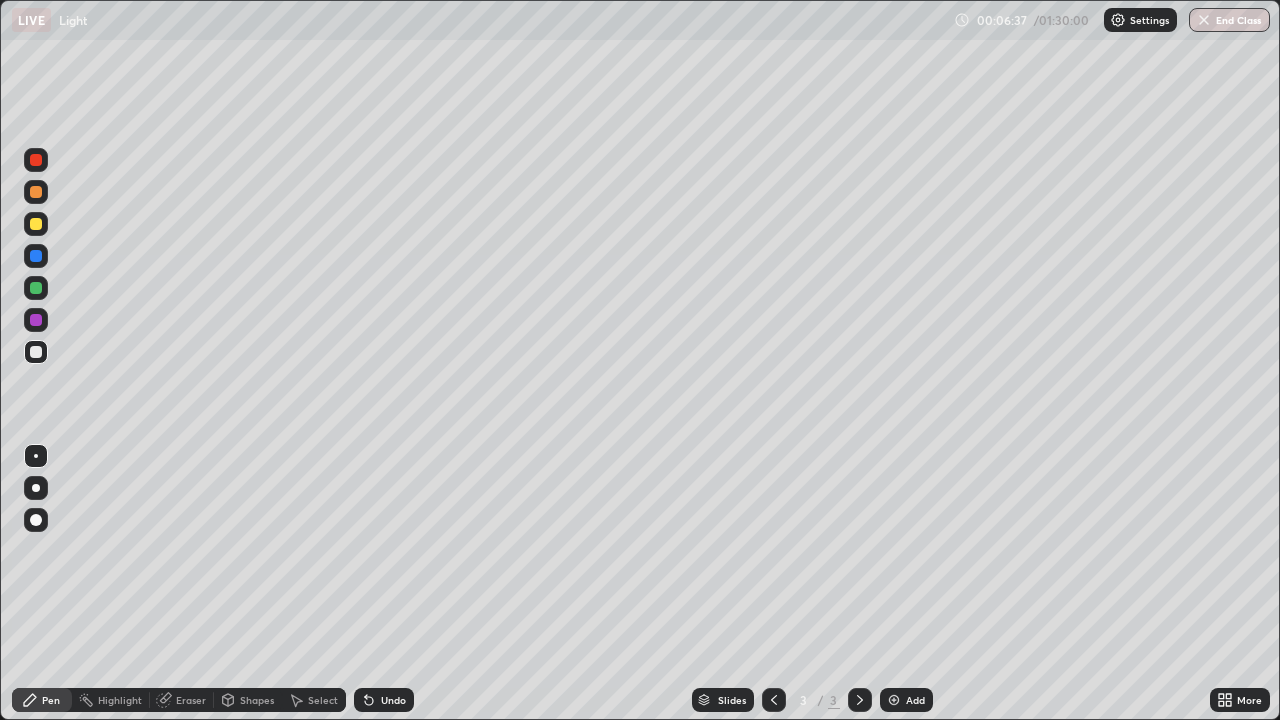 click at bounding box center [894, 700] 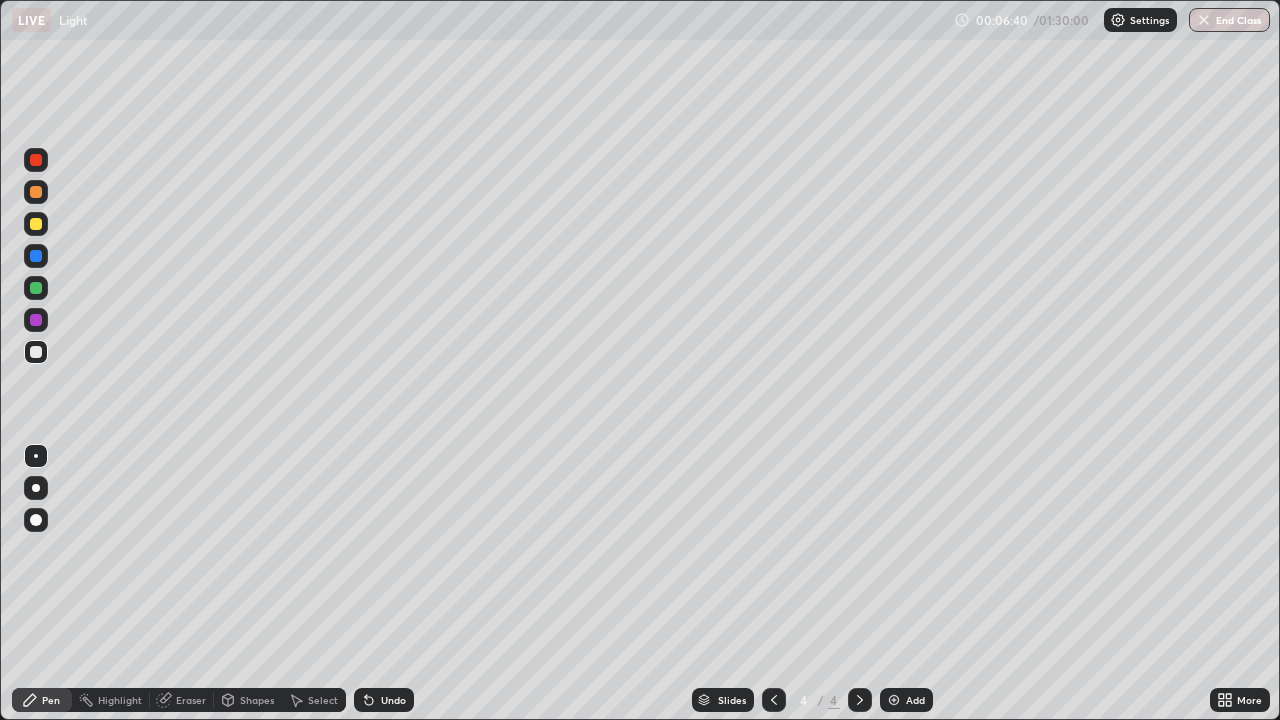 click at bounding box center [36, 352] 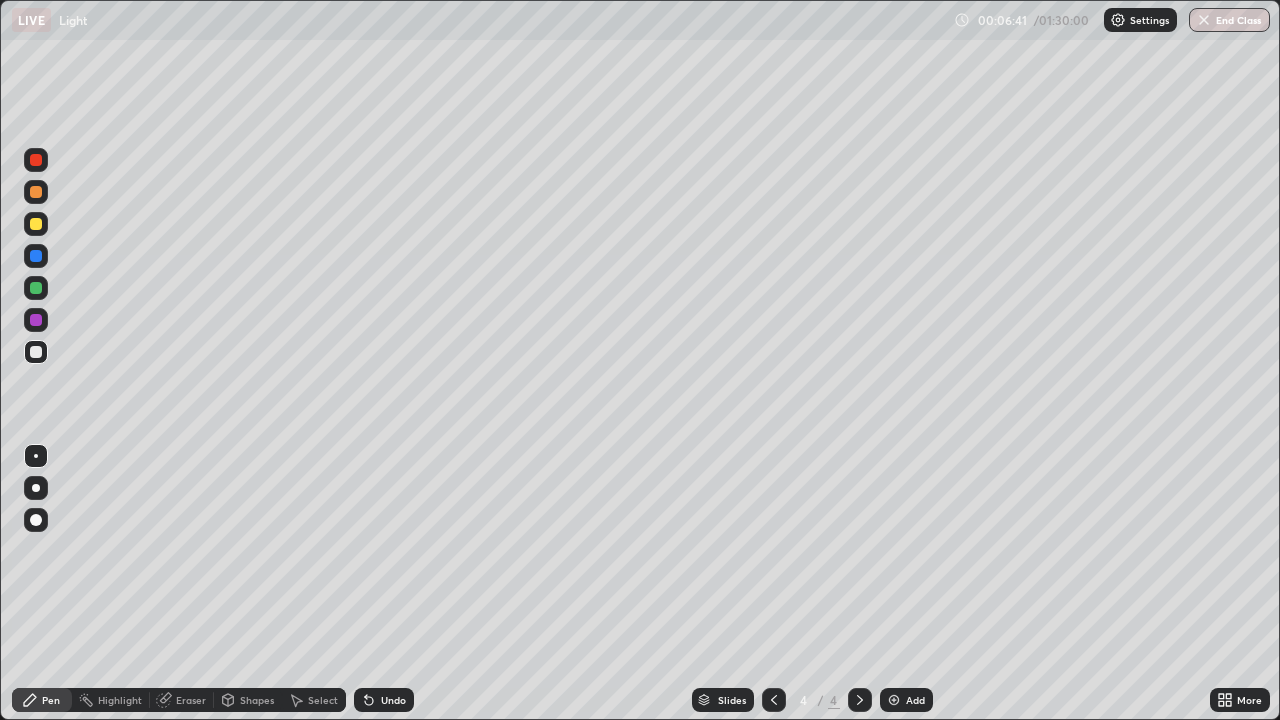 click on "Pen" at bounding box center (42, 700) 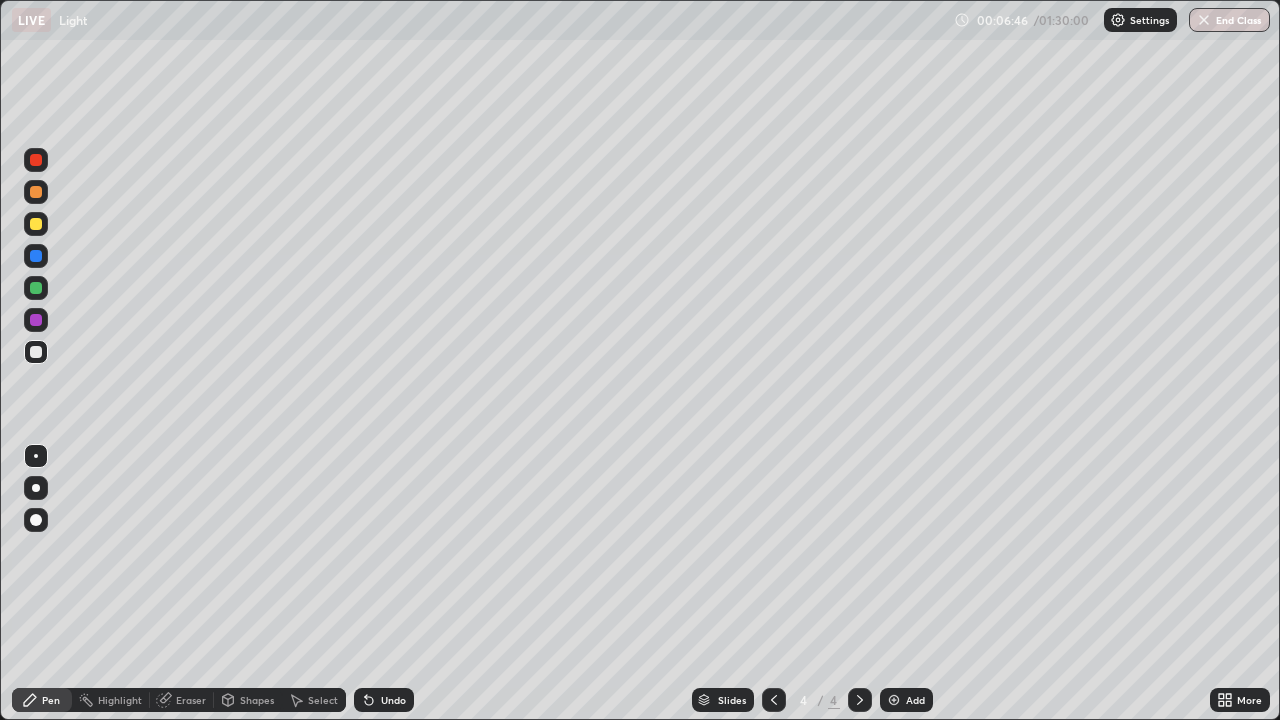 click at bounding box center (36, 288) 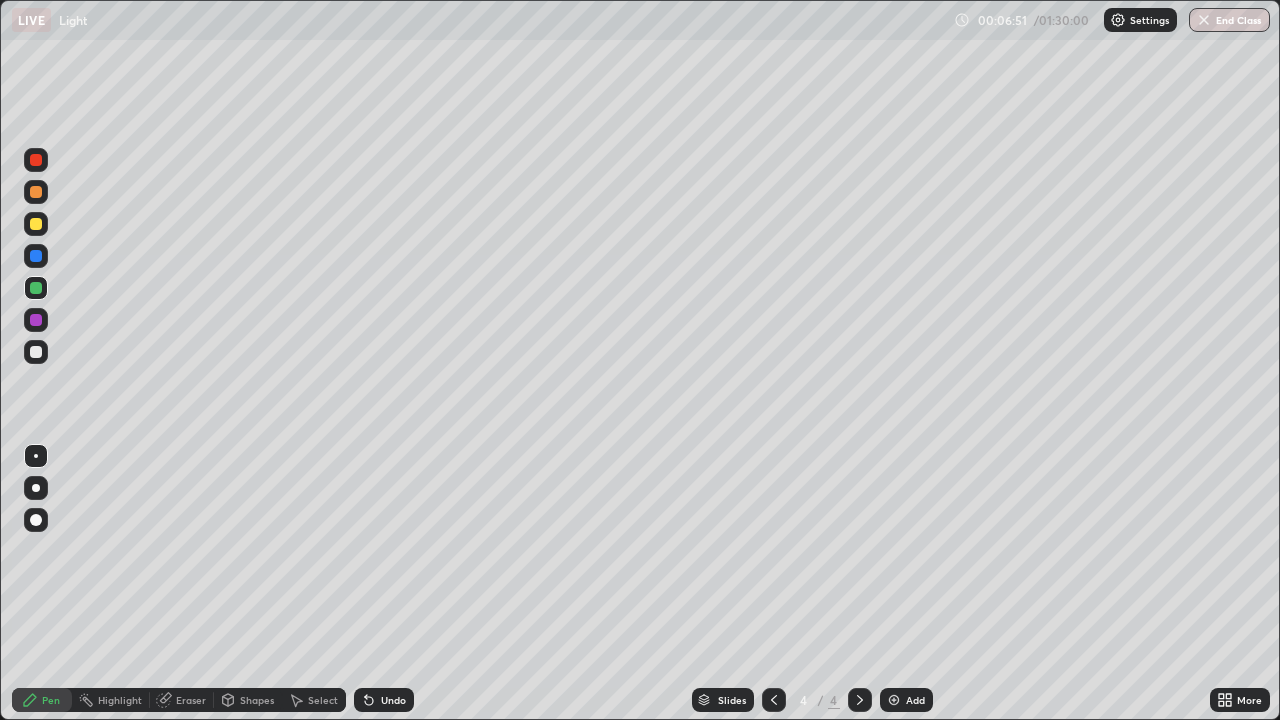 click on "Shapes" at bounding box center [257, 700] 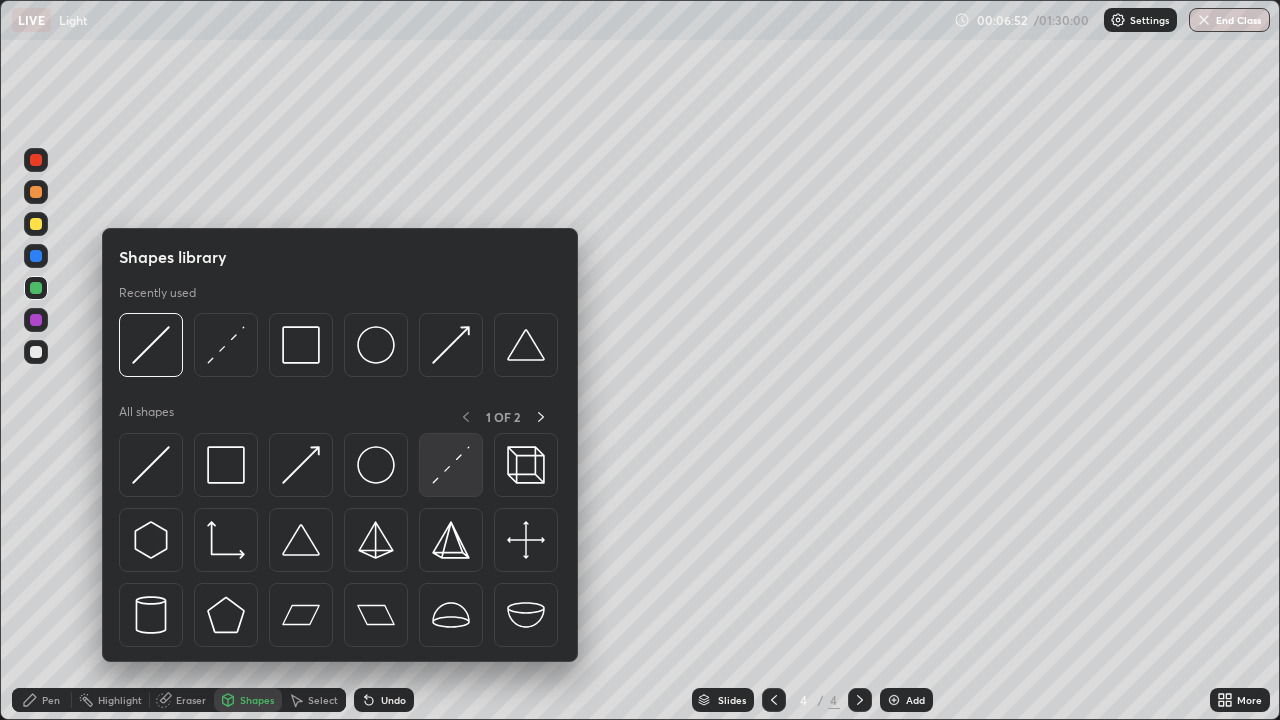 click at bounding box center [451, 465] 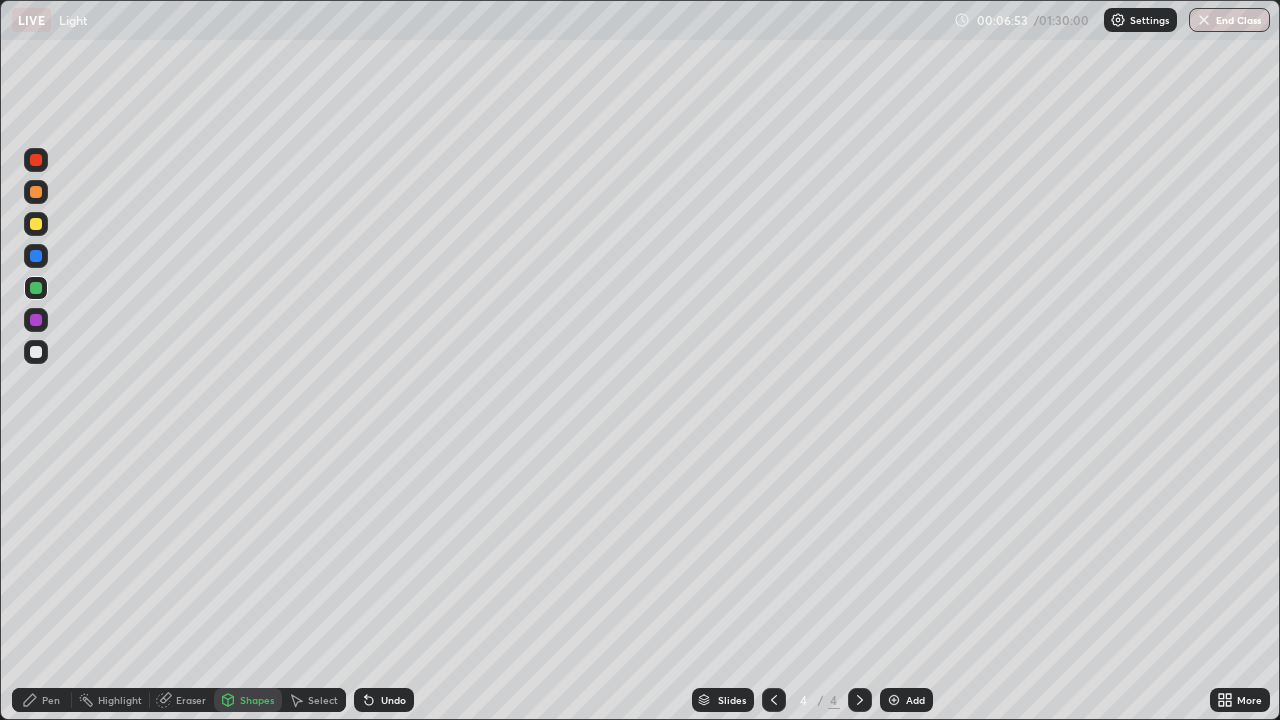 click at bounding box center [36, 256] 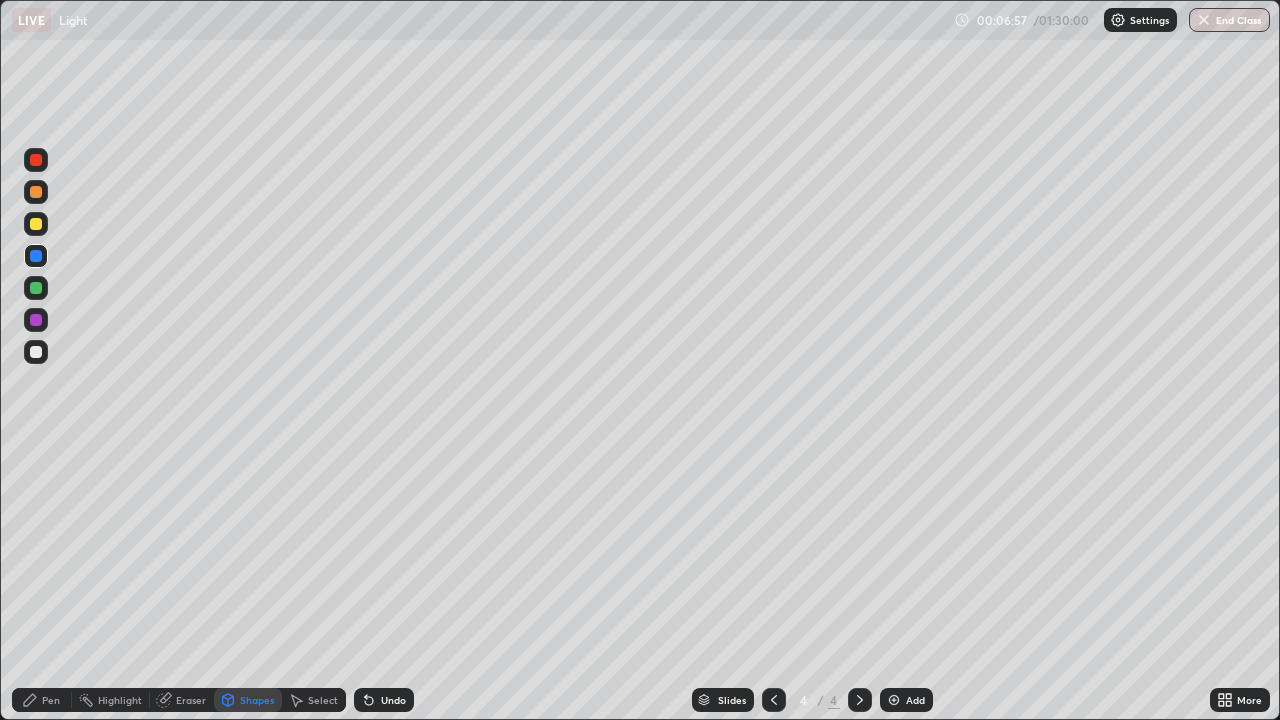 click on "Eraser" at bounding box center (182, 700) 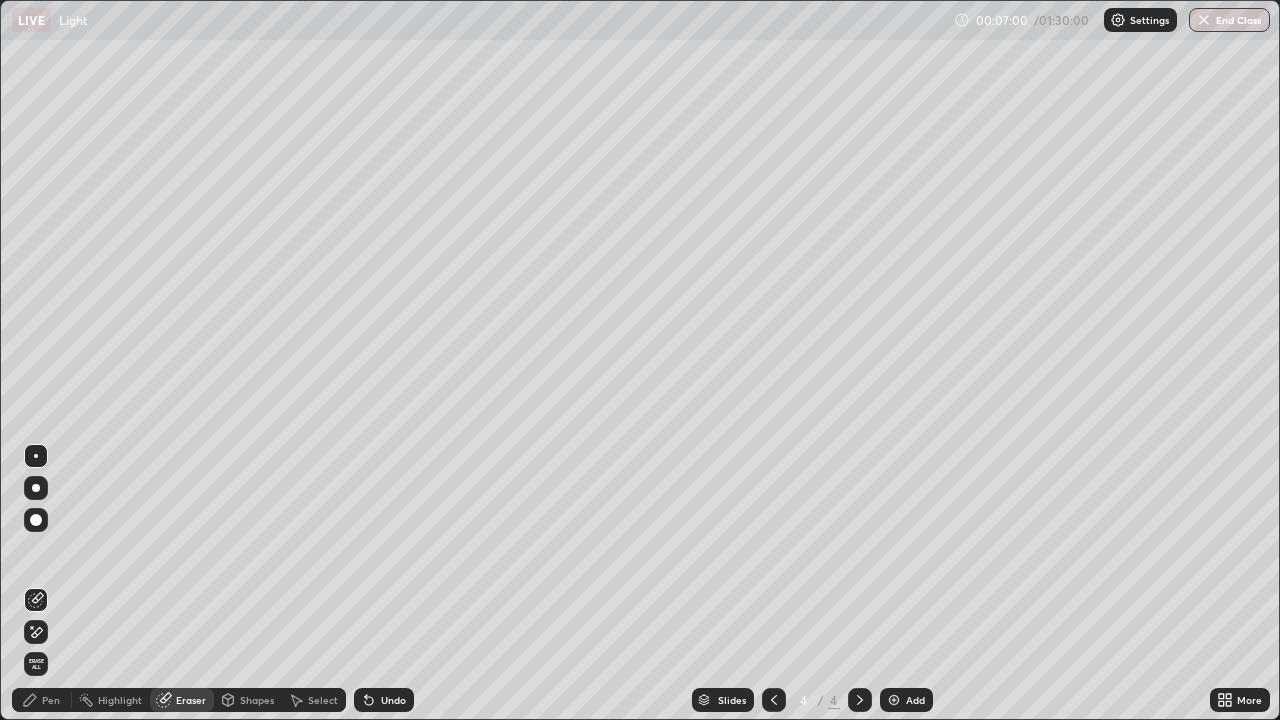 click 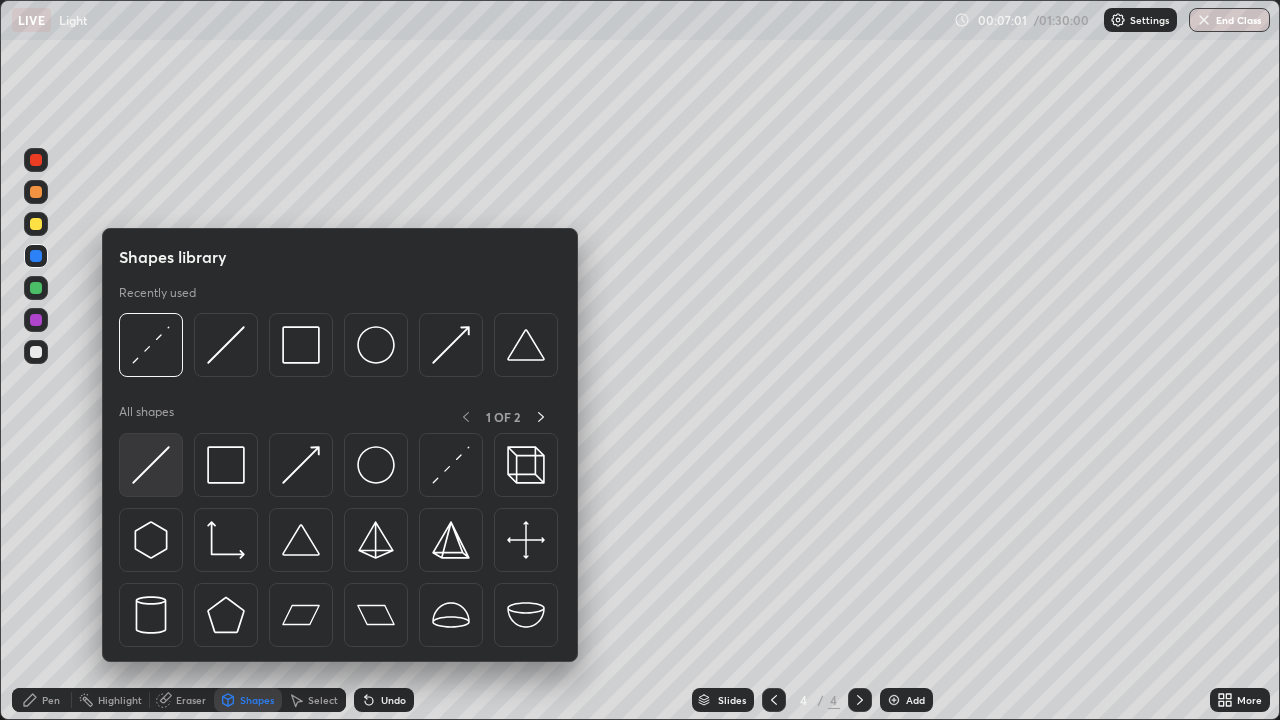 click at bounding box center (151, 465) 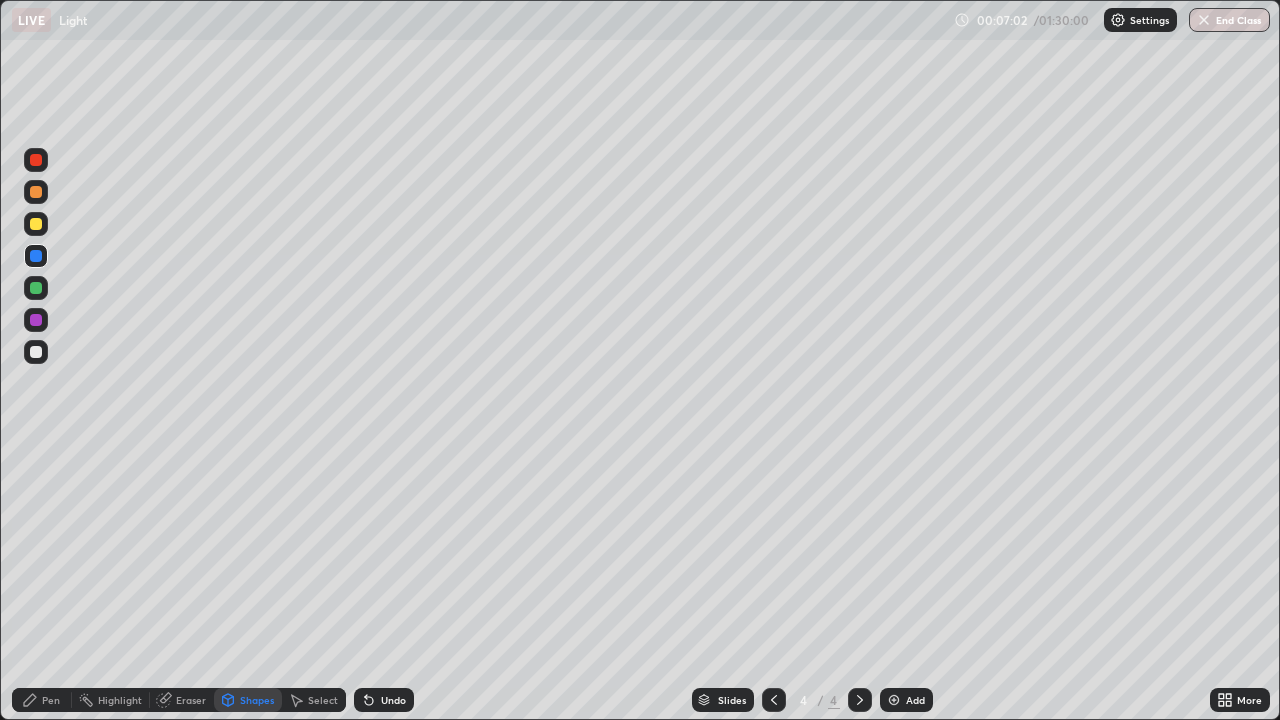 click at bounding box center (36, 352) 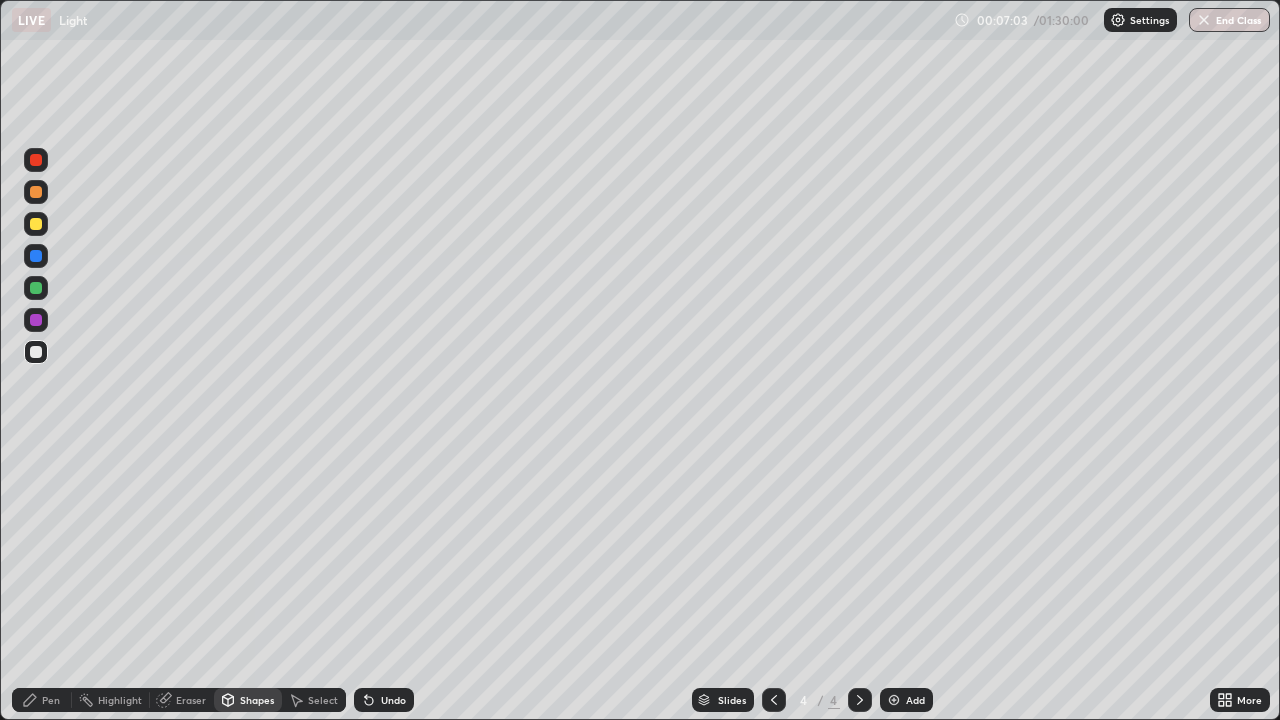 click on "Pen" at bounding box center [42, 700] 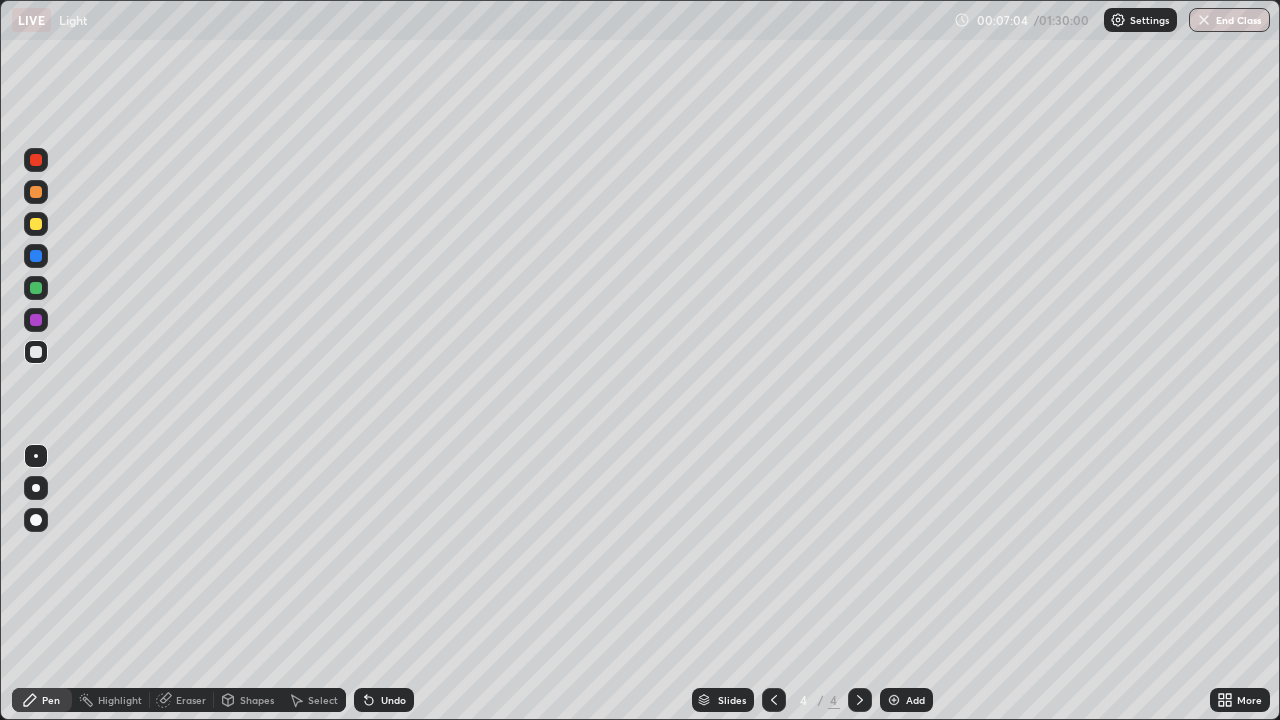 click at bounding box center [36, 352] 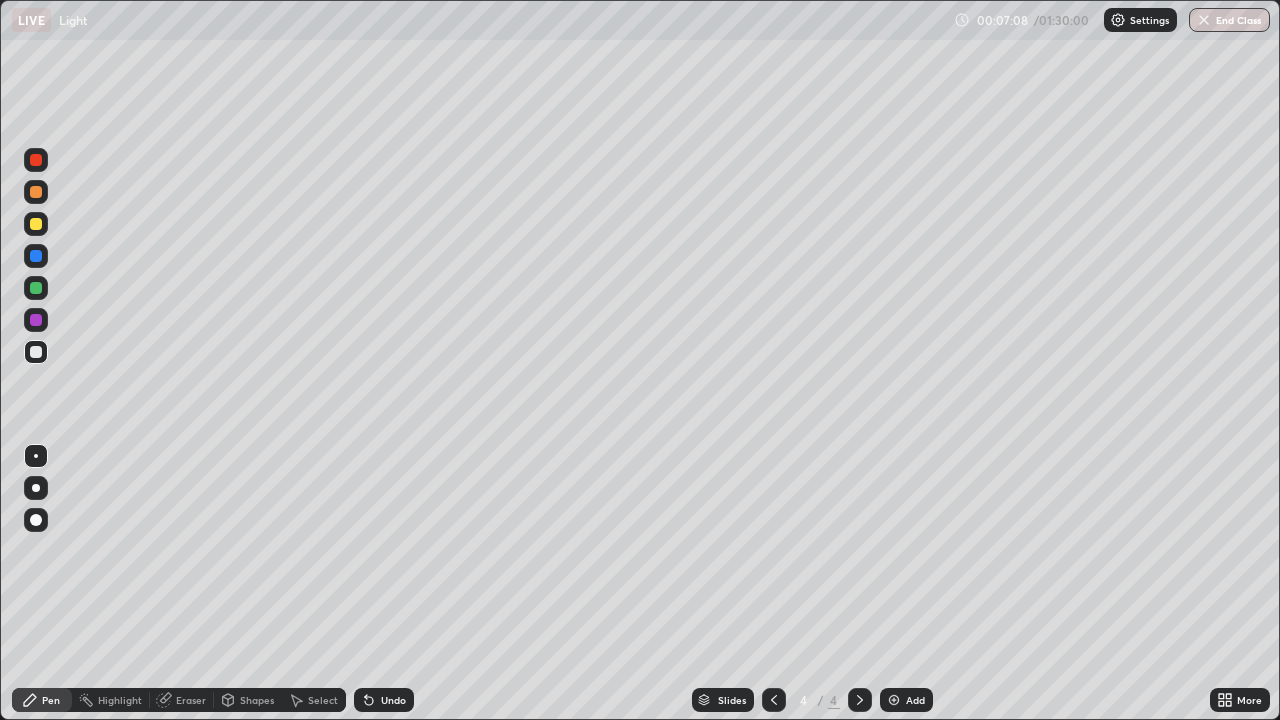 click 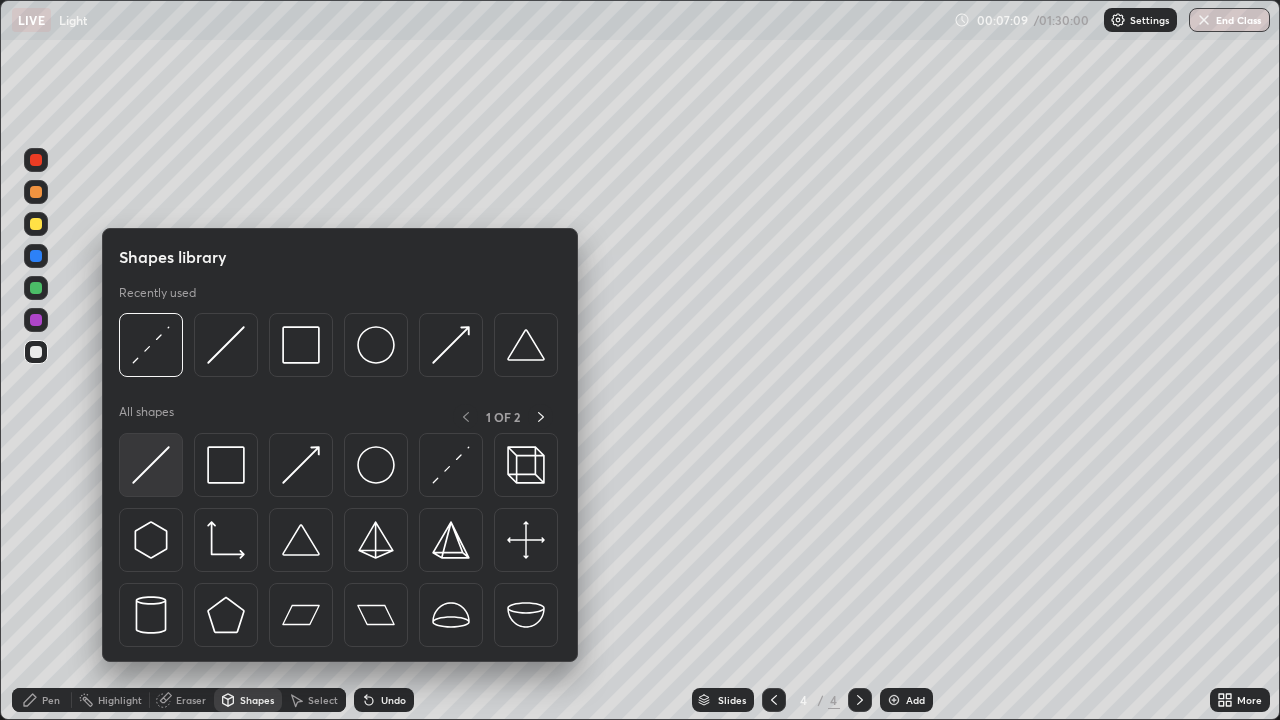 click at bounding box center (151, 465) 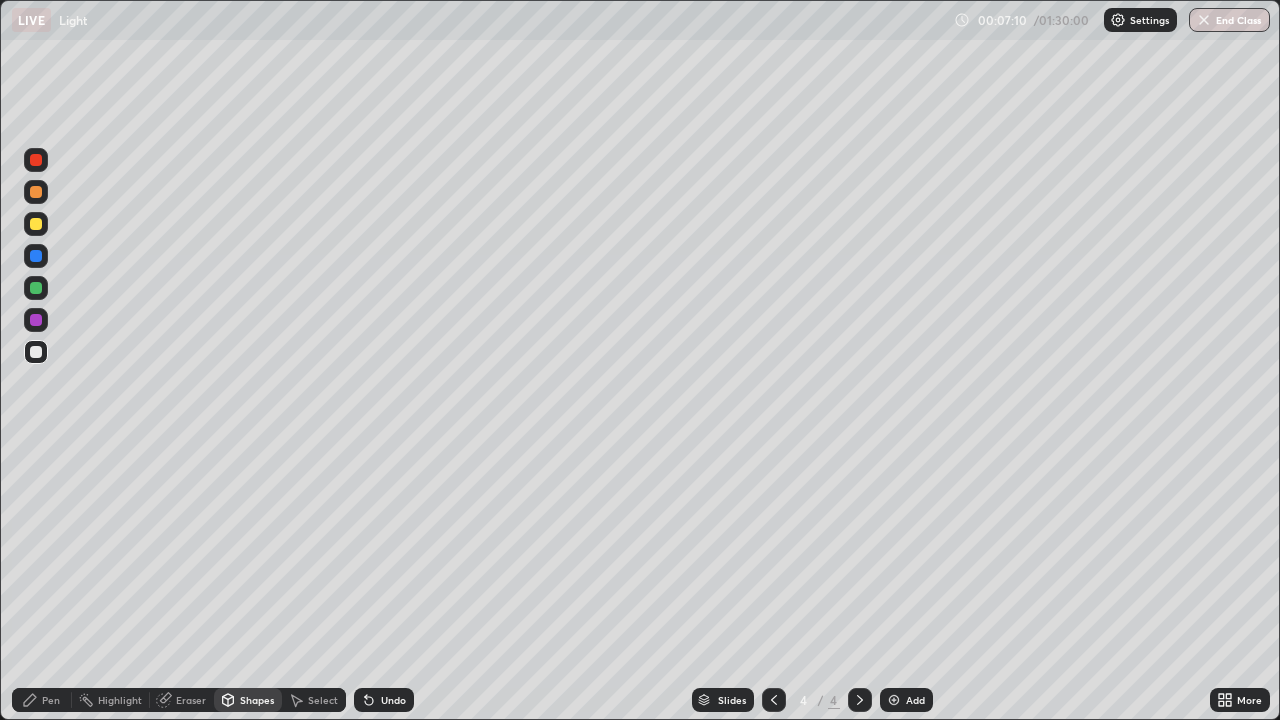 click 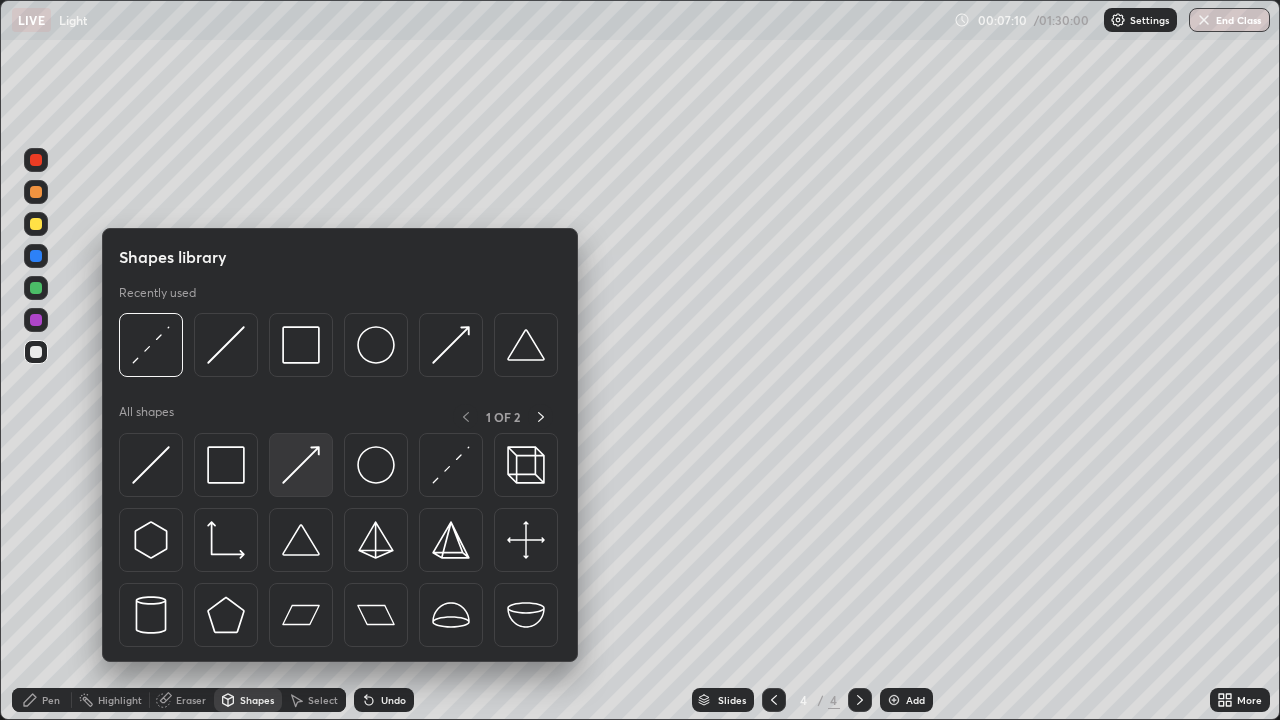 click at bounding box center (301, 465) 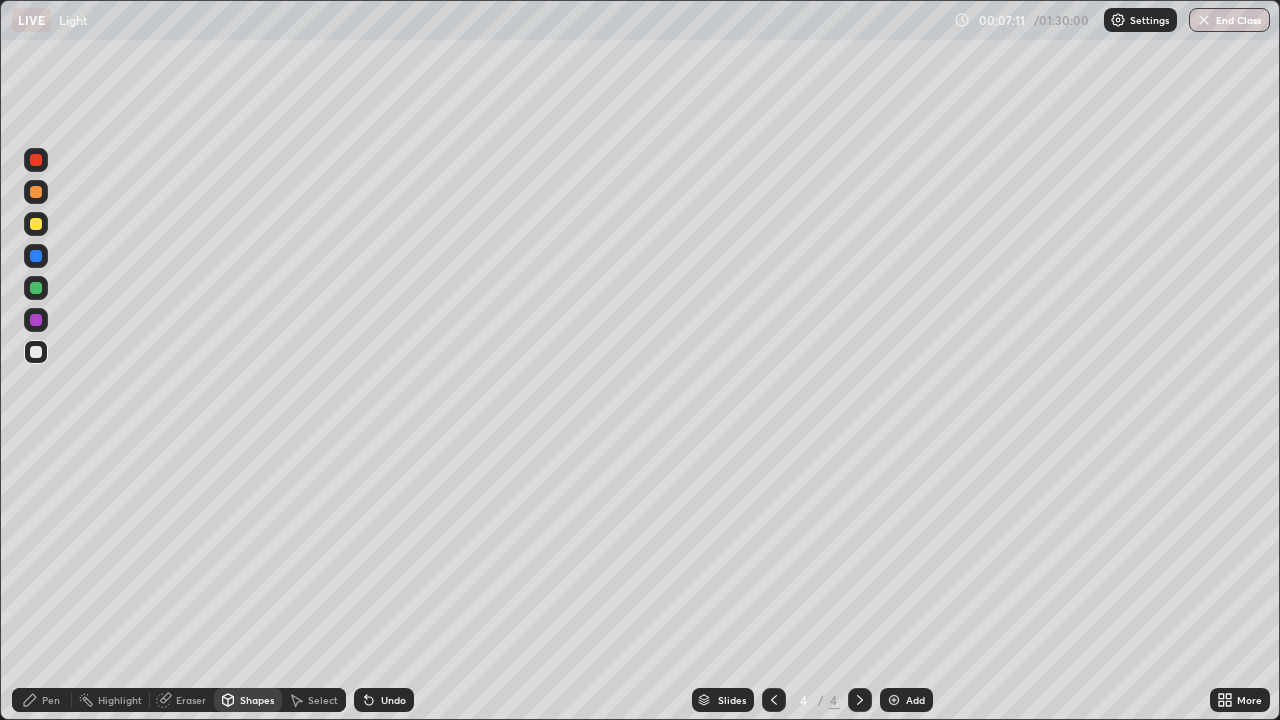 click at bounding box center (36, 224) 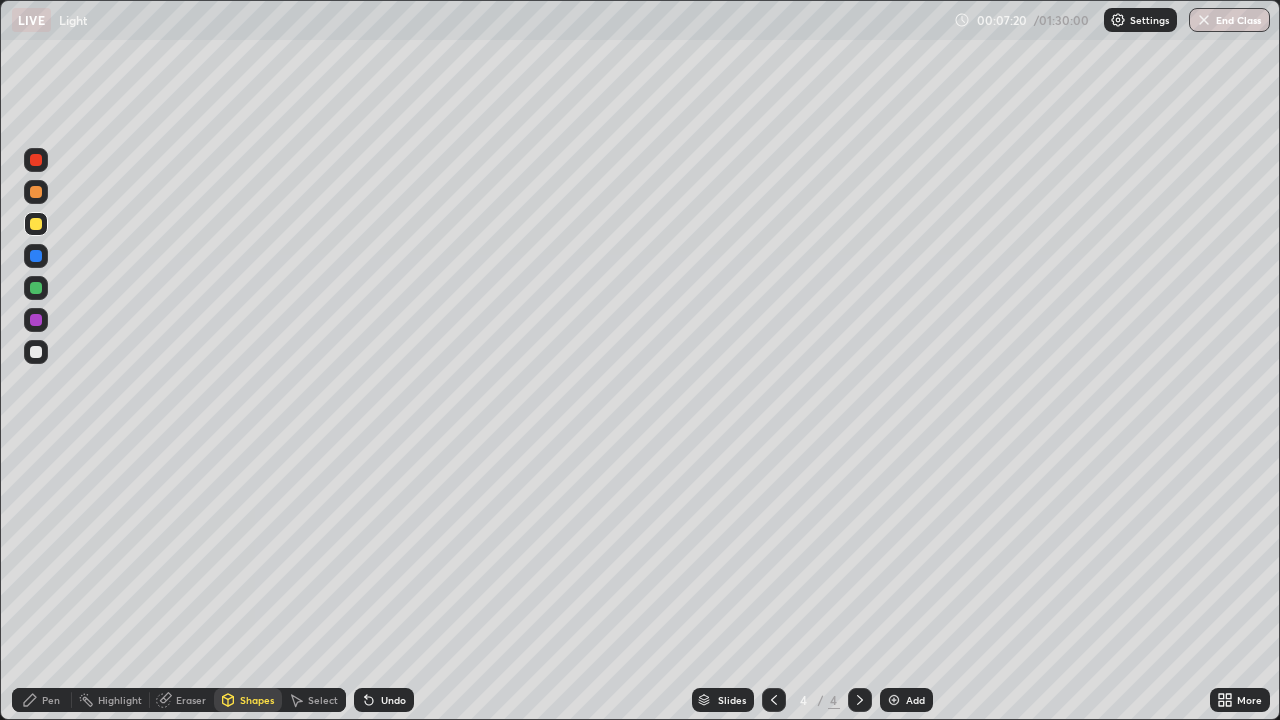 click at bounding box center (36, 192) 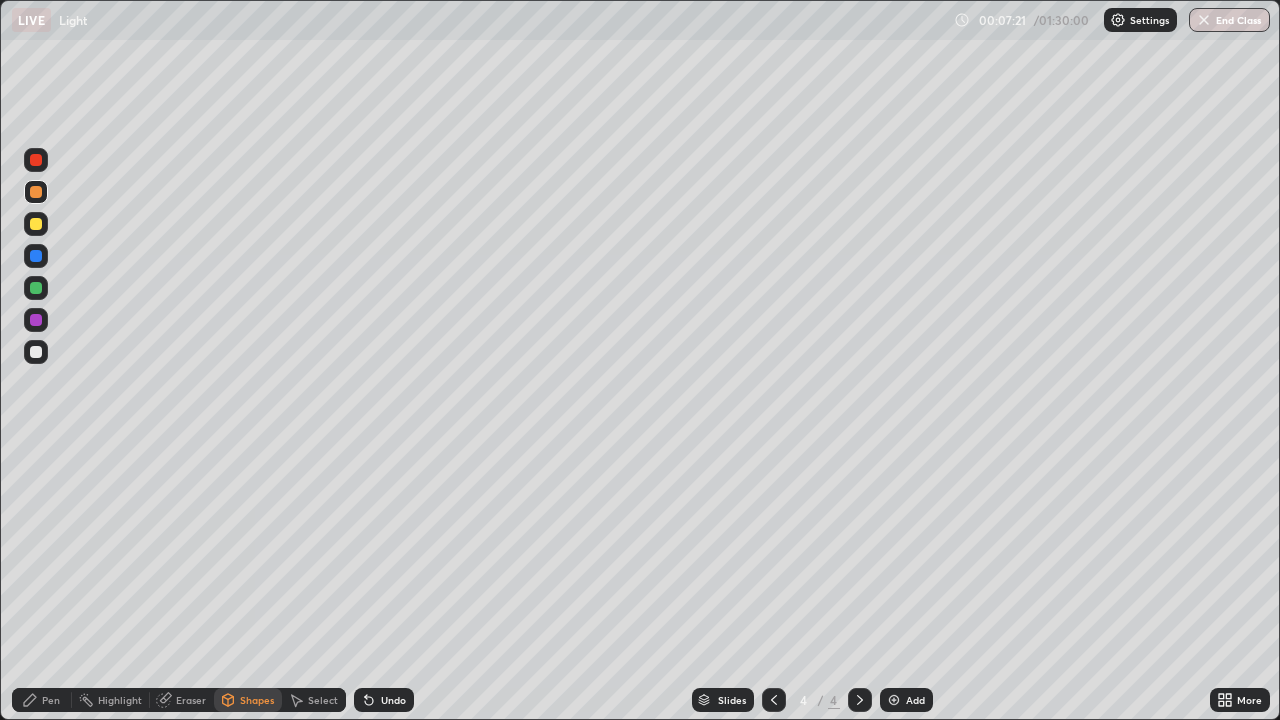 click on "Pen" at bounding box center (51, 700) 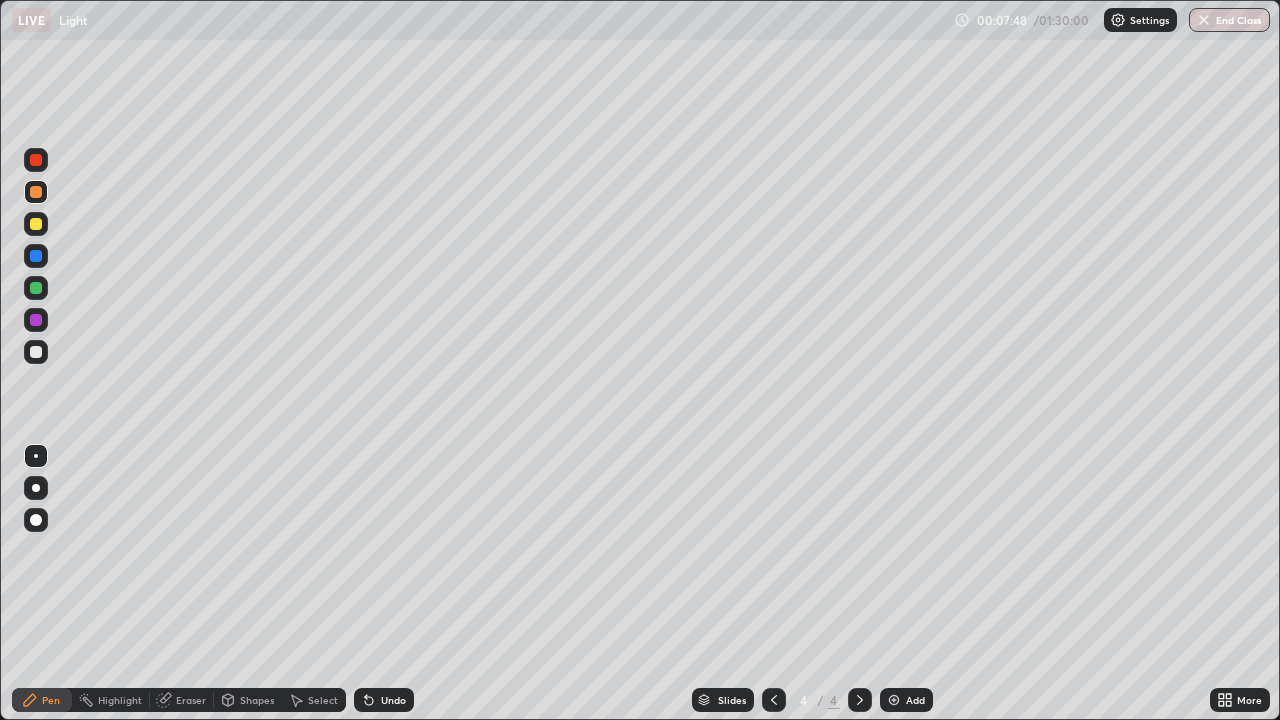 click at bounding box center [36, 160] 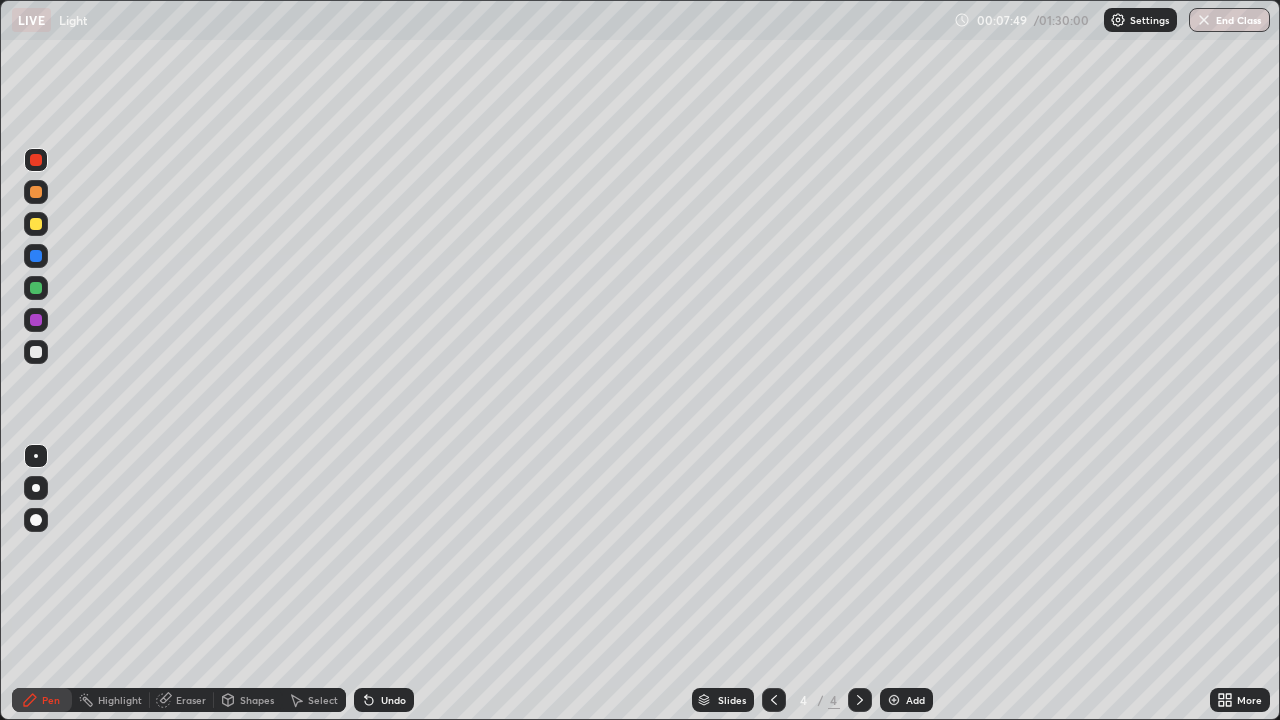 click on "Shapes" at bounding box center [248, 700] 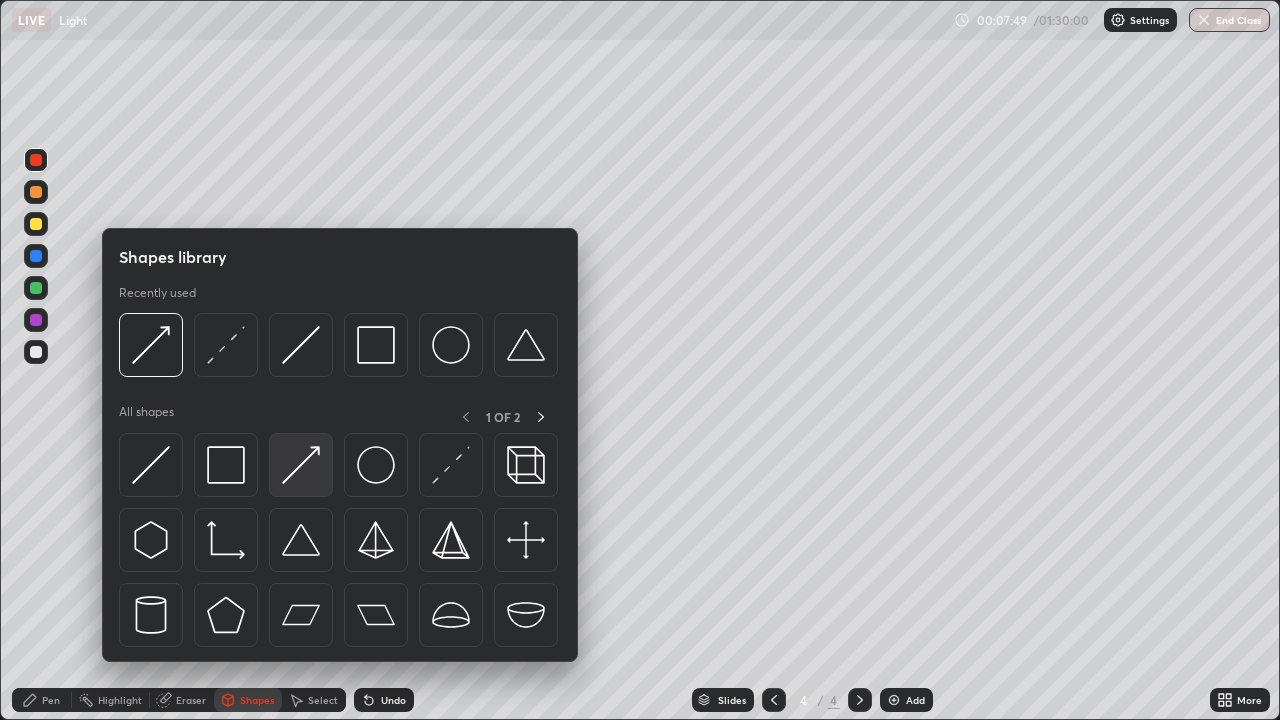 click at bounding box center (301, 465) 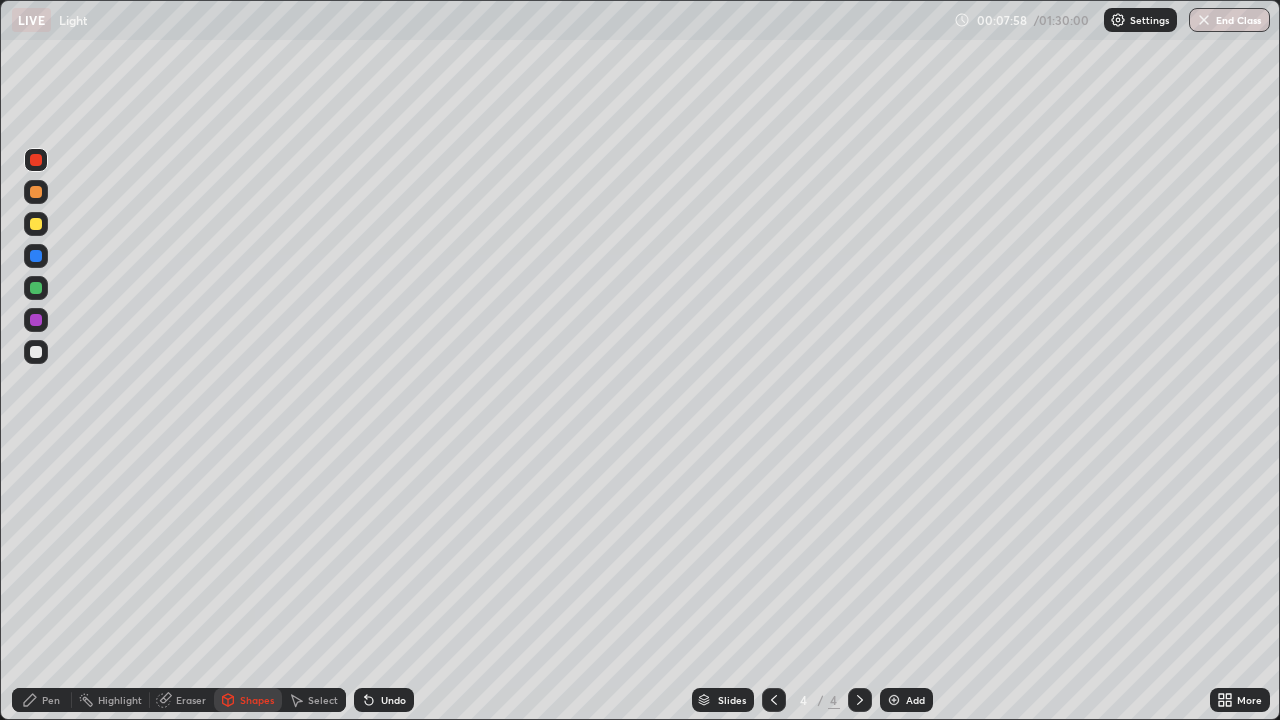 click at bounding box center [36, 288] 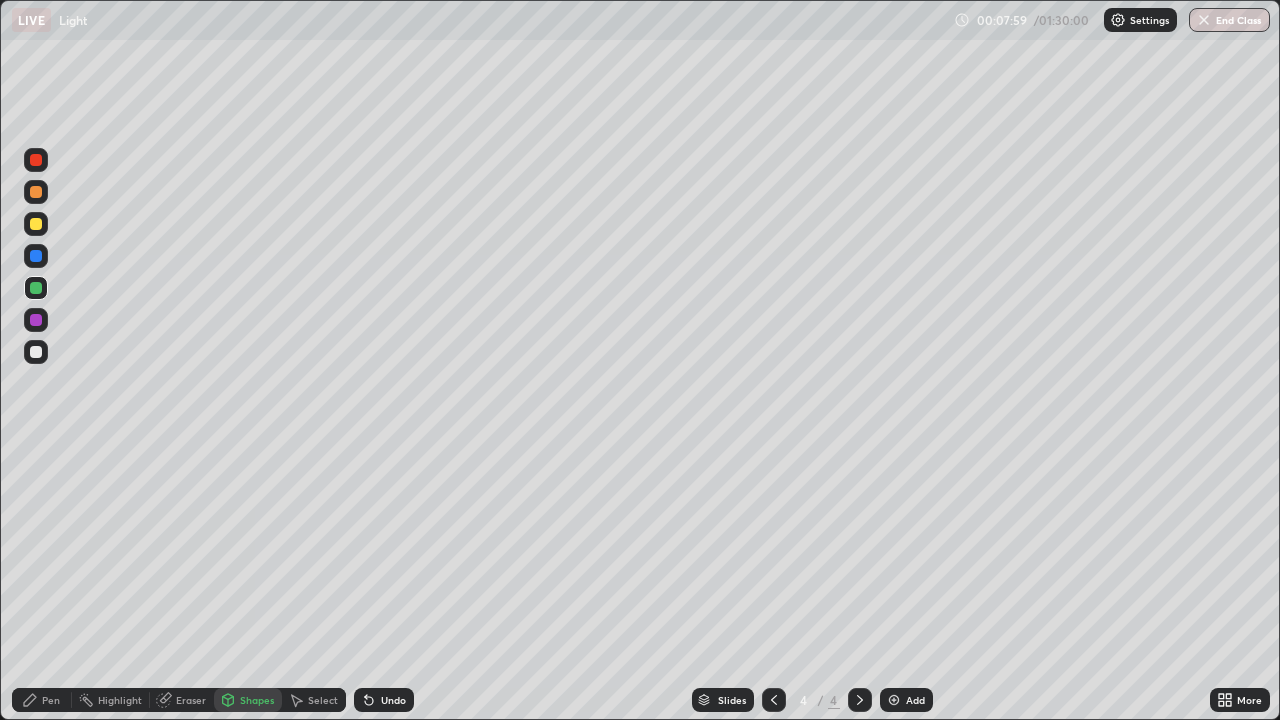 click on "Pen" at bounding box center (51, 700) 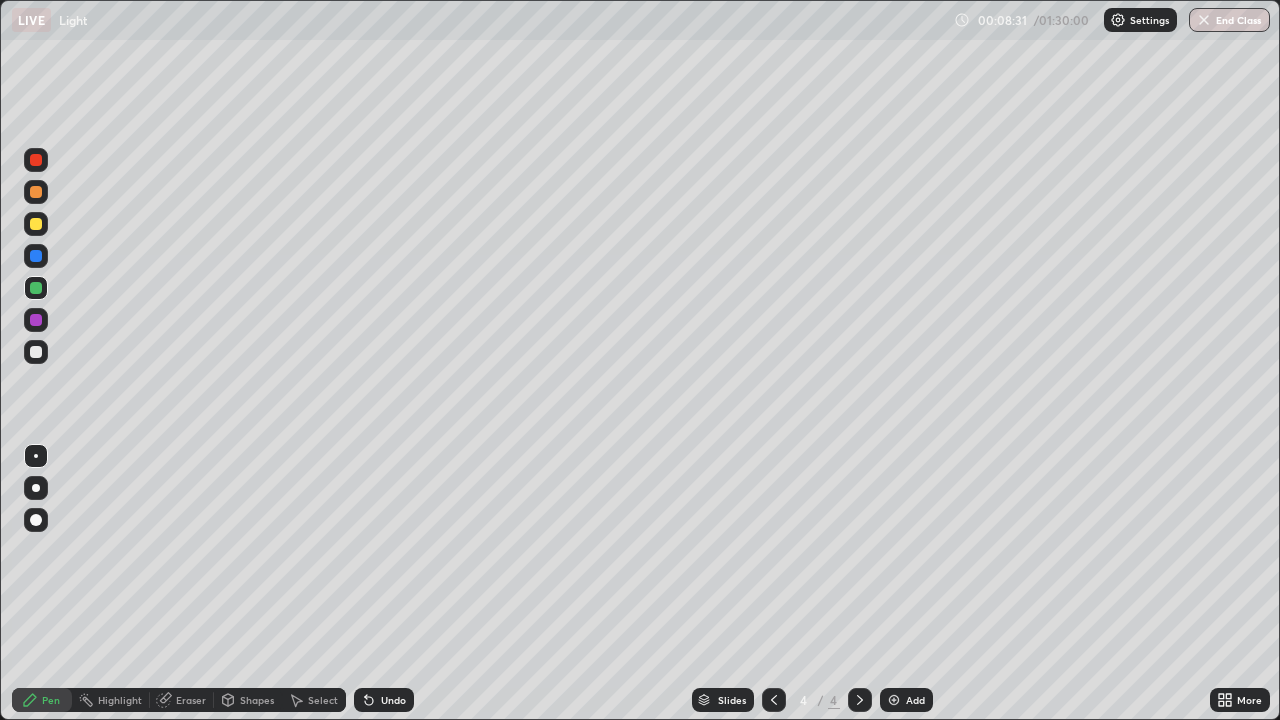 click 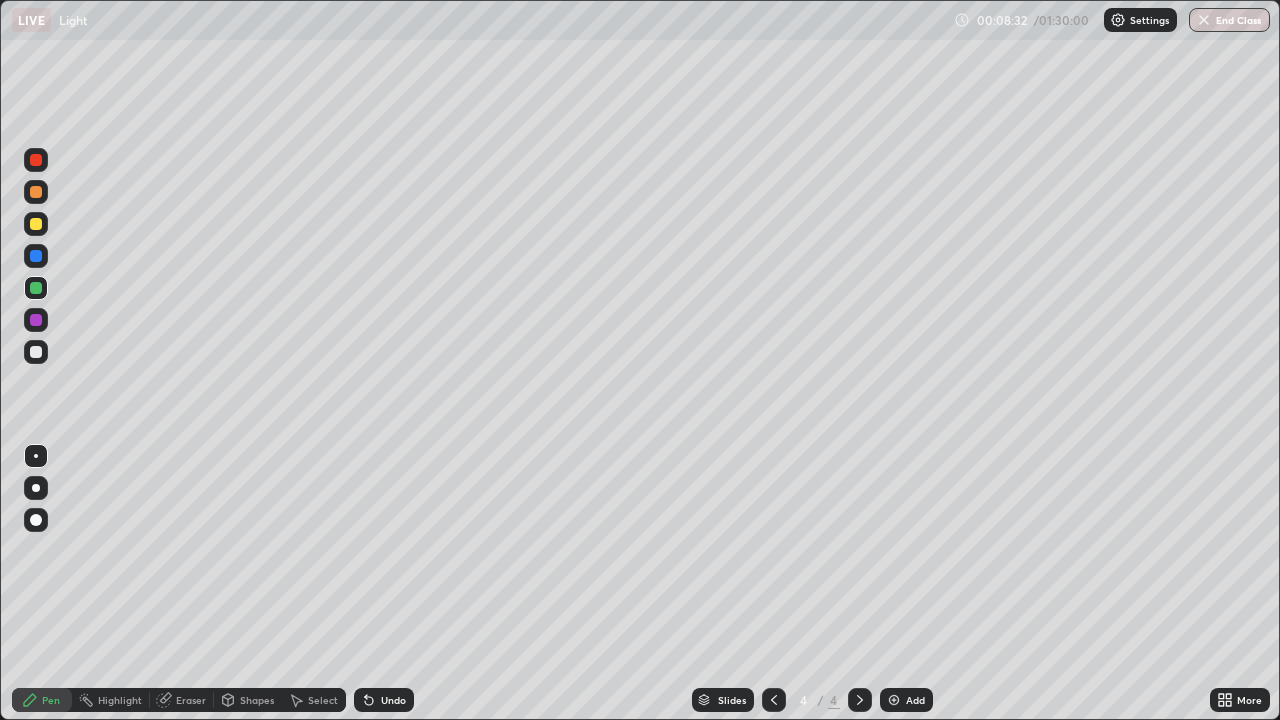 click at bounding box center [894, 700] 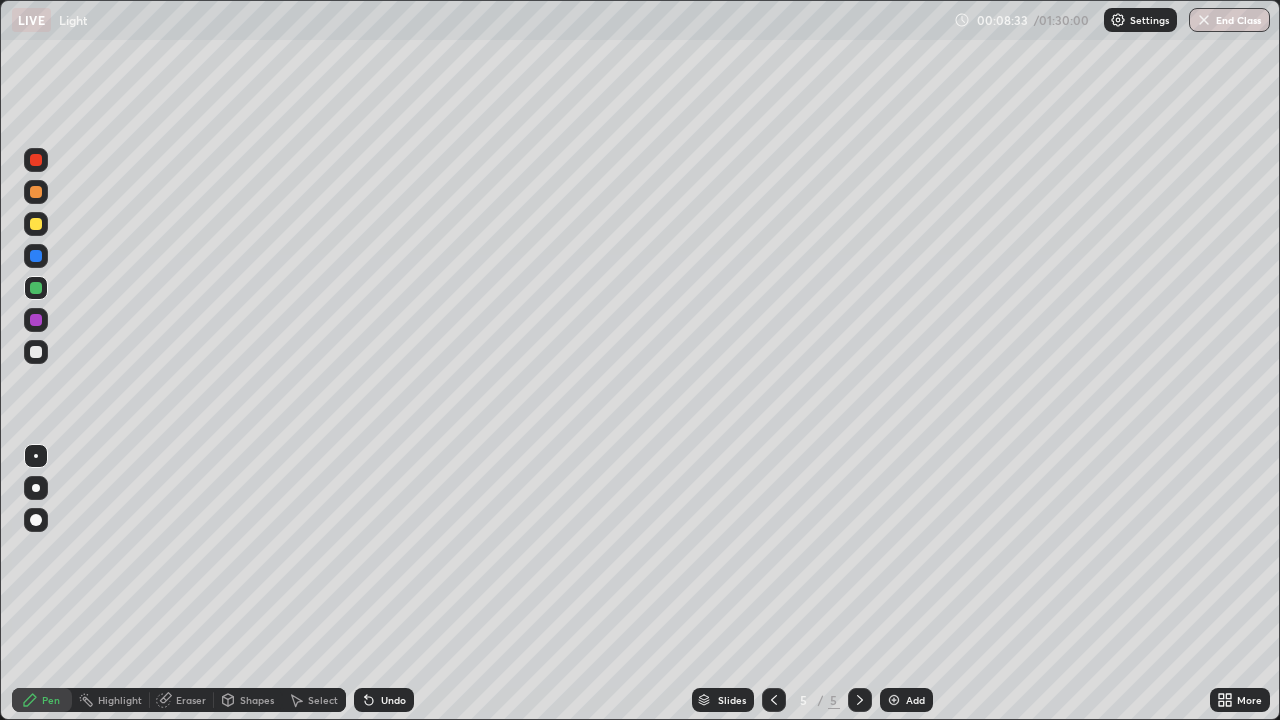 click on "Pen" at bounding box center [42, 700] 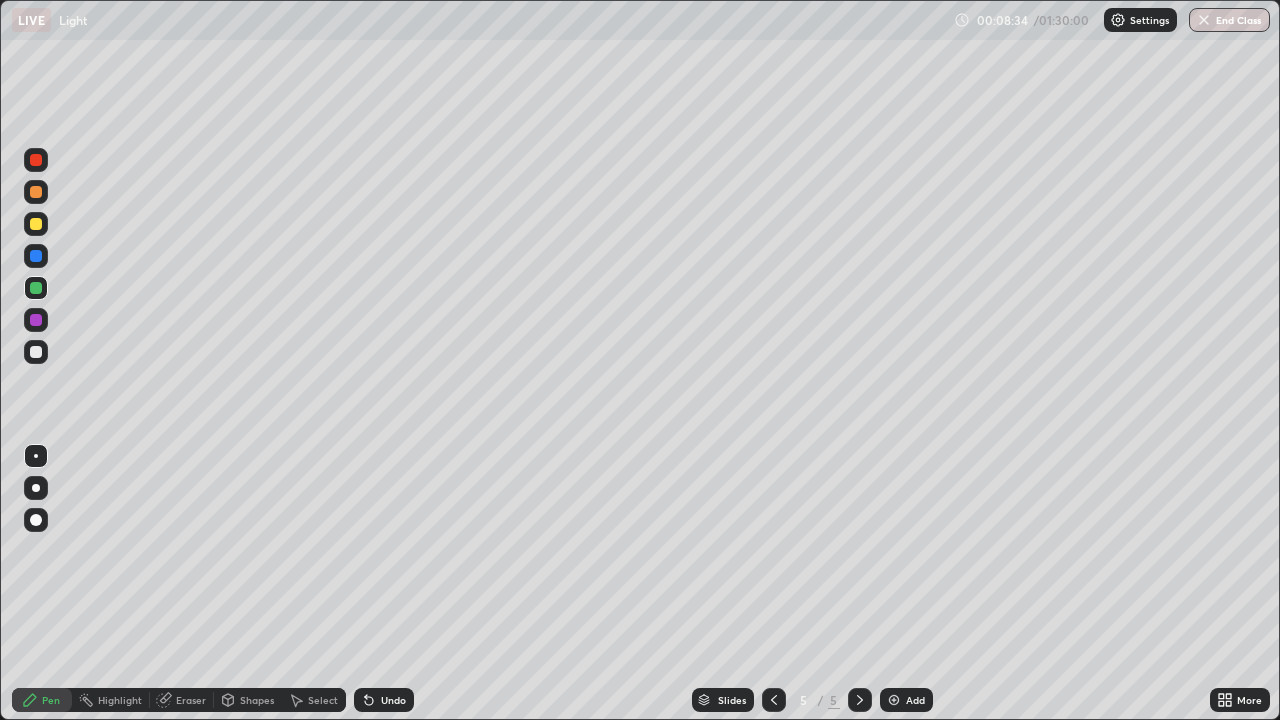 click at bounding box center (36, 352) 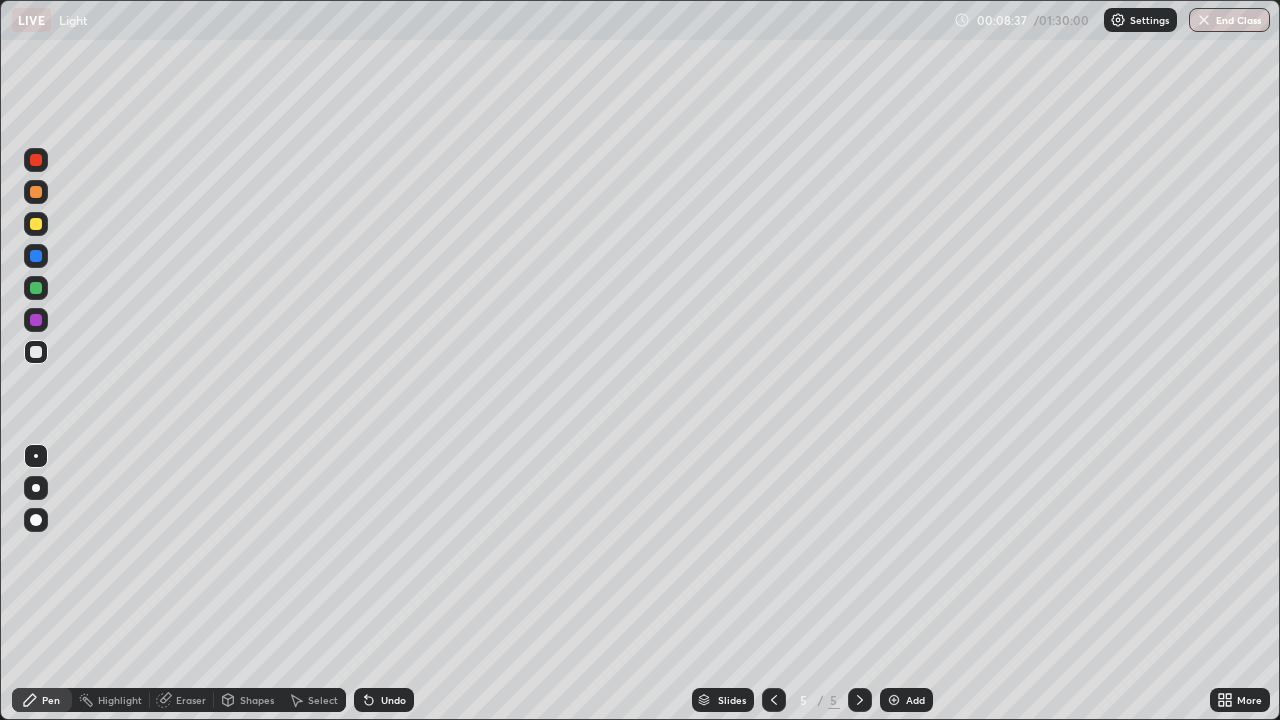 click at bounding box center (36, 288) 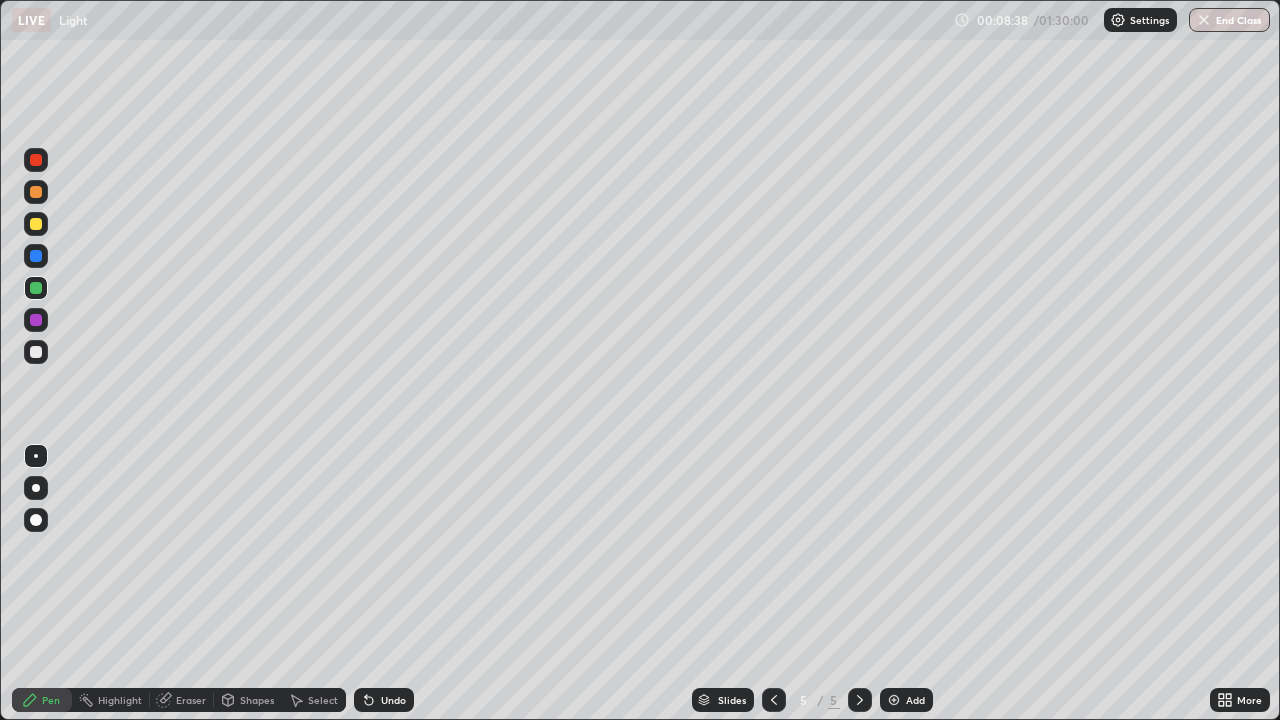 click on "Pen" at bounding box center (42, 700) 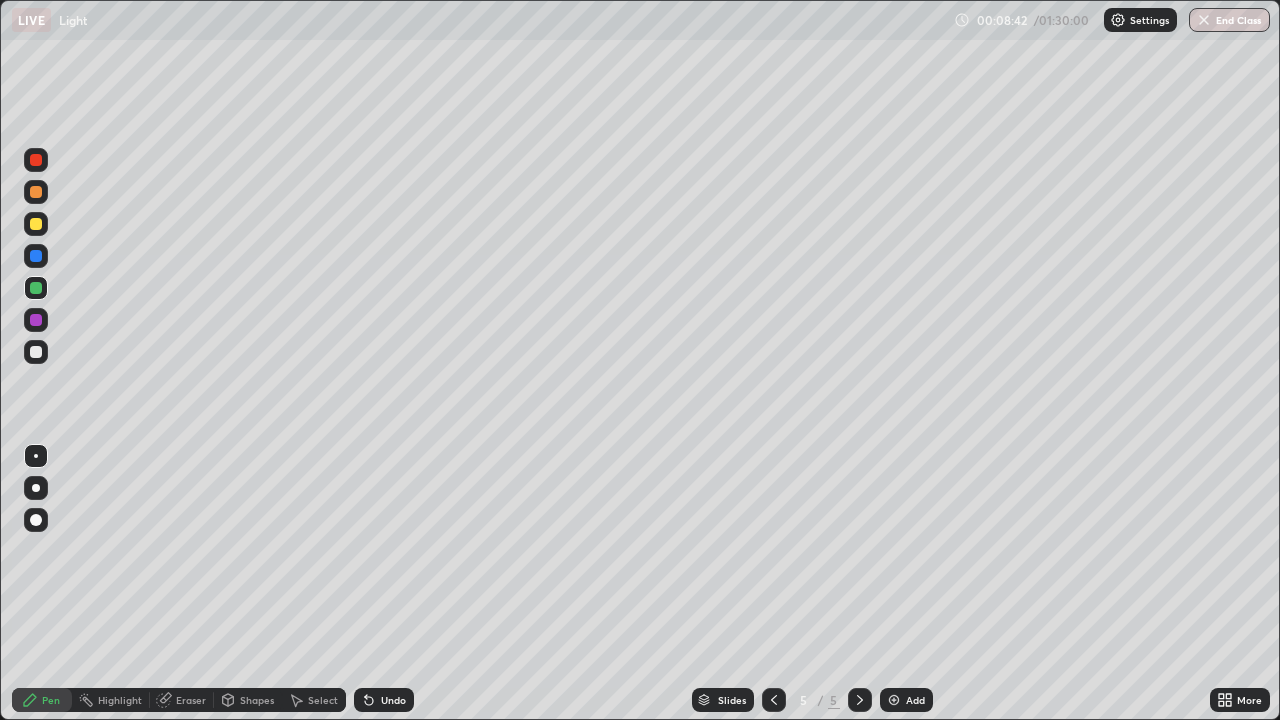 click on "Shapes" at bounding box center (257, 700) 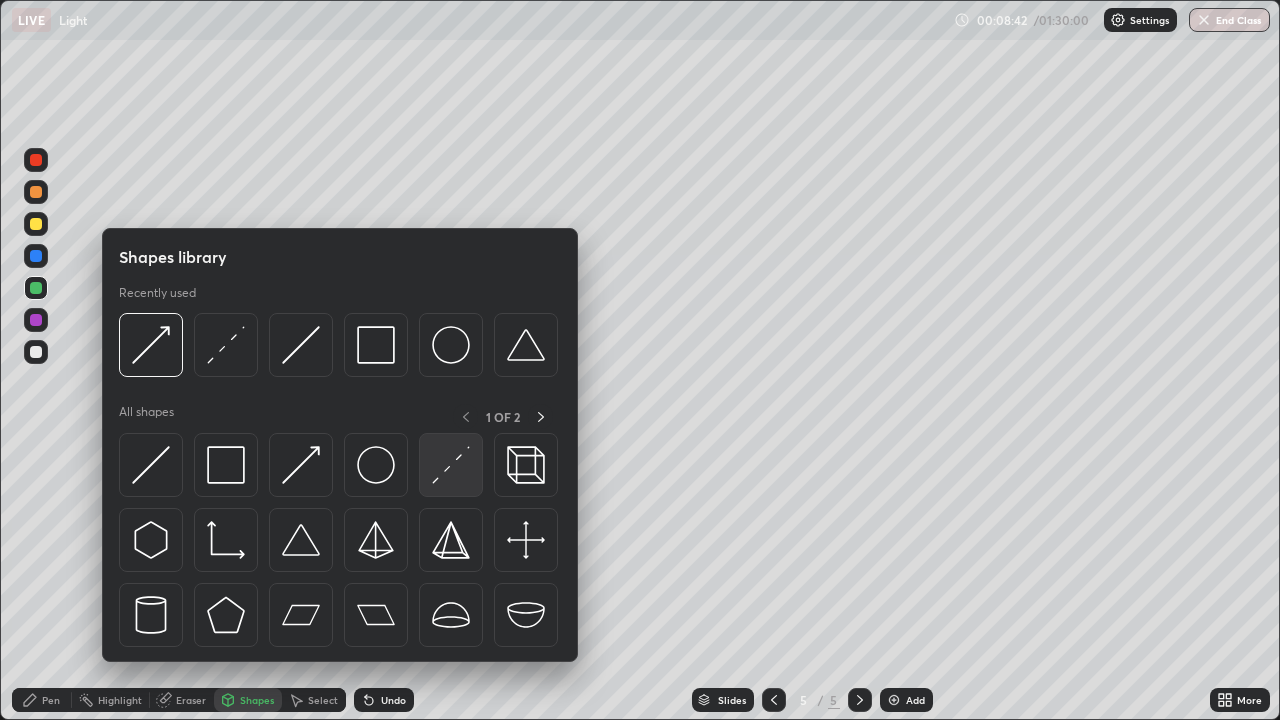 click at bounding box center (451, 465) 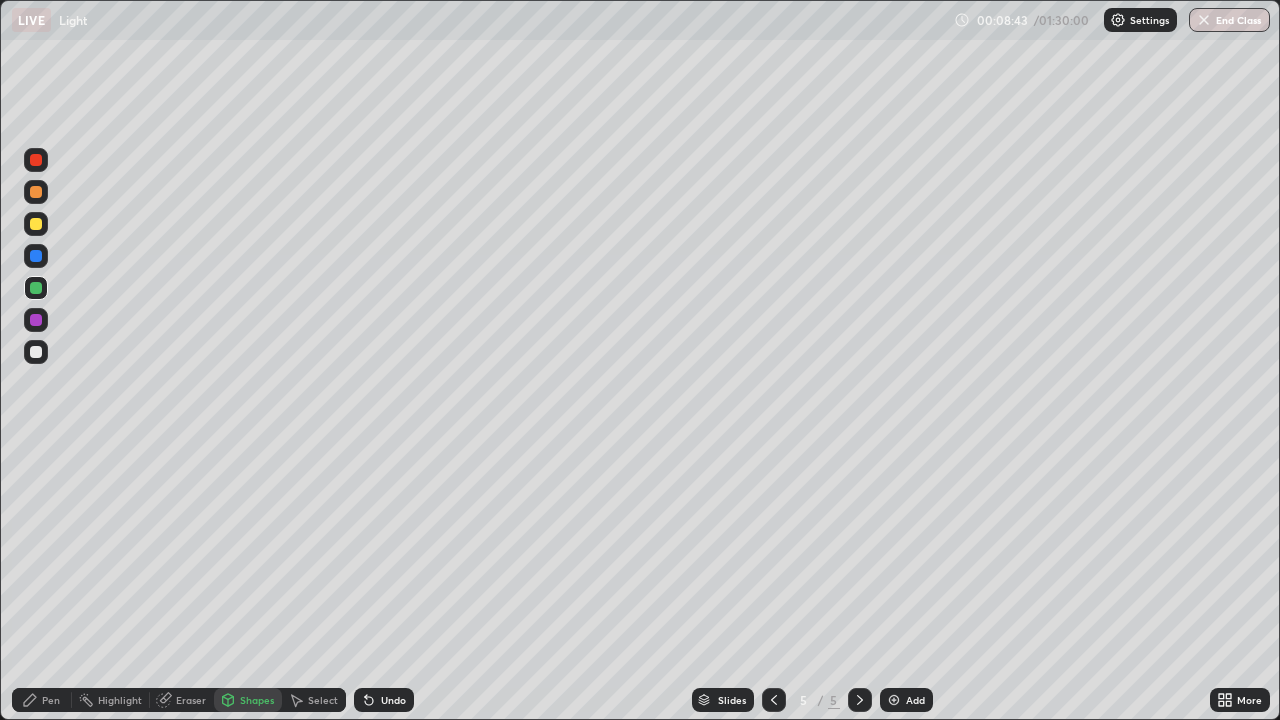 click at bounding box center (36, 256) 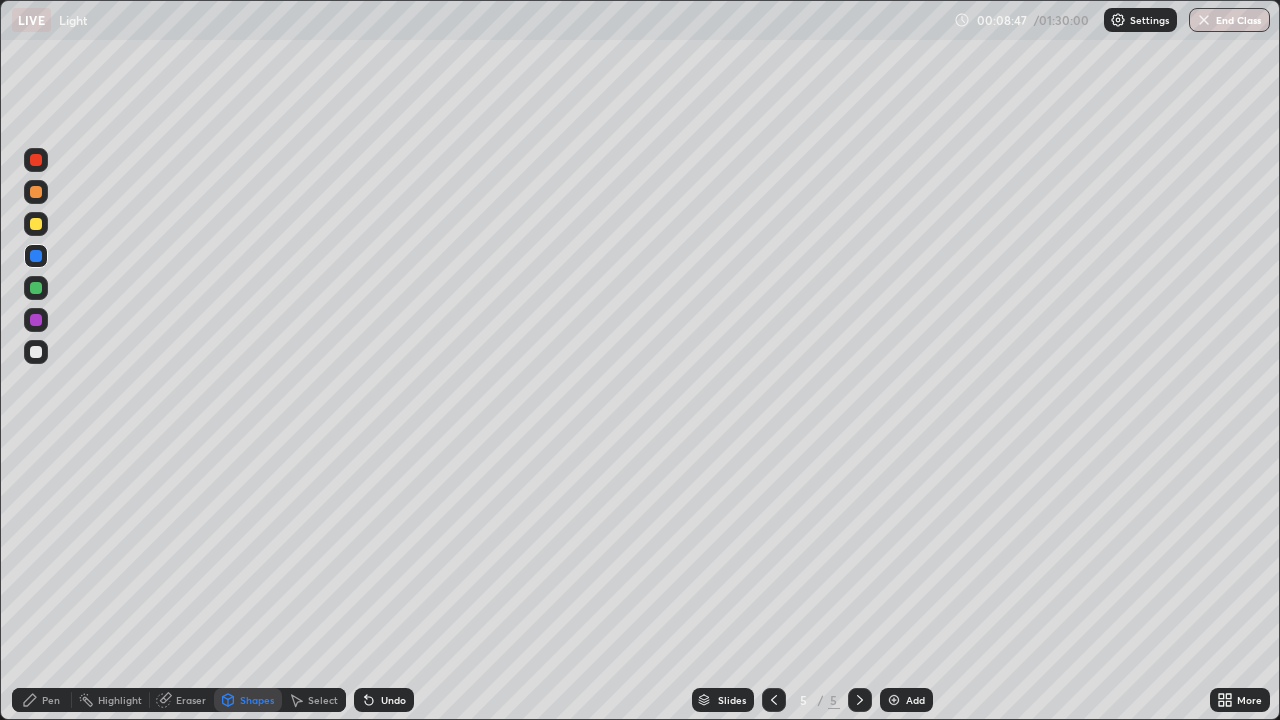click at bounding box center (36, 352) 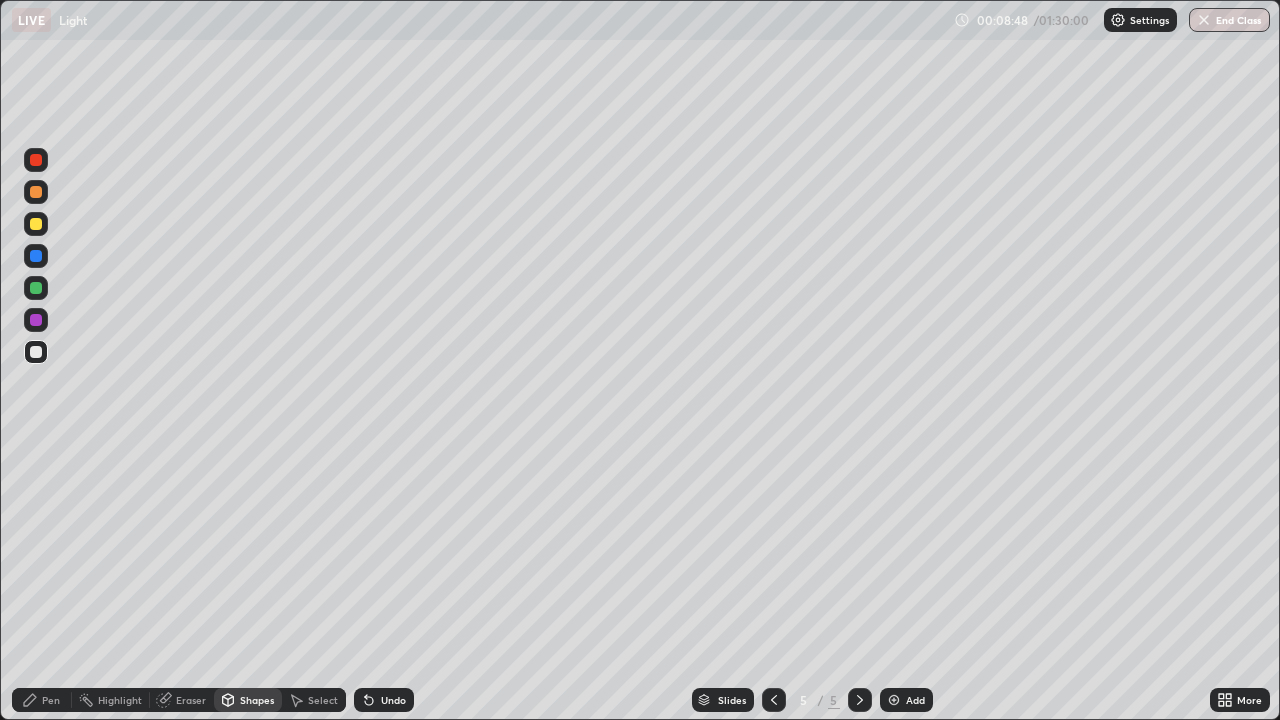 click at bounding box center [36, 192] 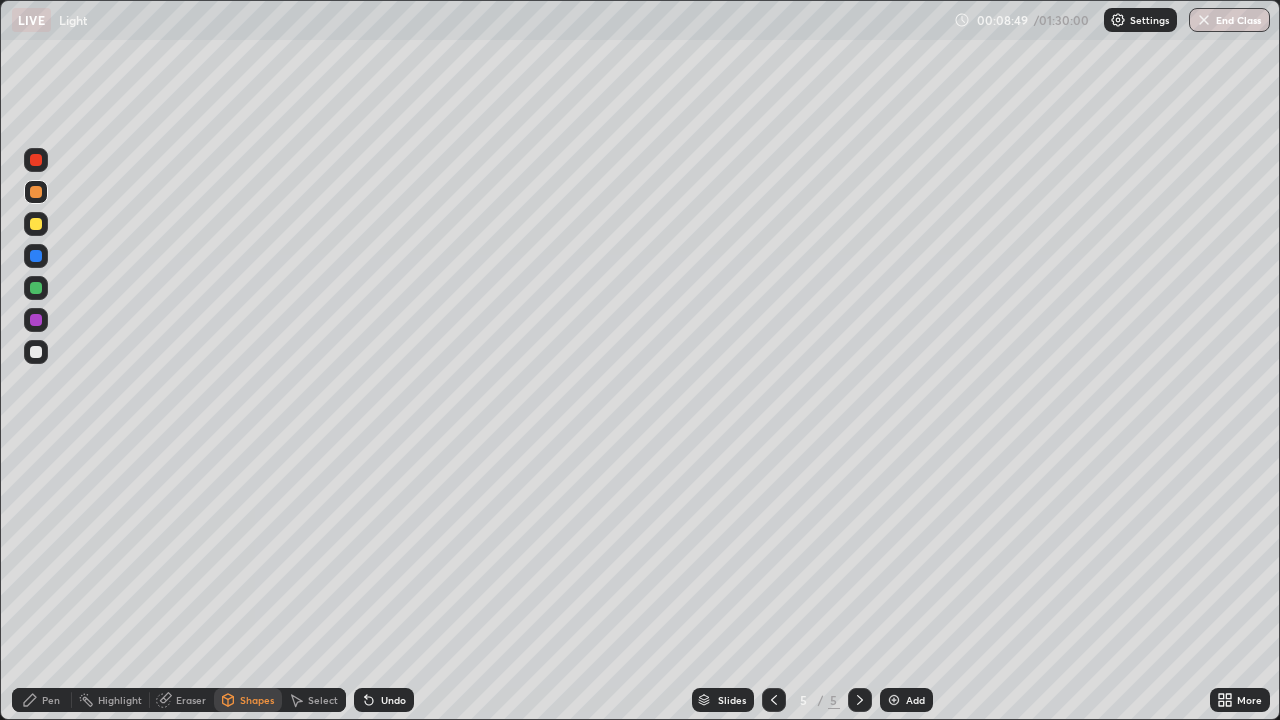 click on "Pen" at bounding box center (51, 700) 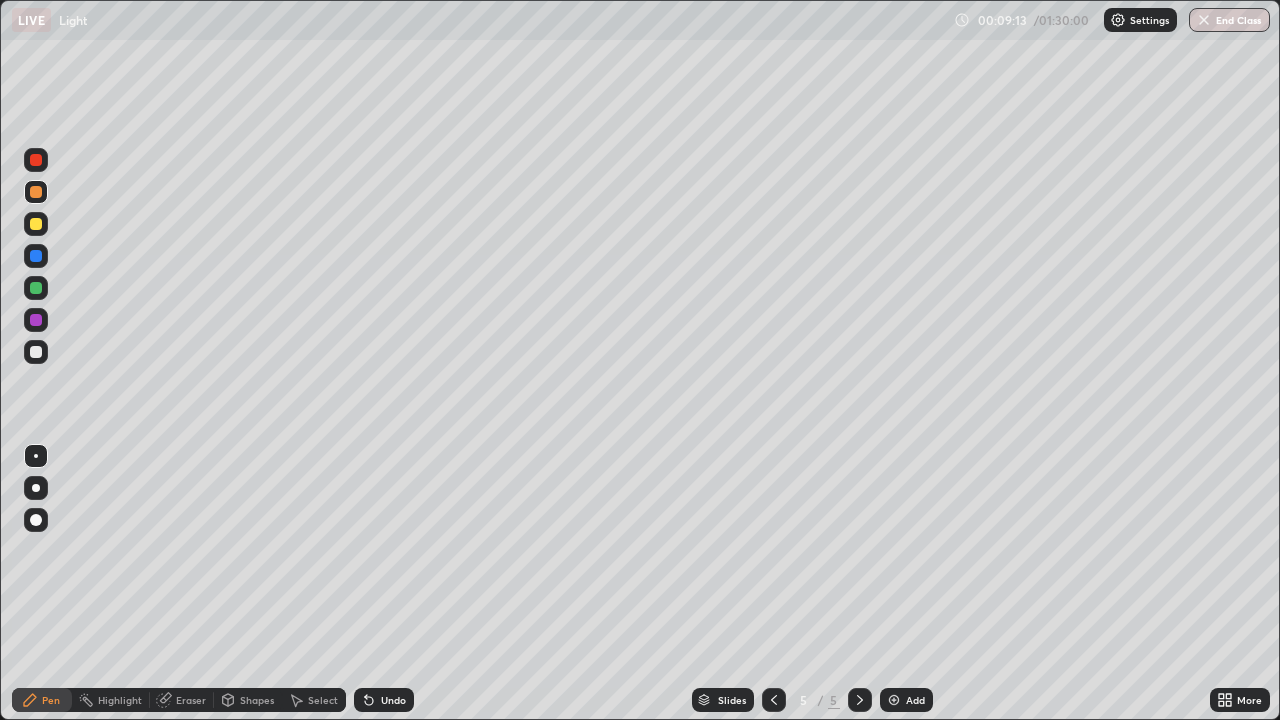 click 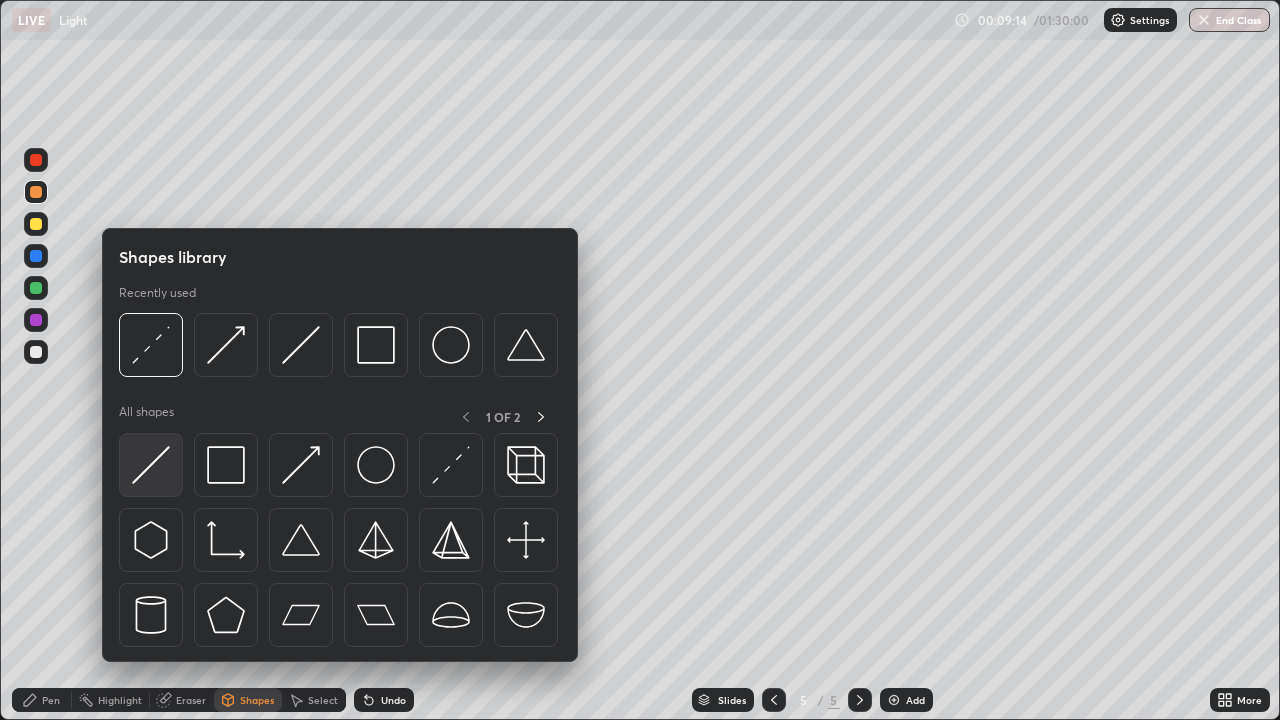 click at bounding box center (151, 465) 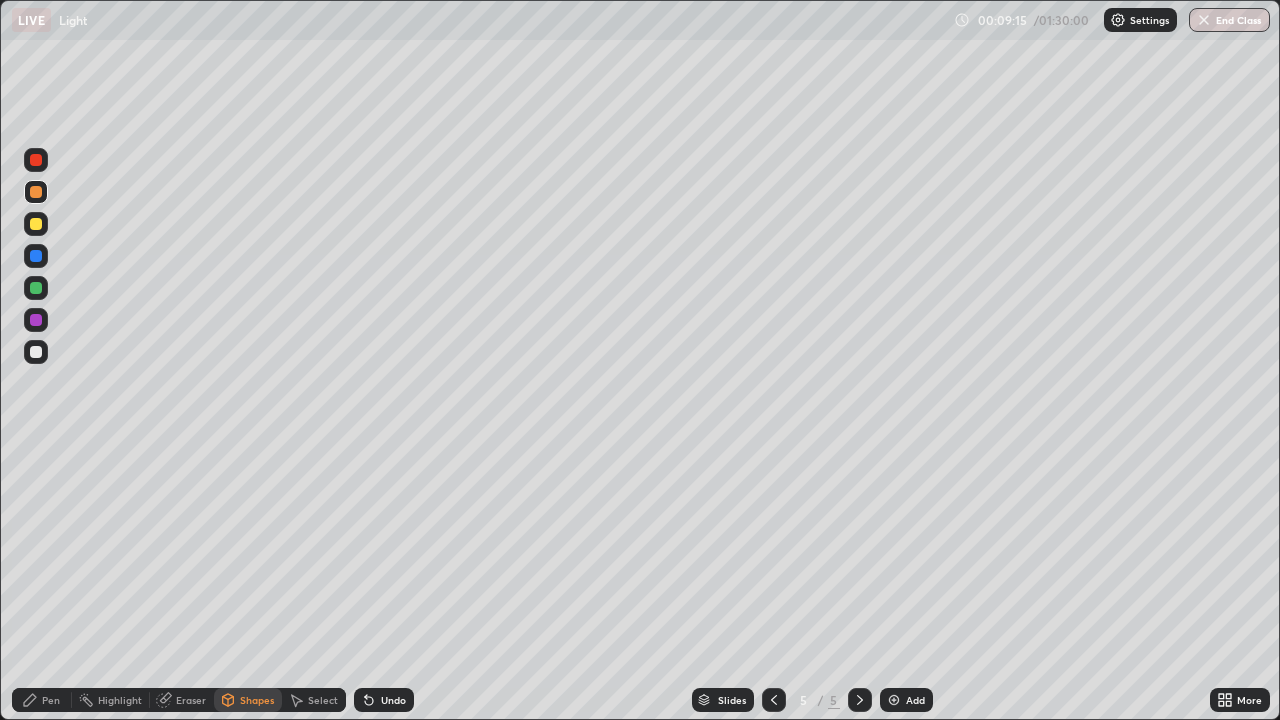 click at bounding box center [36, 320] 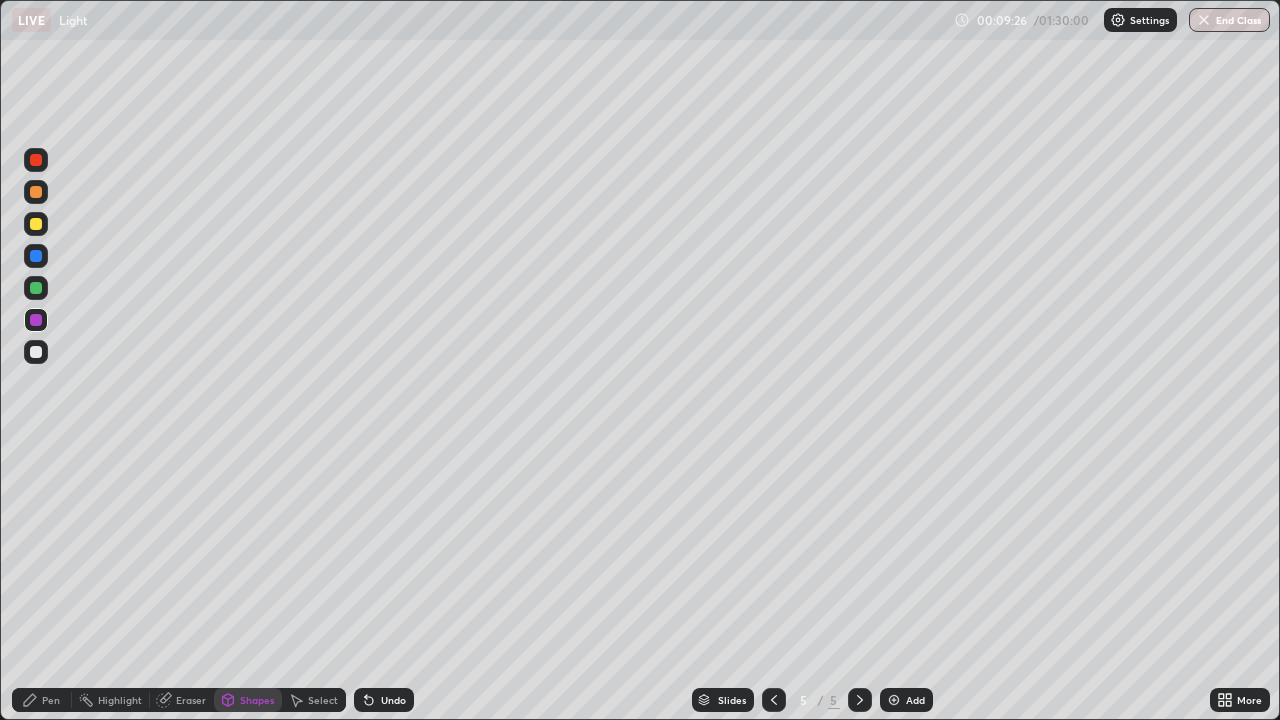 click at bounding box center [36, 352] 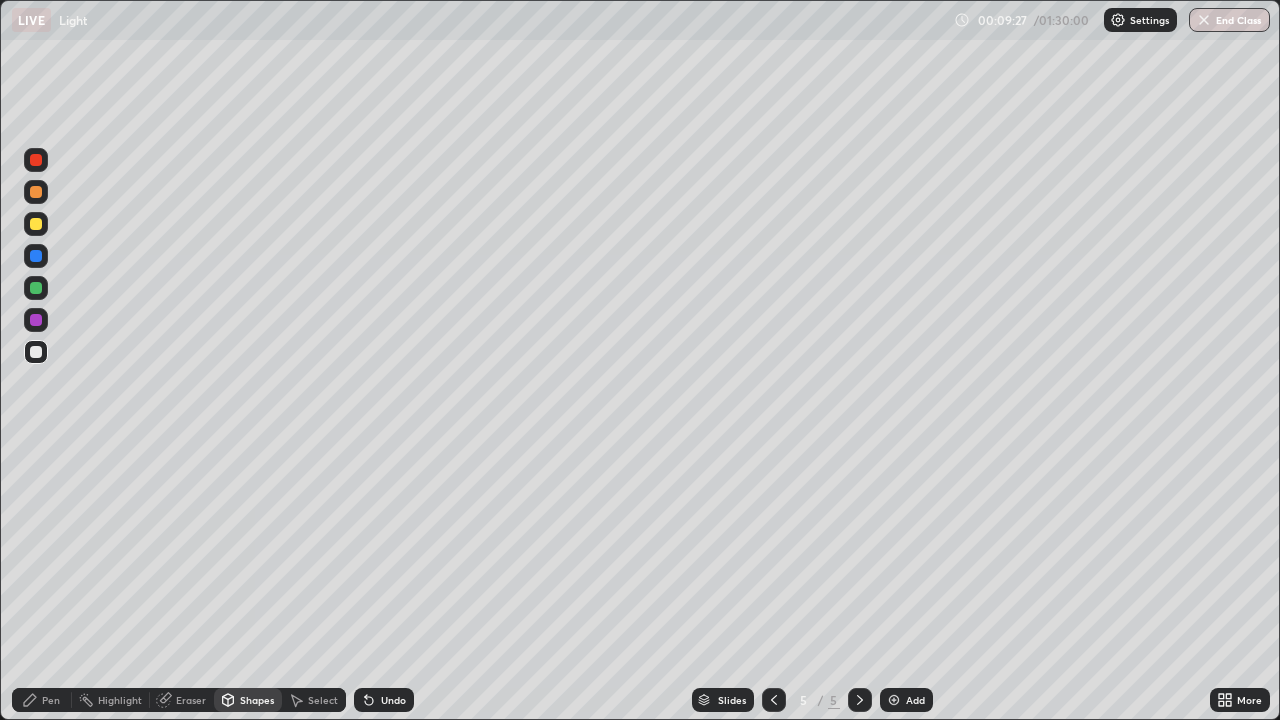click on "Pen" at bounding box center (51, 700) 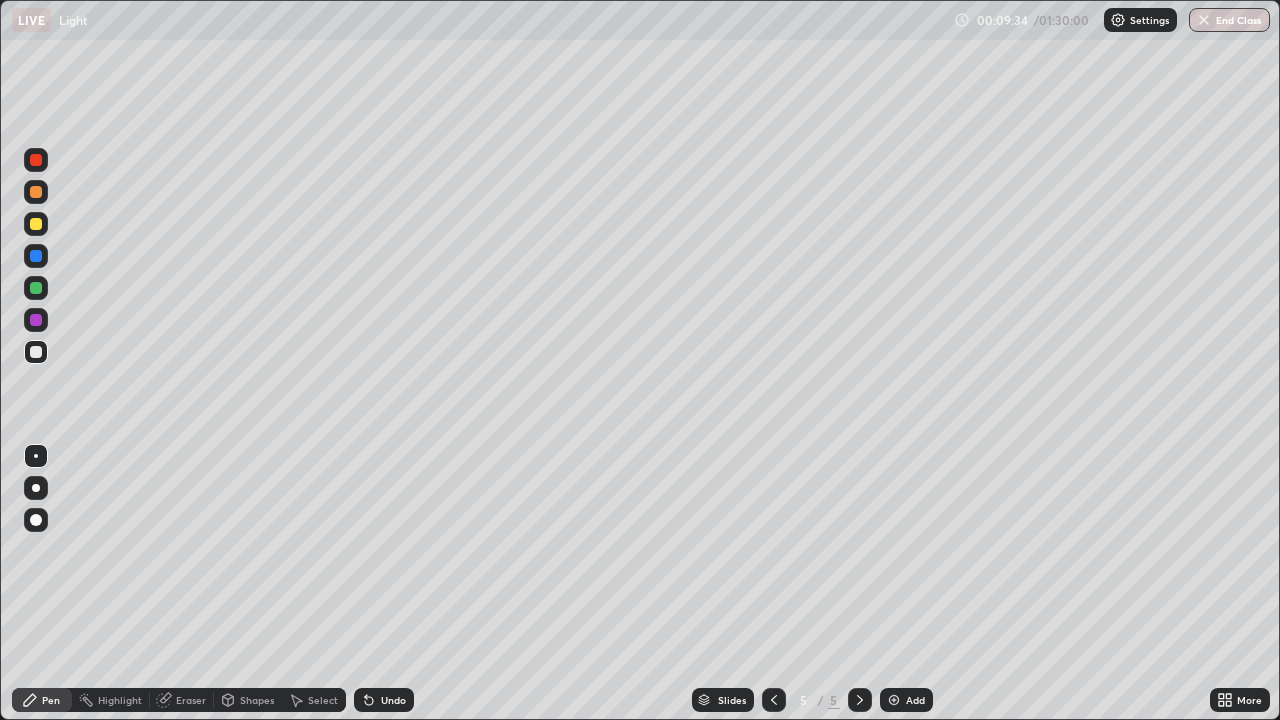 click 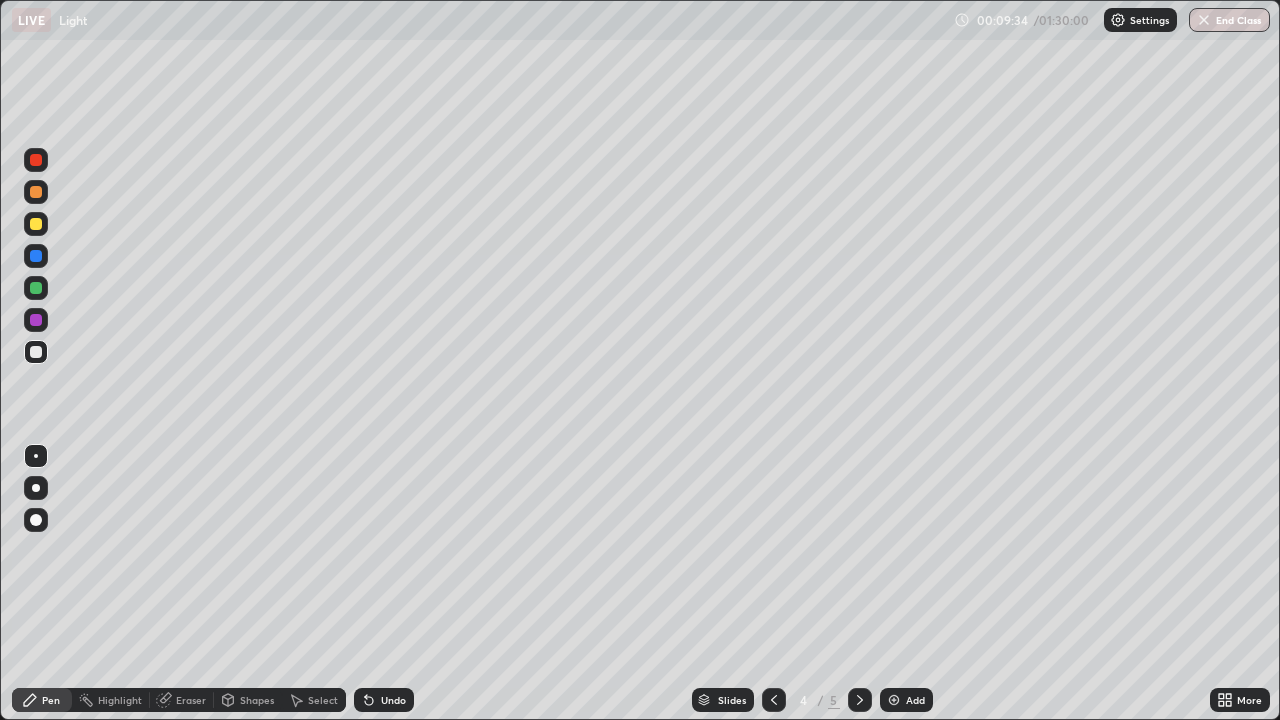 click 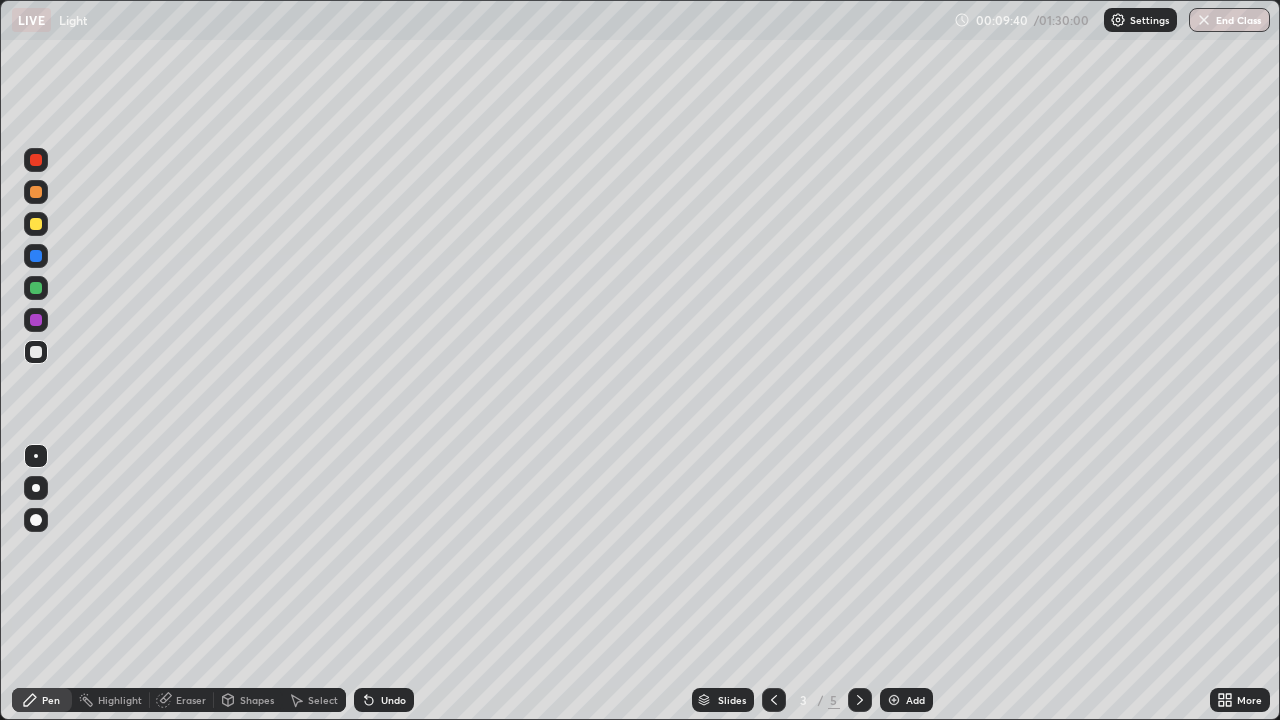 click at bounding box center (860, 700) 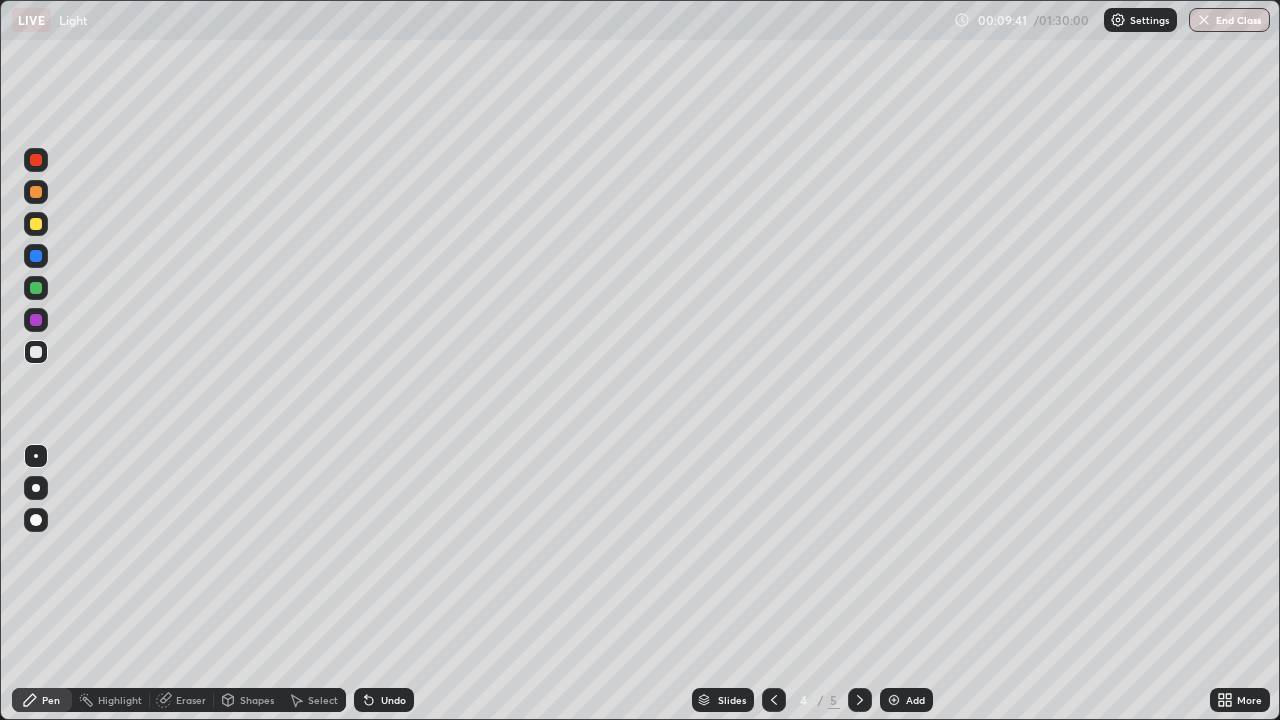 click 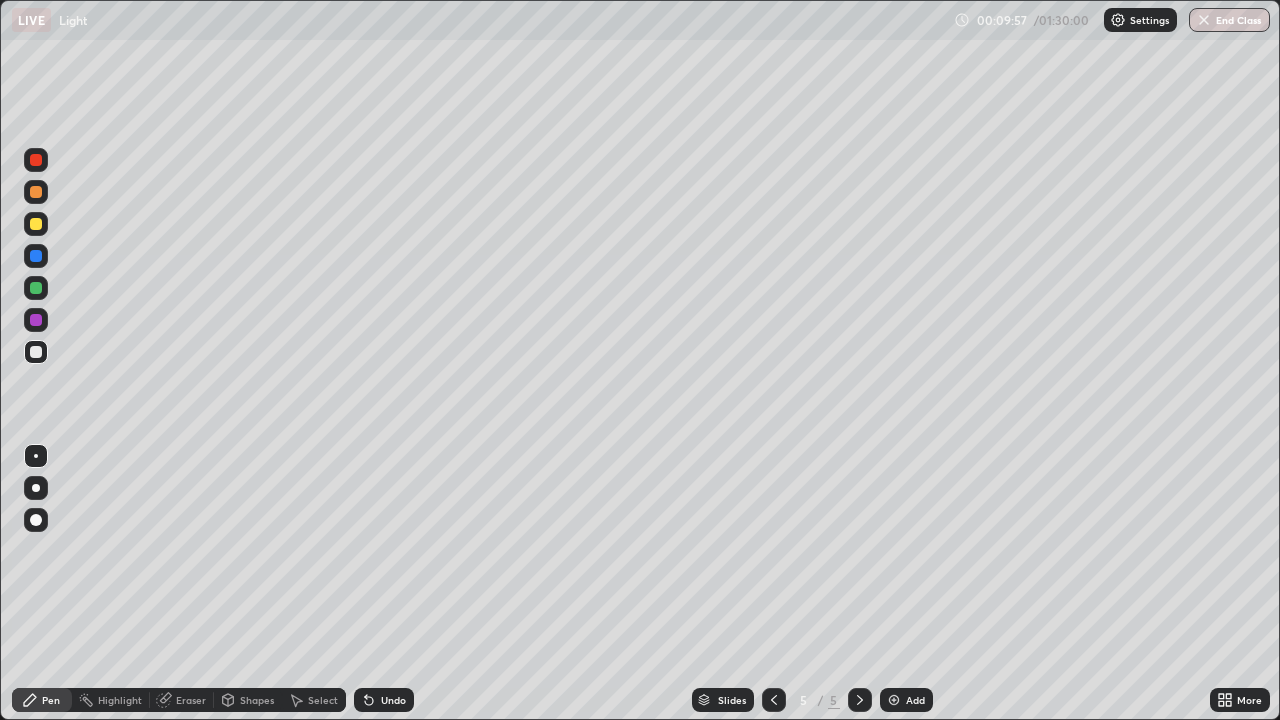 click 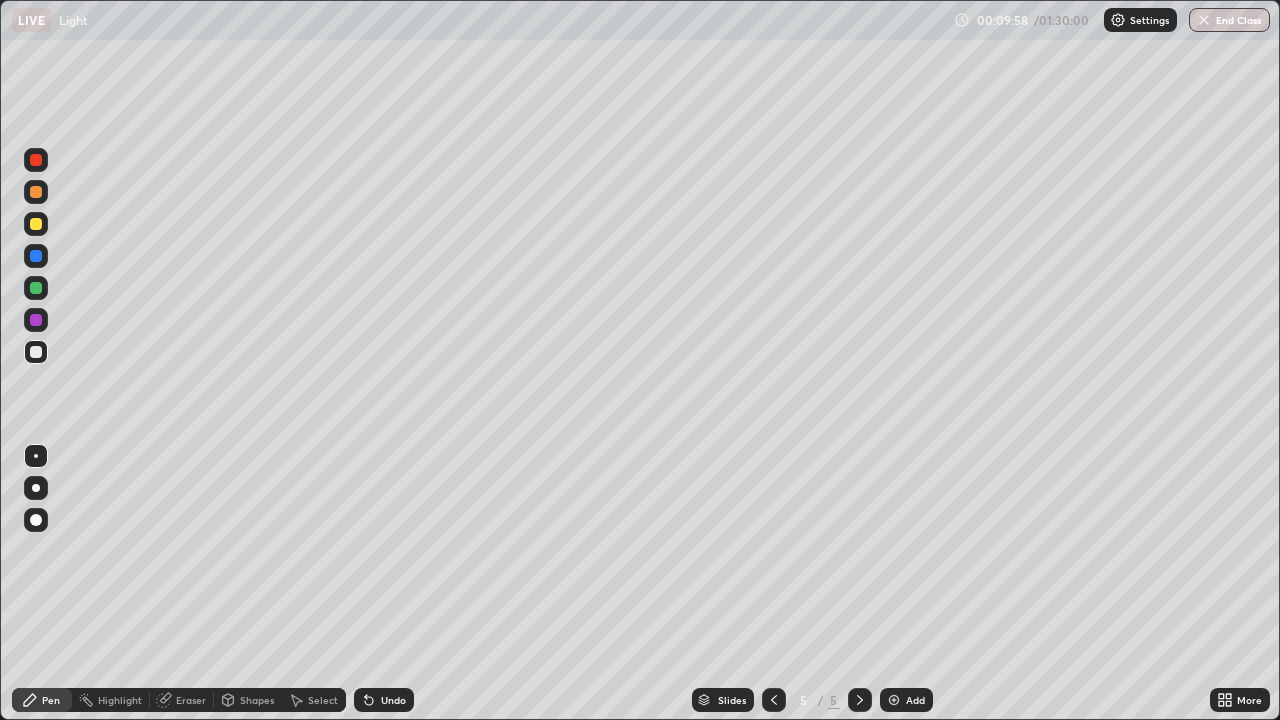 click on "Add" at bounding box center (906, 700) 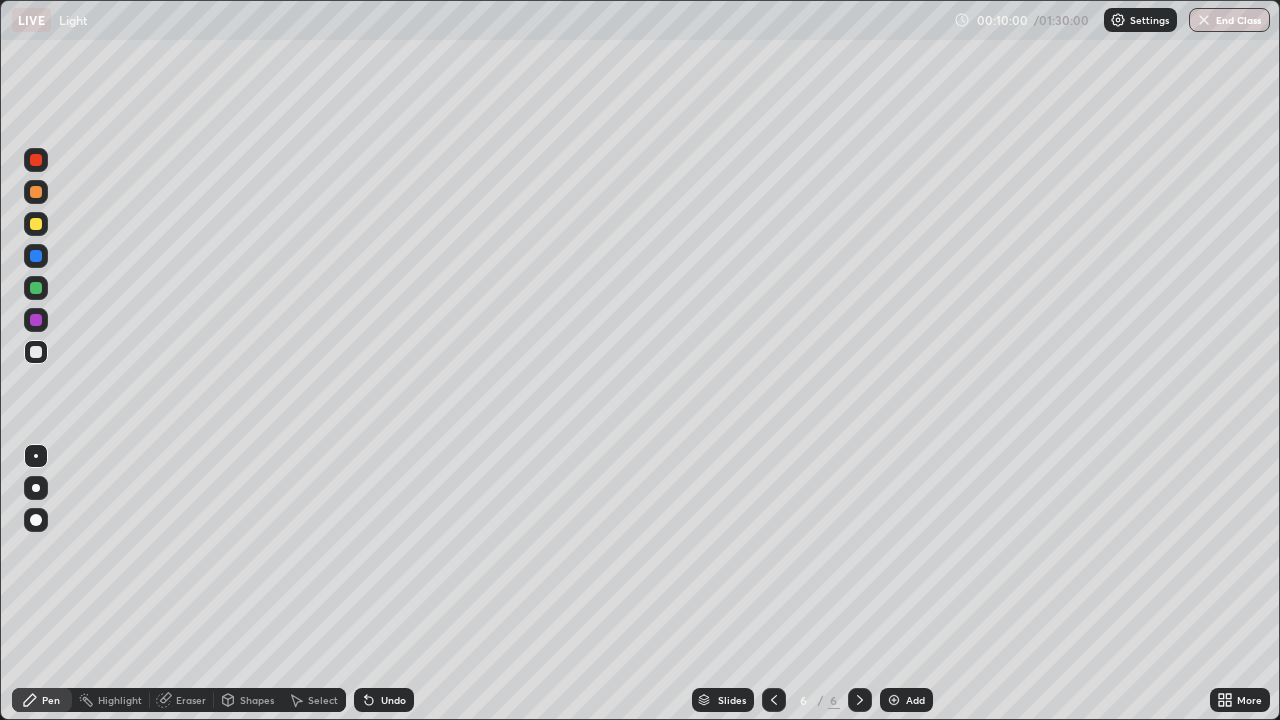 click at bounding box center [36, 520] 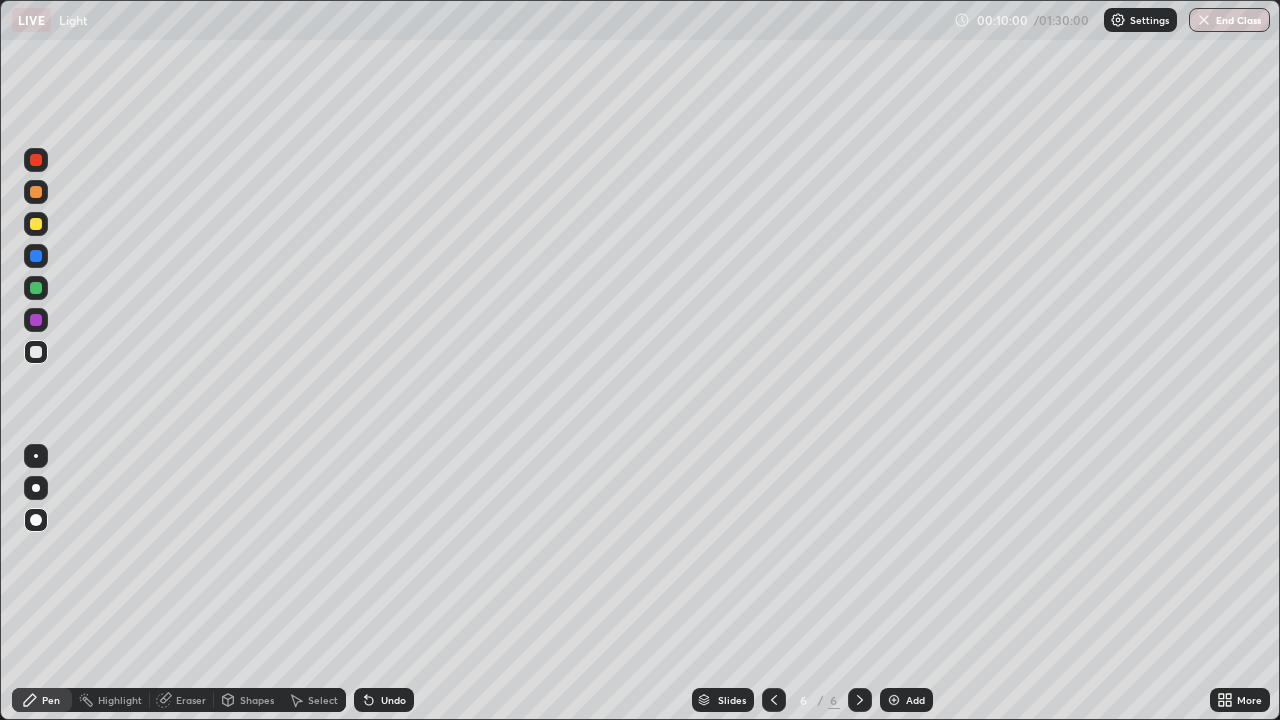 click at bounding box center [36, 456] 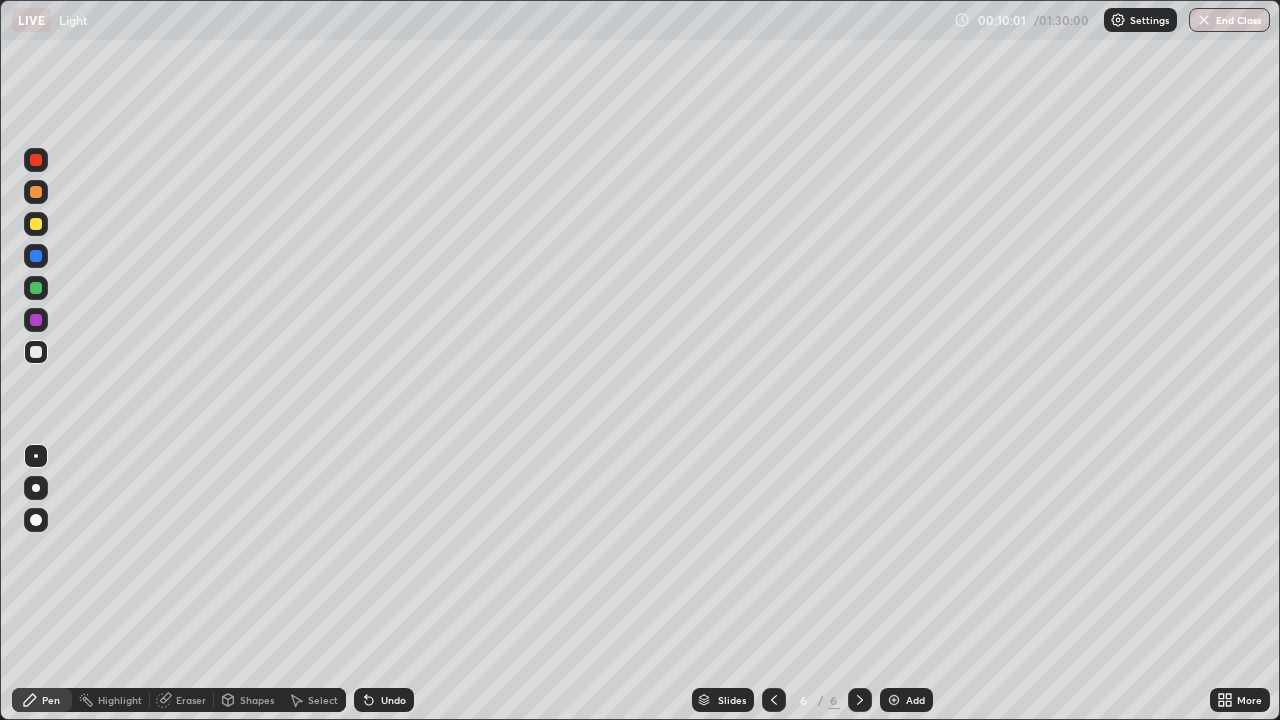 click at bounding box center (36, 352) 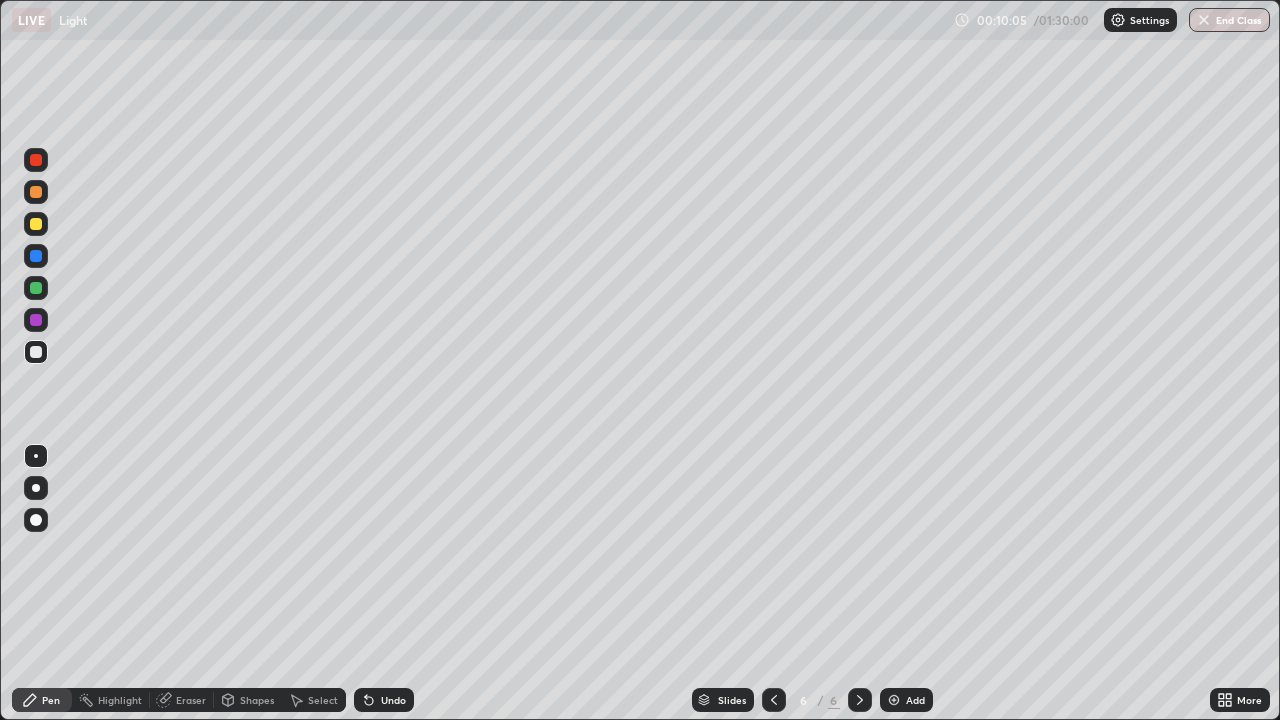 click at bounding box center [36, 288] 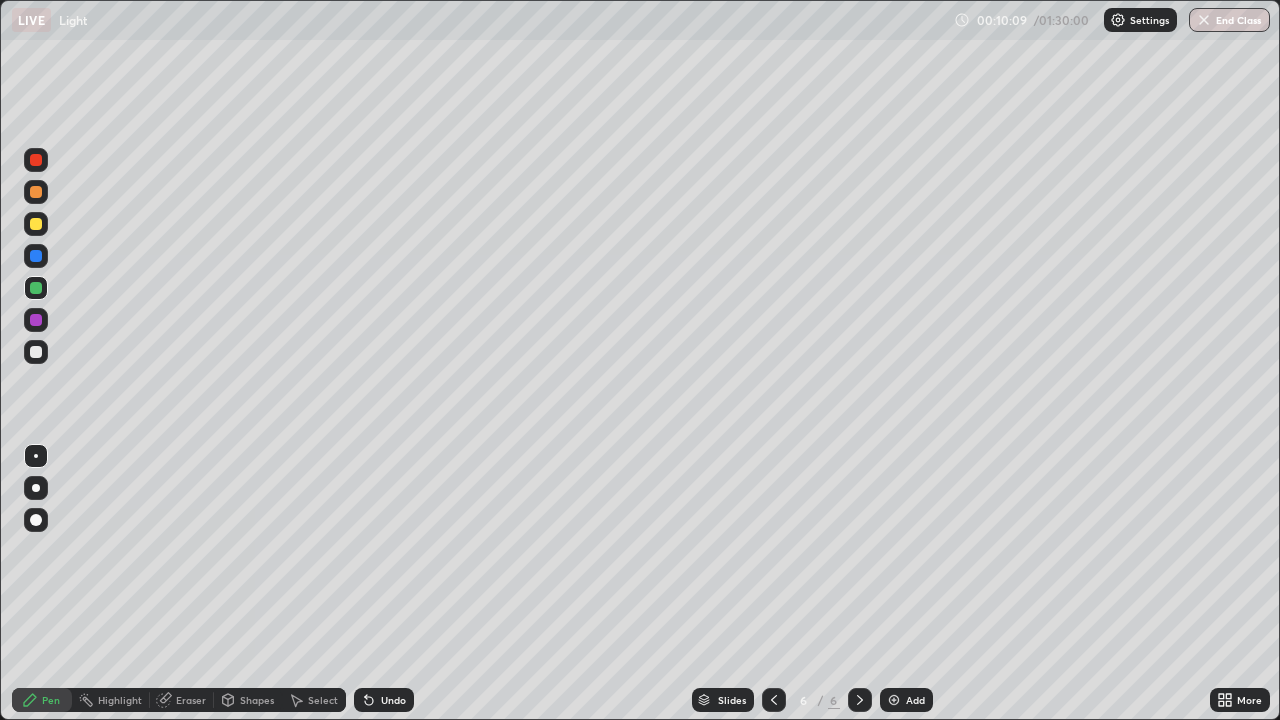 click on "Shapes" at bounding box center (257, 700) 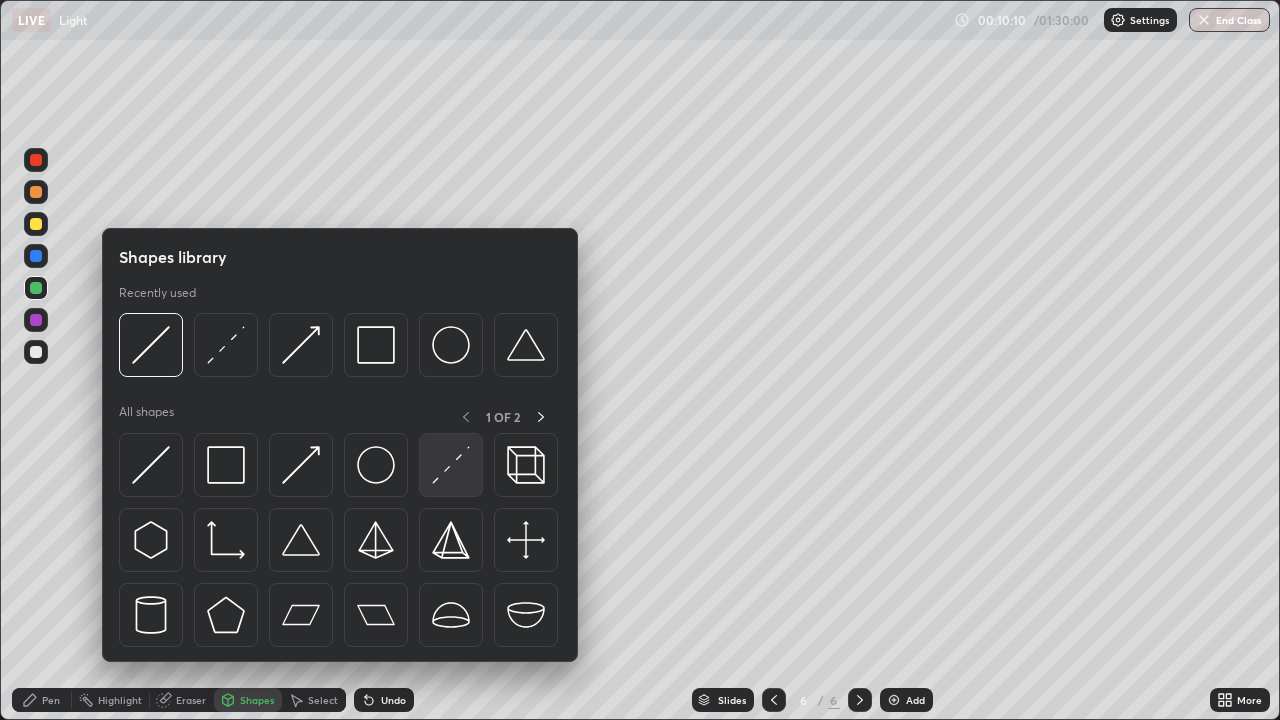 click at bounding box center (451, 465) 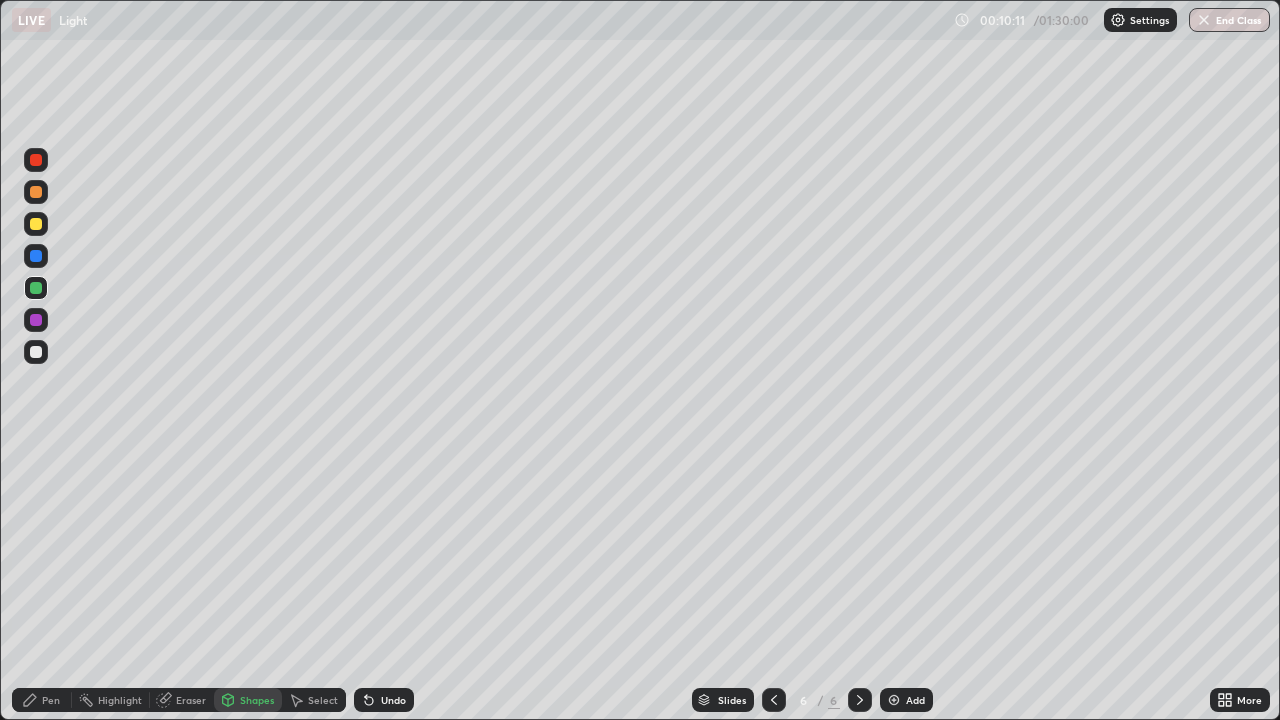 click at bounding box center (36, 256) 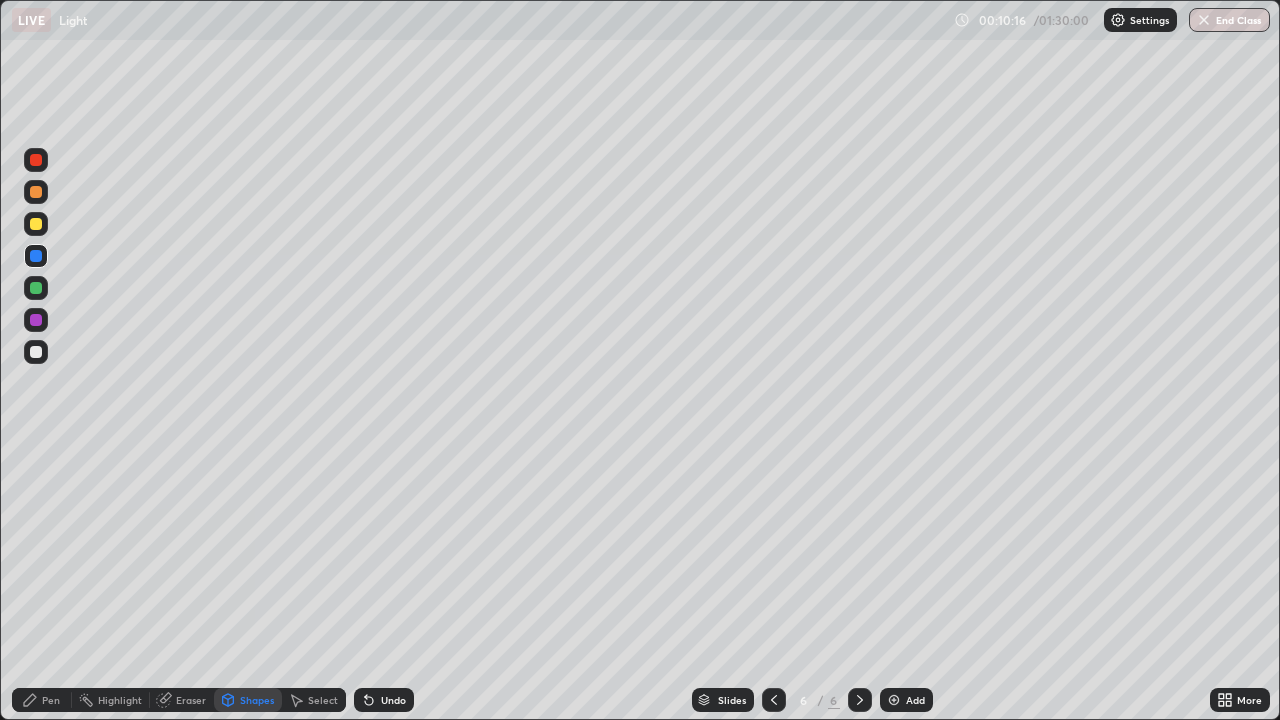 click at bounding box center (36, 224) 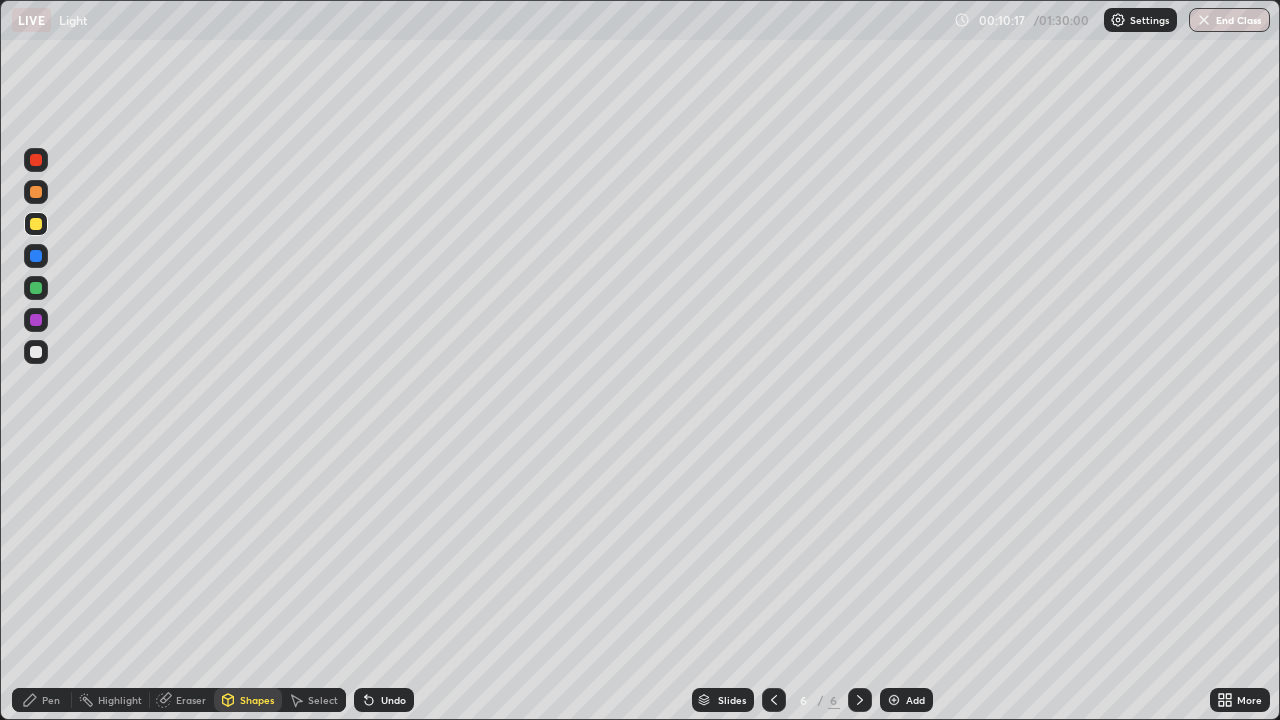 click 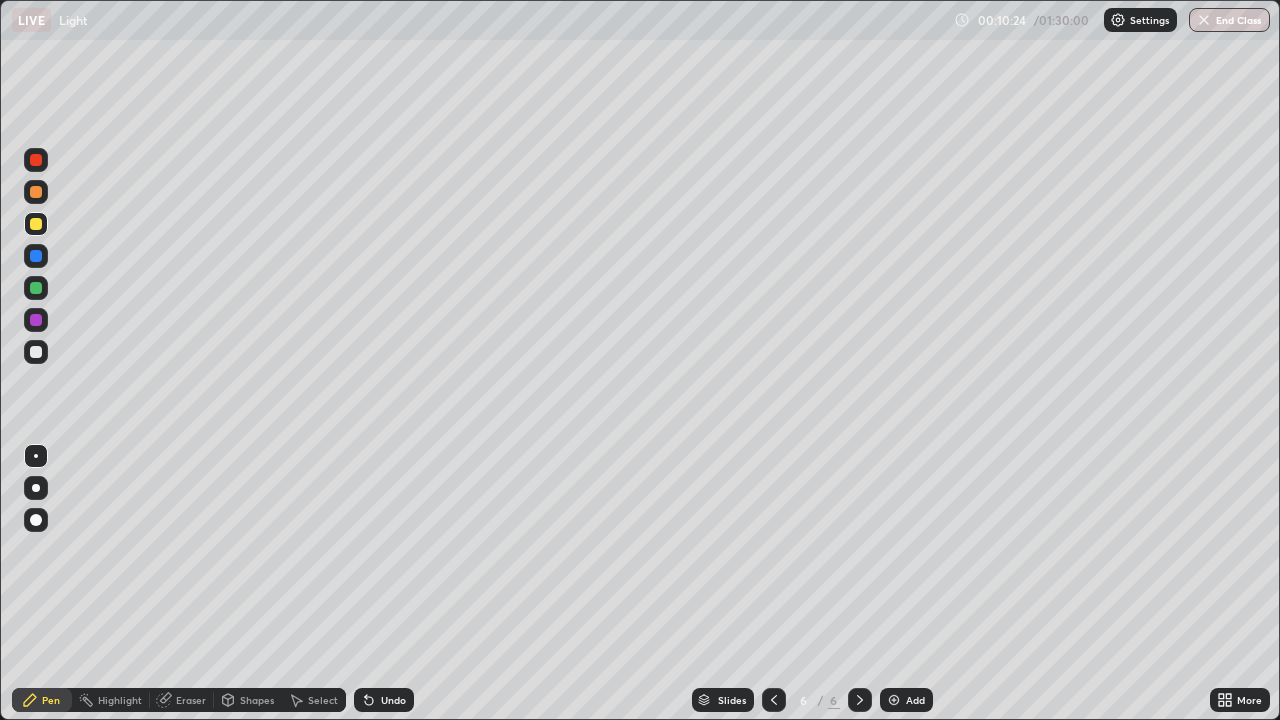 click on "Undo" at bounding box center (384, 700) 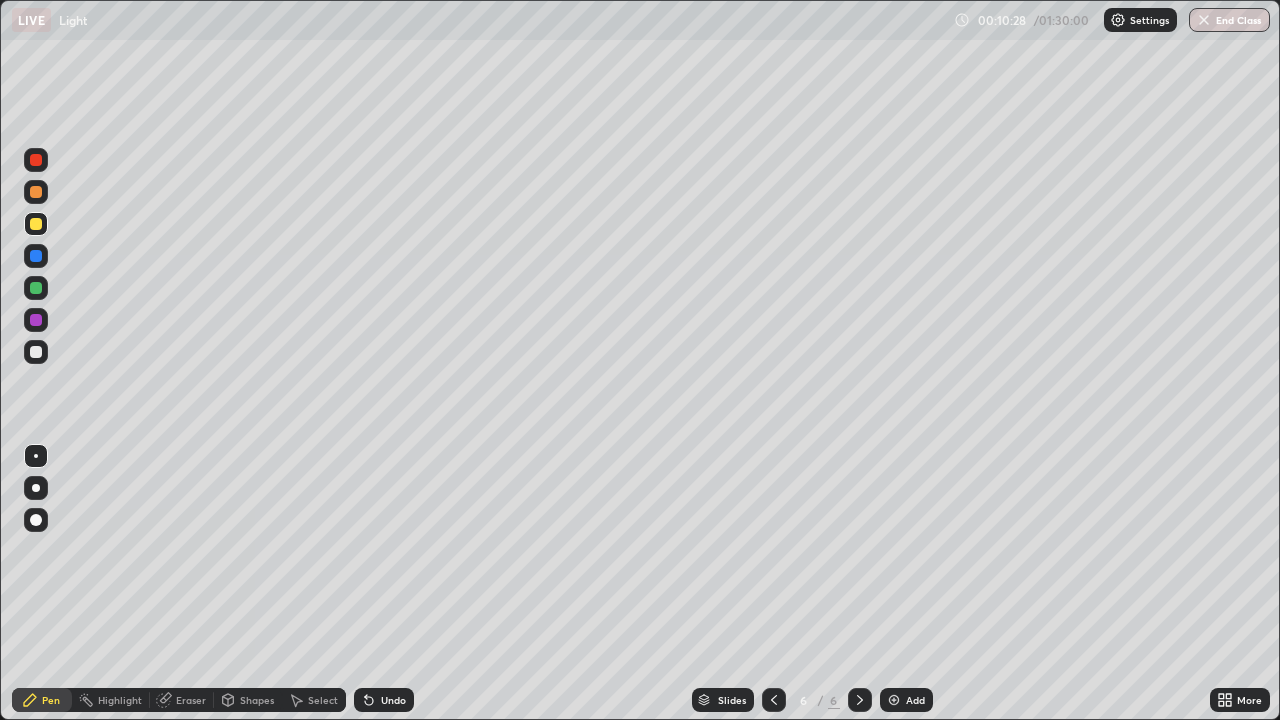 click 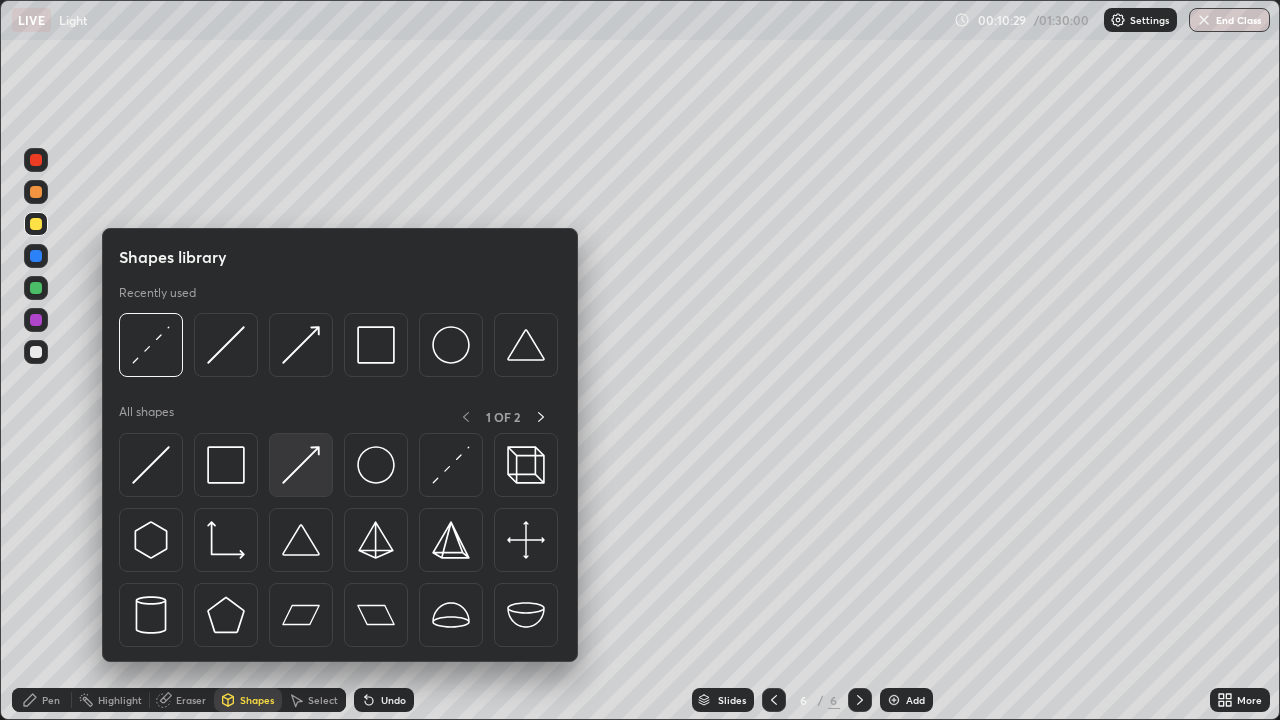 click at bounding box center (301, 465) 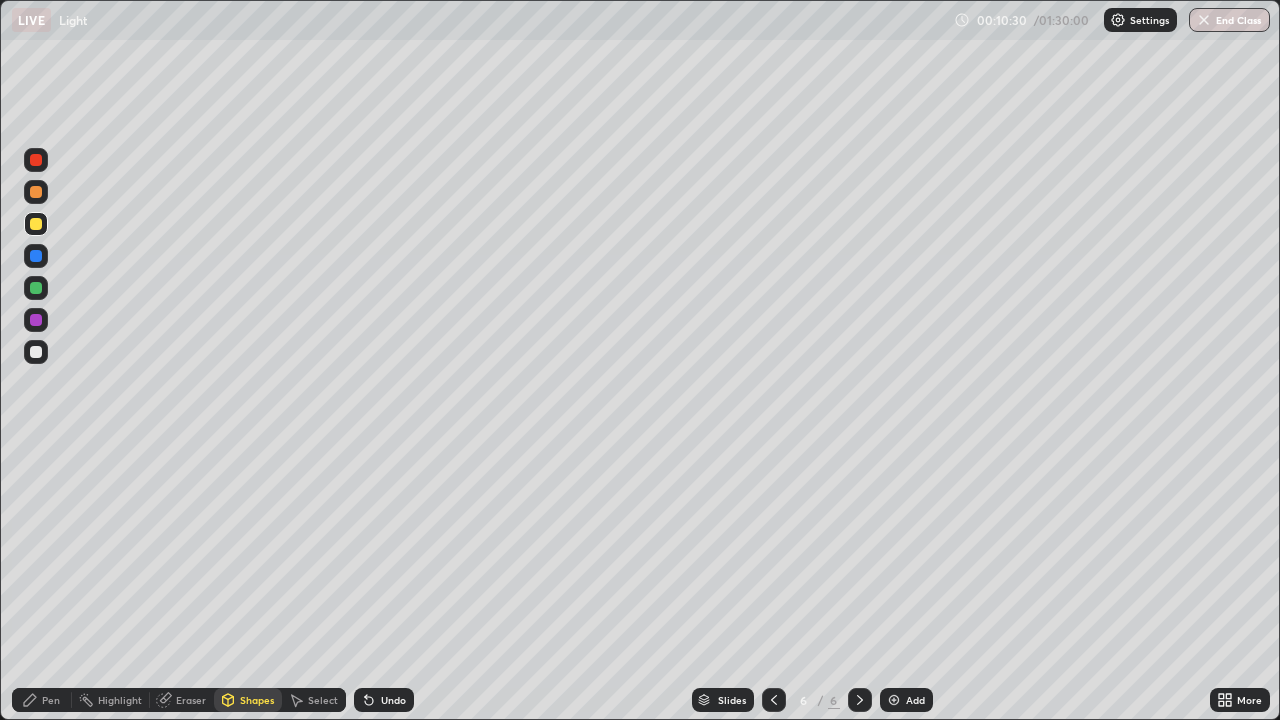 click at bounding box center [36, 288] 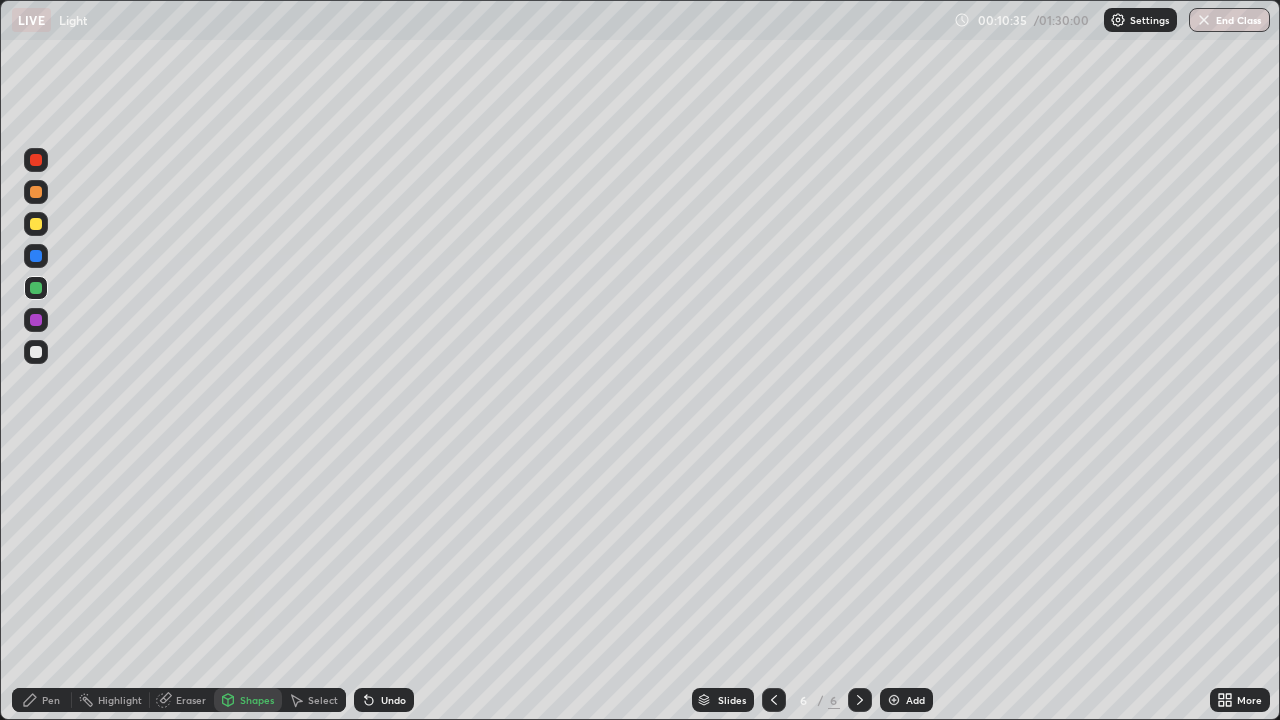 click 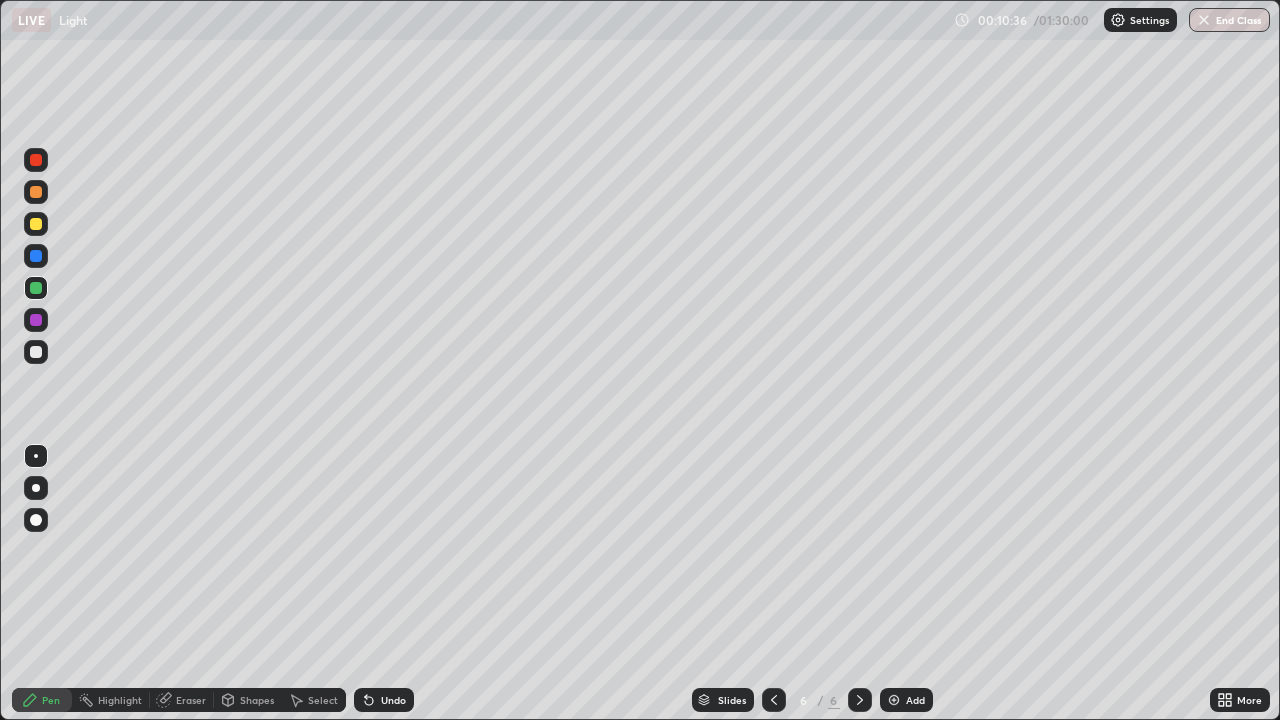 click at bounding box center [36, 192] 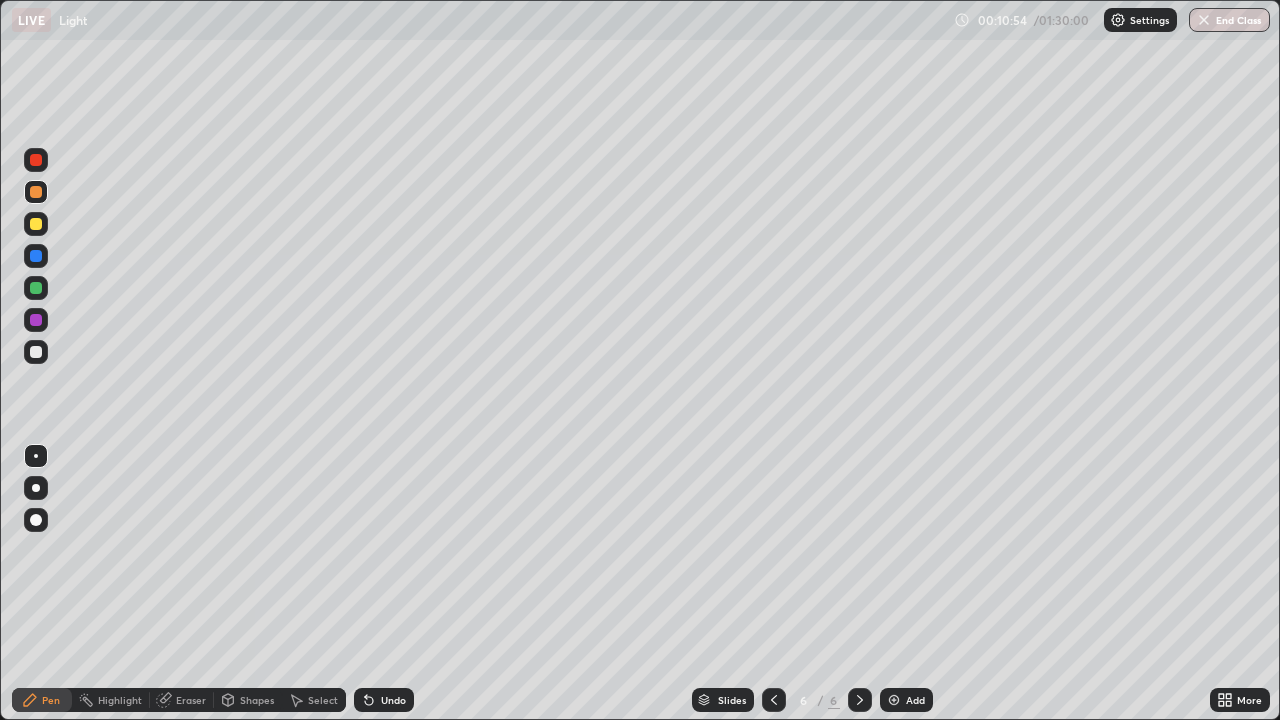 click 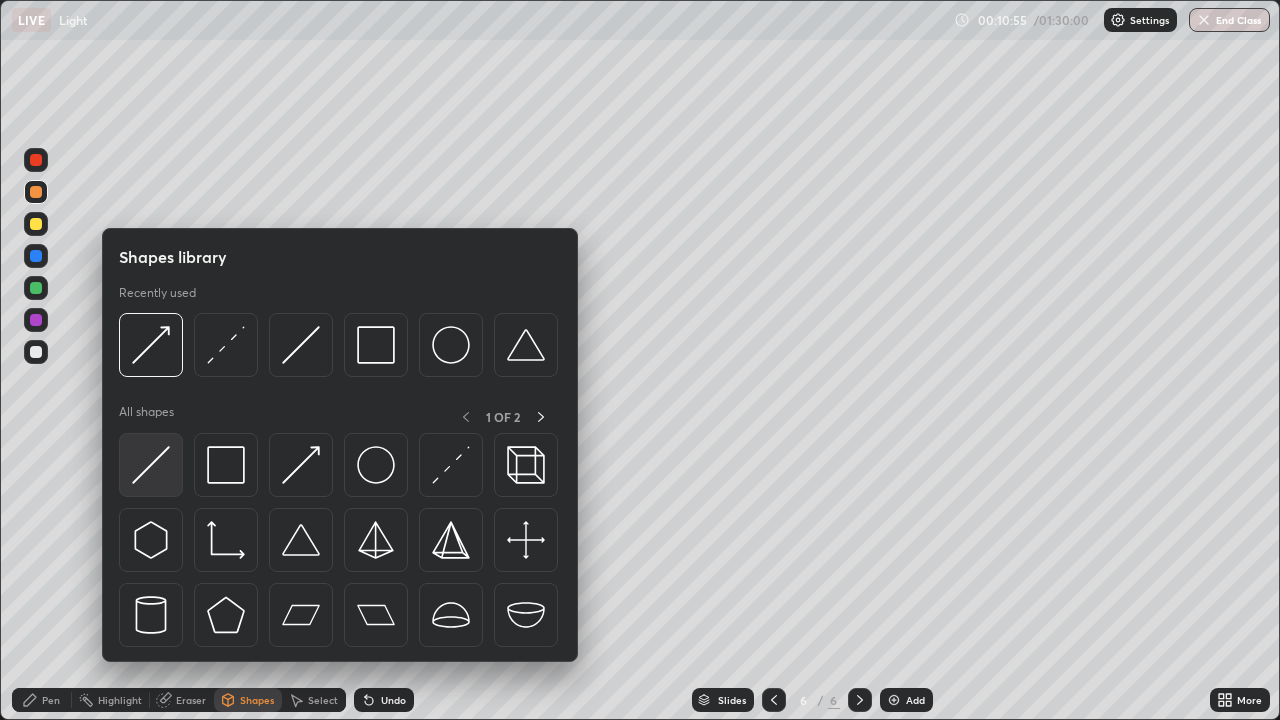 click at bounding box center (151, 465) 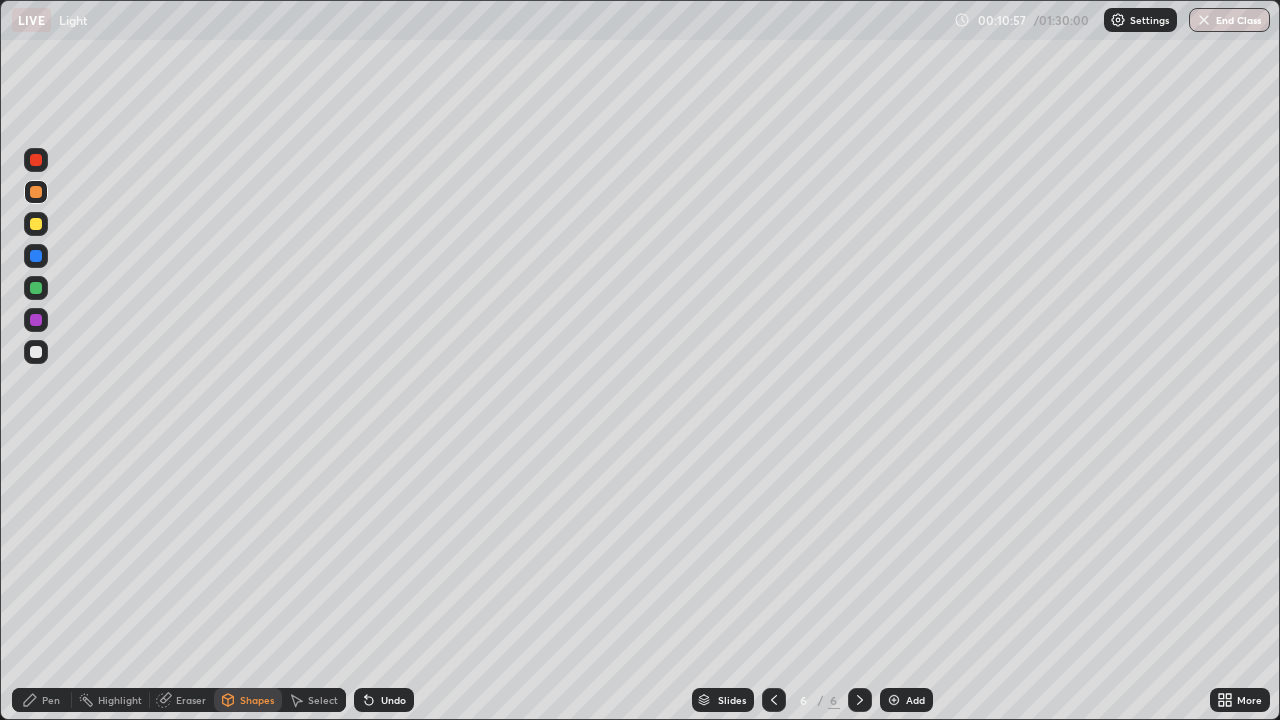 click at bounding box center [36, 160] 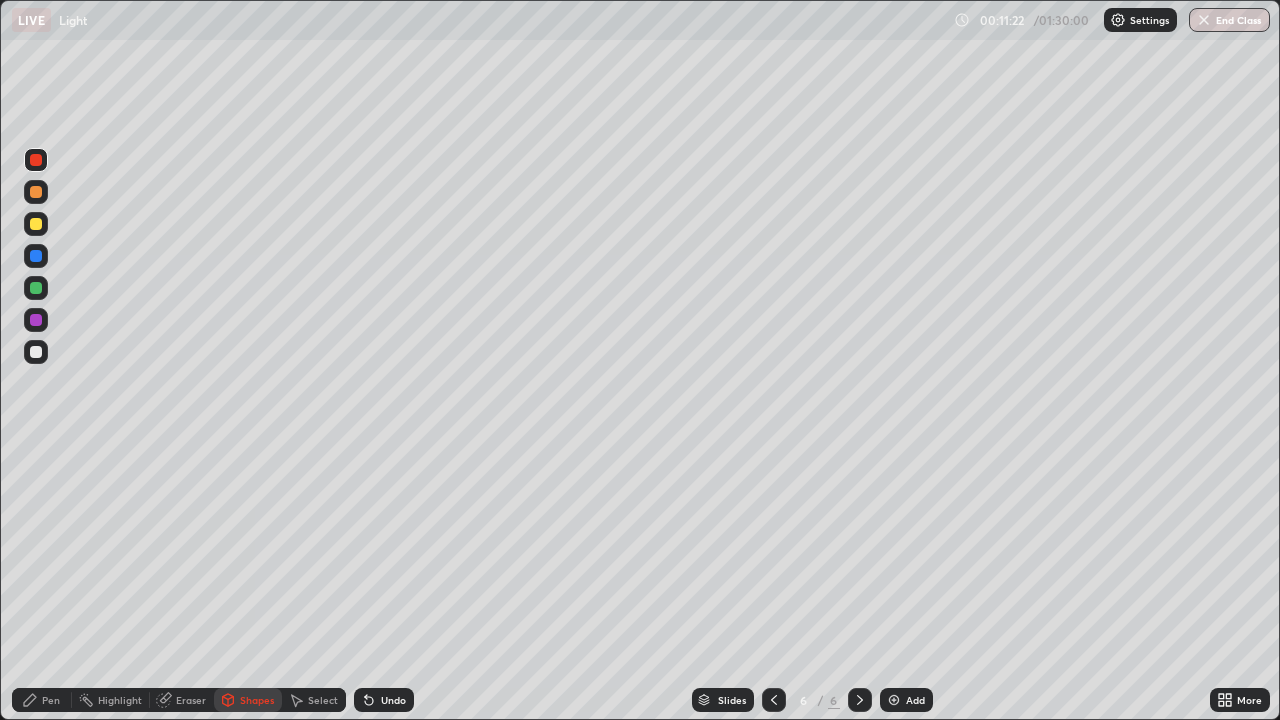 click at bounding box center [36, 320] 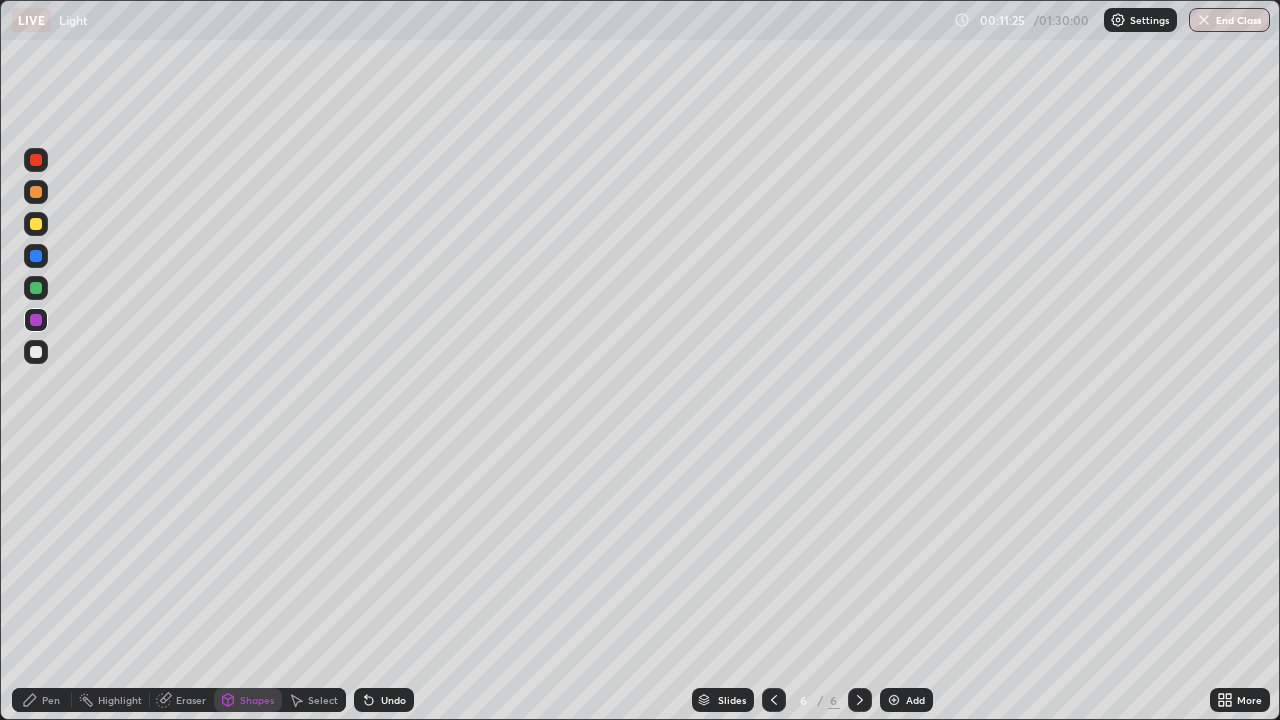 click on "Shapes" at bounding box center (257, 700) 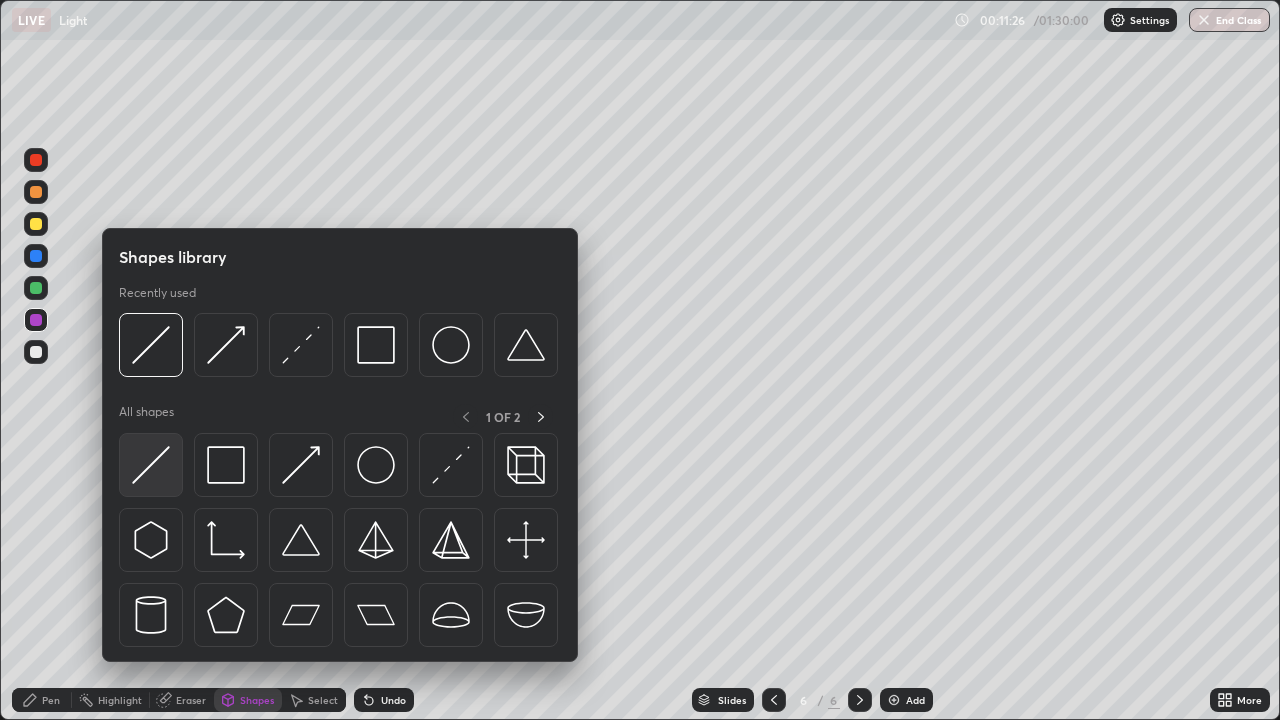 click at bounding box center [151, 465] 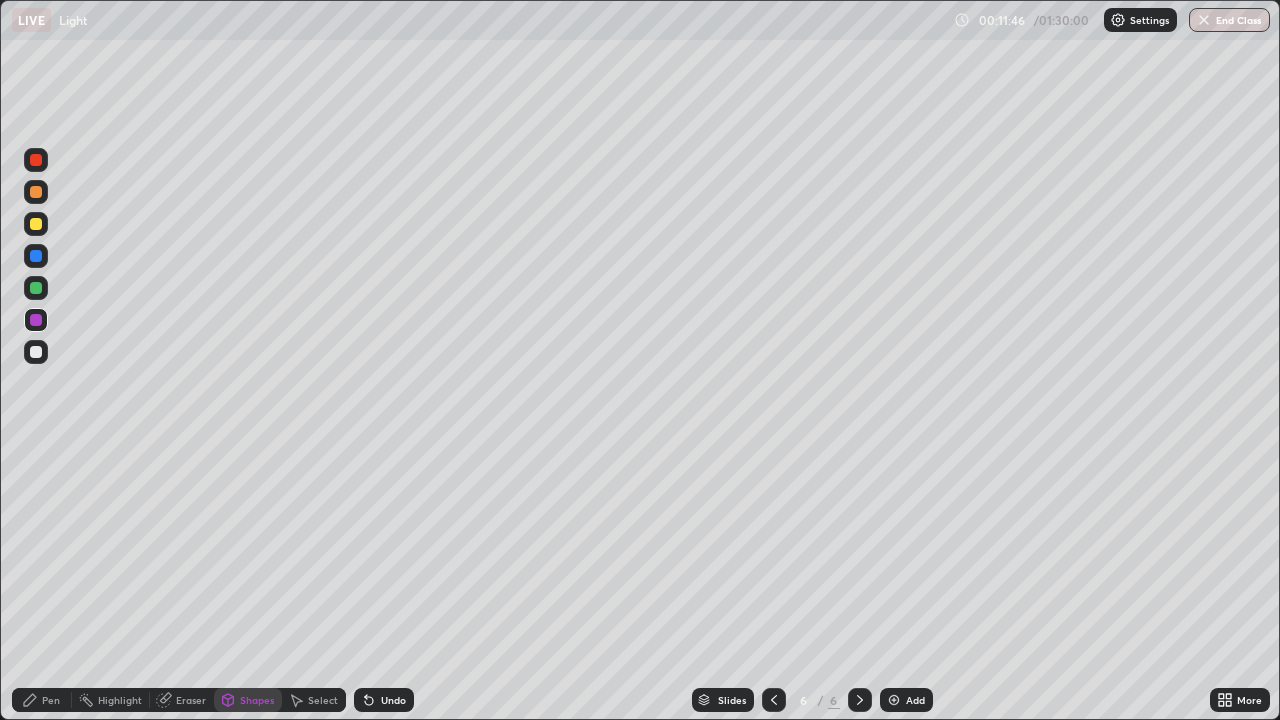 click 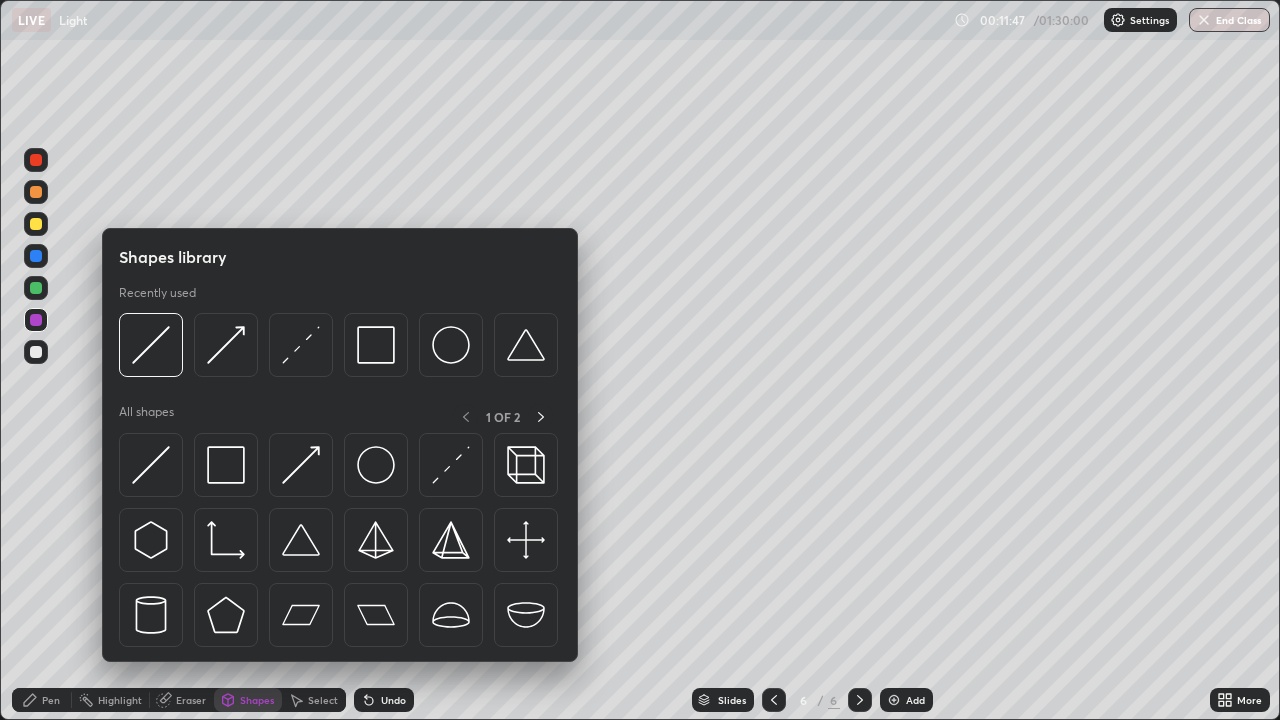 click at bounding box center (36, 160) 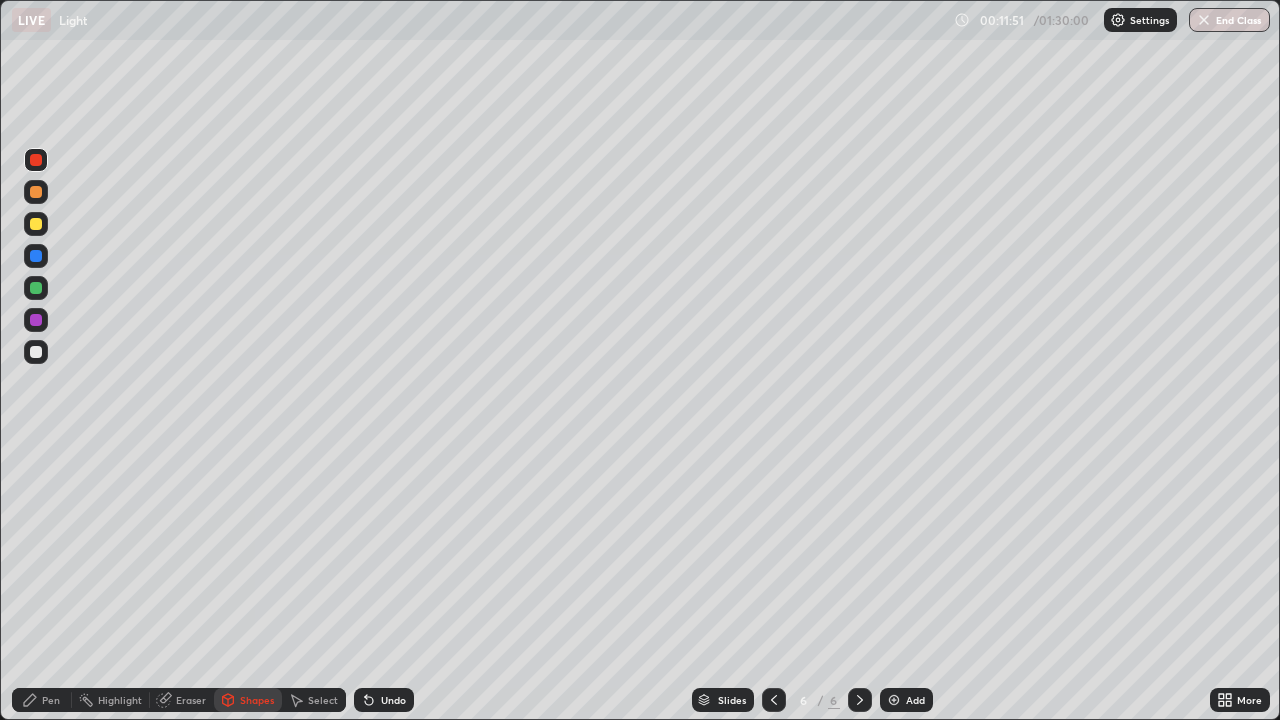click at bounding box center [36, 352] 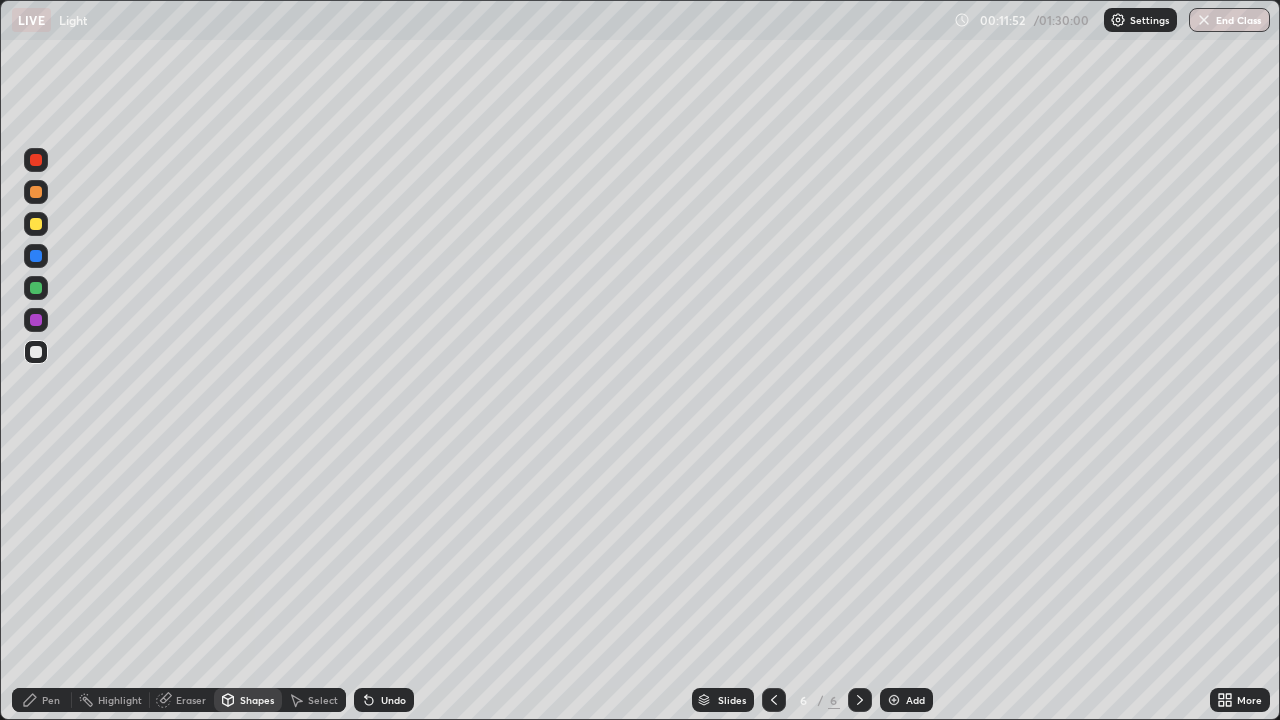 click on "Pen" at bounding box center (51, 700) 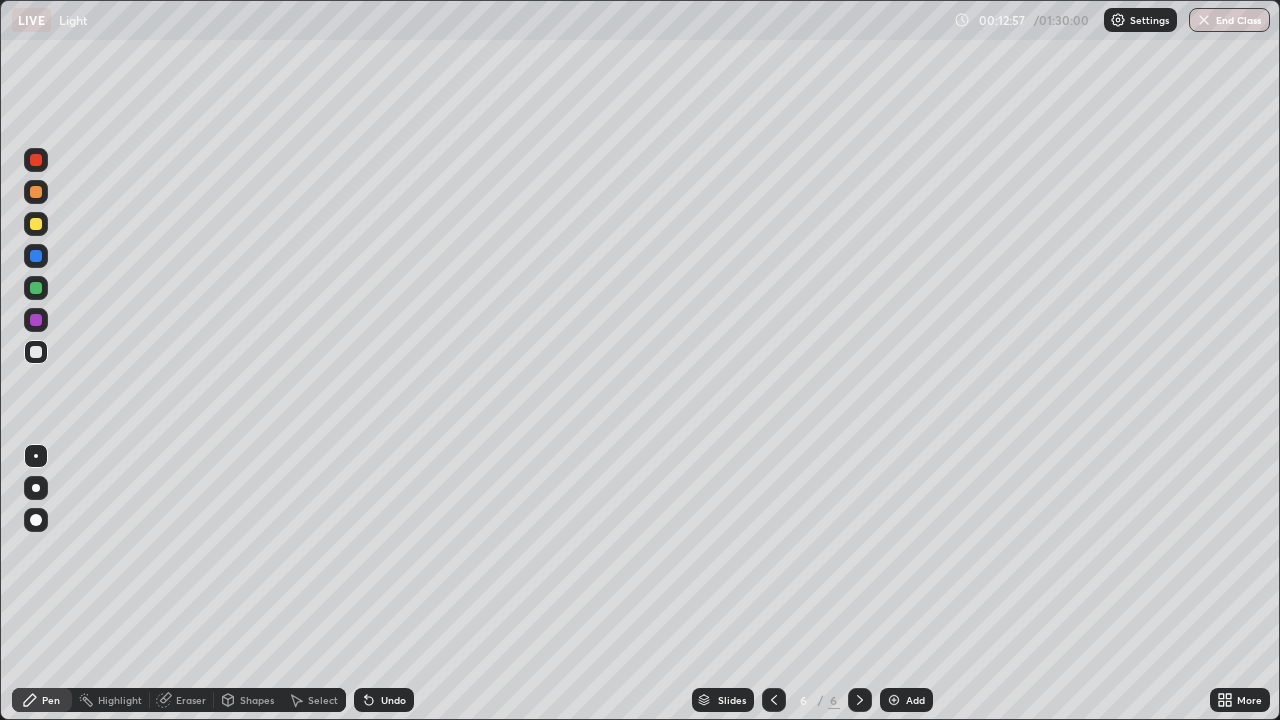 click 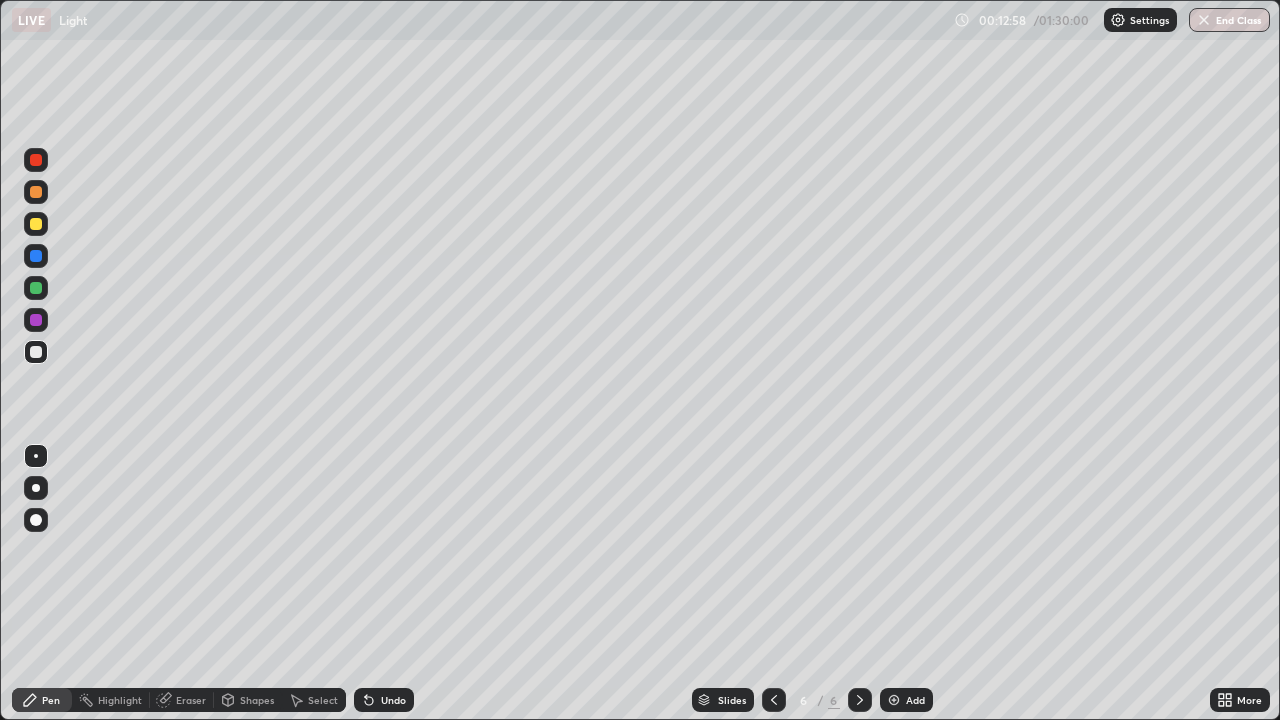 click at bounding box center (894, 700) 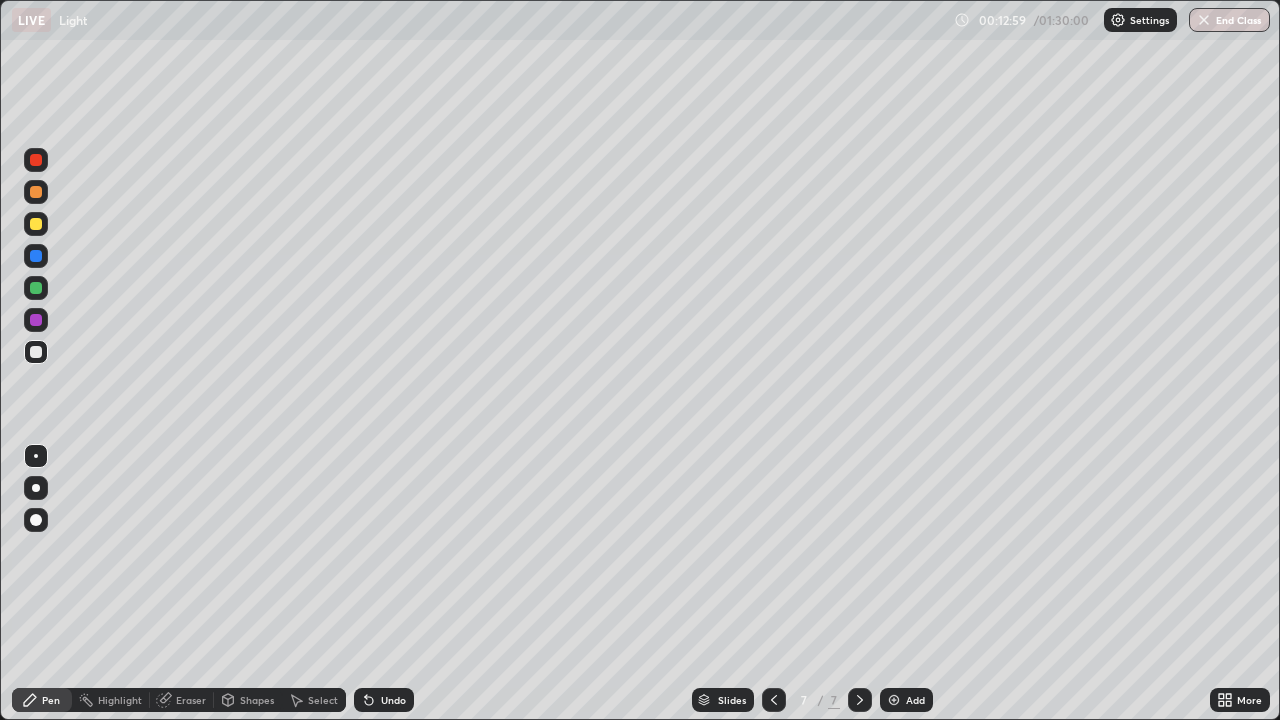 click 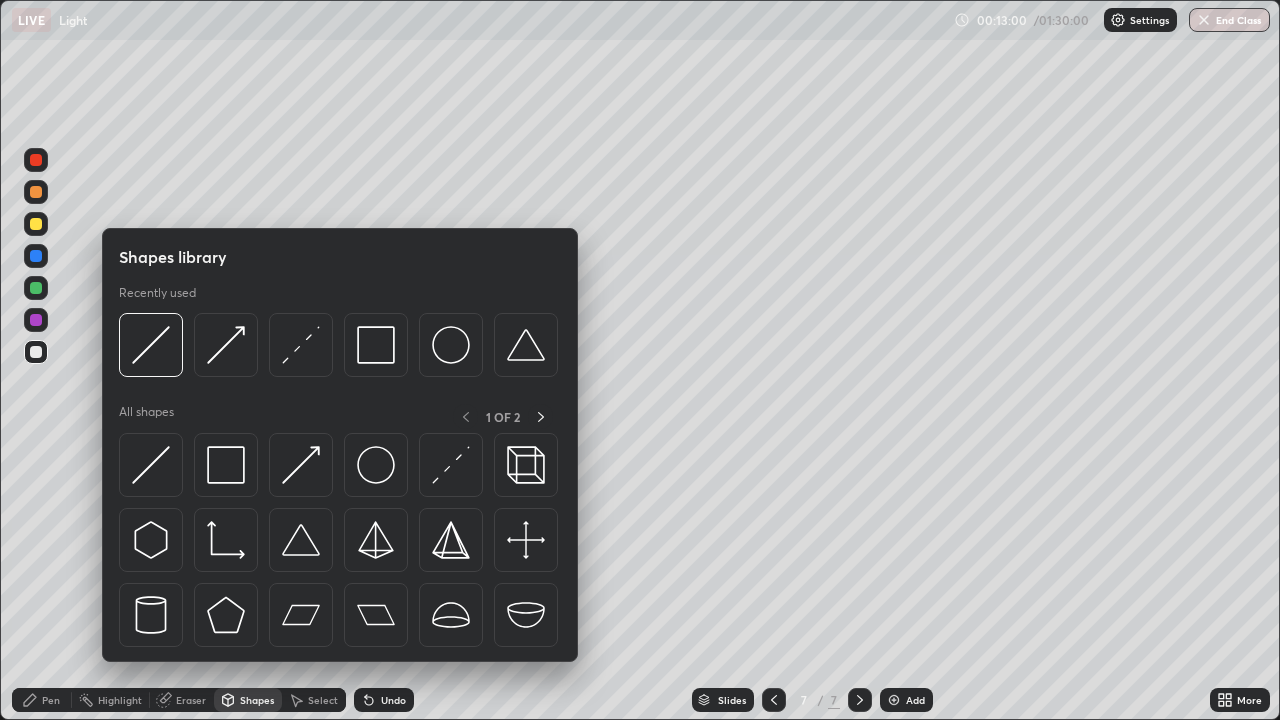 click at bounding box center [36, 288] 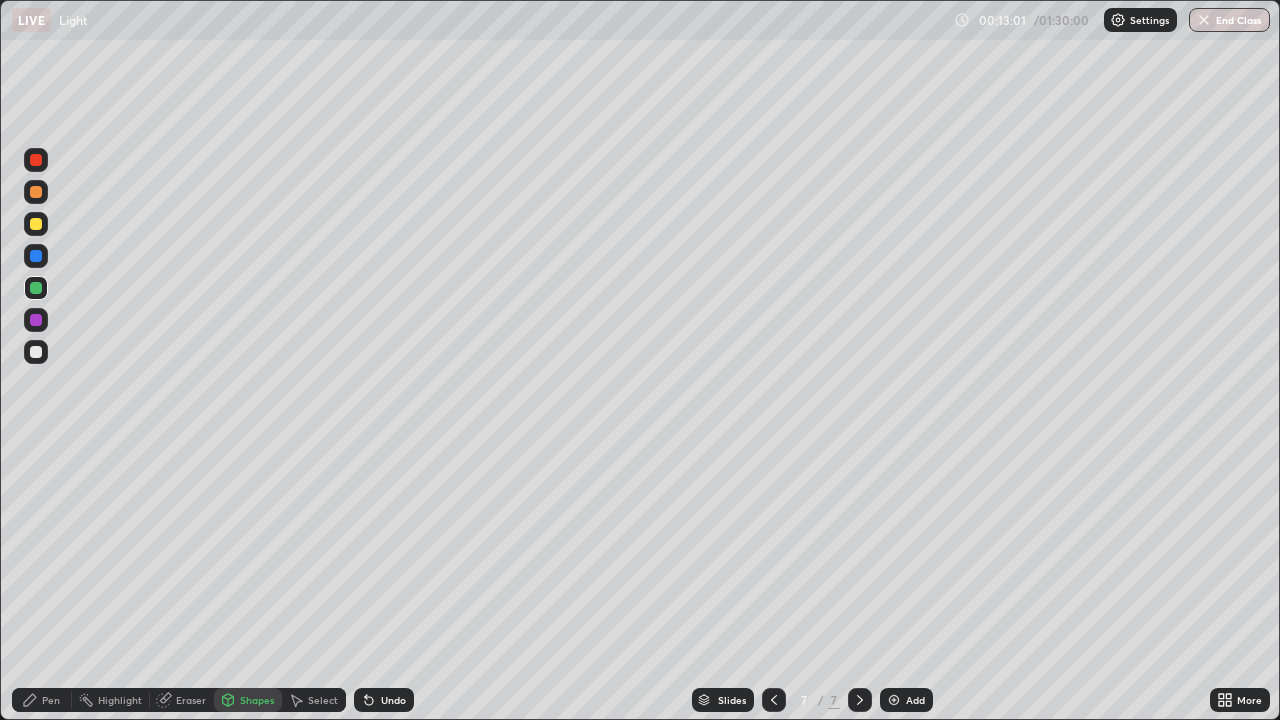 click at bounding box center [36, 352] 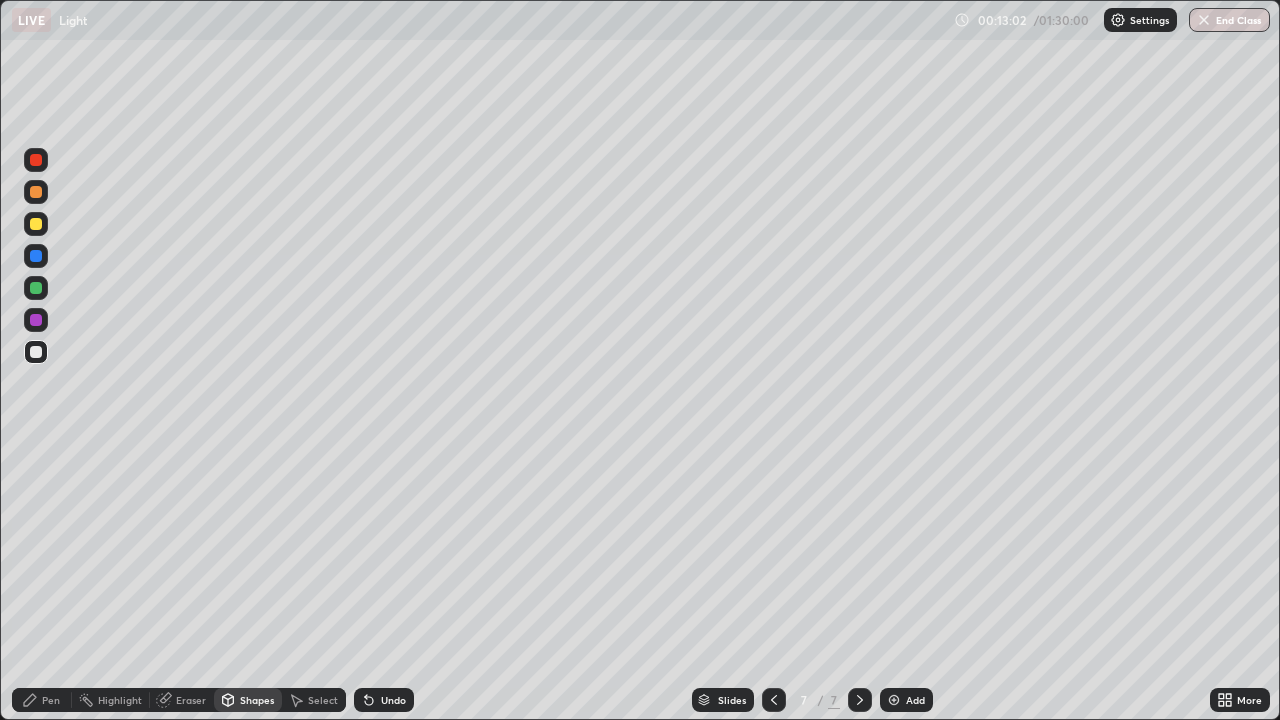 click on "Pen" at bounding box center (51, 700) 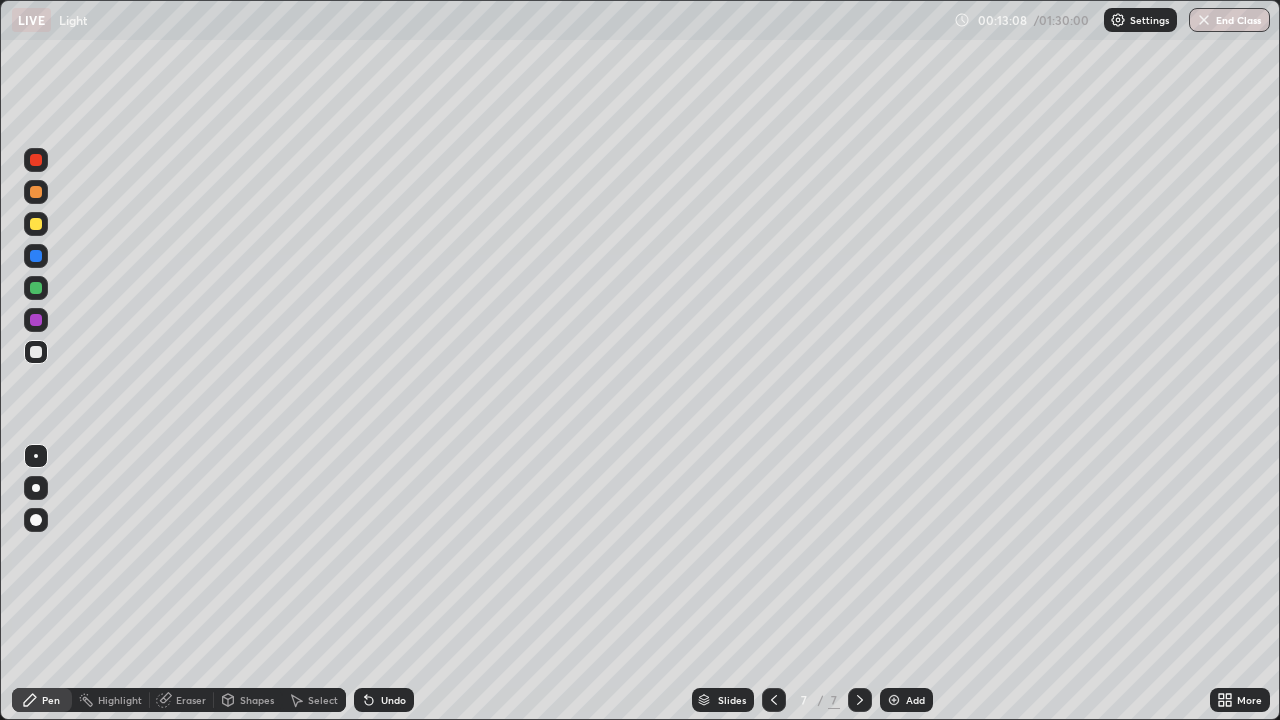 click at bounding box center [36, 288] 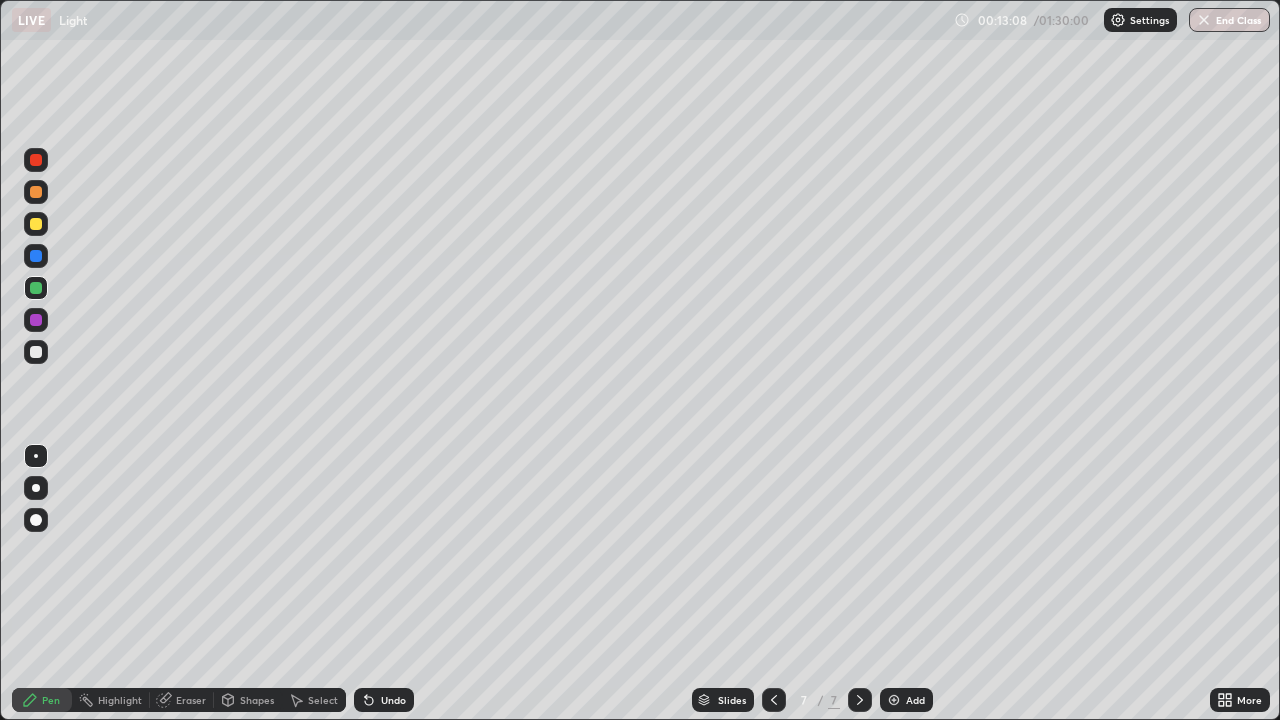 click on "Pen" at bounding box center [42, 700] 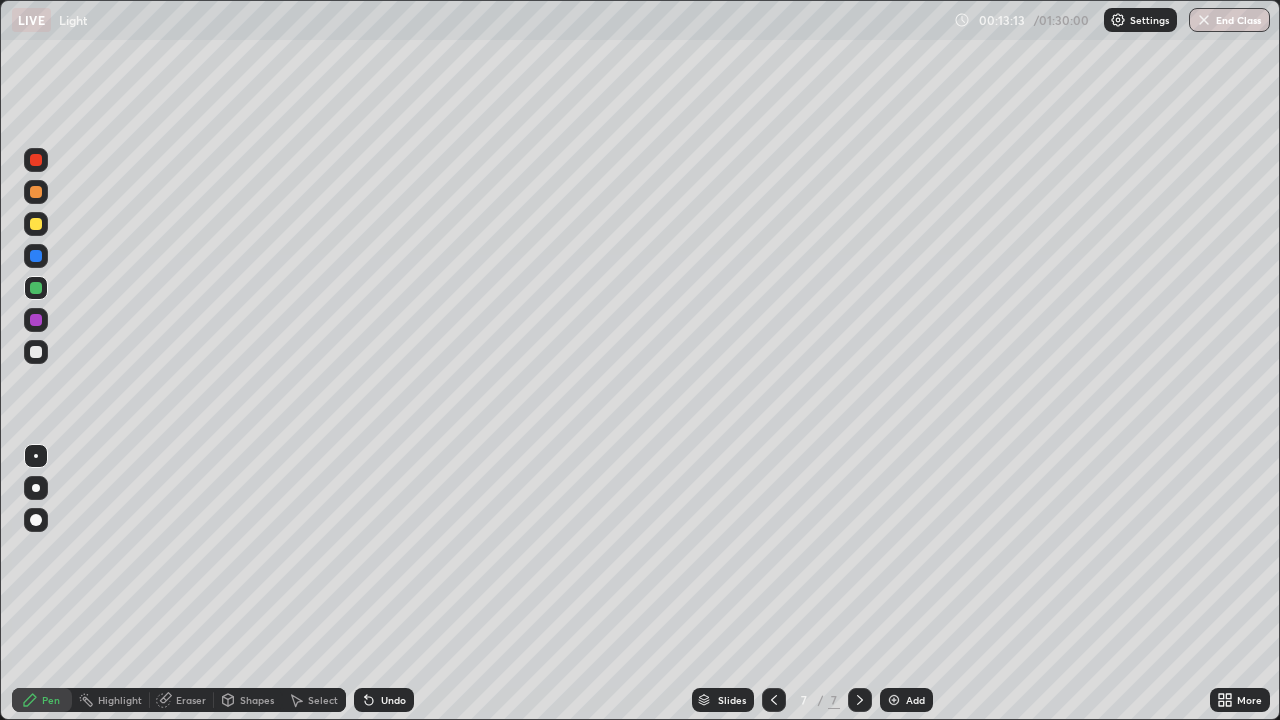 click on "Shapes" at bounding box center [257, 700] 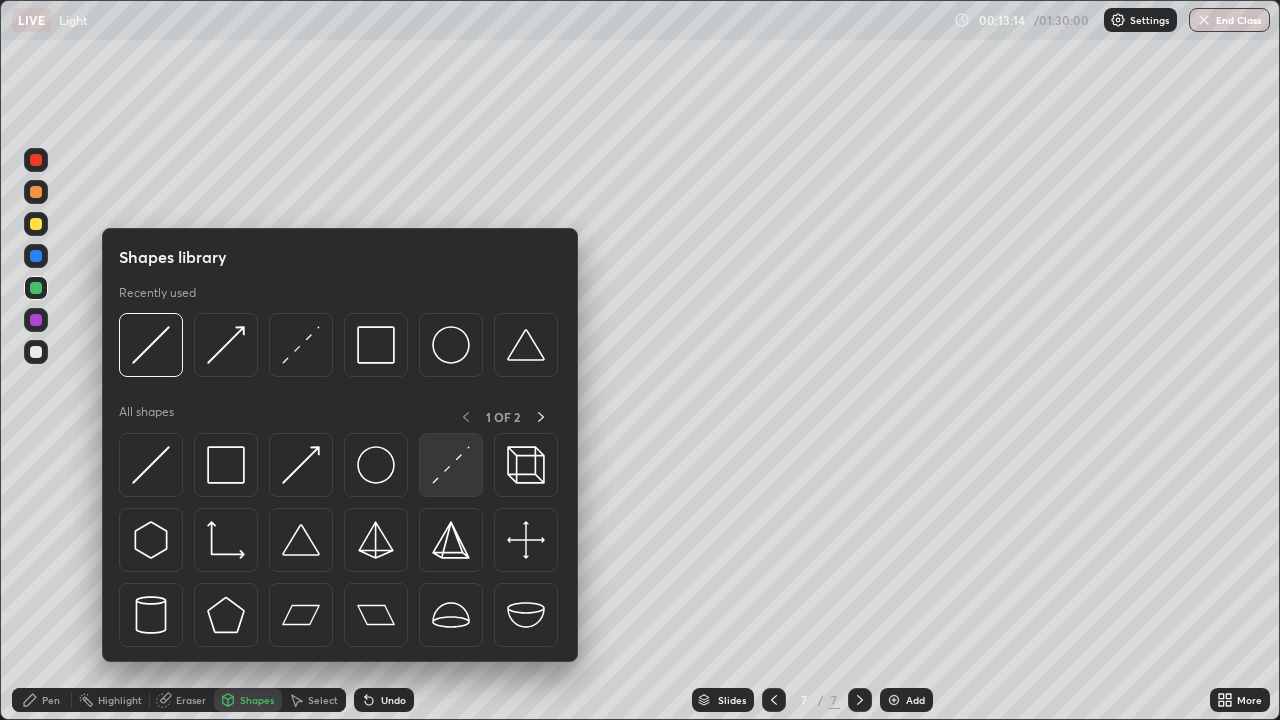 click at bounding box center (451, 465) 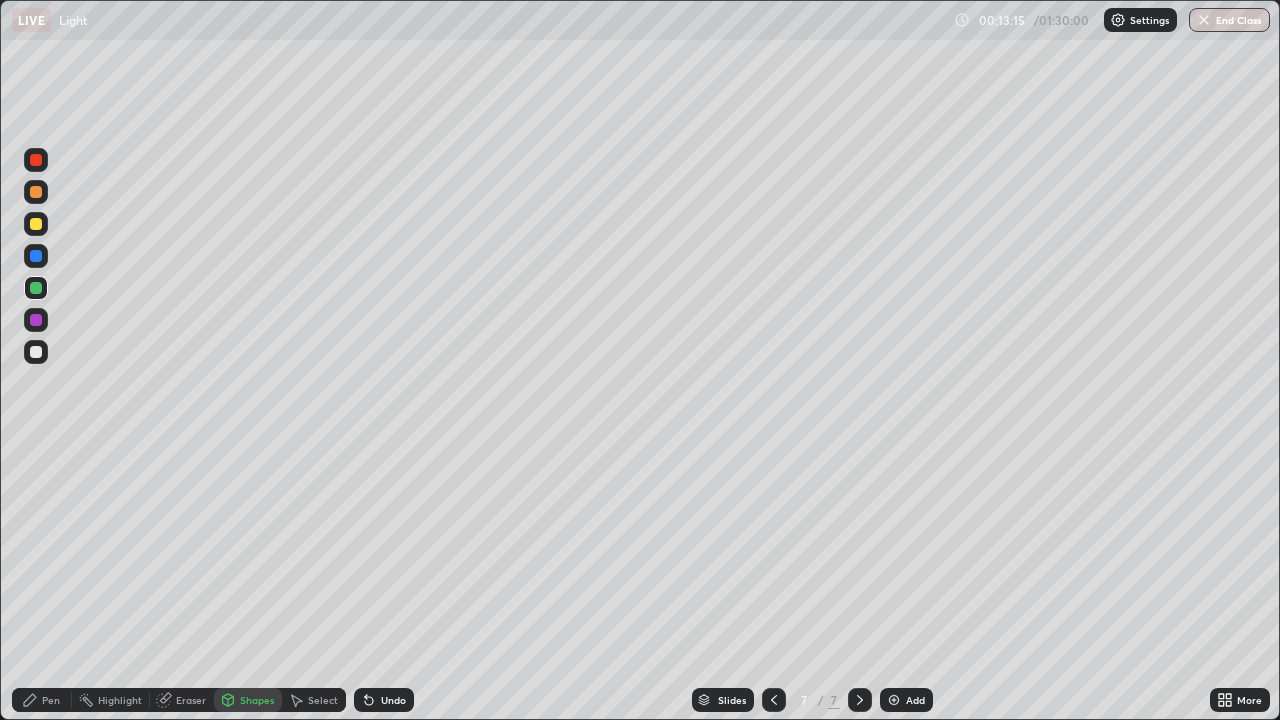 click at bounding box center [36, 256] 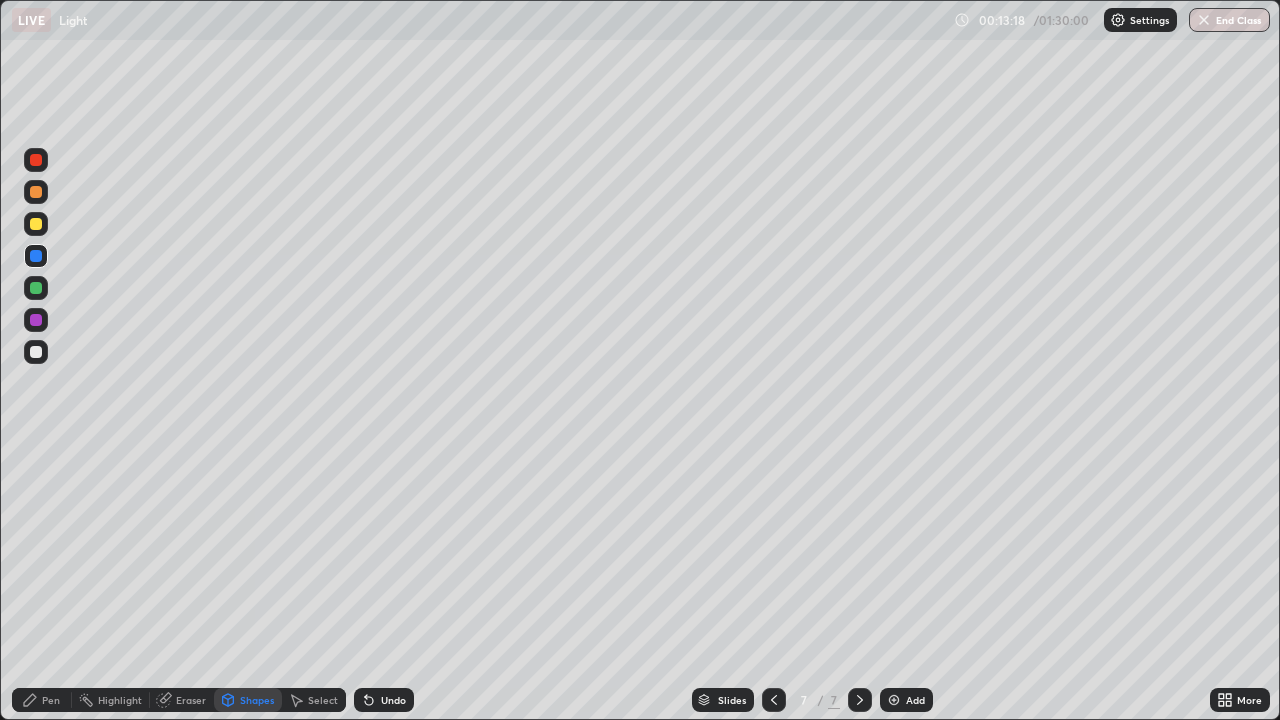 click on "Undo" at bounding box center [393, 700] 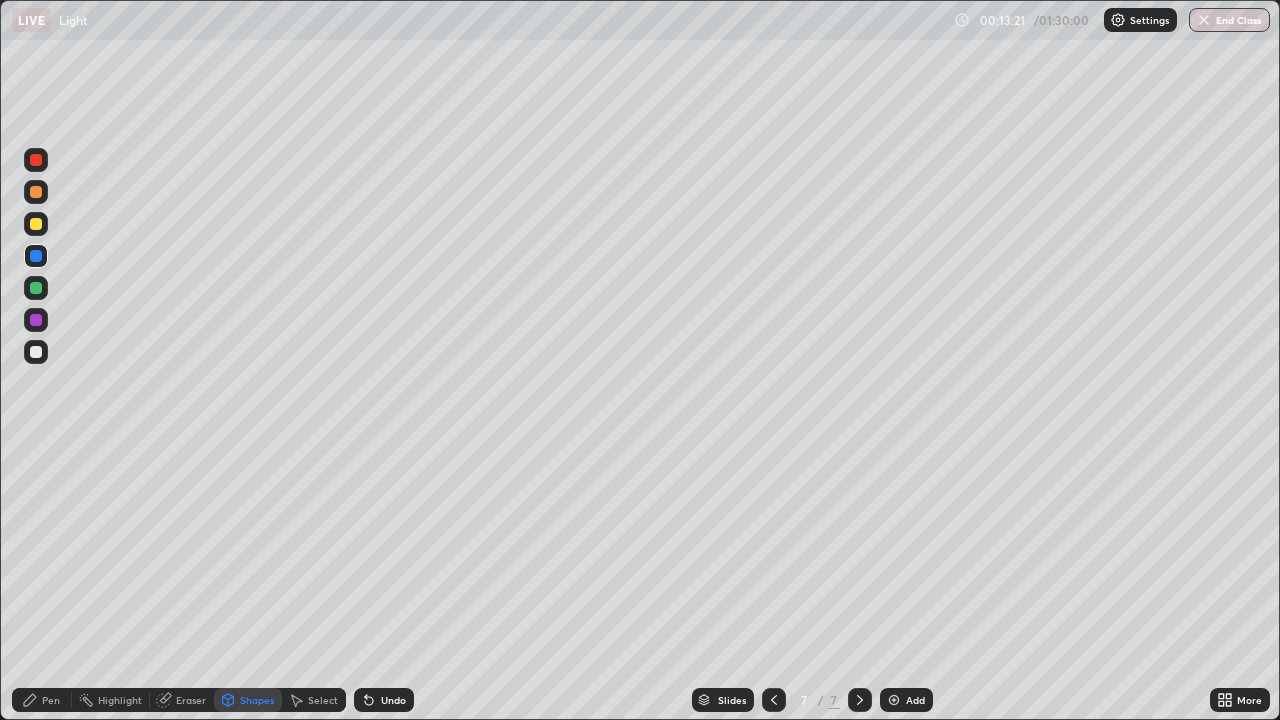 click at bounding box center (36, 352) 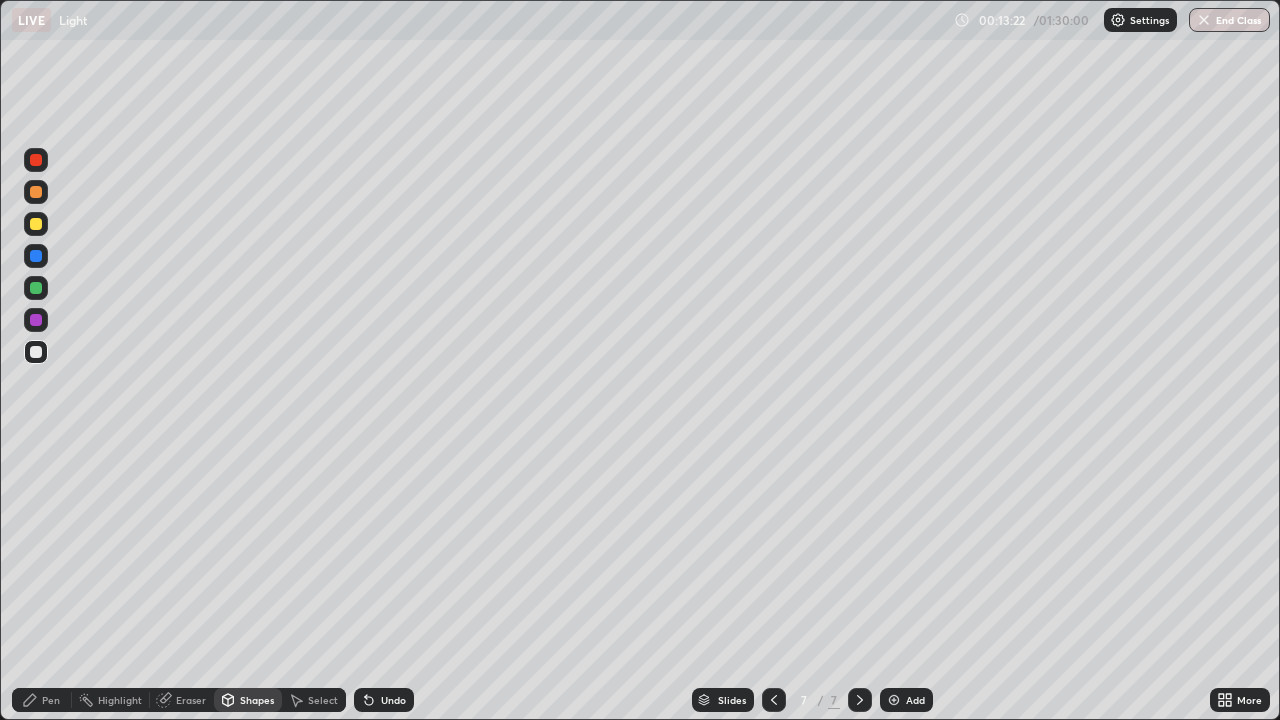 click on "Pen" at bounding box center (42, 700) 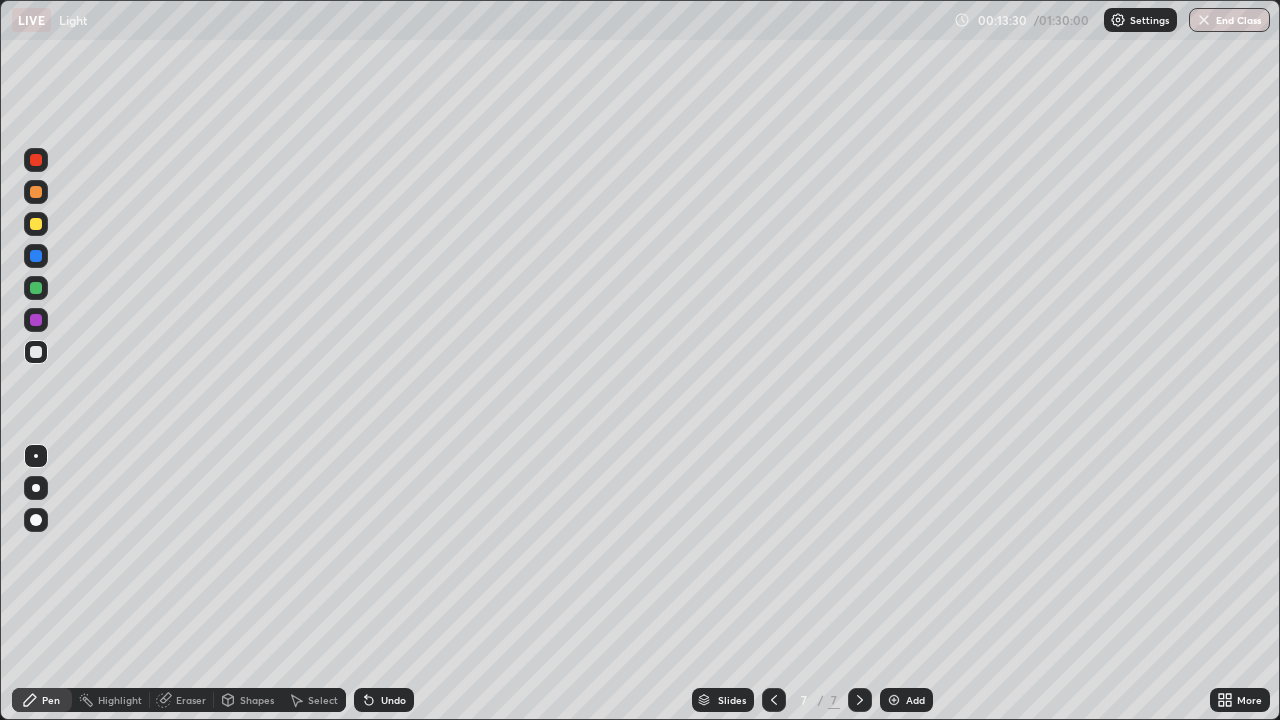 click at bounding box center [36, 288] 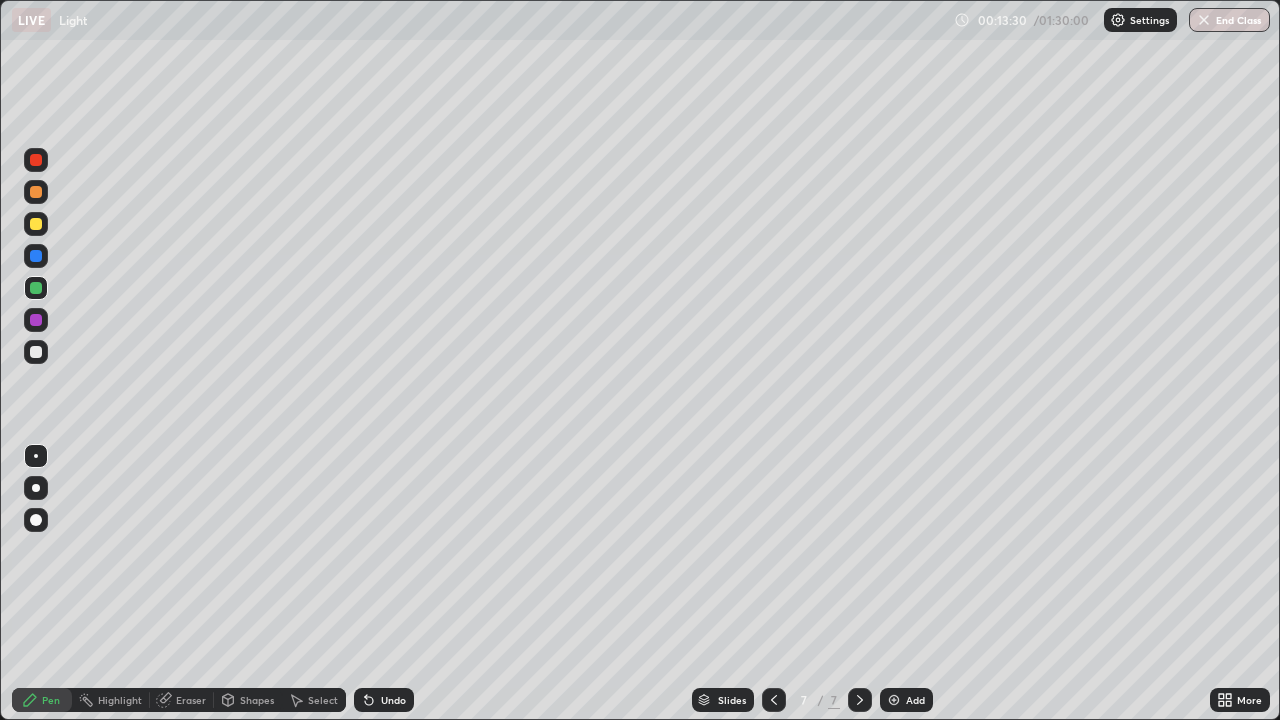 click on "Shapes" at bounding box center (257, 700) 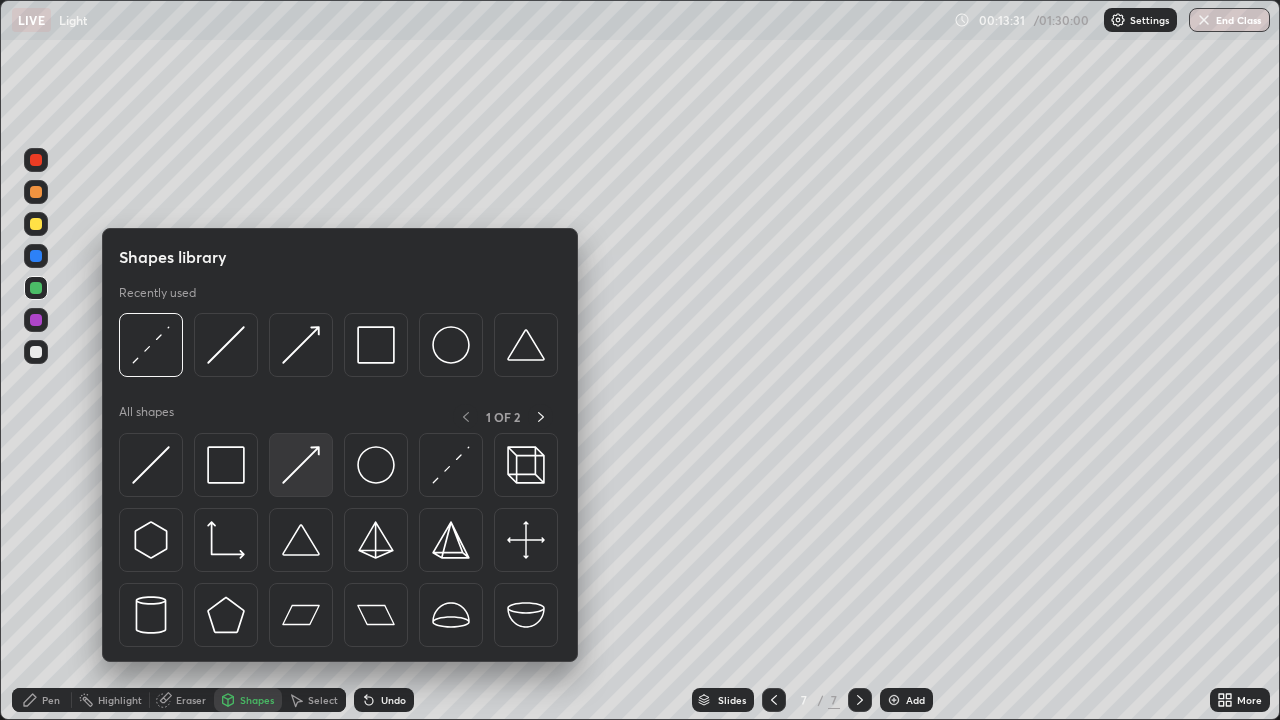 click at bounding box center (301, 465) 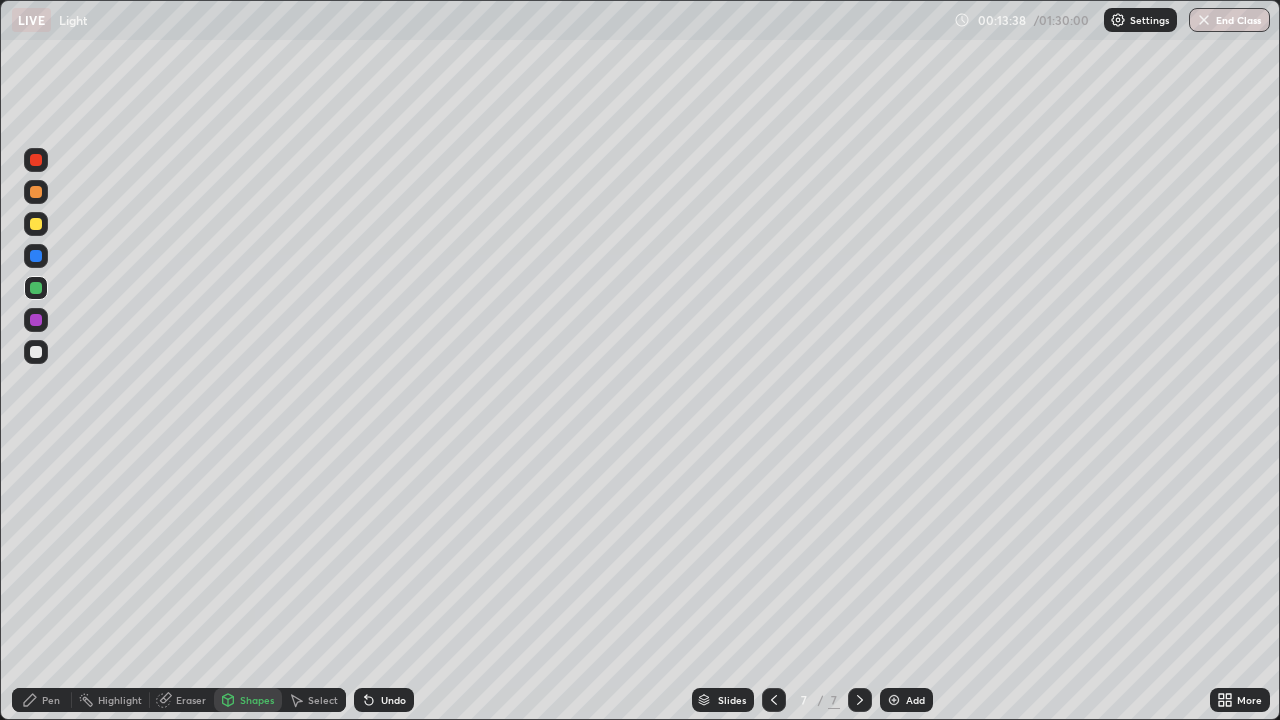 click on "Shapes" at bounding box center (257, 700) 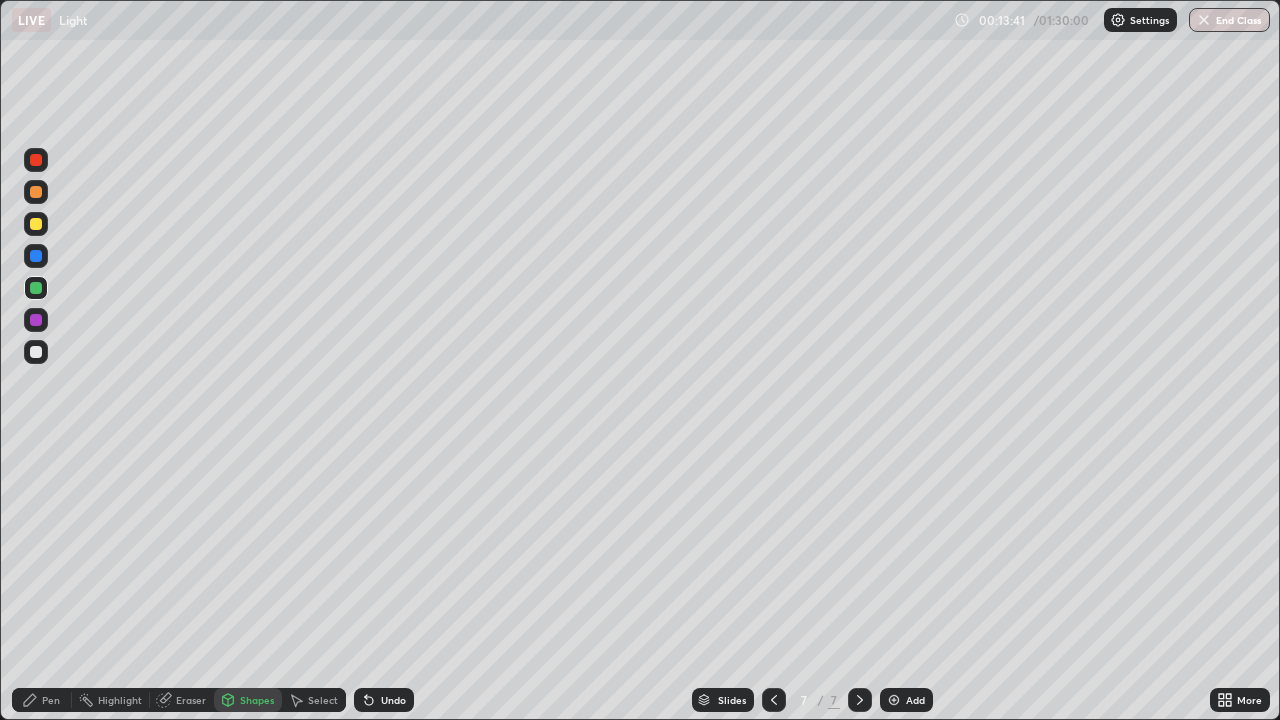 click at bounding box center [36, 160] 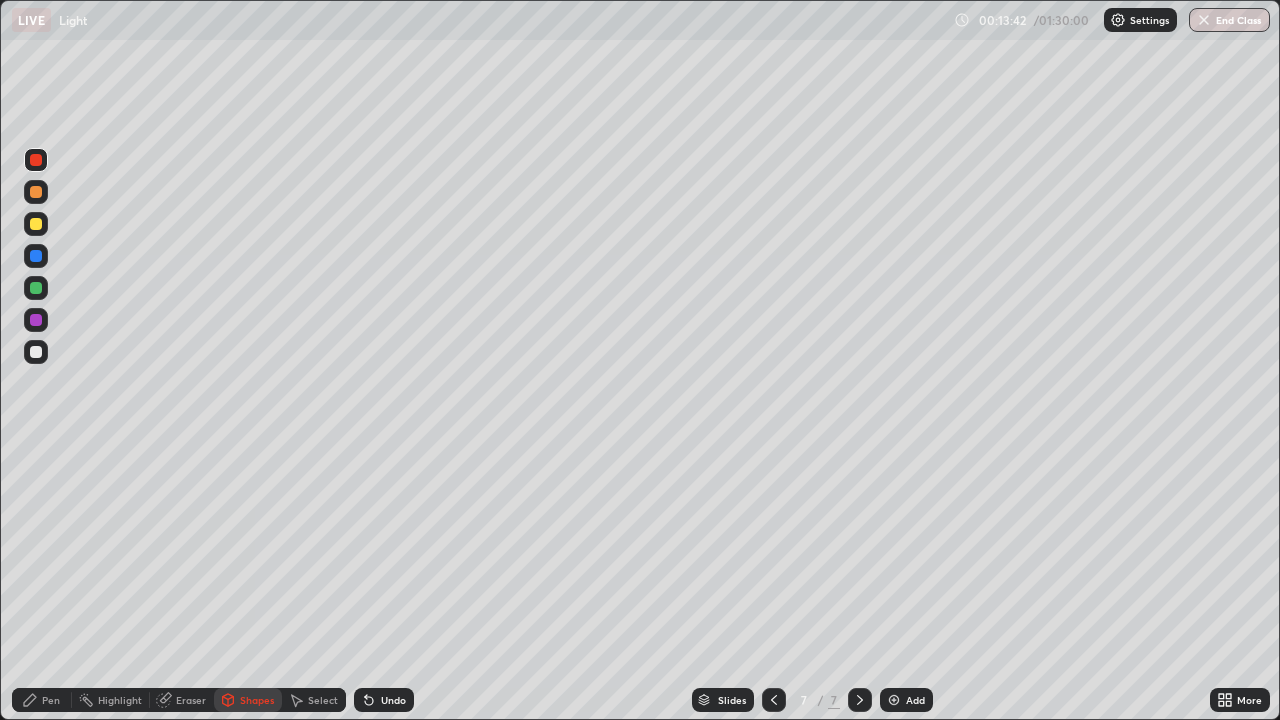 click on "Shapes" at bounding box center [257, 700] 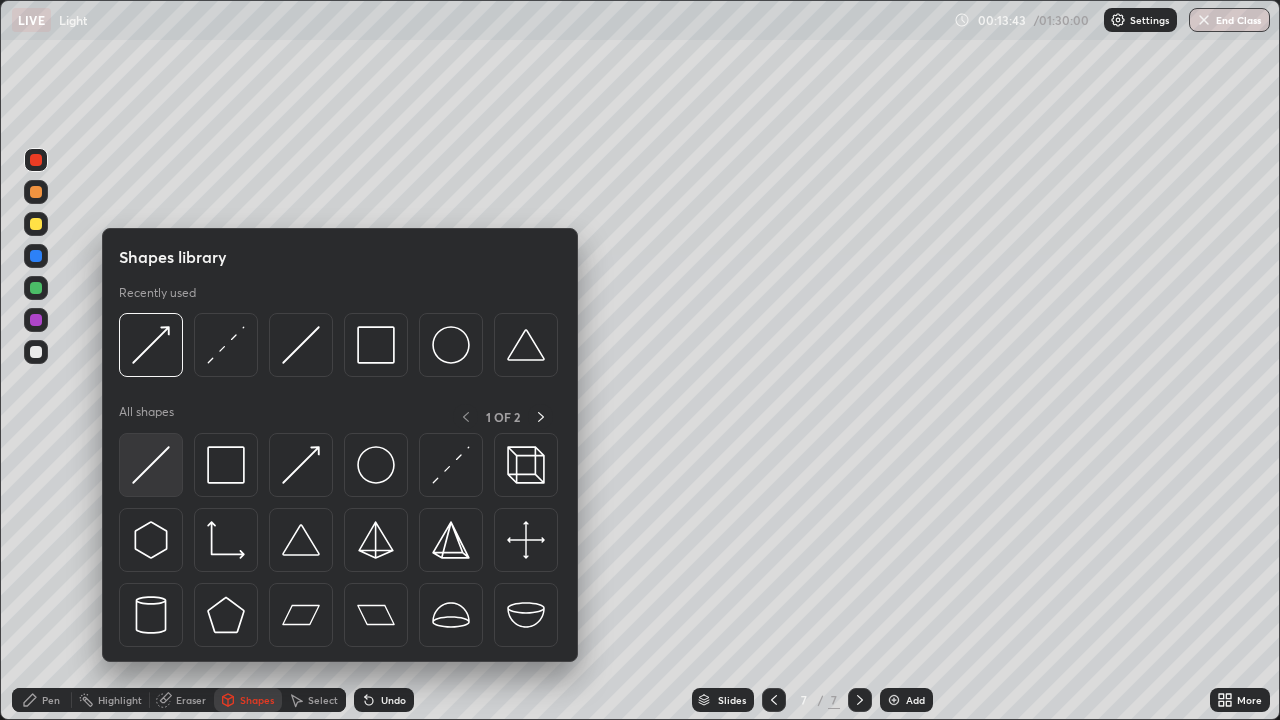 click at bounding box center (151, 465) 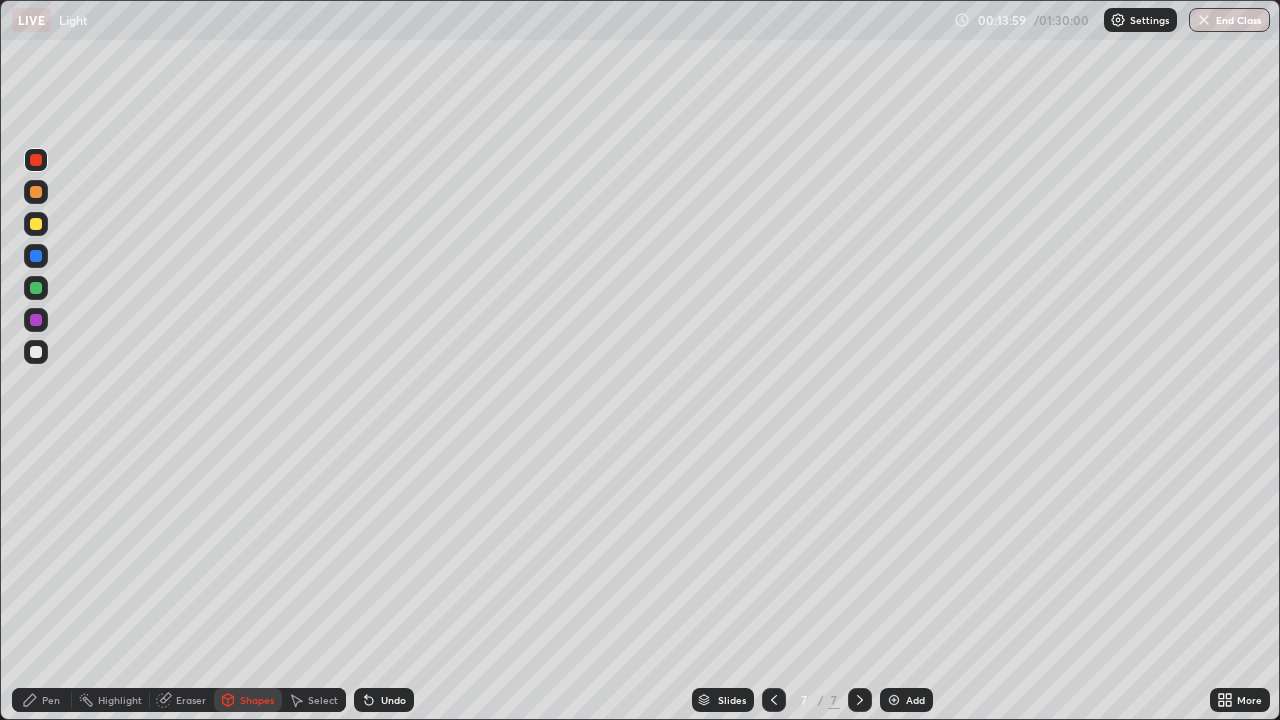 click at bounding box center (36, 320) 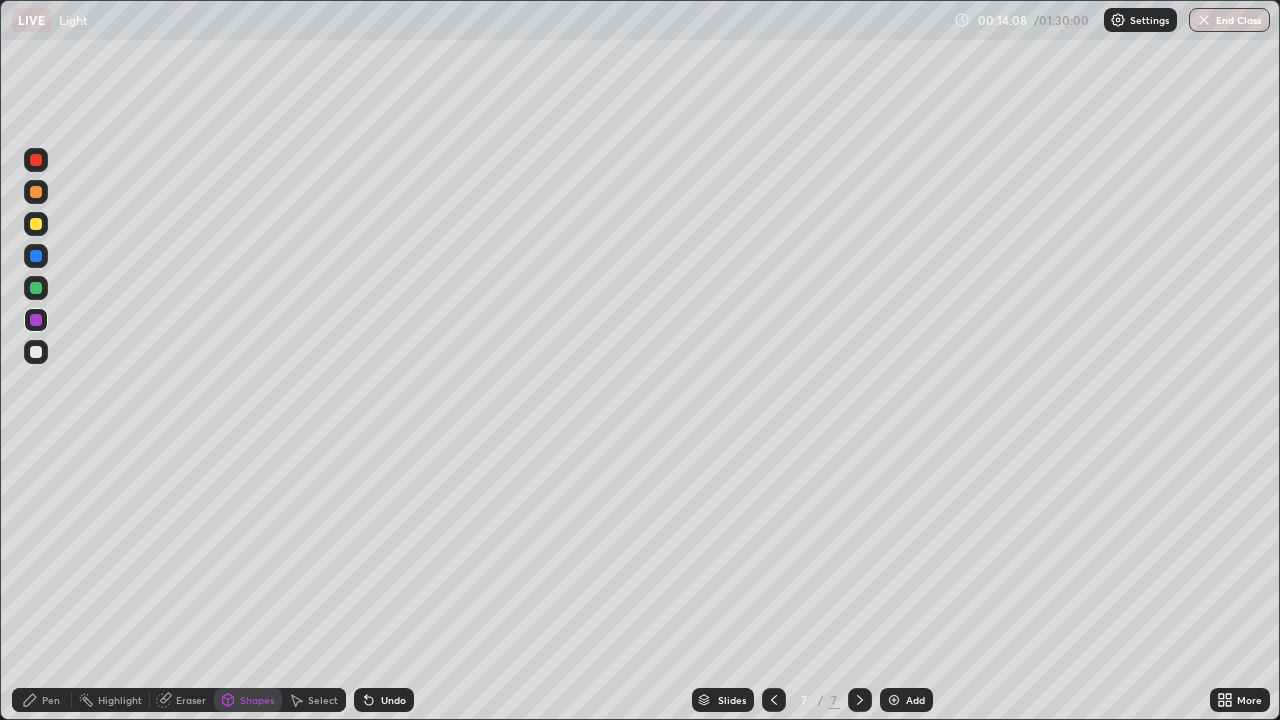 click at bounding box center (36, 320) 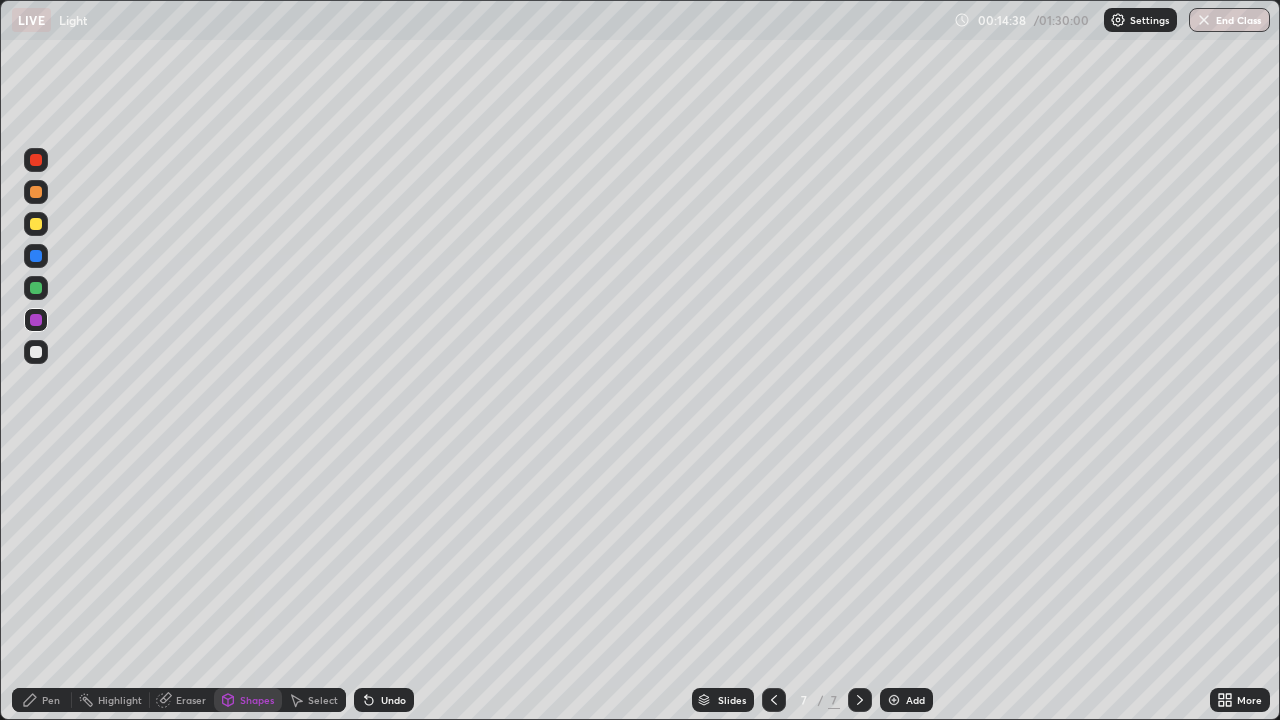 click at bounding box center (36, 256) 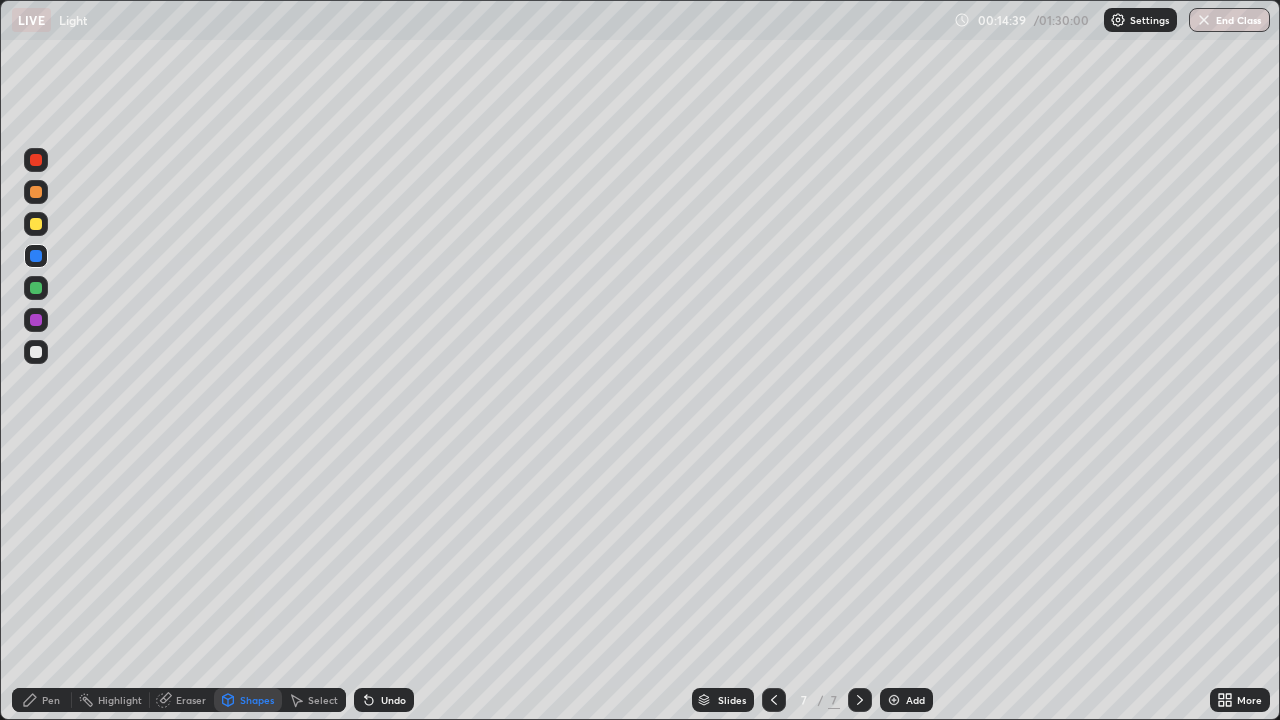 click on "Pen" at bounding box center [42, 700] 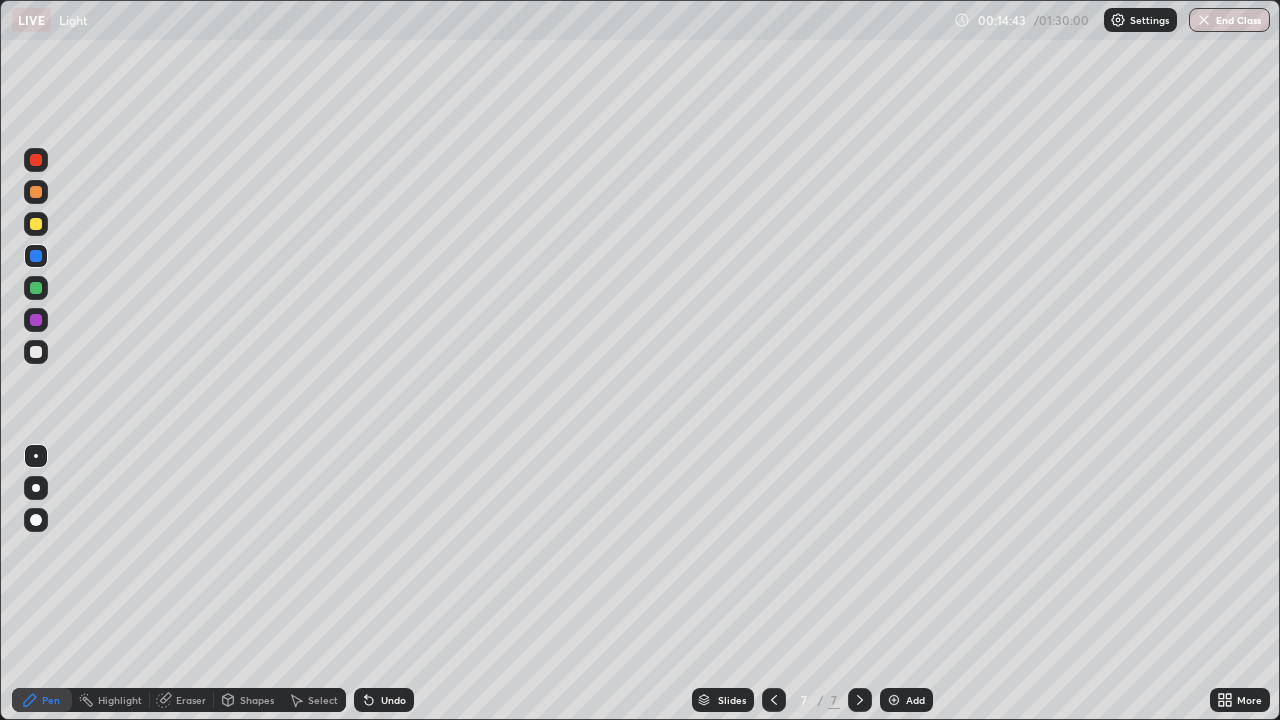 click on "Undo" at bounding box center [393, 700] 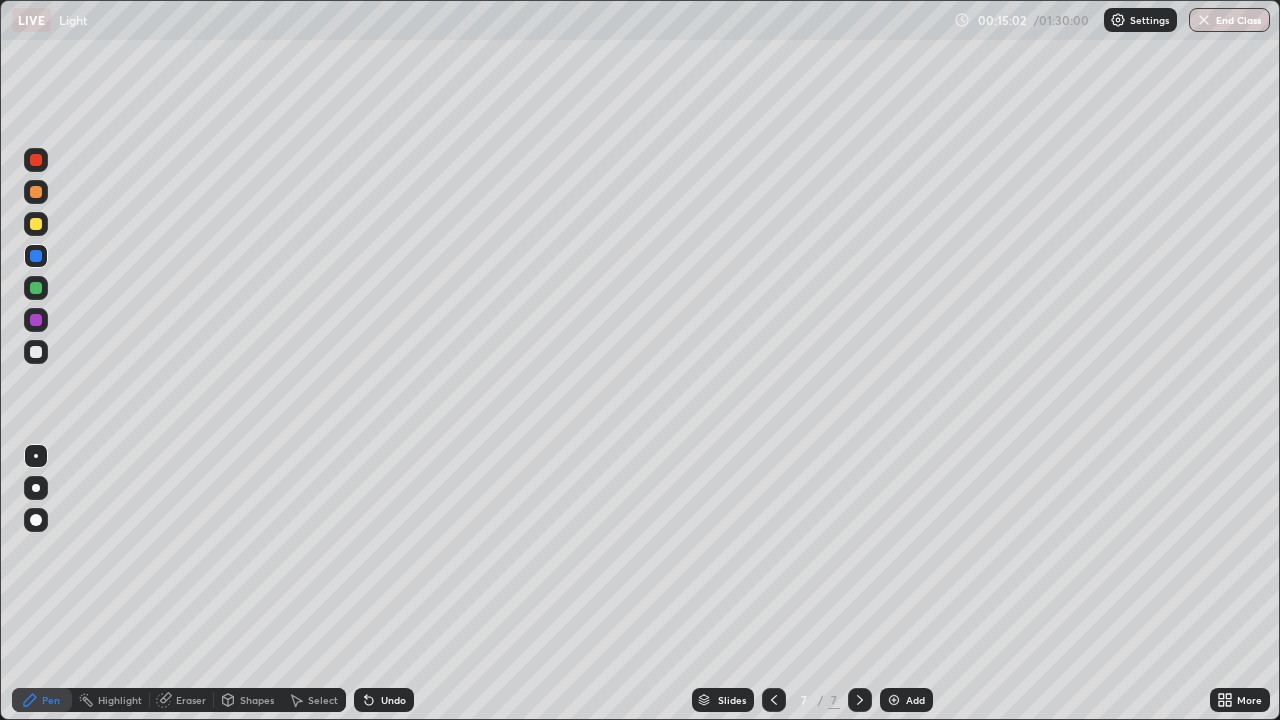 click on "Shapes" at bounding box center (257, 700) 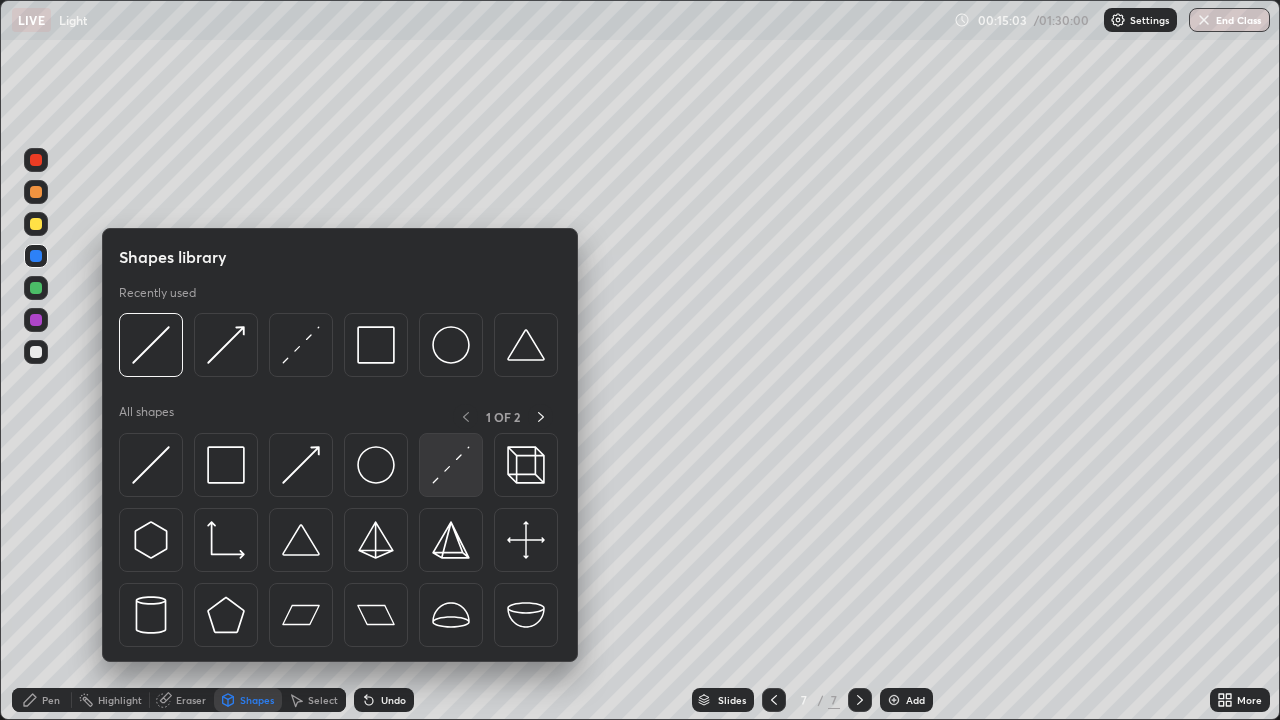 click at bounding box center (451, 465) 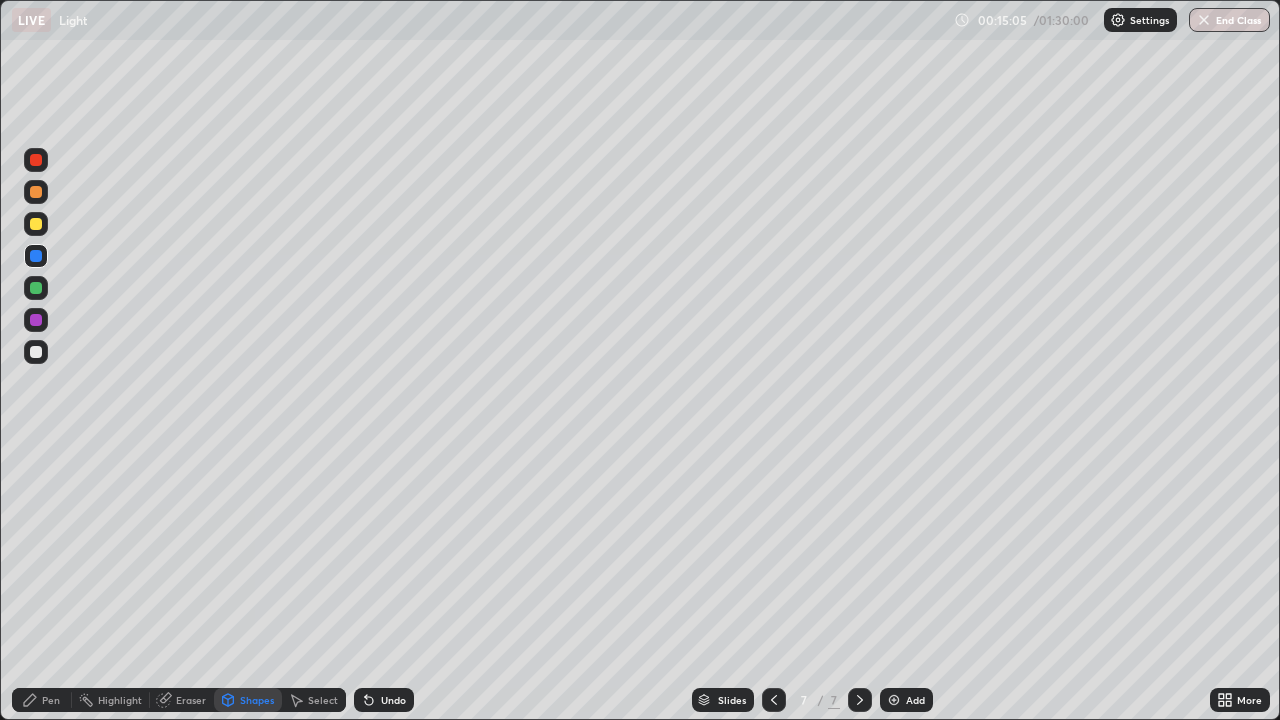 click at bounding box center (36, 352) 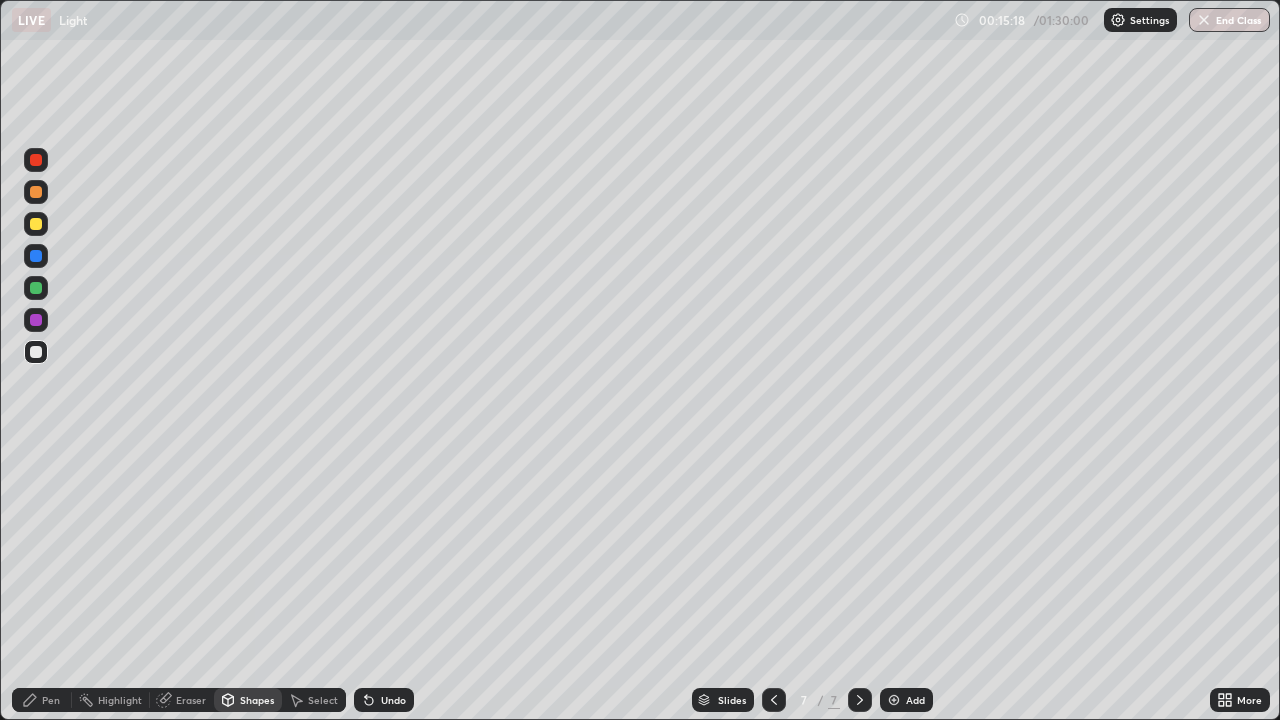 click at bounding box center [36, 192] 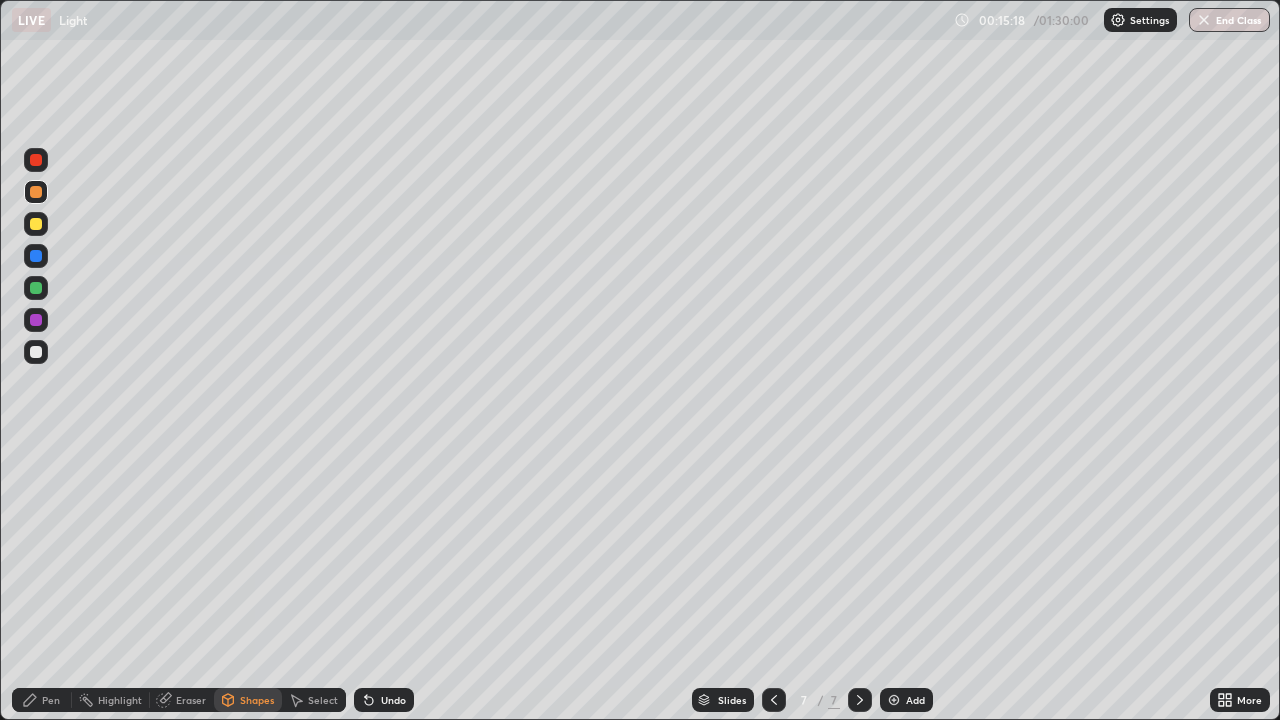 click on "Pen" at bounding box center [42, 700] 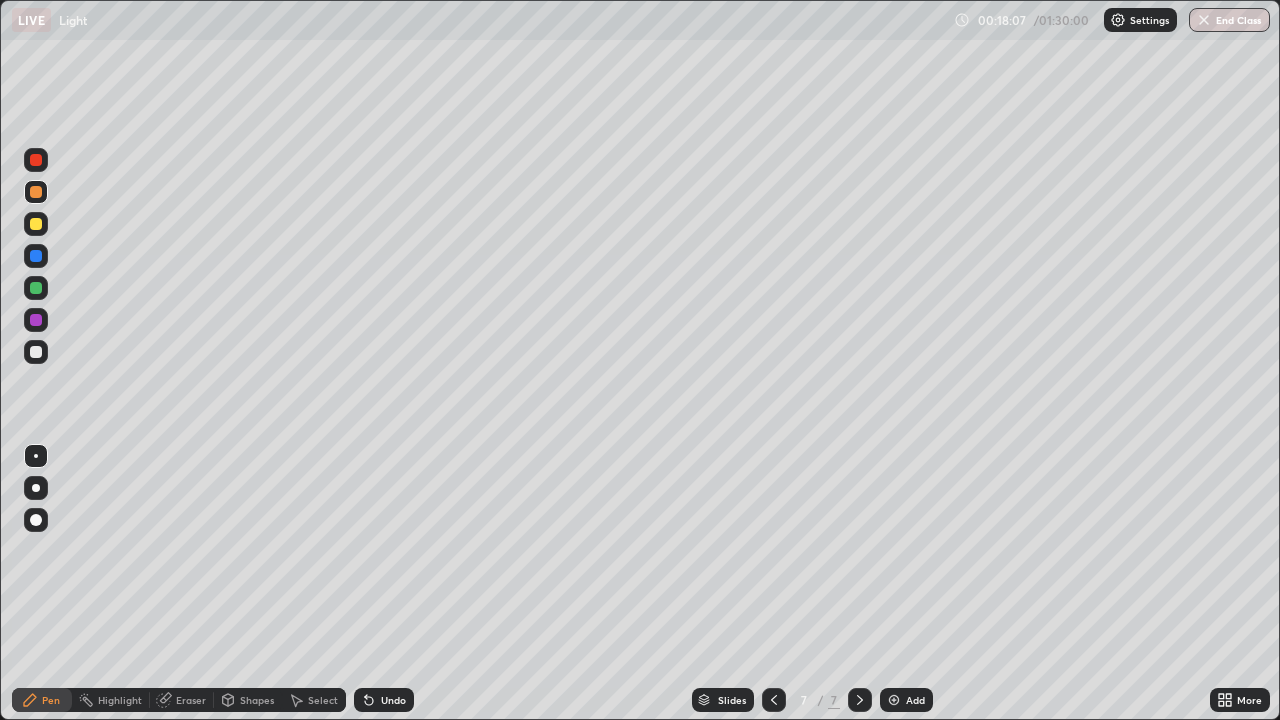click 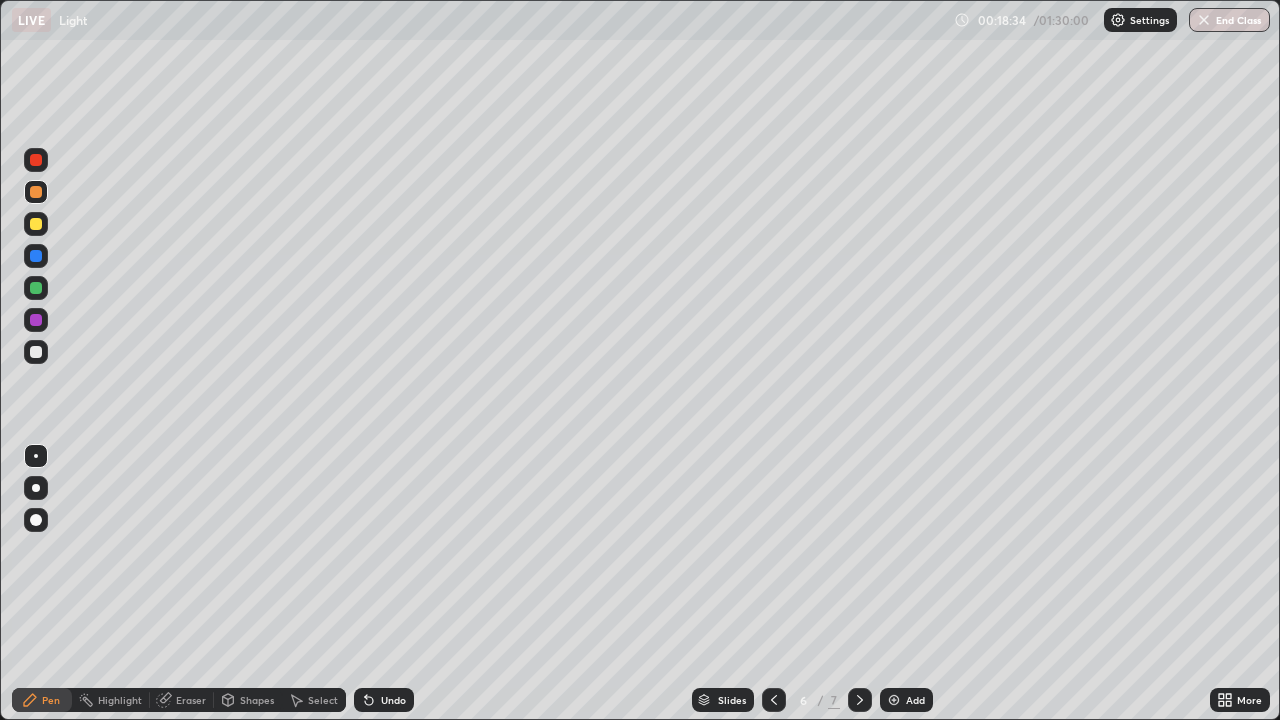 click 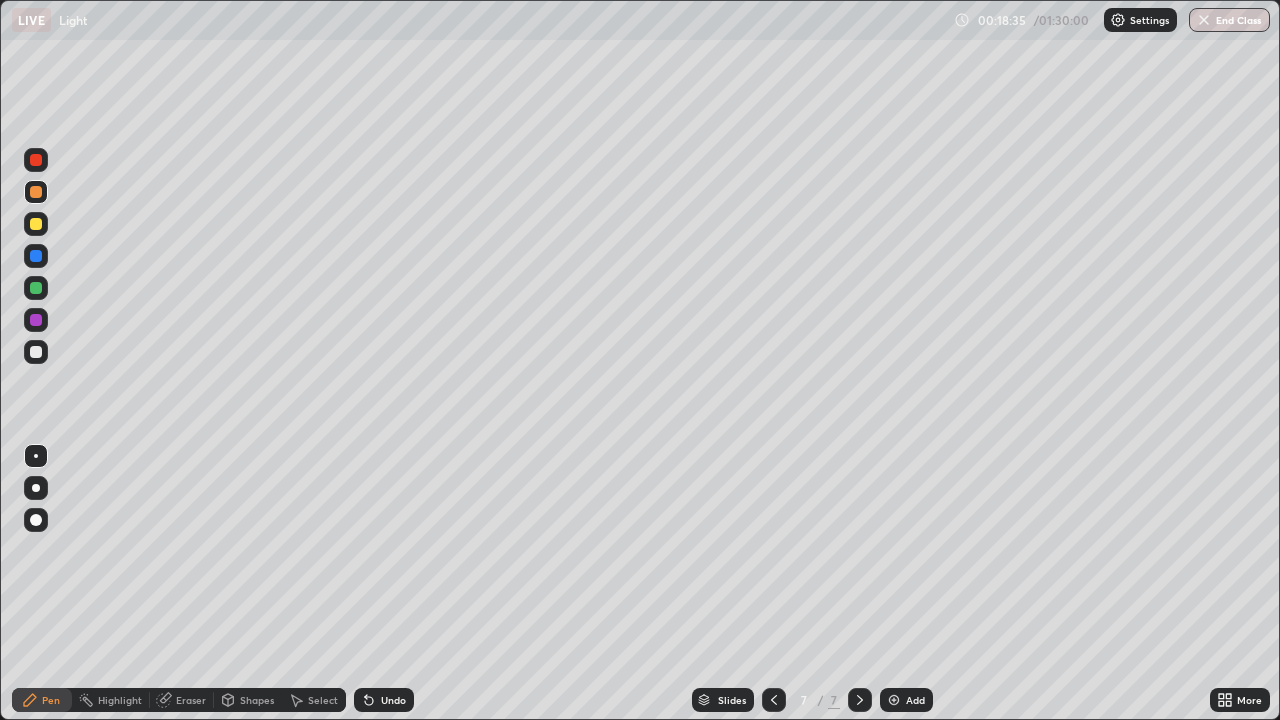 click 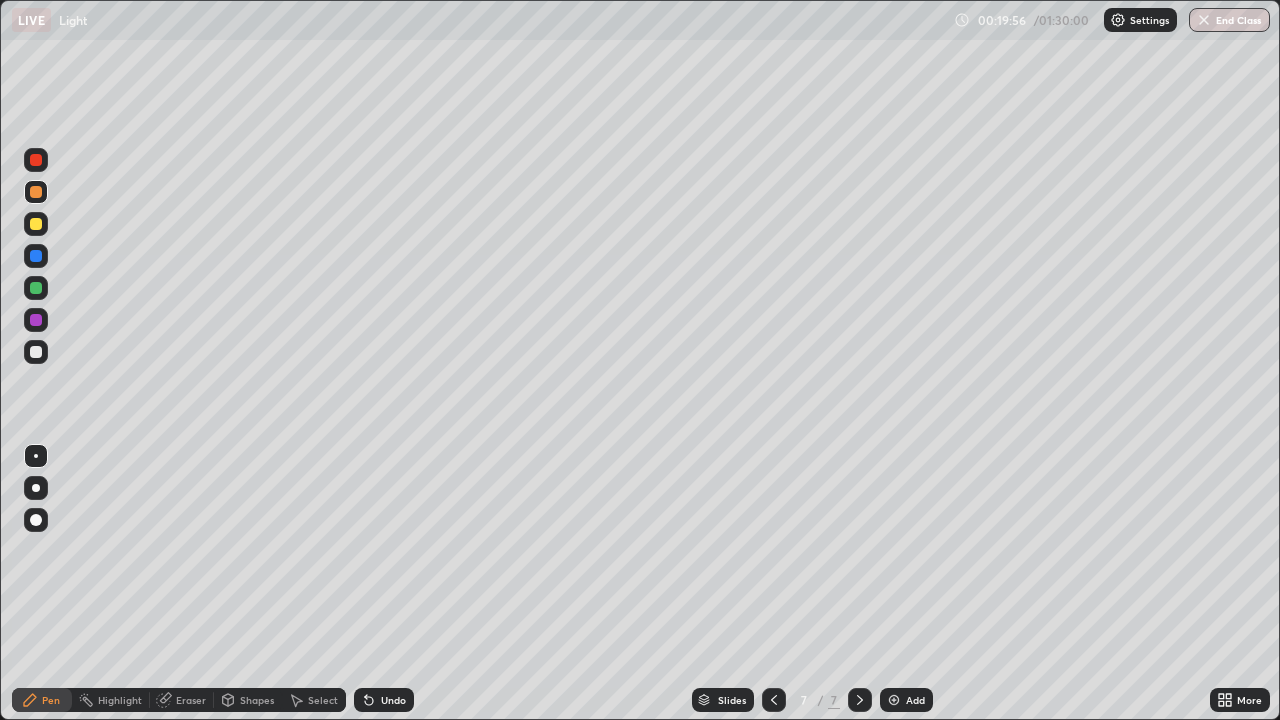 click 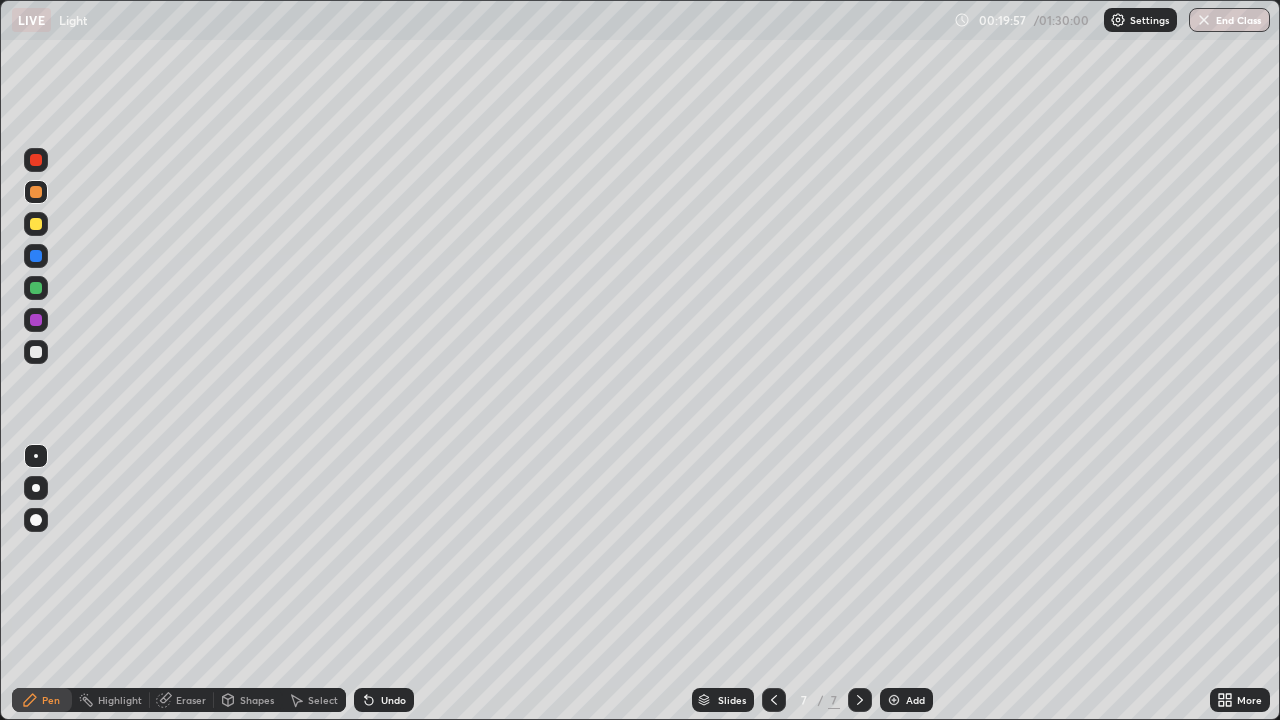 click at bounding box center [894, 700] 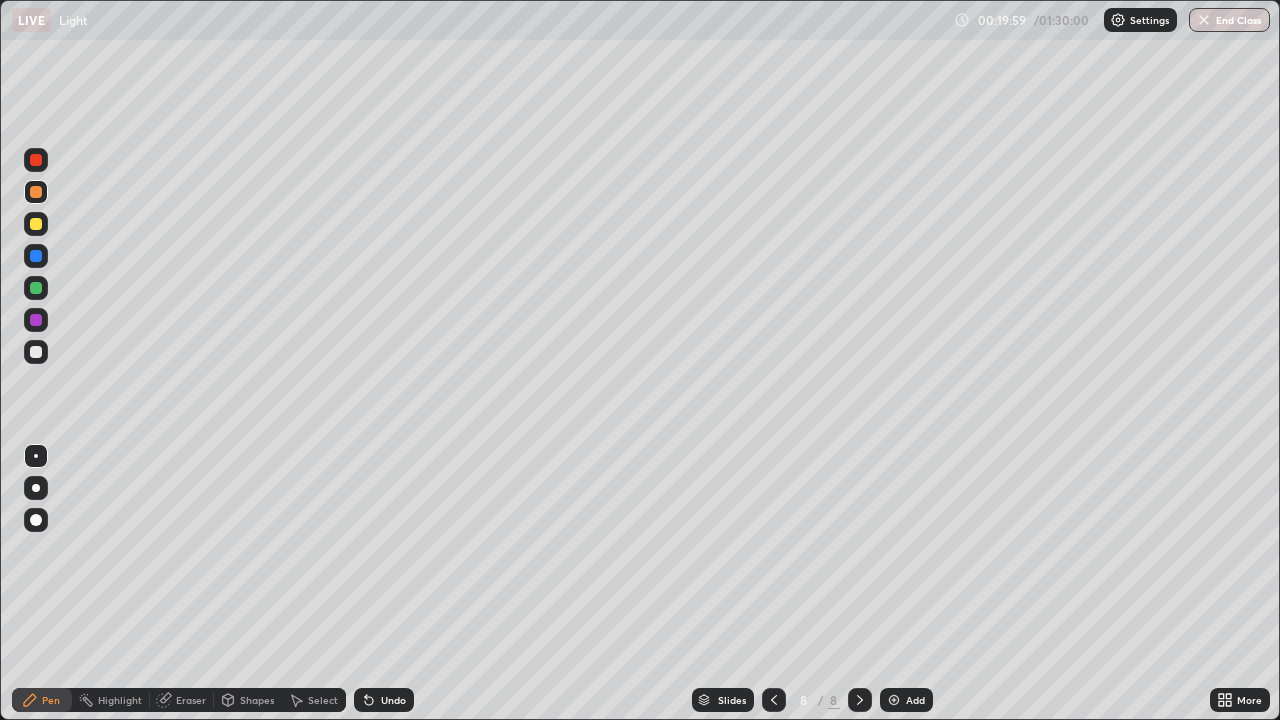 click at bounding box center (36, 352) 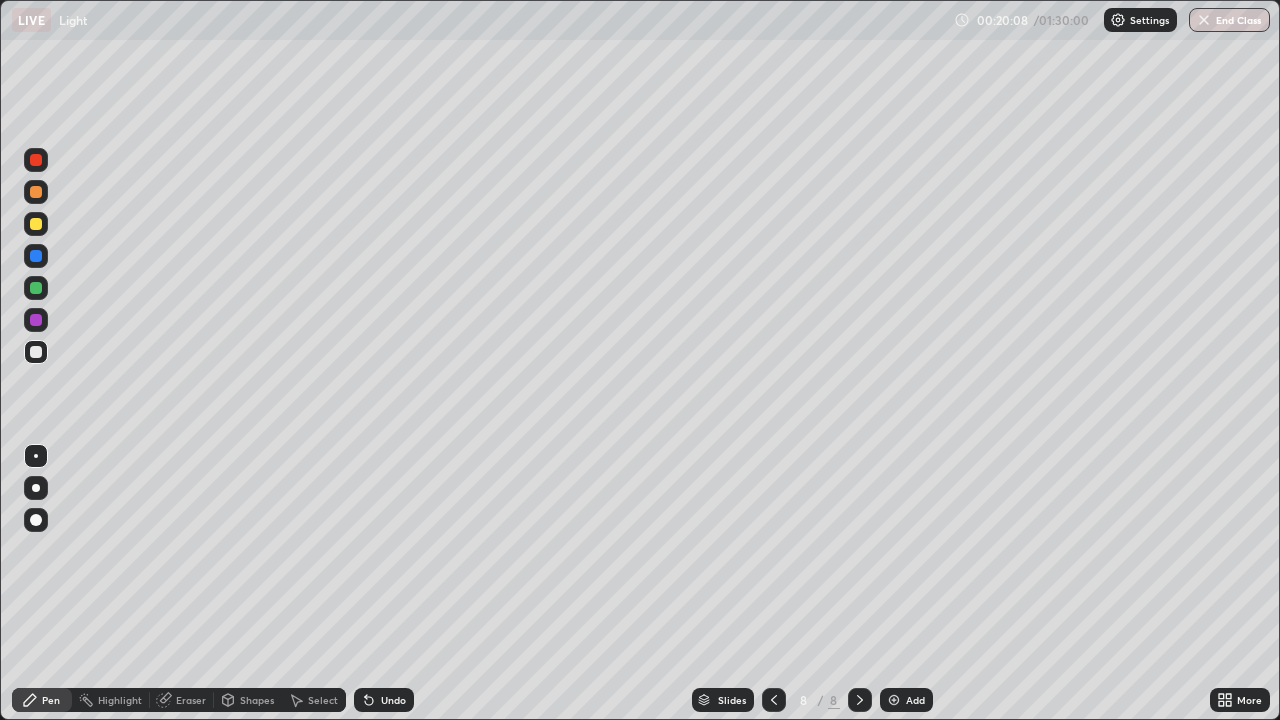click on "Shapes" at bounding box center (257, 700) 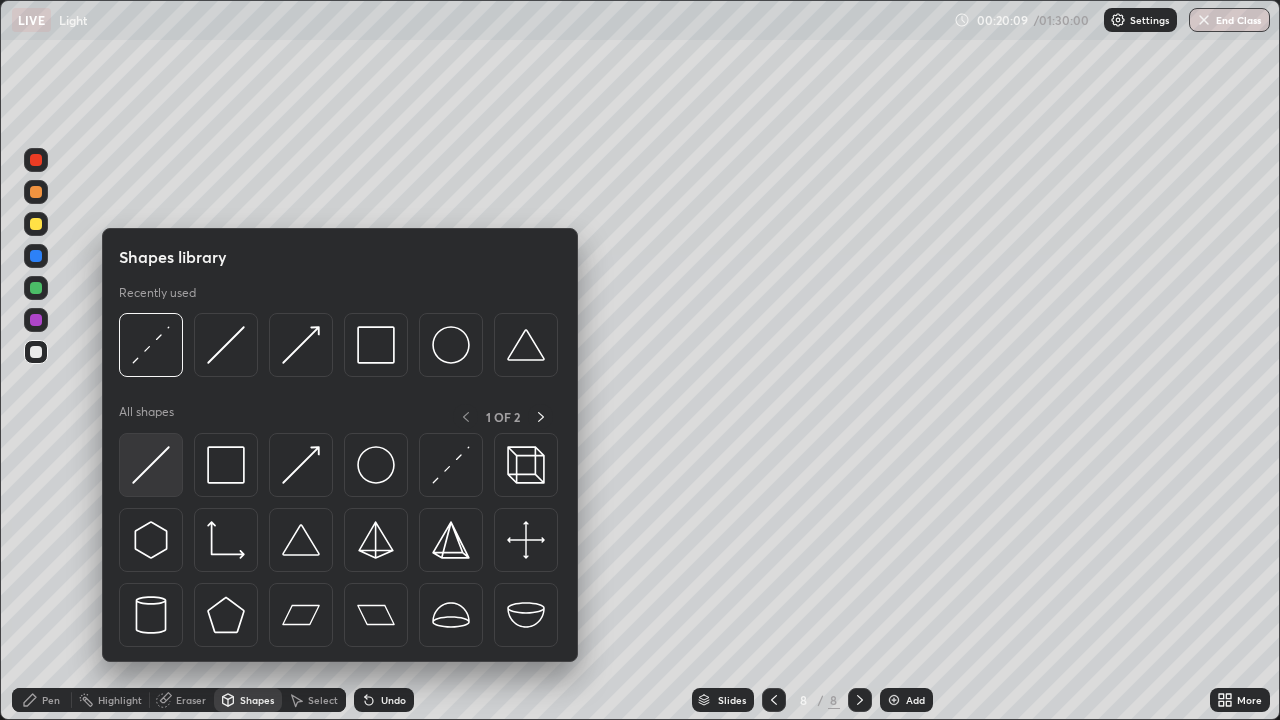 click at bounding box center [151, 465] 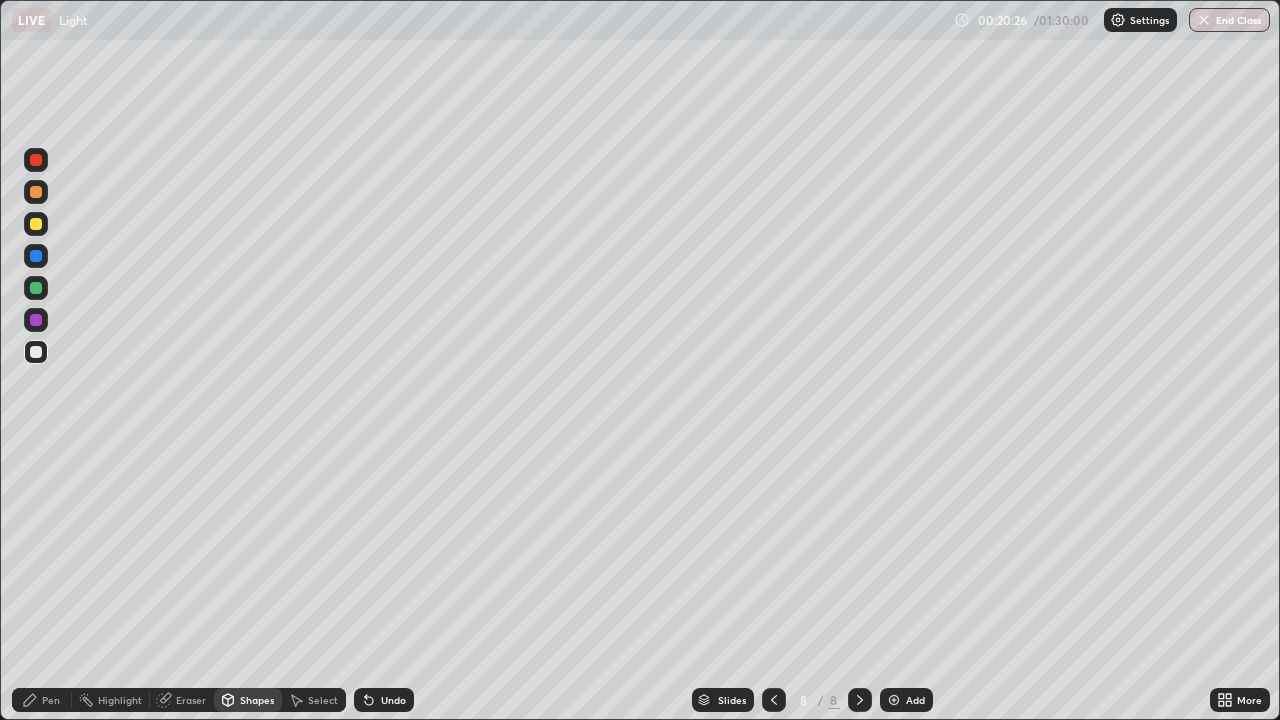 click at bounding box center (36, 320) 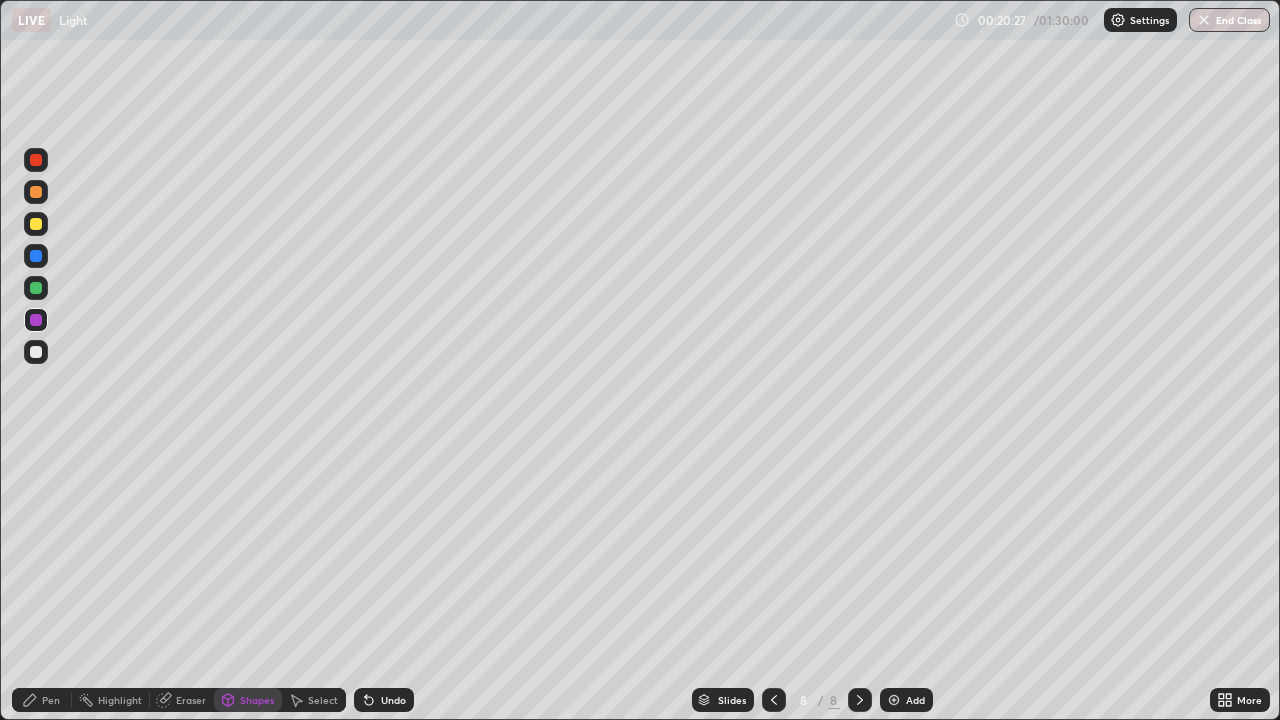 click on "Pen" at bounding box center [42, 700] 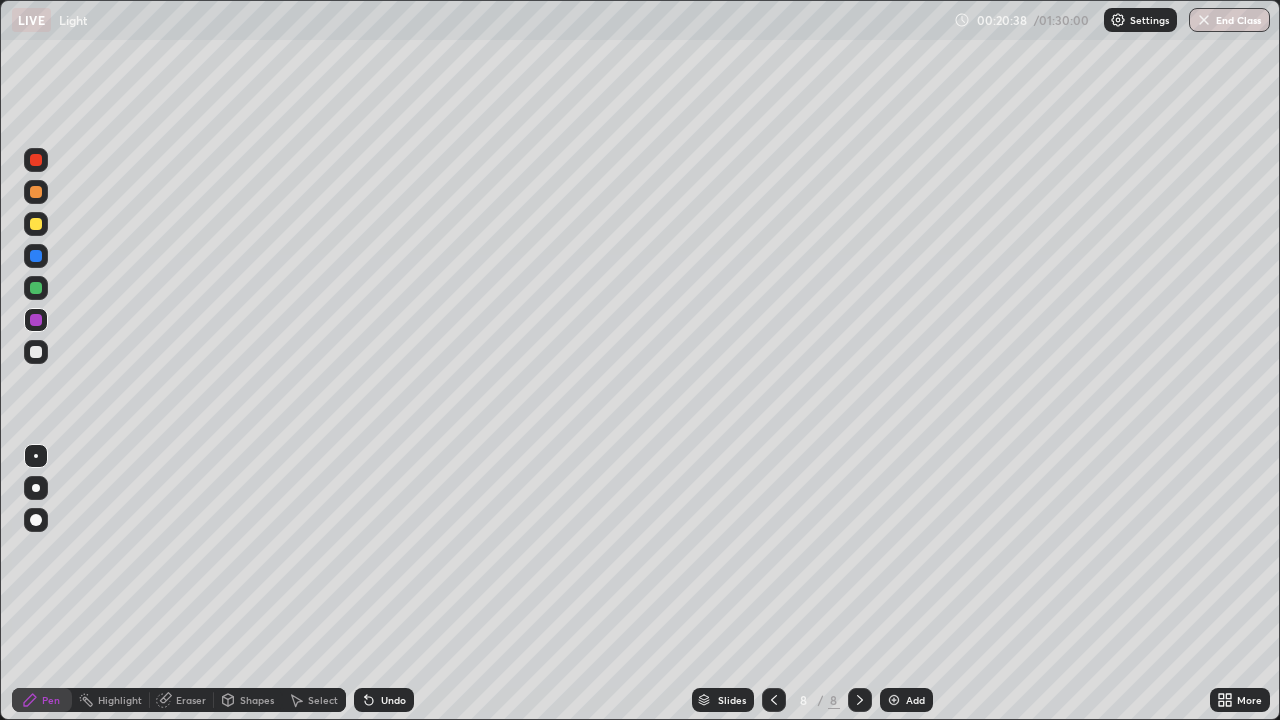 click at bounding box center (36, 288) 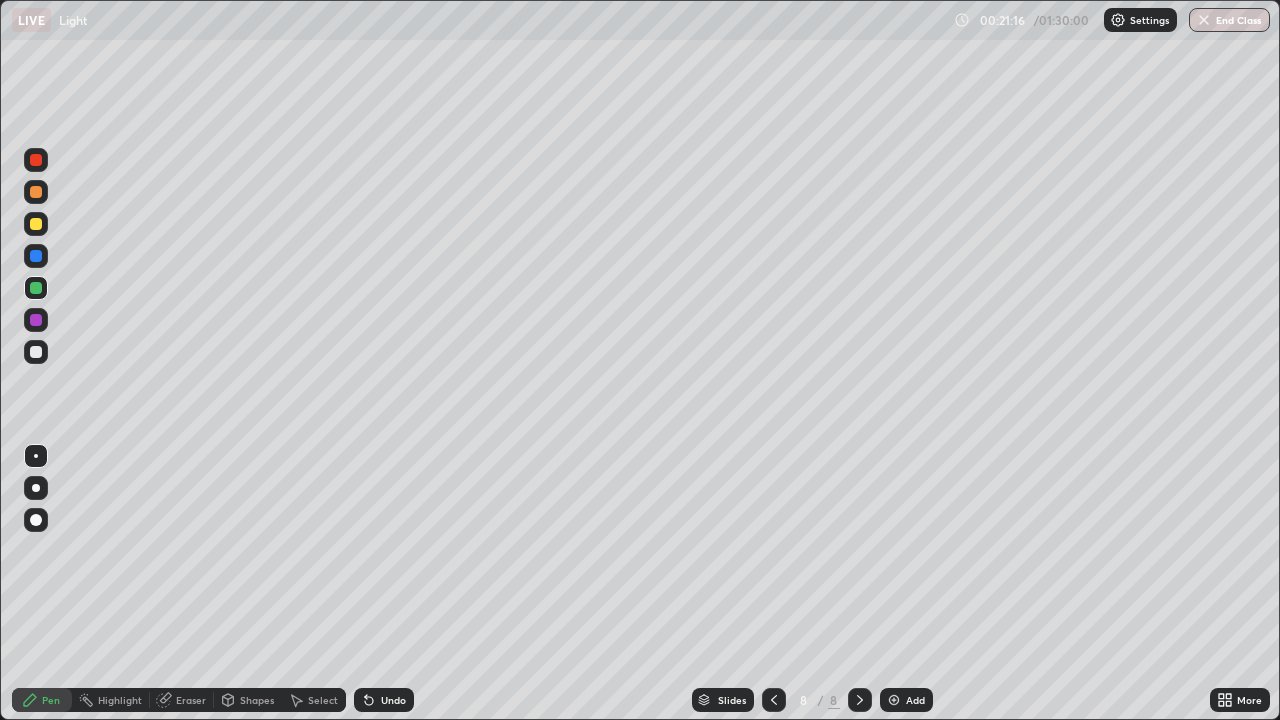 click at bounding box center [36, 224] 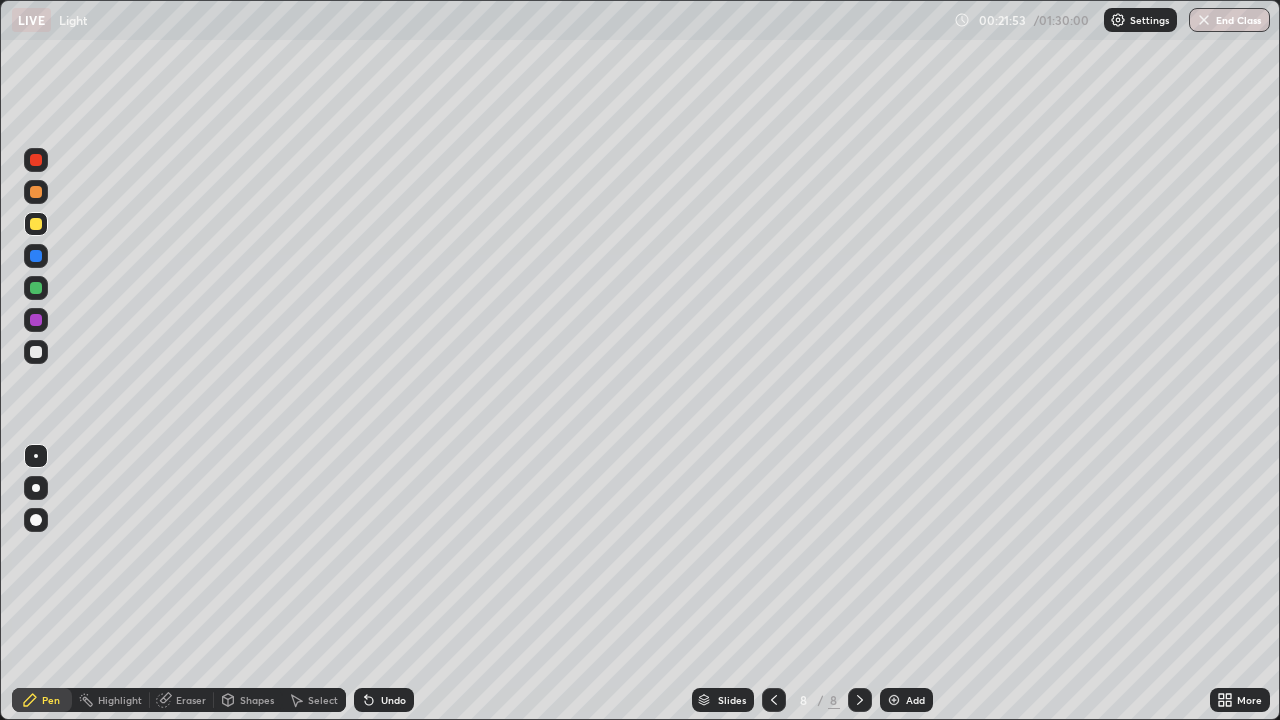 click 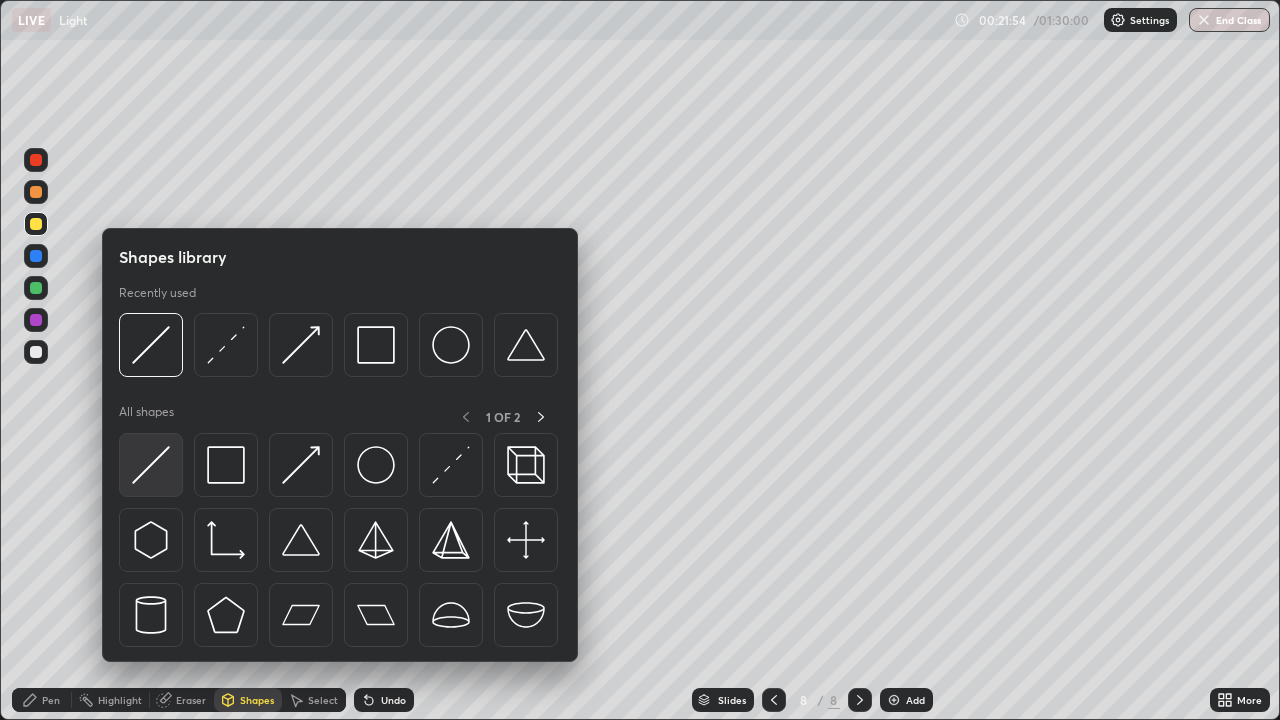 click at bounding box center [151, 465] 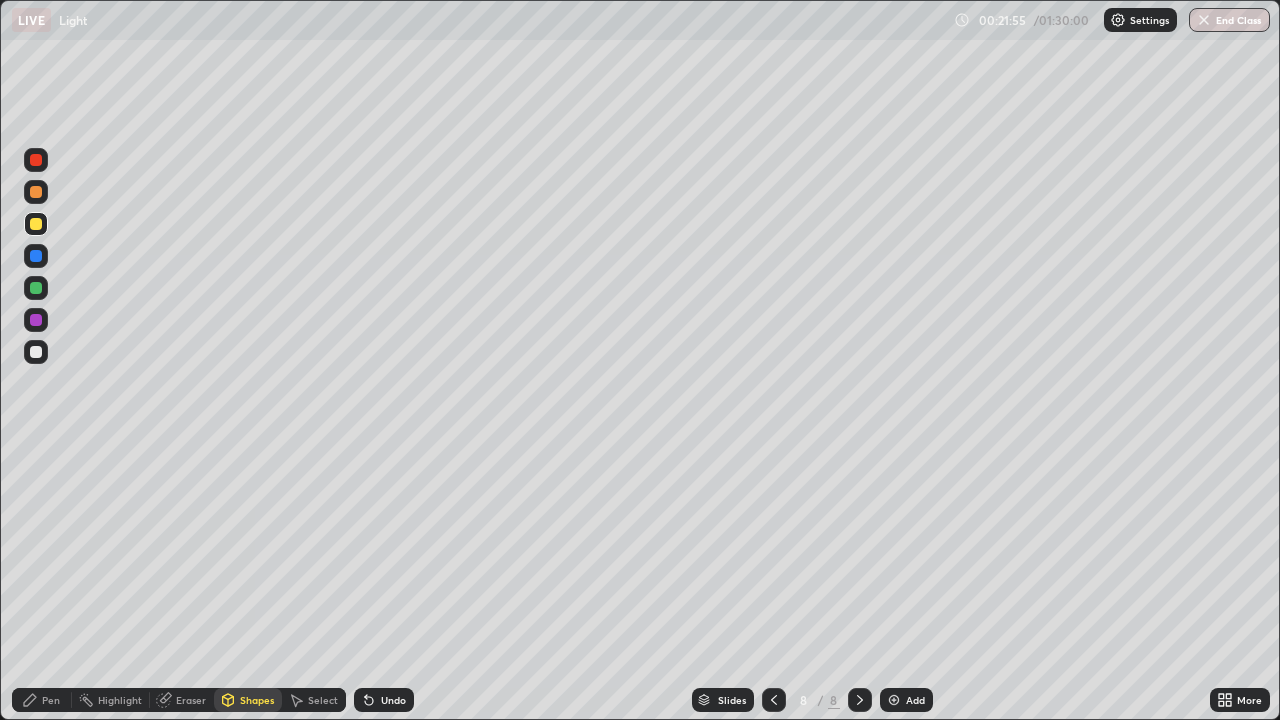 click at bounding box center (36, 192) 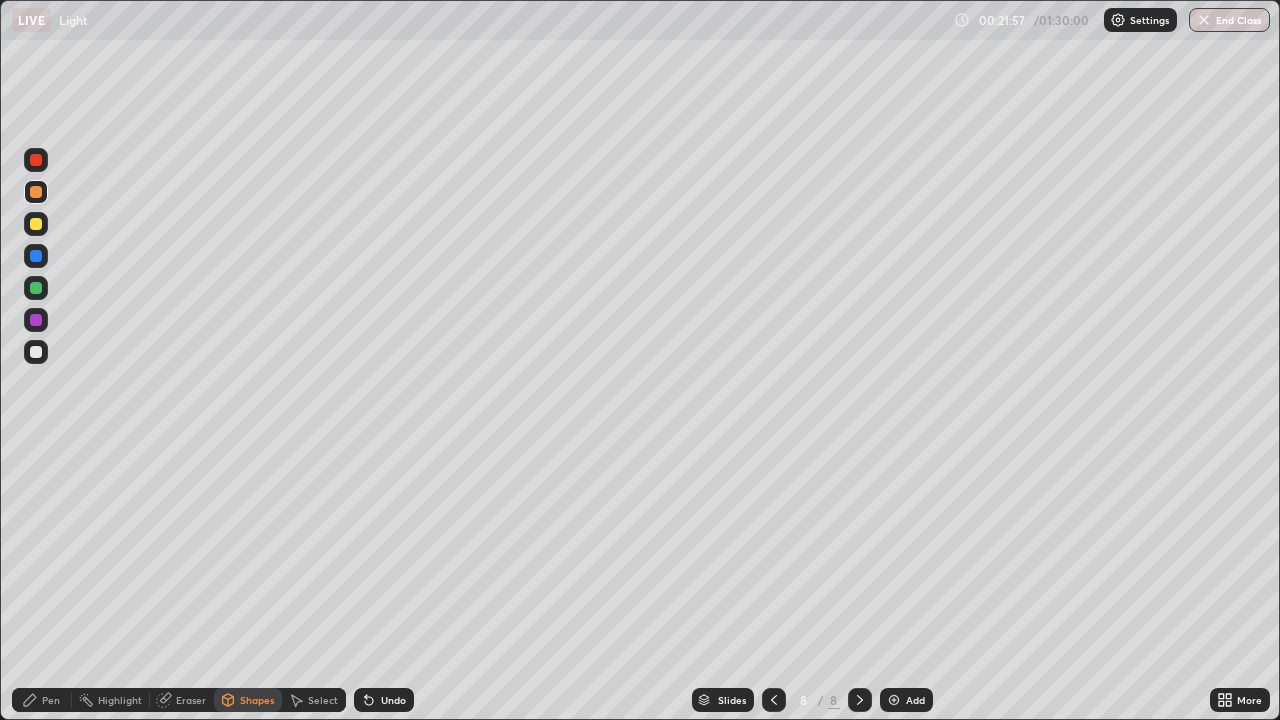 click at bounding box center (36, 224) 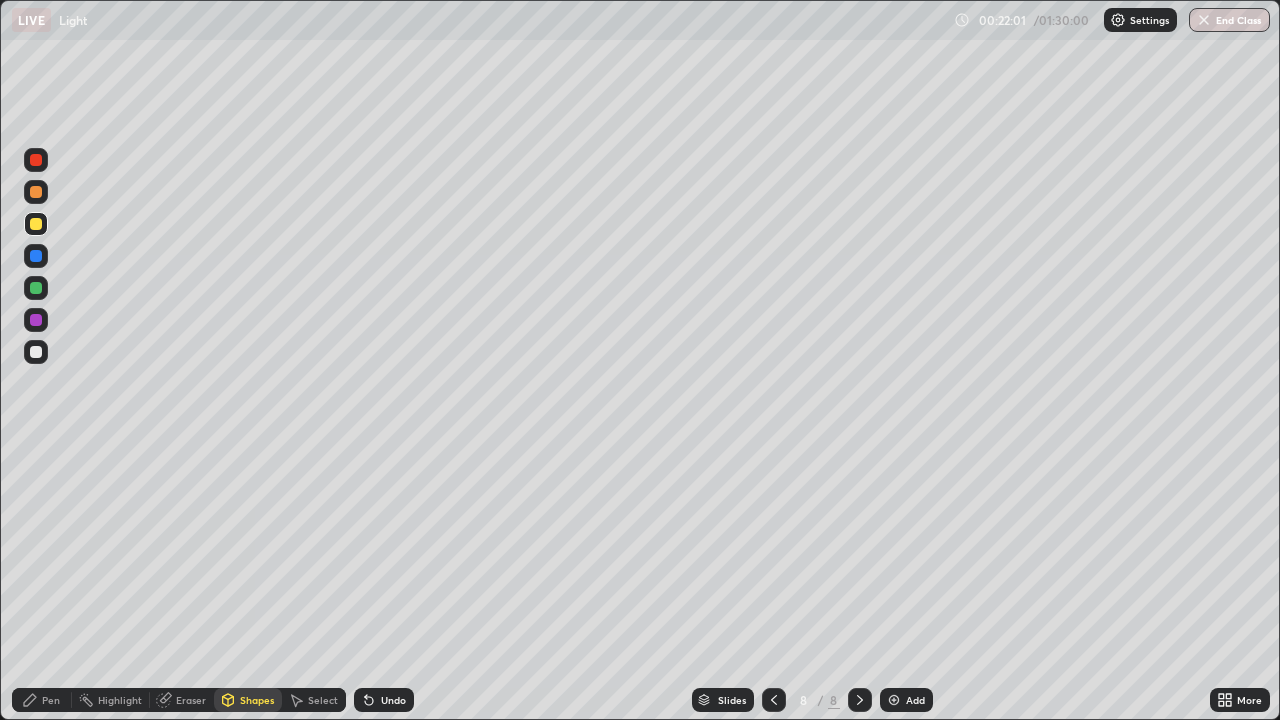 click on "Shapes" at bounding box center (248, 700) 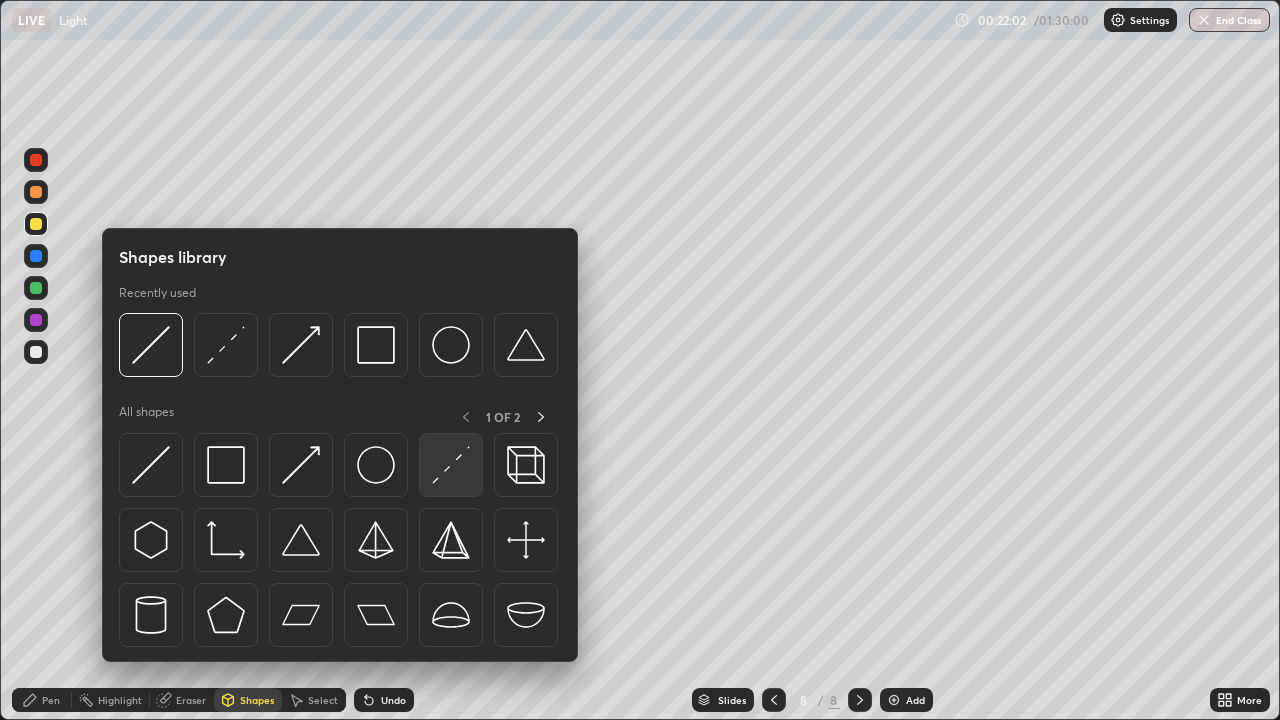 click at bounding box center [451, 465] 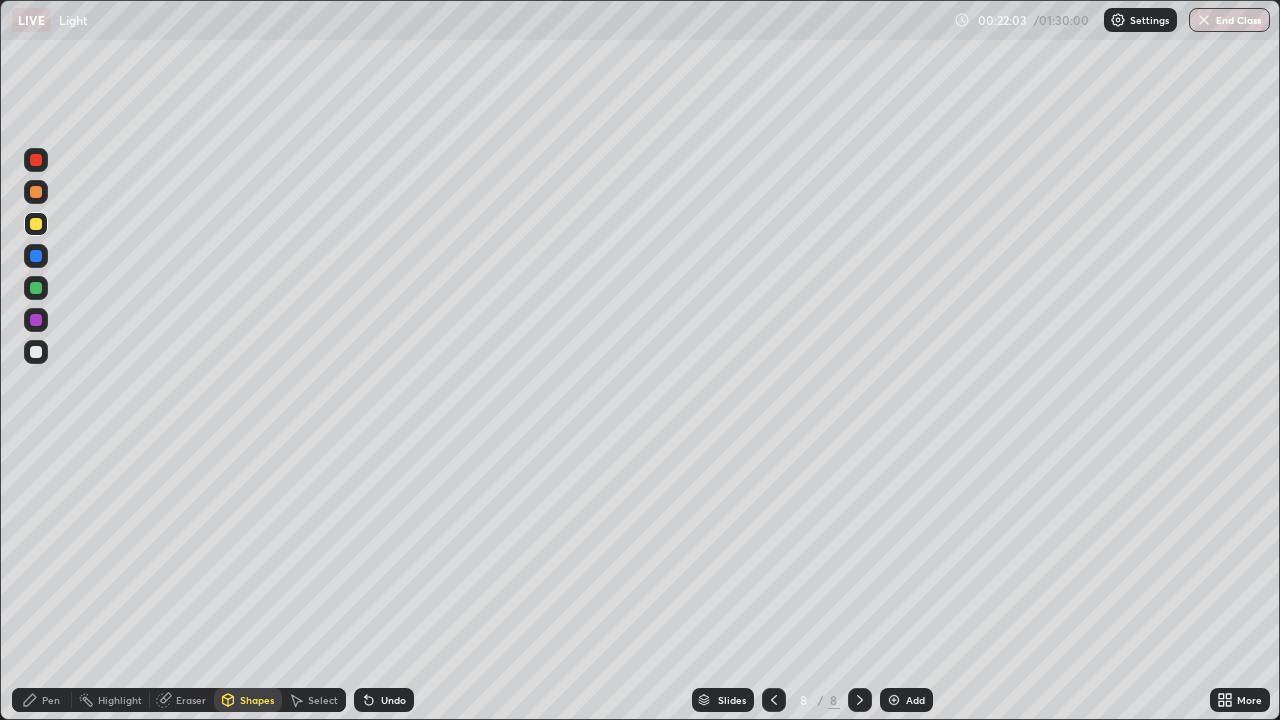 click at bounding box center (36, 288) 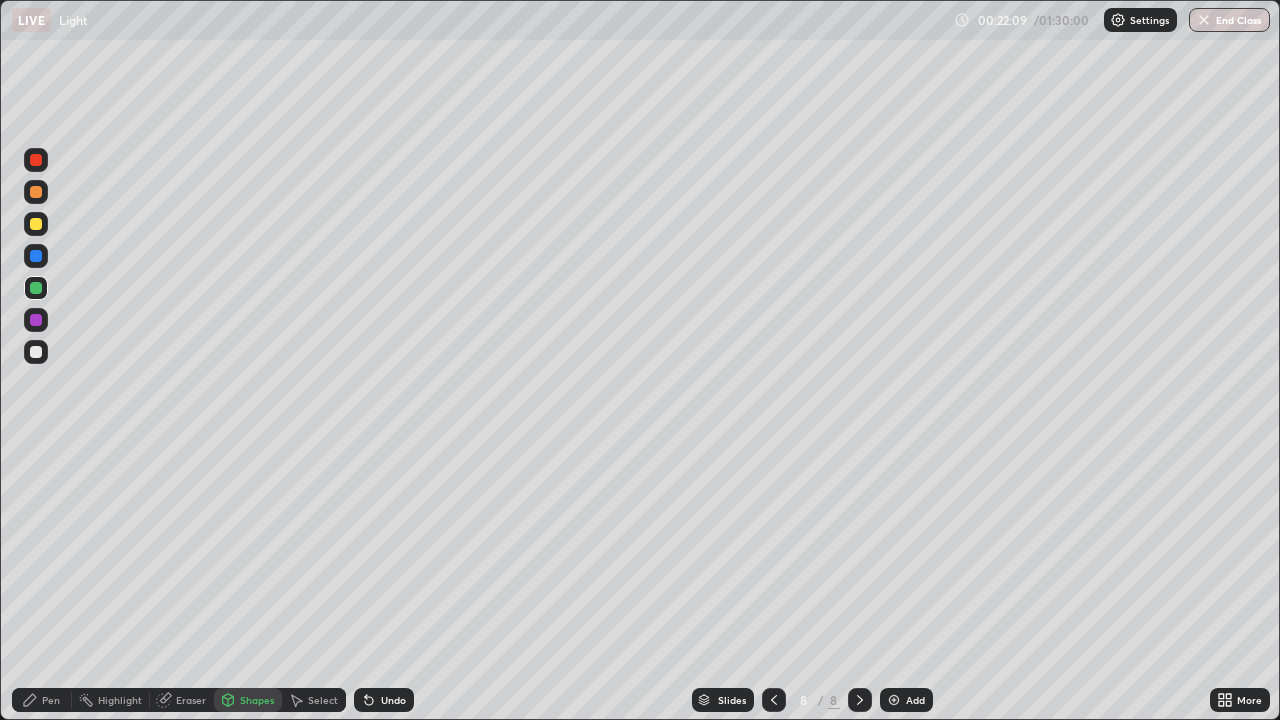 click 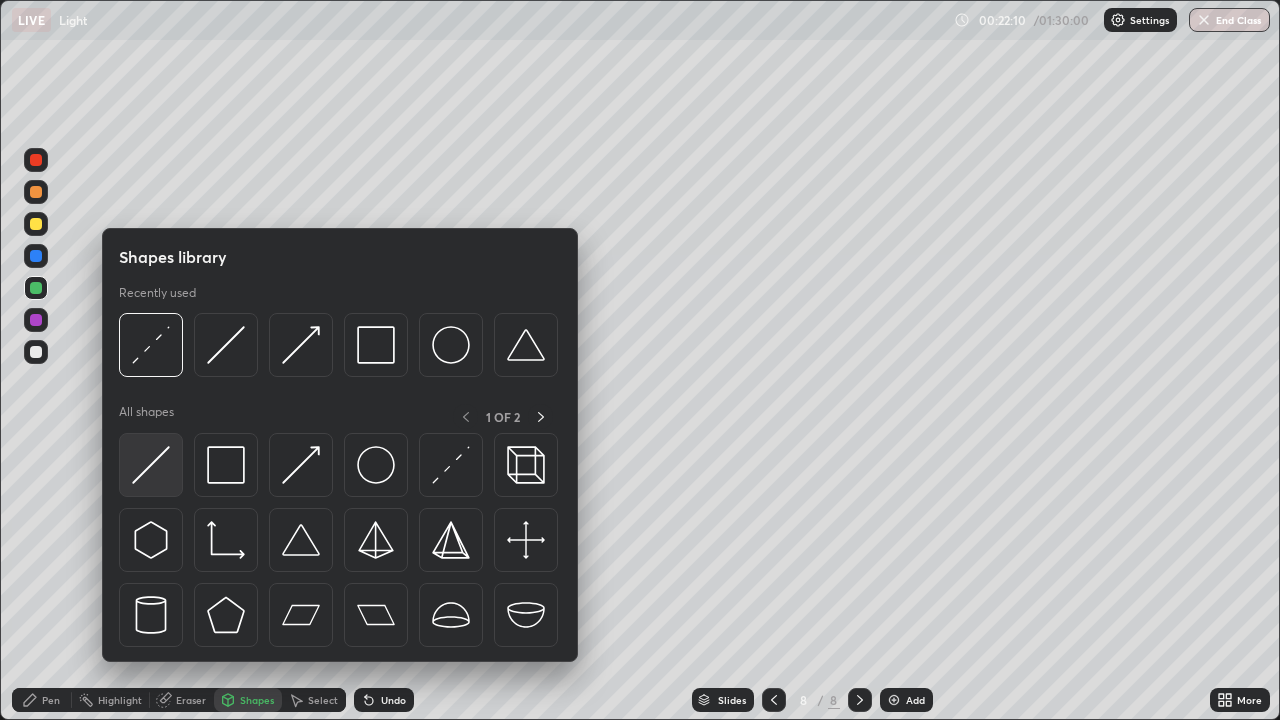 click at bounding box center (151, 465) 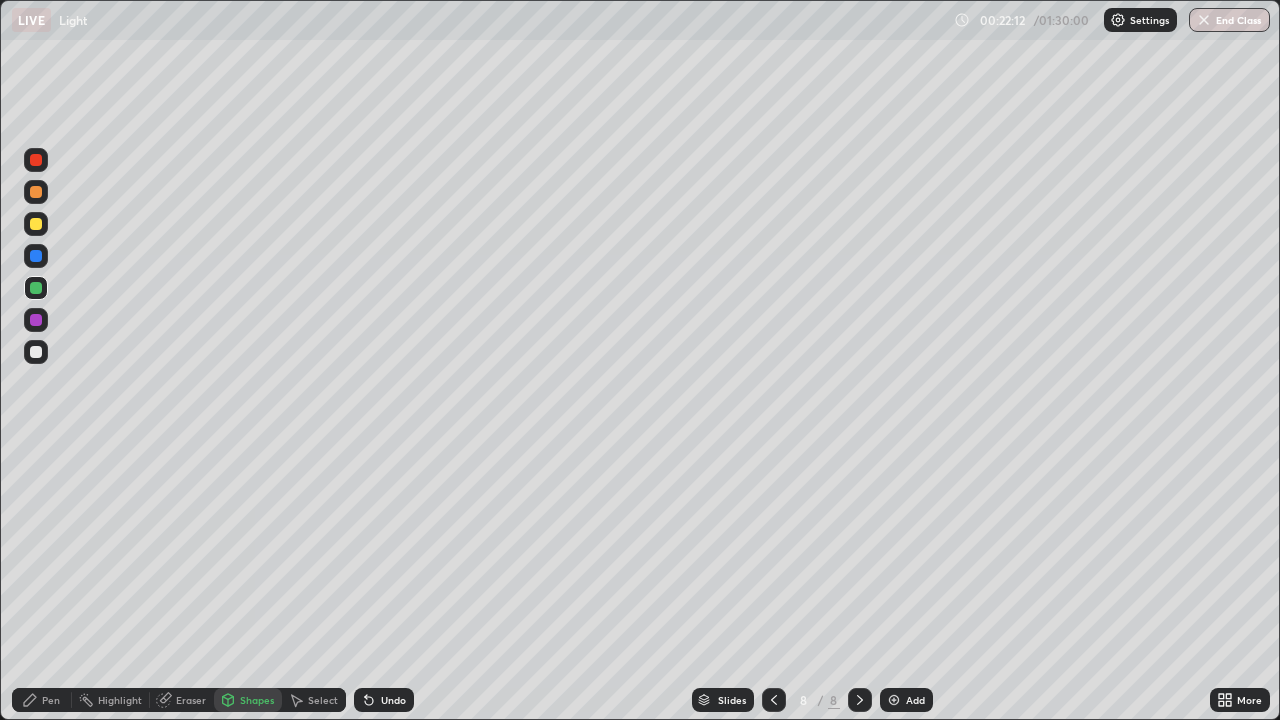 click at bounding box center (36, 224) 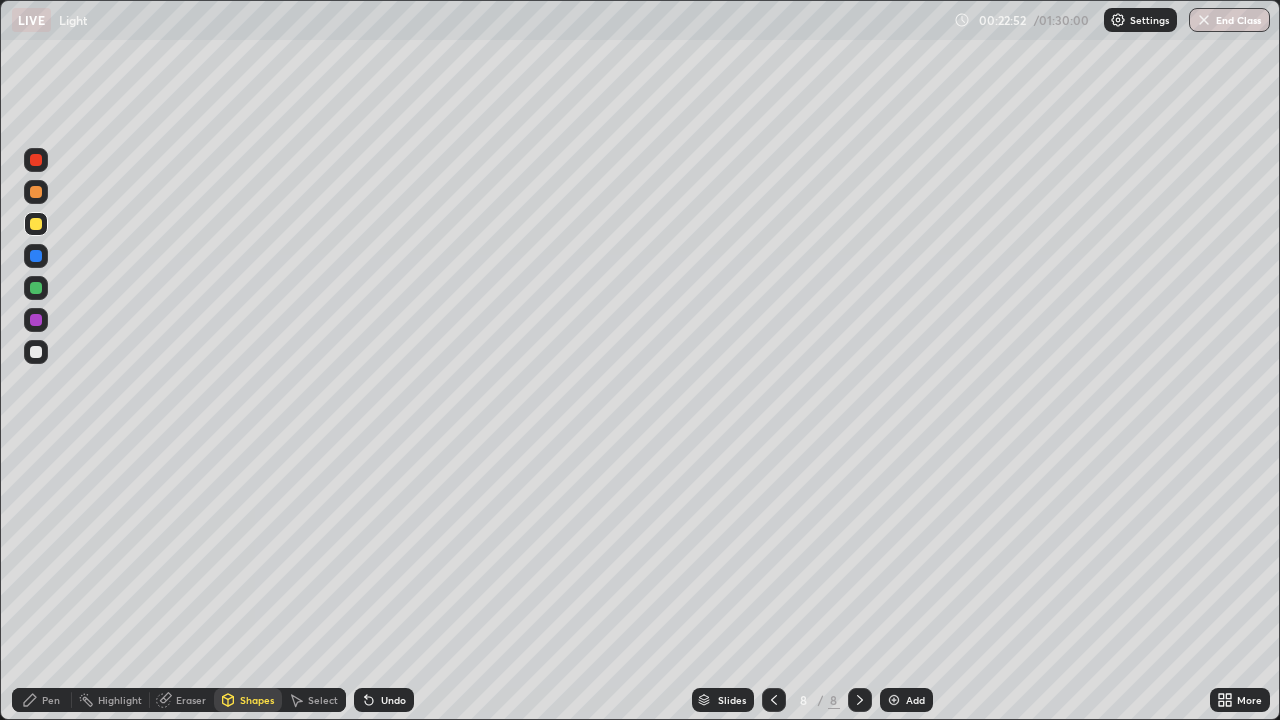 click on "Undo" at bounding box center [384, 700] 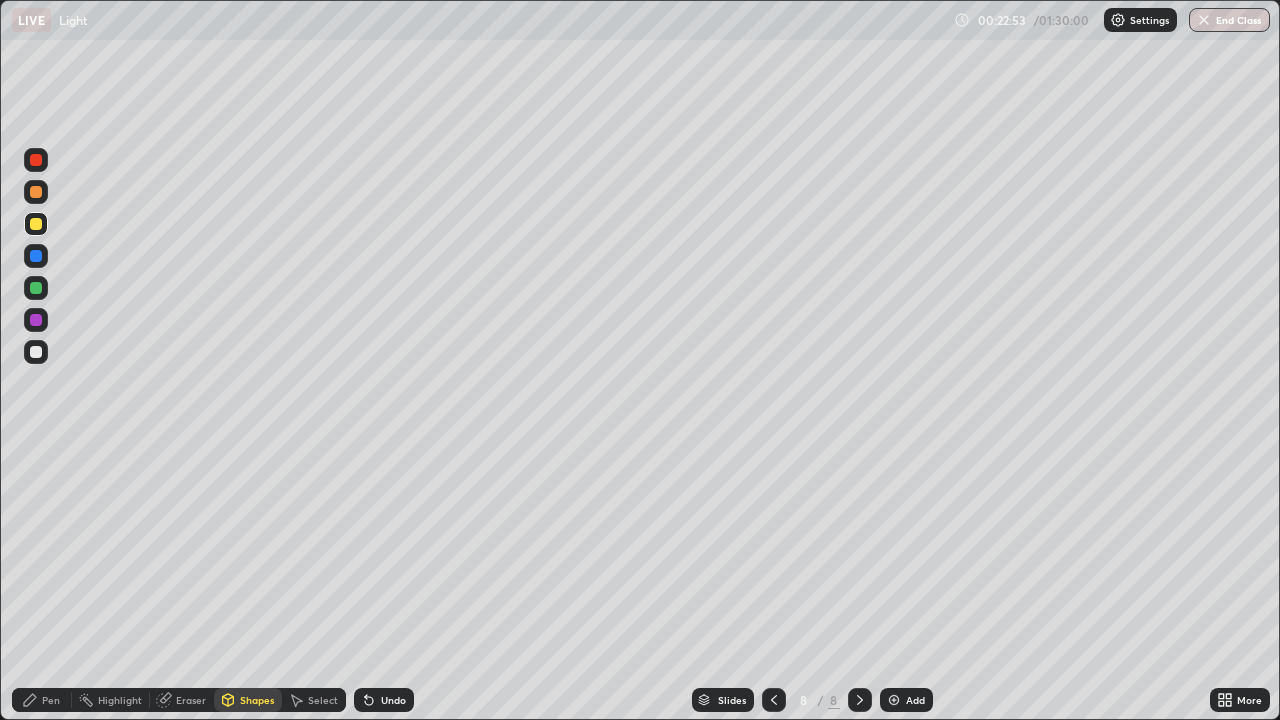 click at bounding box center [36, 352] 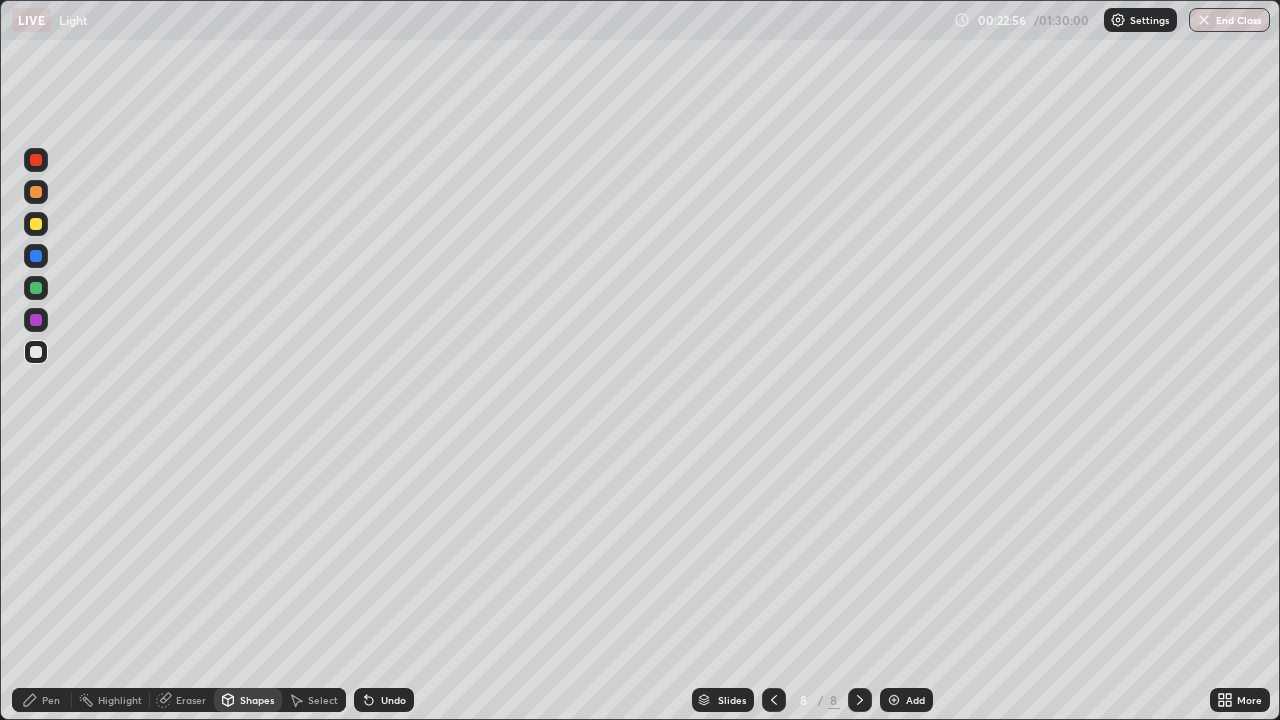 click on "Undo" at bounding box center (393, 700) 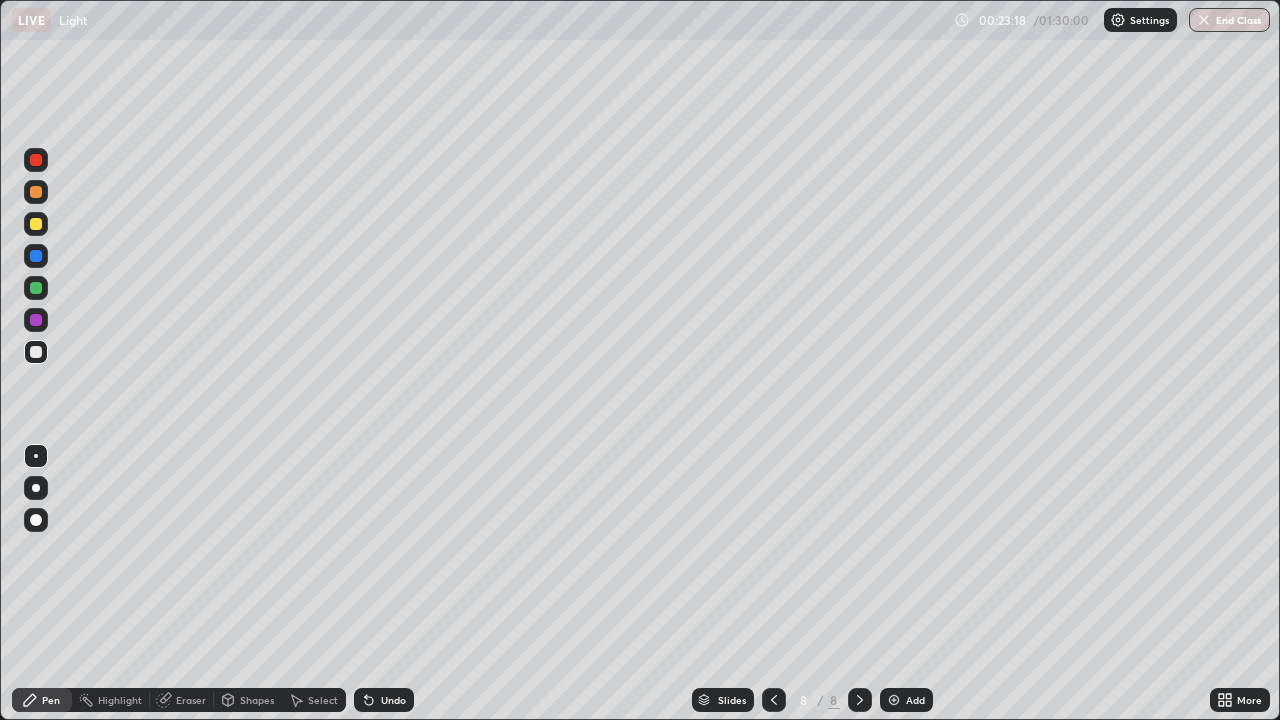 click on "Shapes" at bounding box center [257, 700] 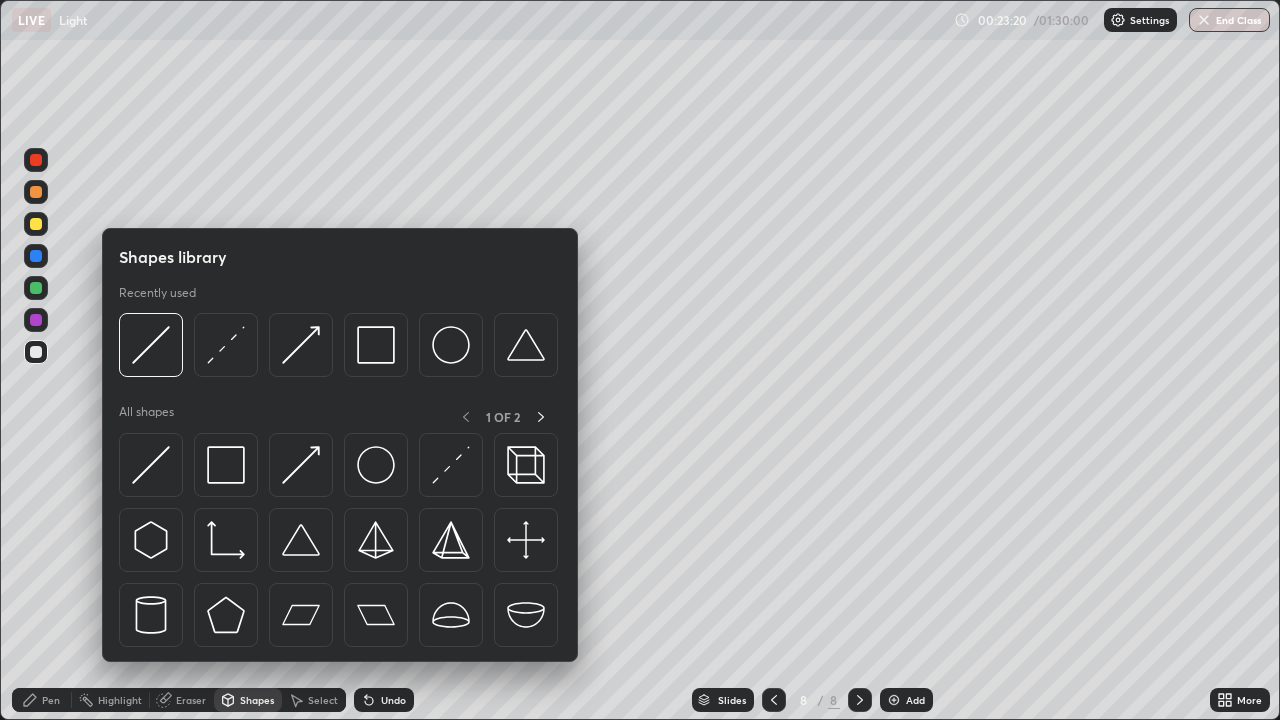 click at bounding box center (36, 224) 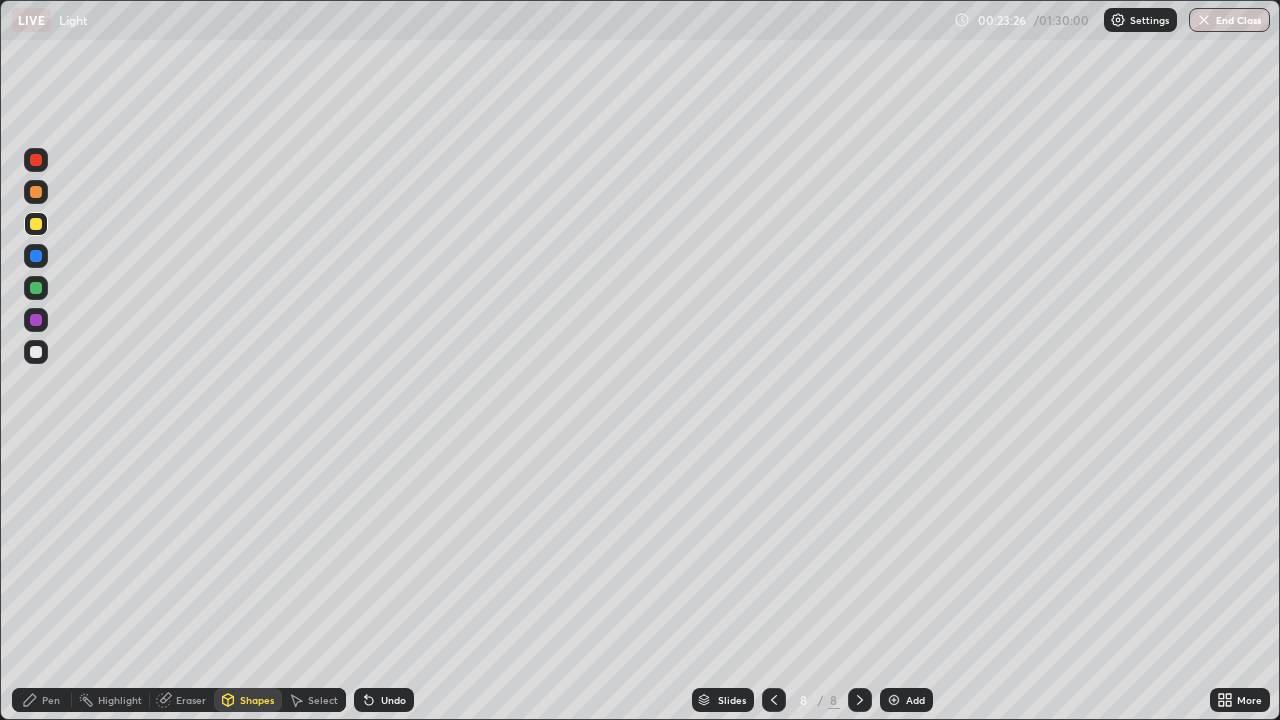 click on "Undo" at bounding box center (384, 700) 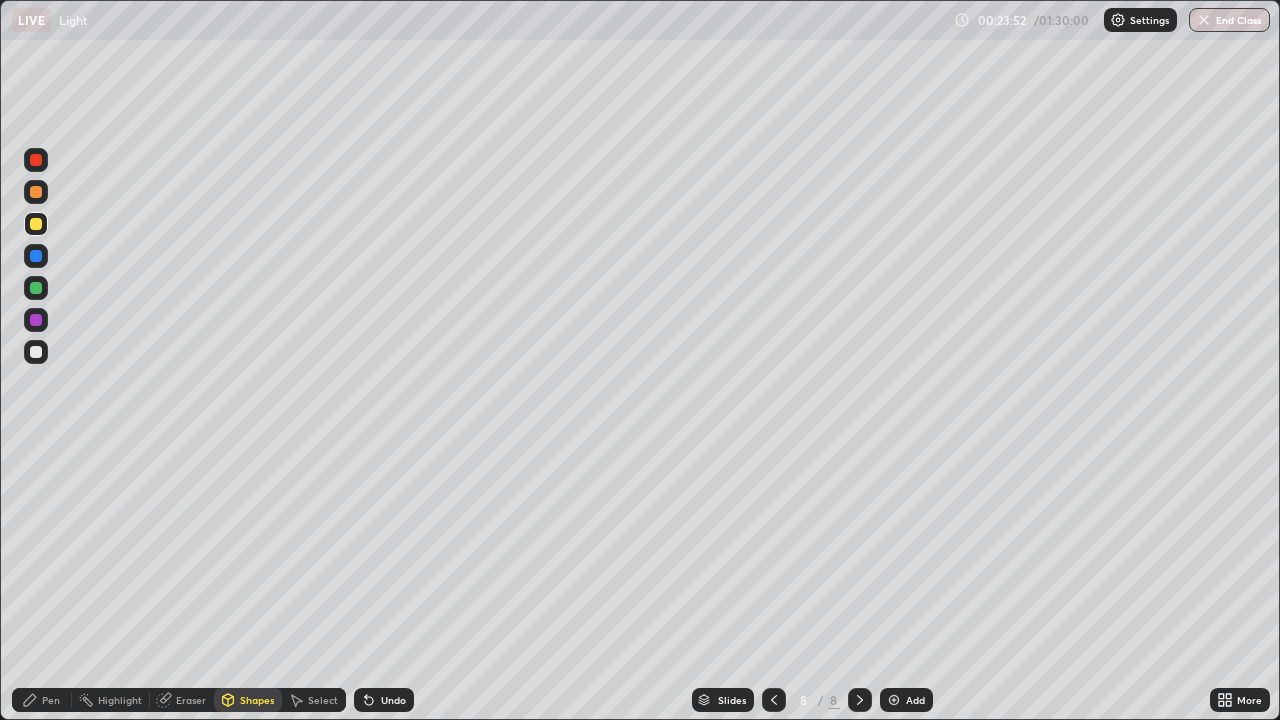 click at bounding box center [36, 256] 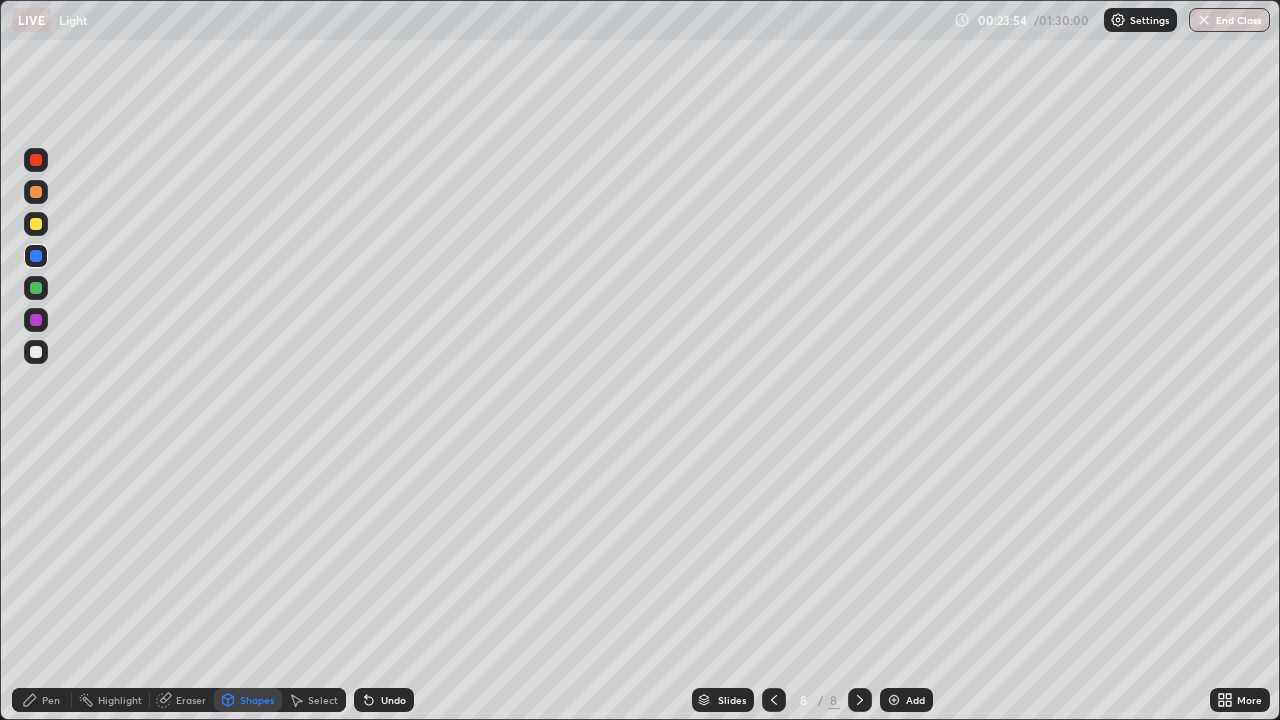 click on "Undo" at bounding box center (384, 700) 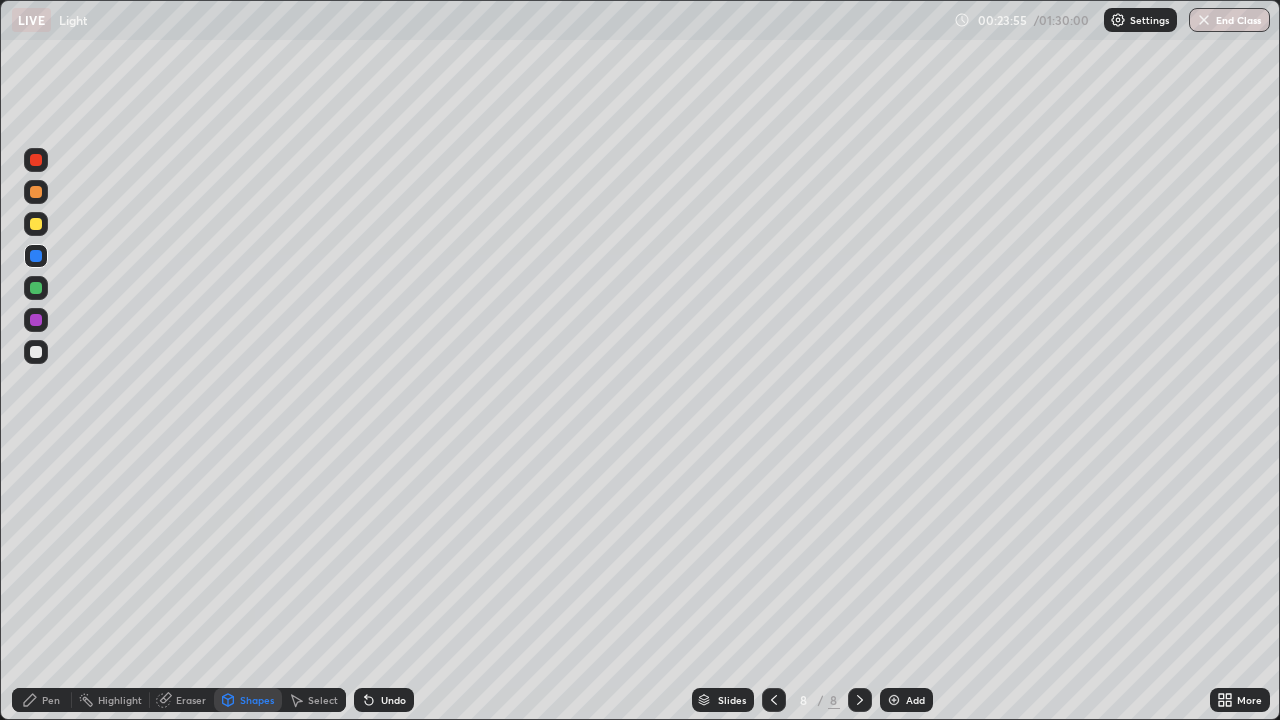 click on "Pen" at bounding box center [51, 700] 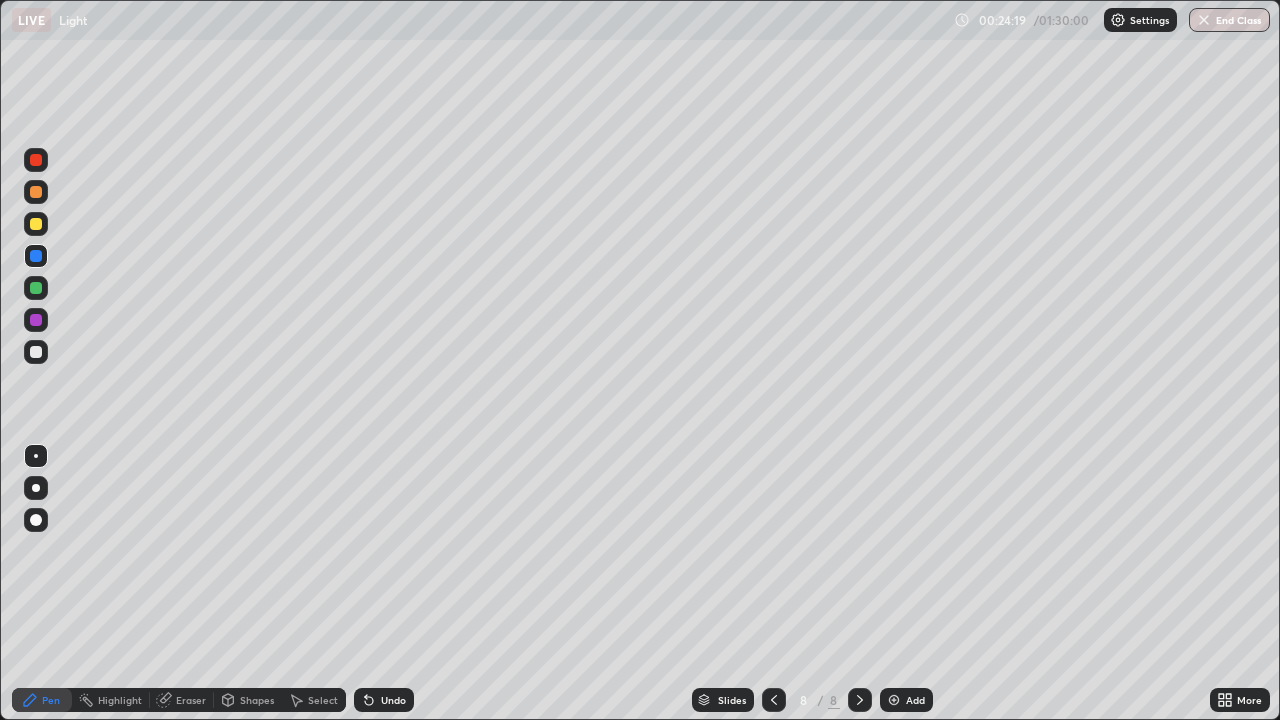 click at bounding box center [36, 192] 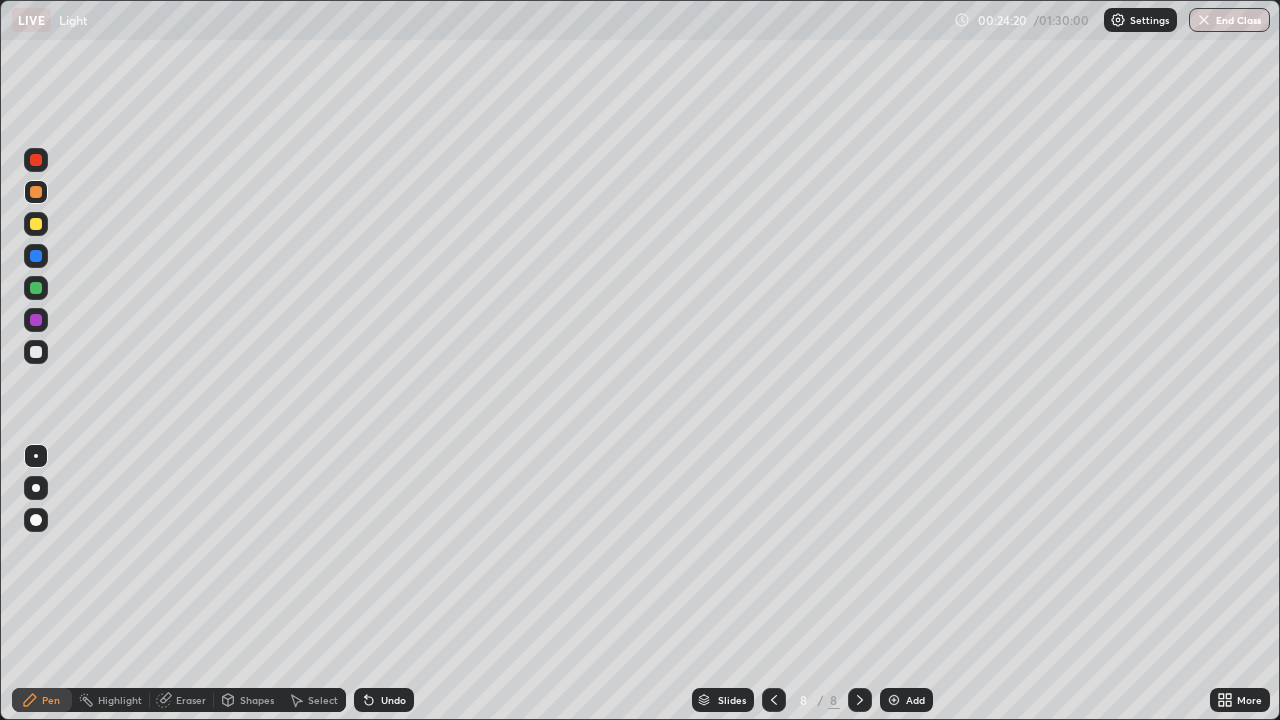 click on "Select" at bounding box center (314, 700) 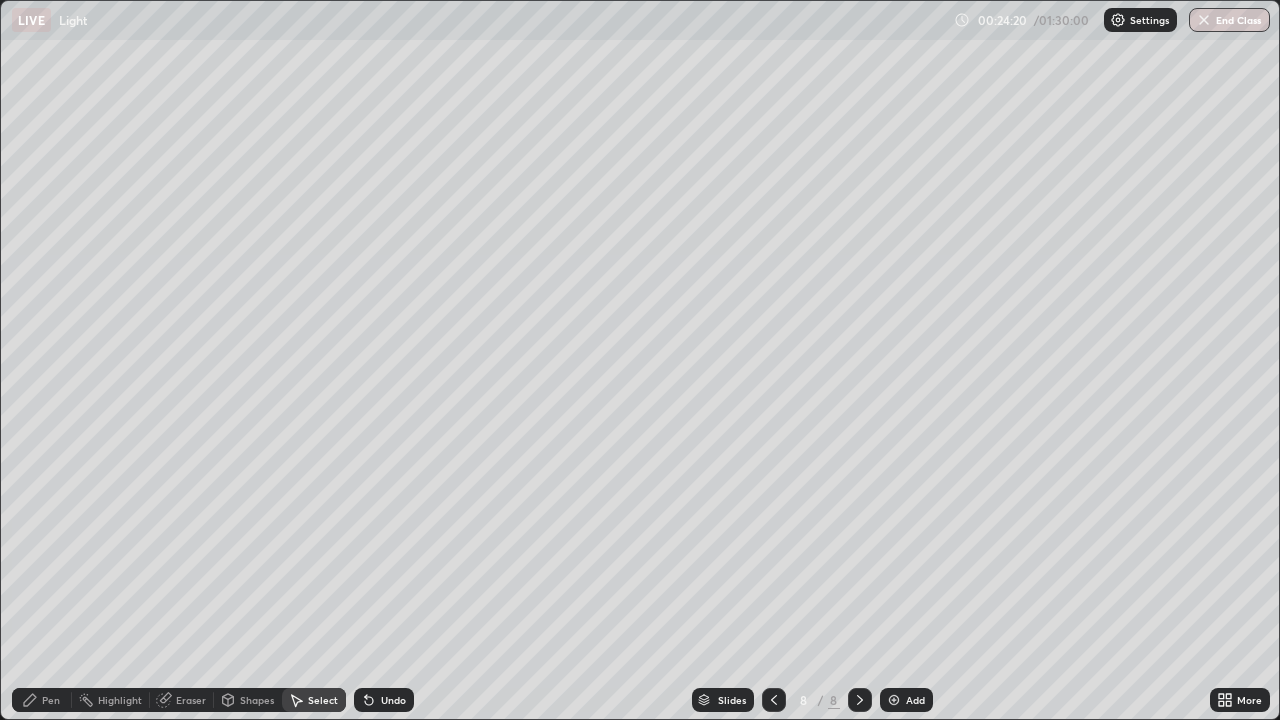 click on "Shapes" at bounding box center (257, 700) 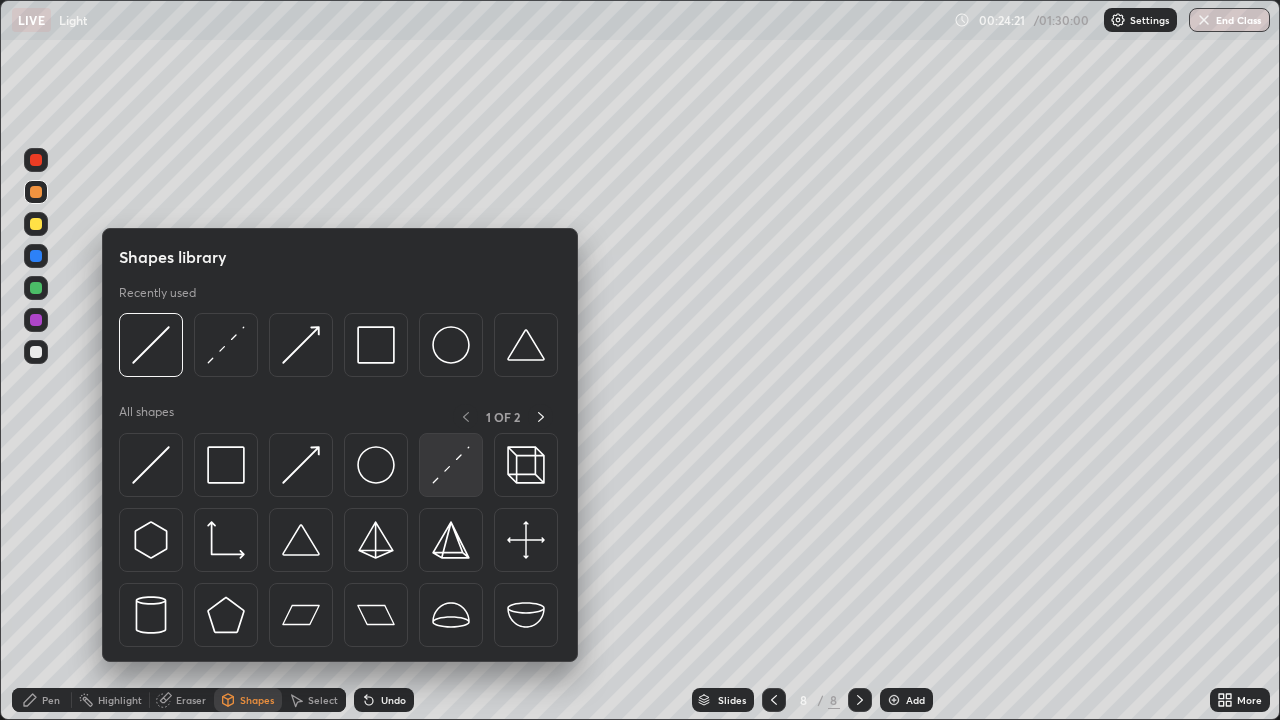 click at bounding box center [451, 465] 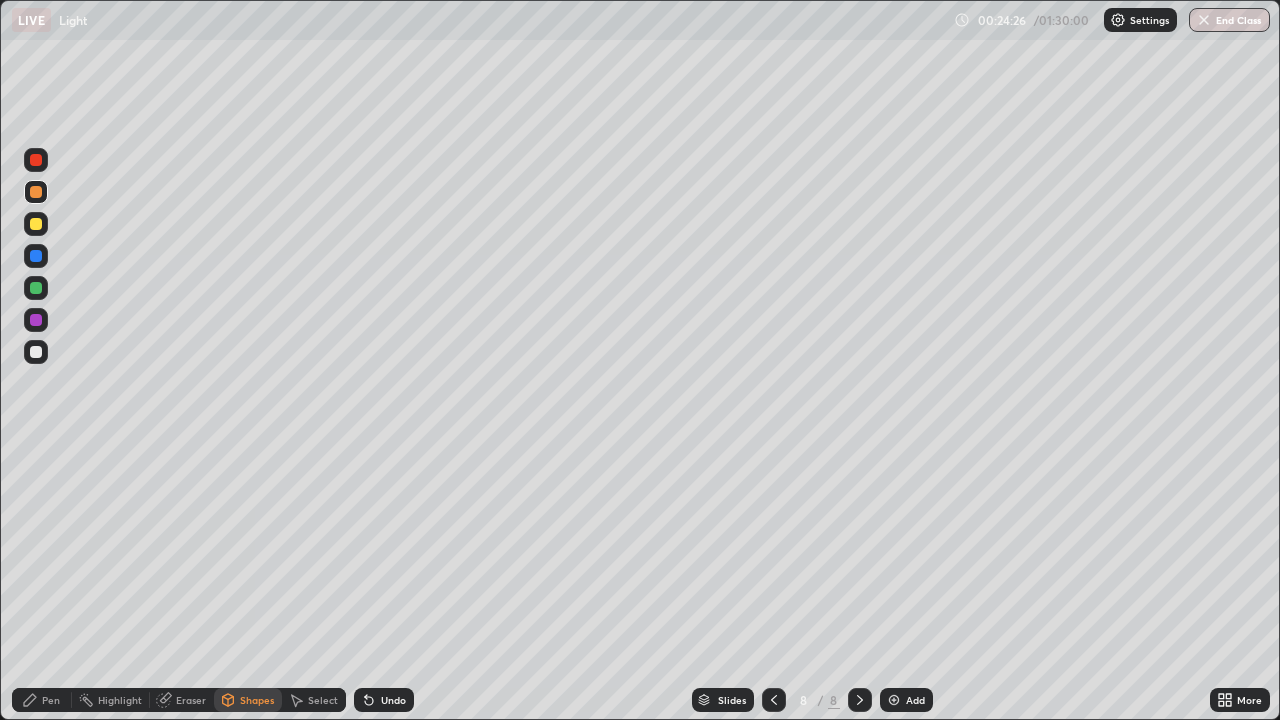 click at bounding box center [36, 160] 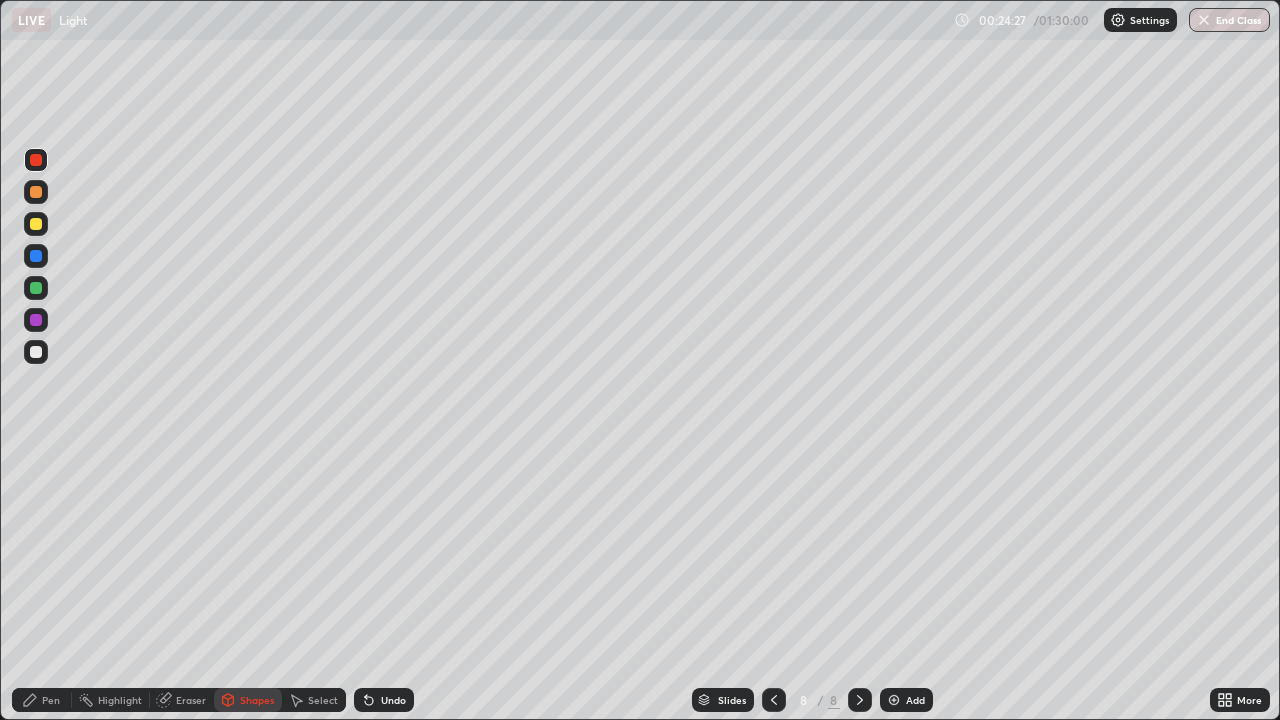 click on "Pen" at bounding box center [51, 700] 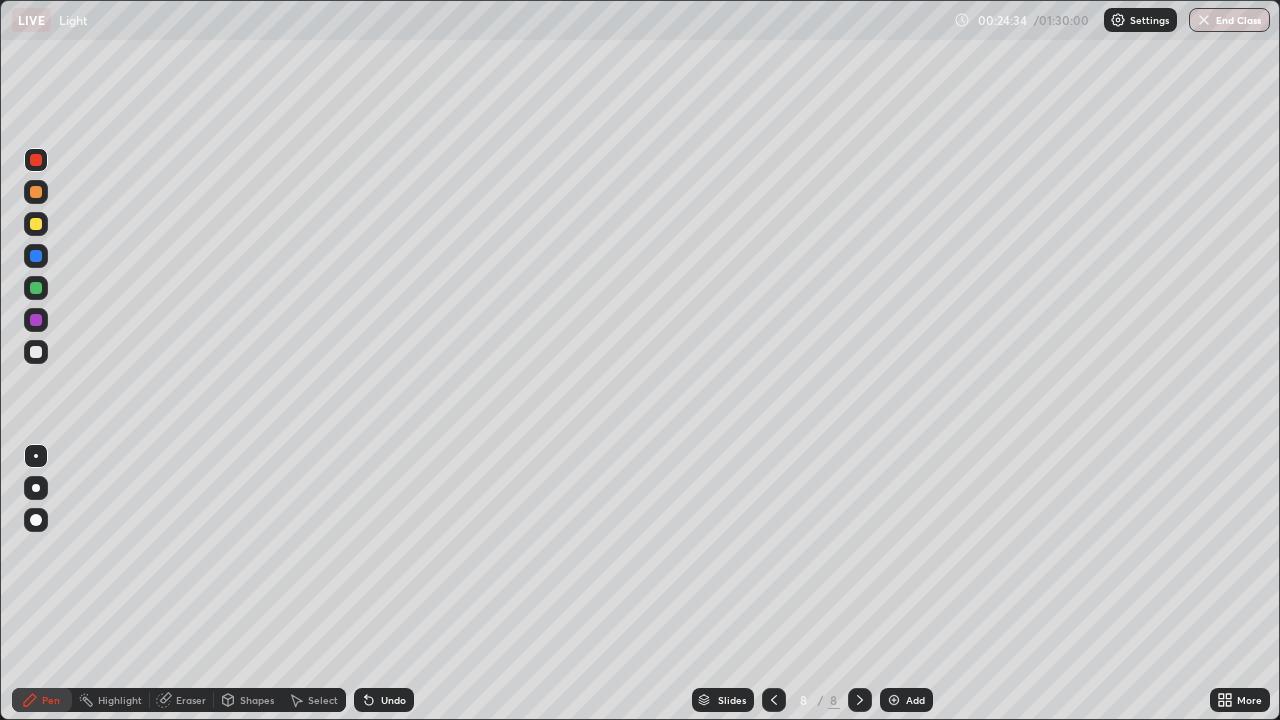 click 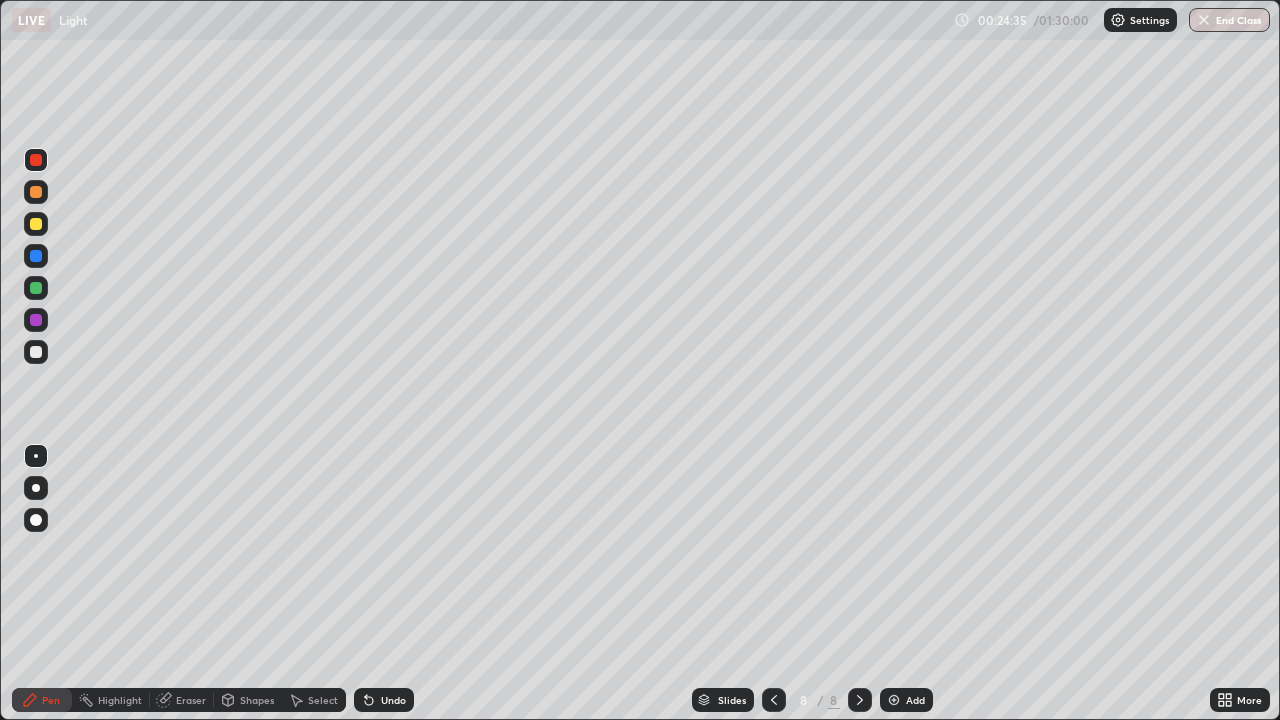 click 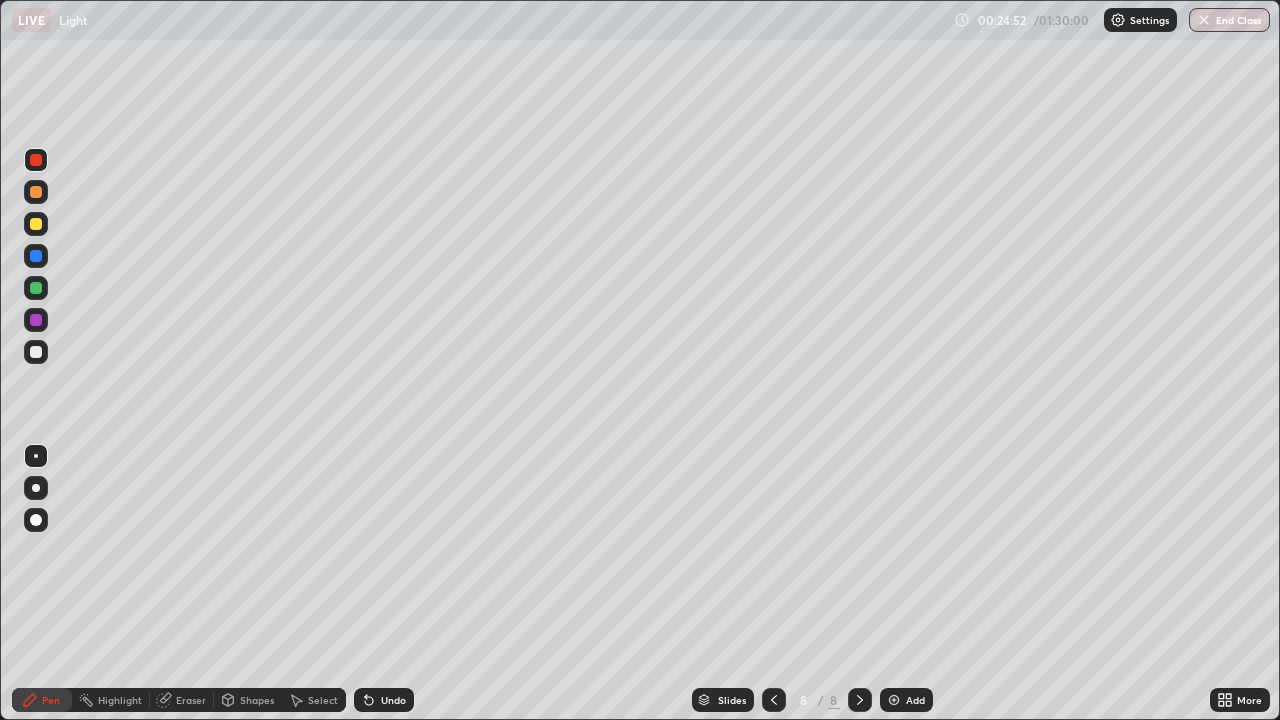 click 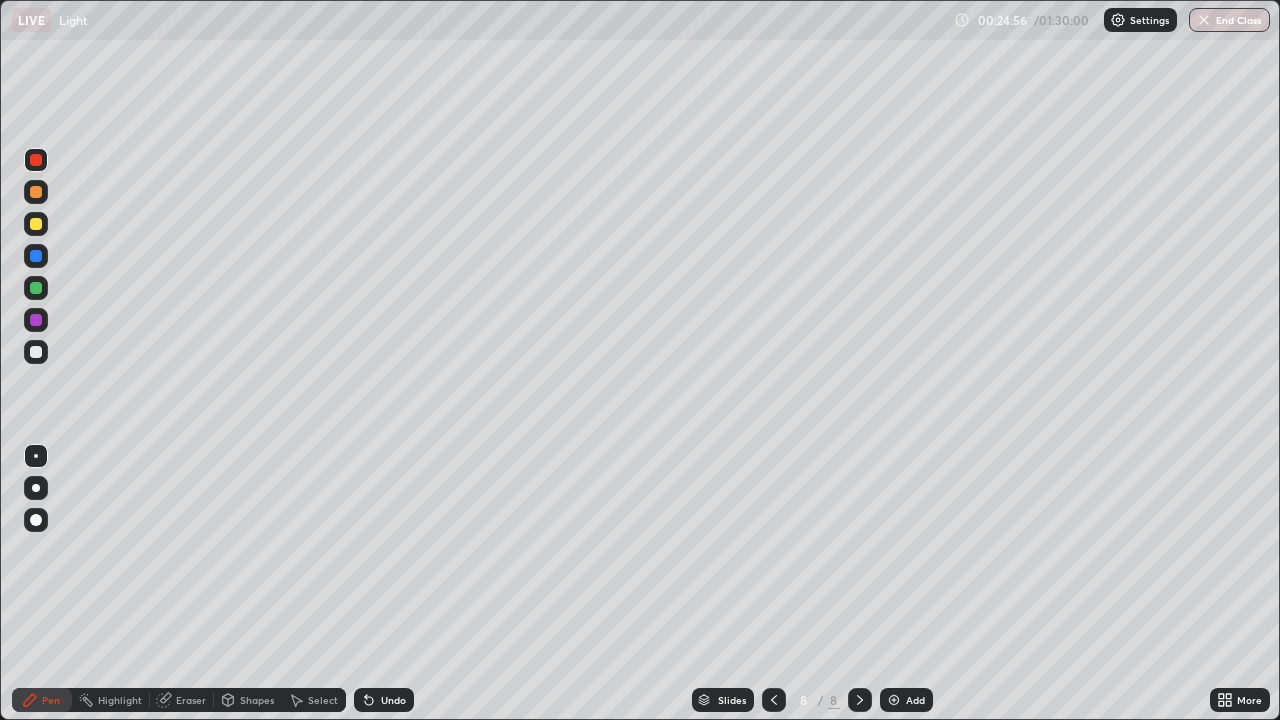 click 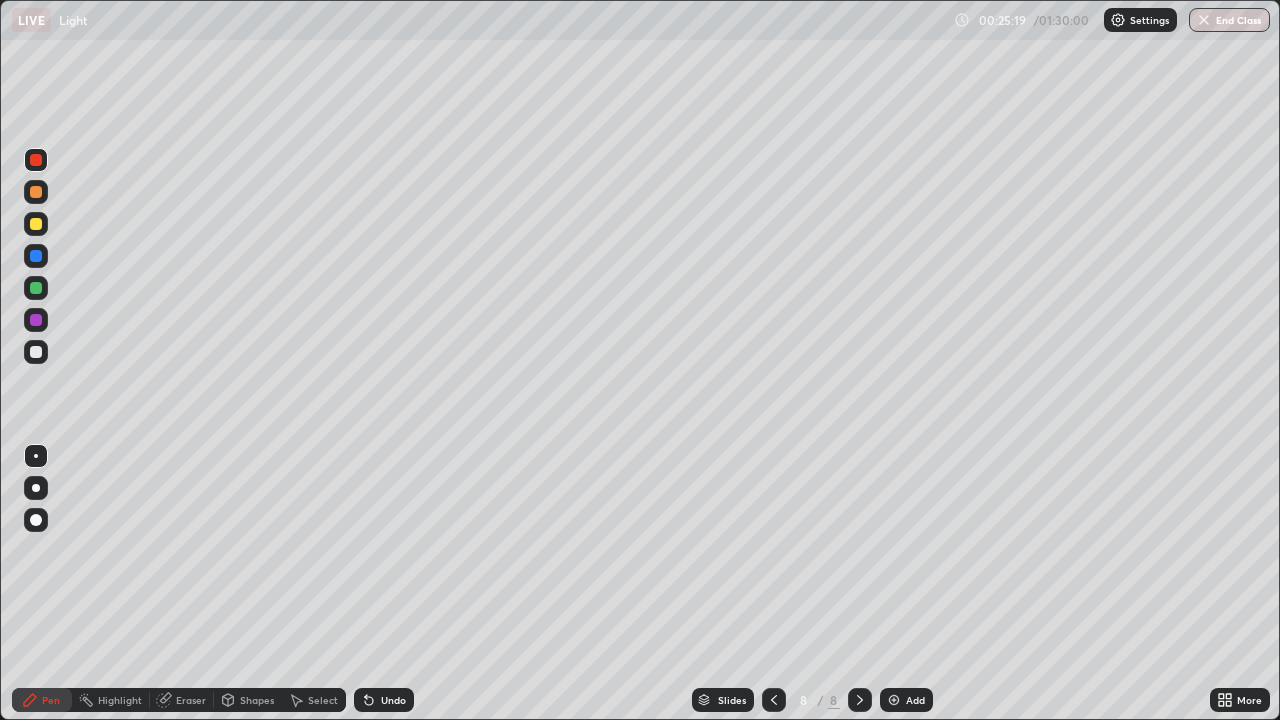 click at bounding box center (36, 352) 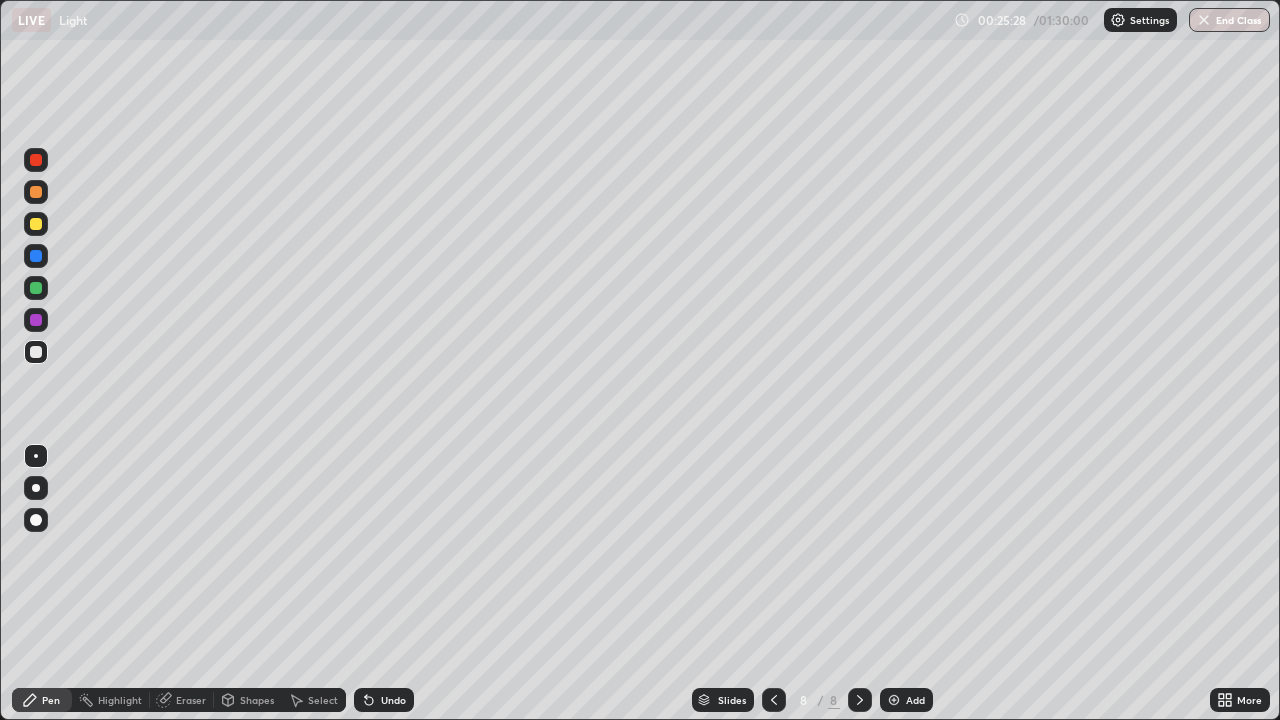 click on "Undo" at bounding box center (393, 700) 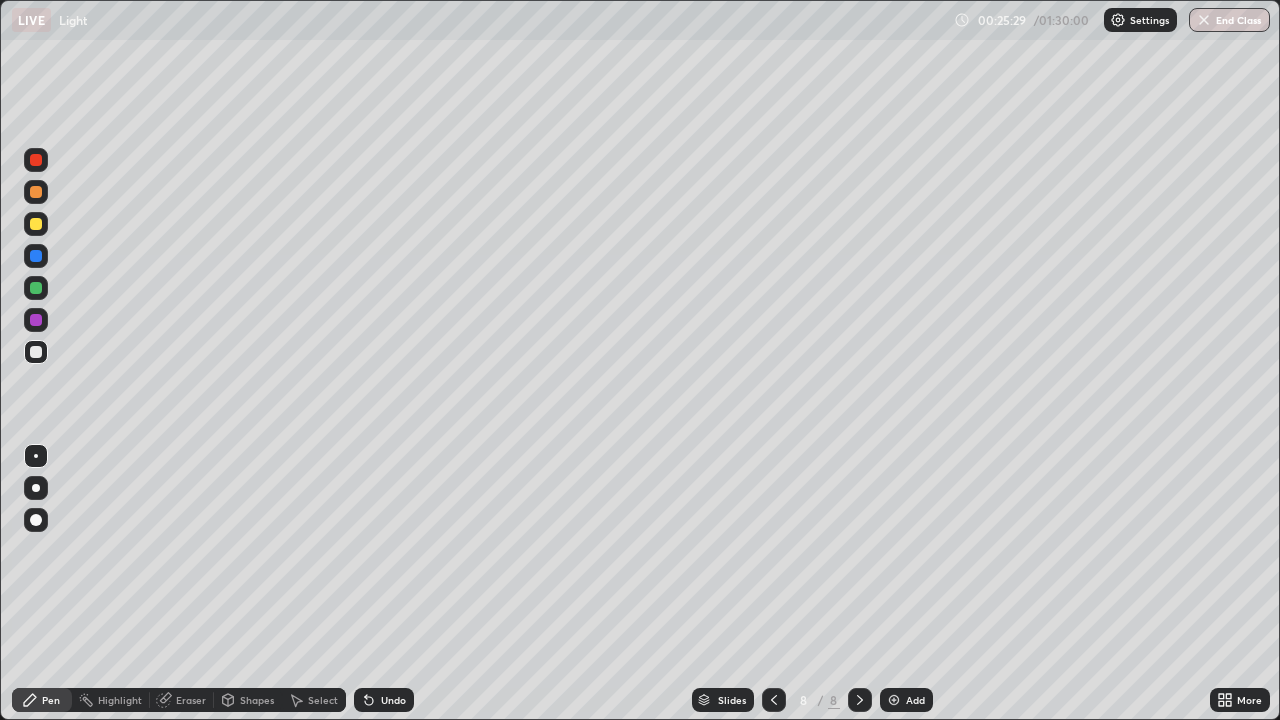 click on "Undo" at bounding box center (384, 700) 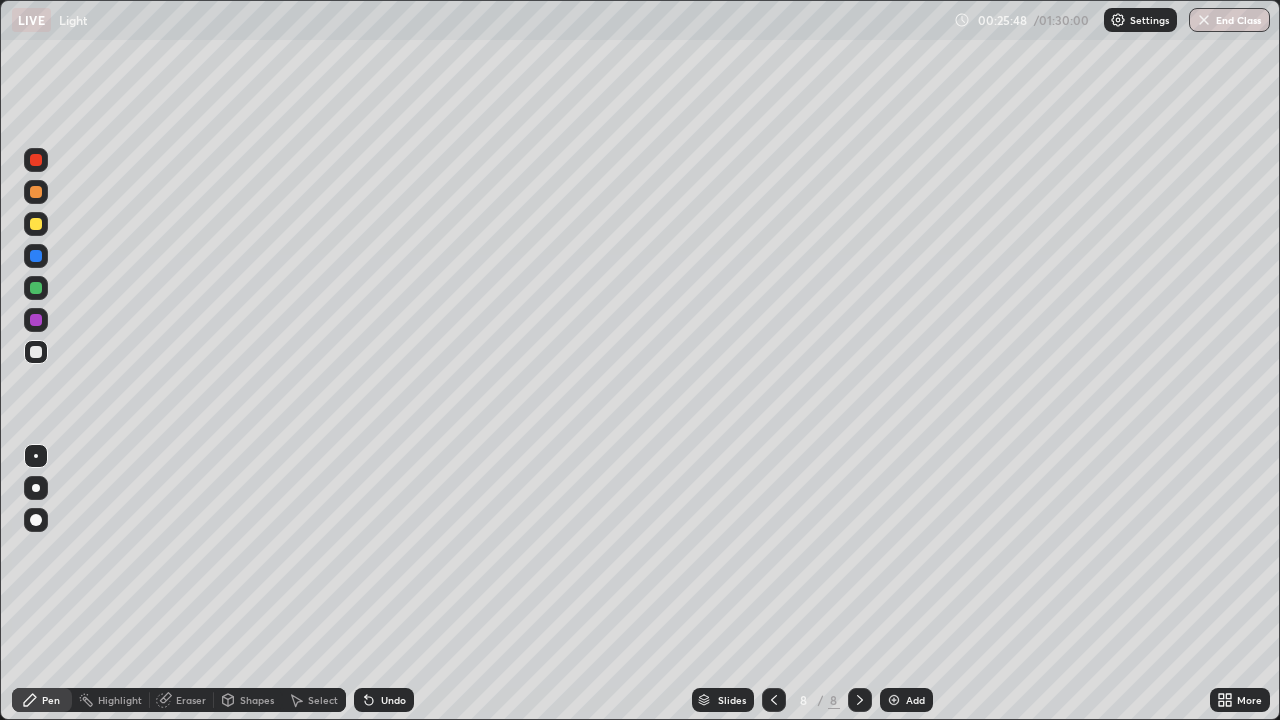 click on "Undo" at bounding box center (384, 700) 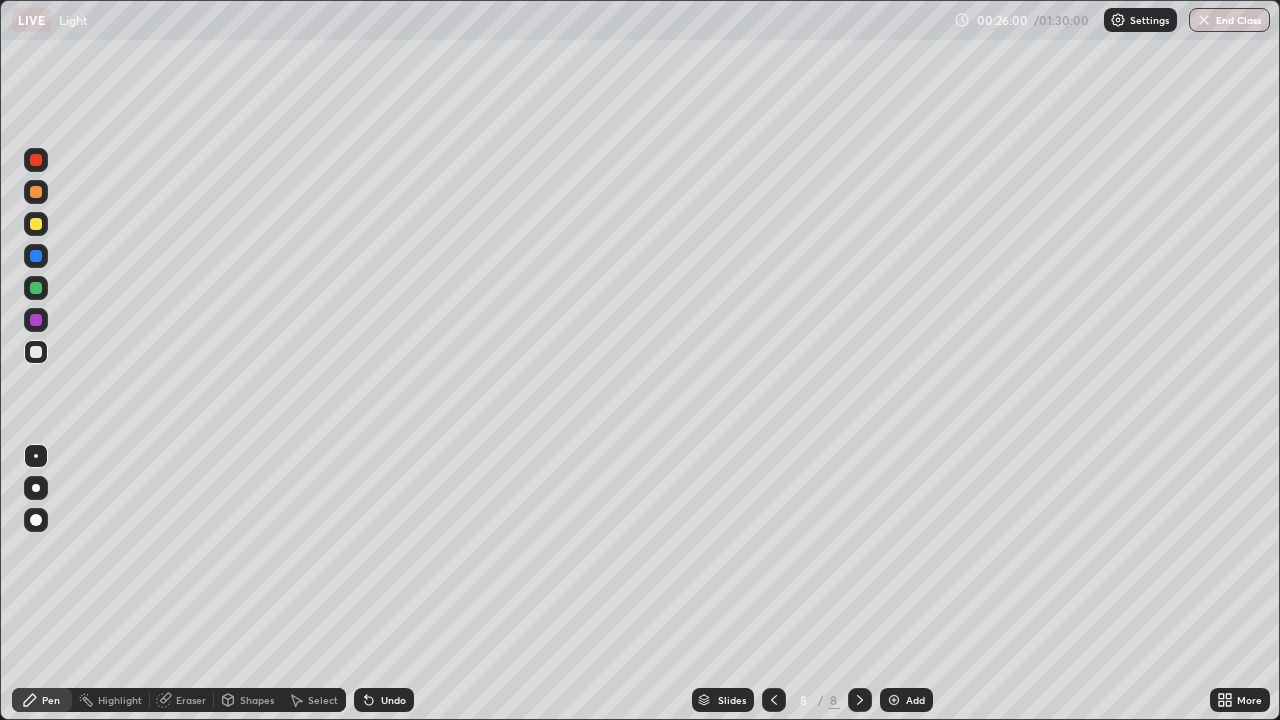 click at bounding box center (36, 192) 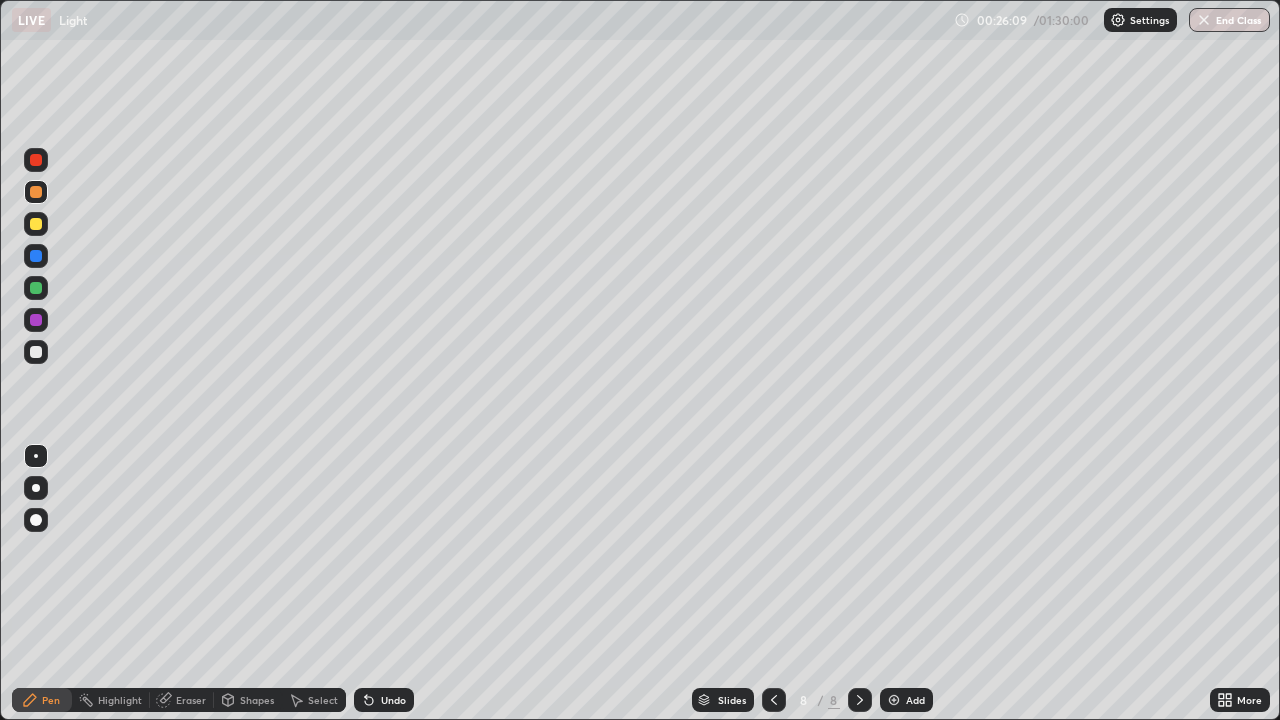 click 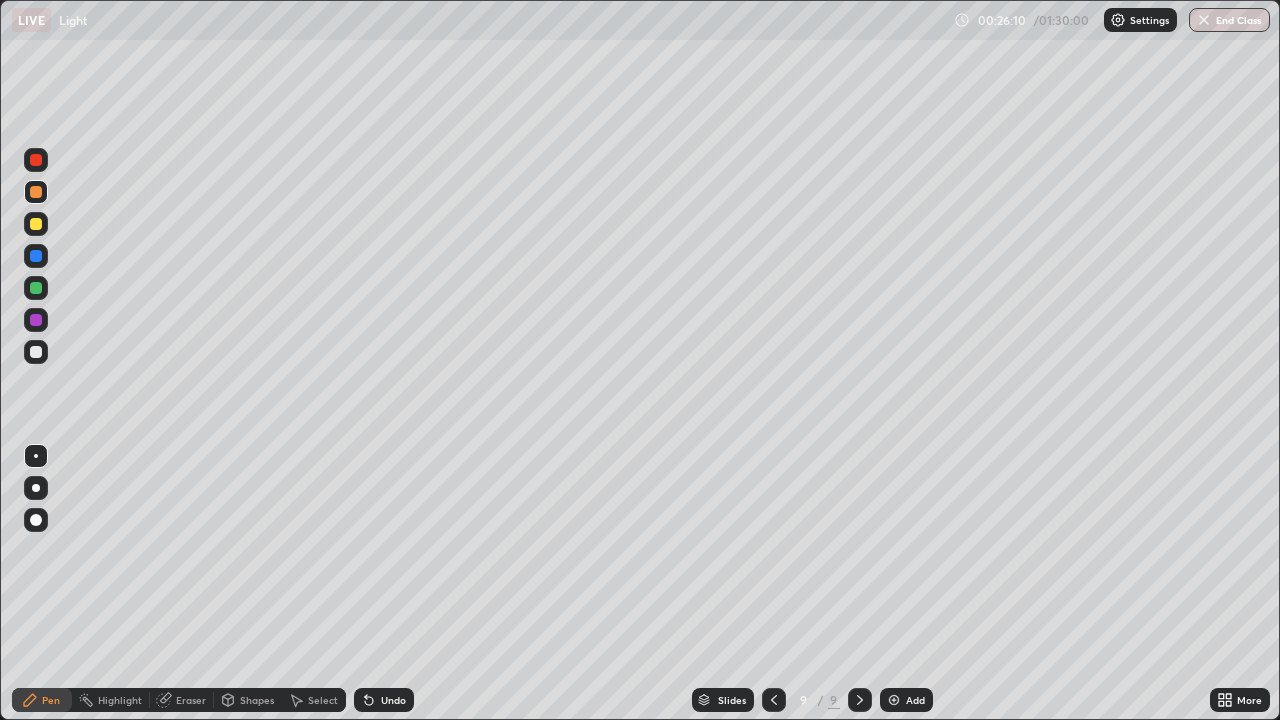 click on "Eraser" at bounding box center [182, 700] 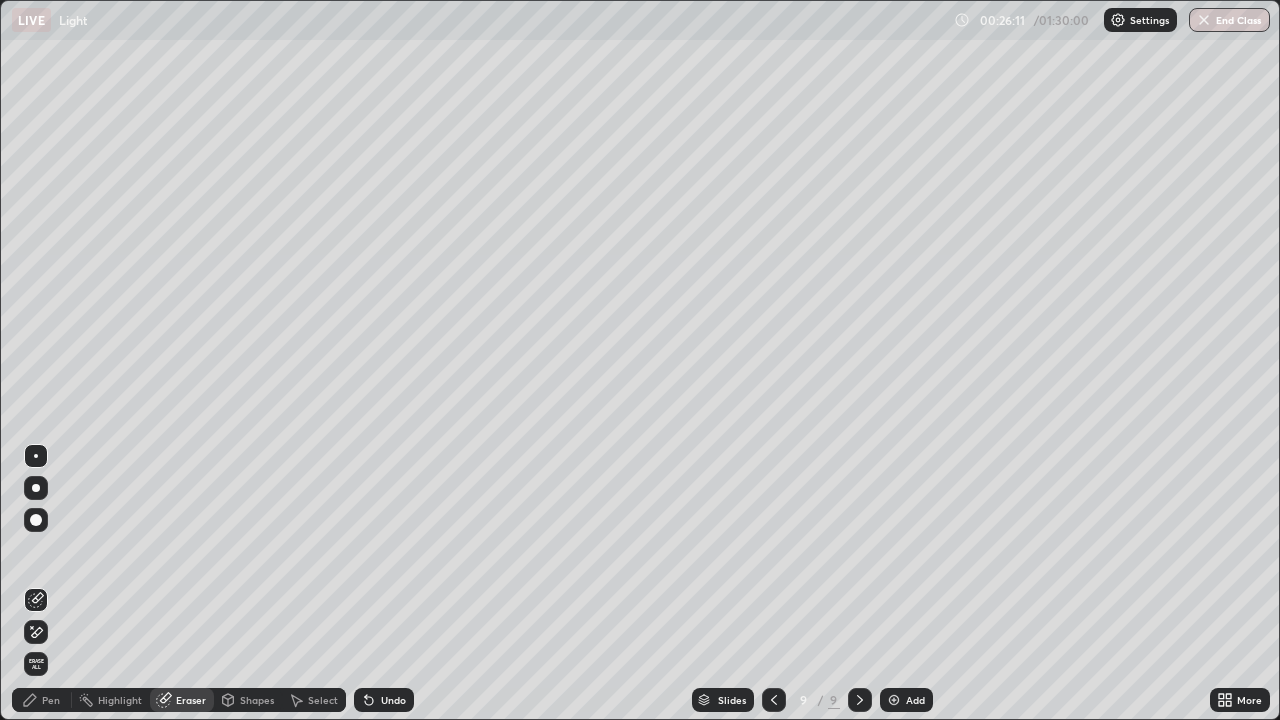 click 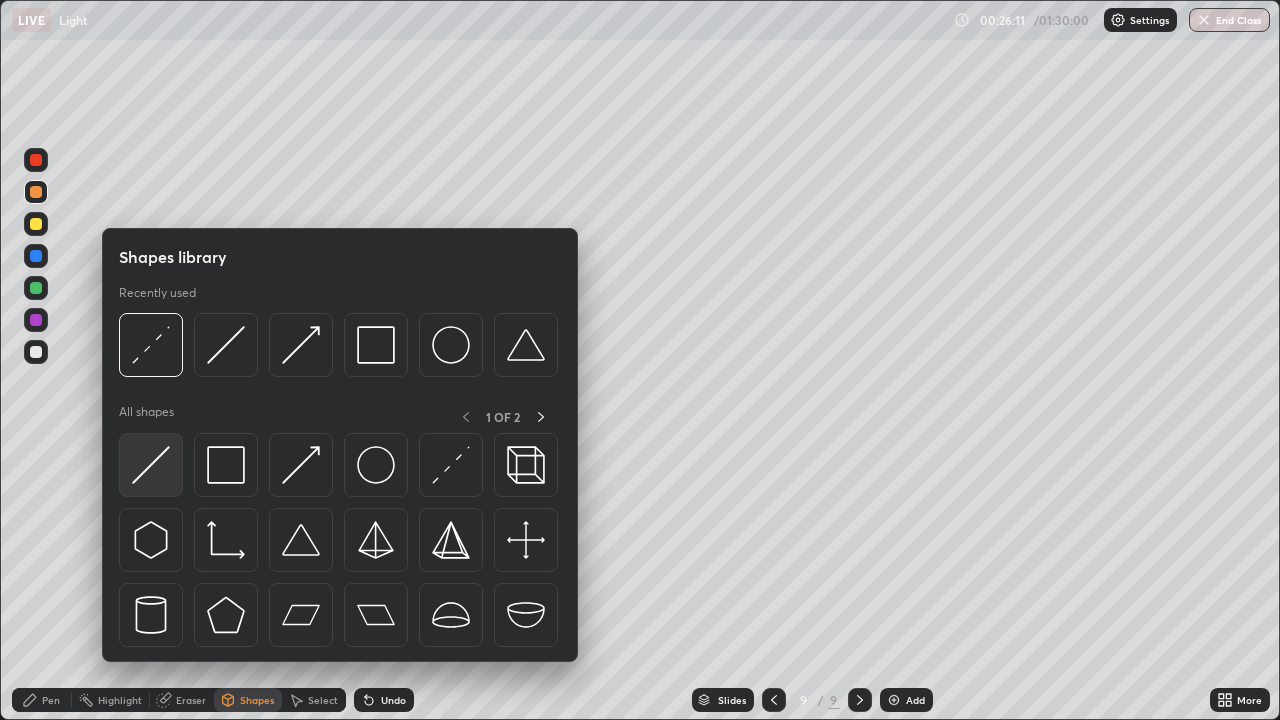 click at bounding box center [151, 465] 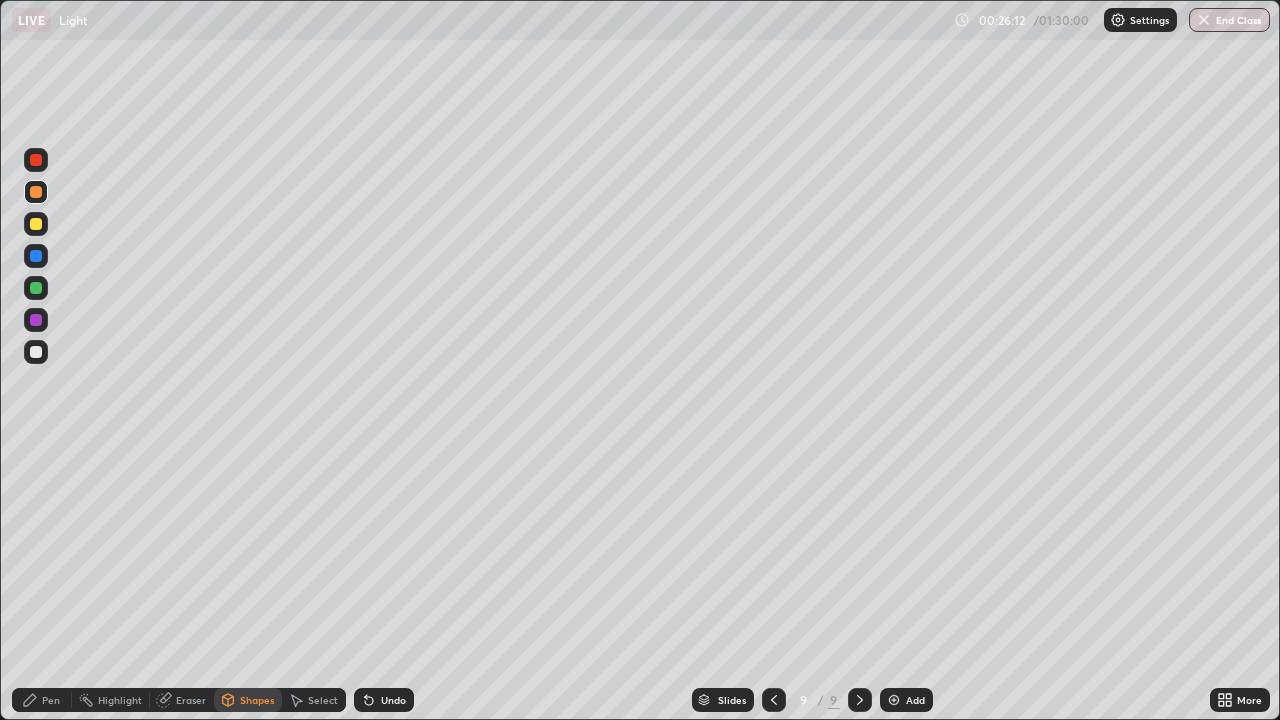 click at bounding box center [36, 352] 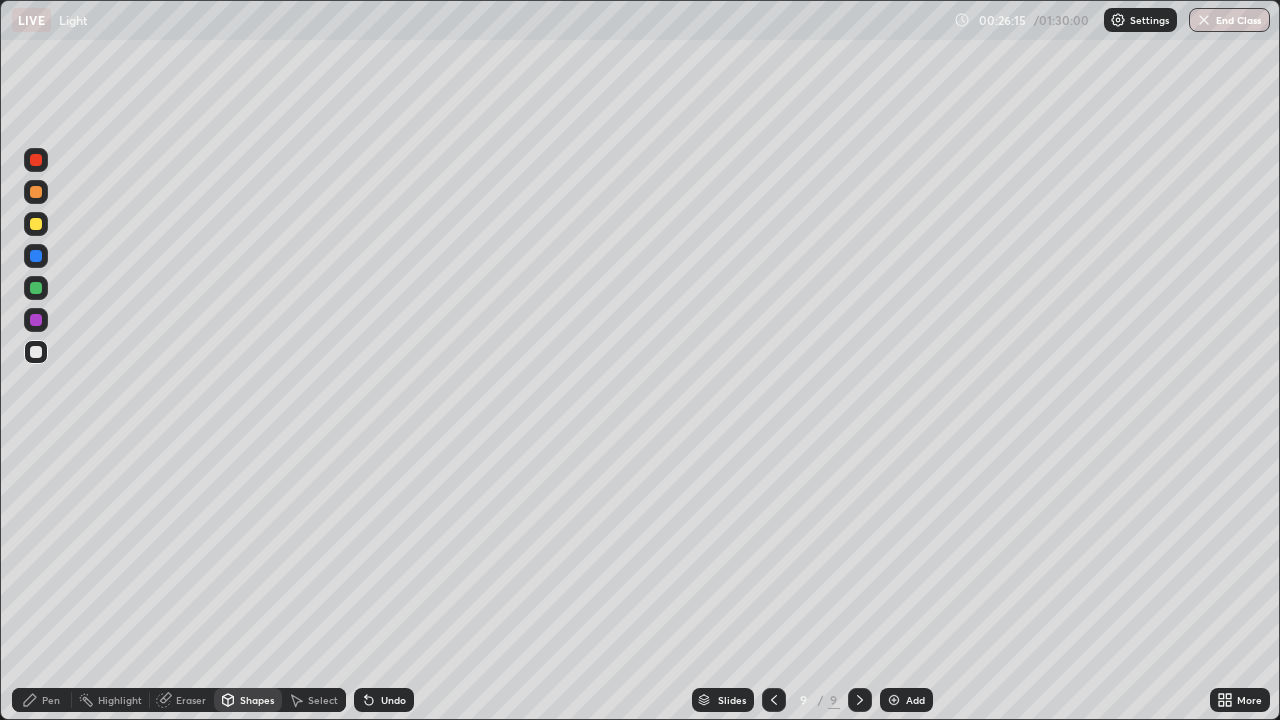 click at bounding box center (36, 288) 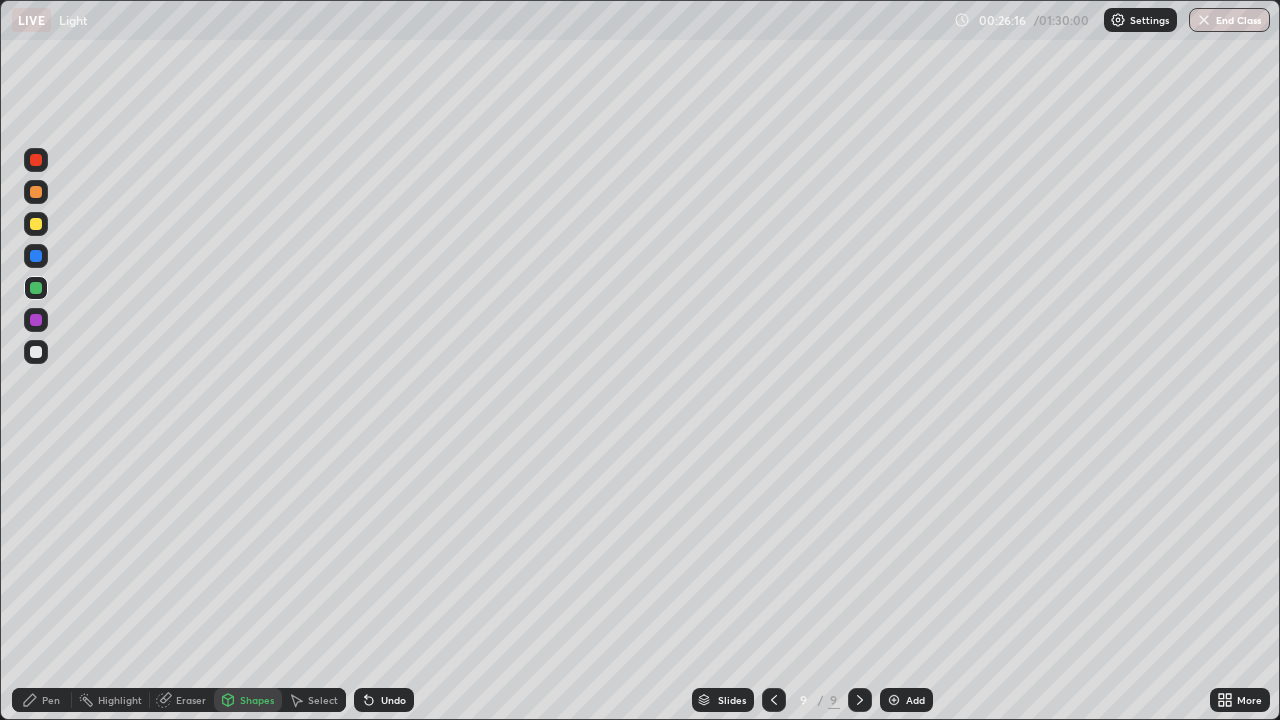 click 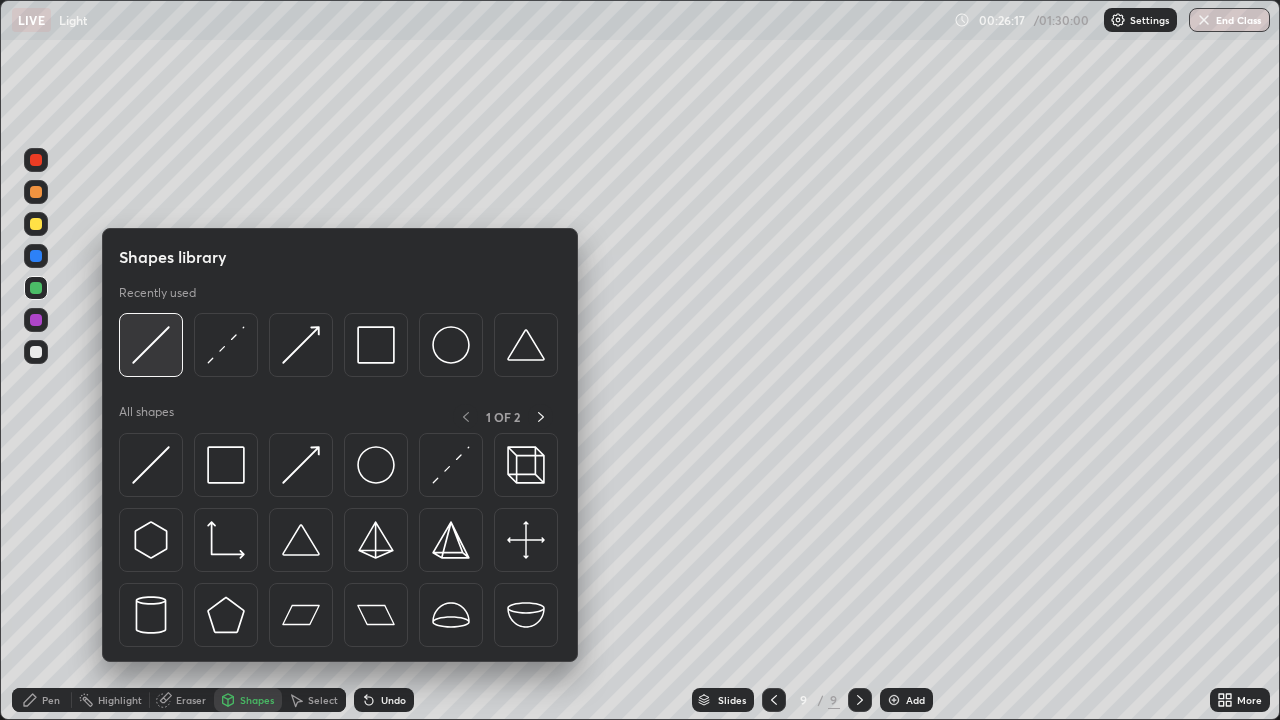 click at bounding box center (151, 345) 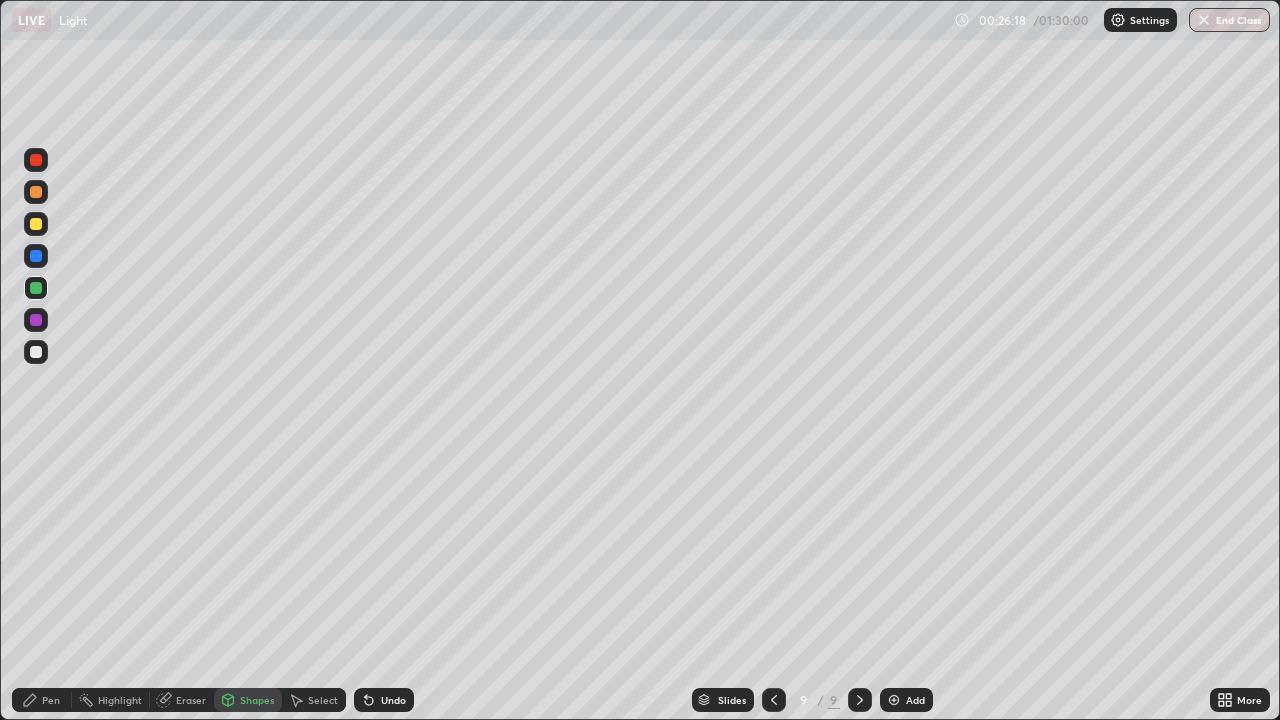 click at bounding box center [36, 224] 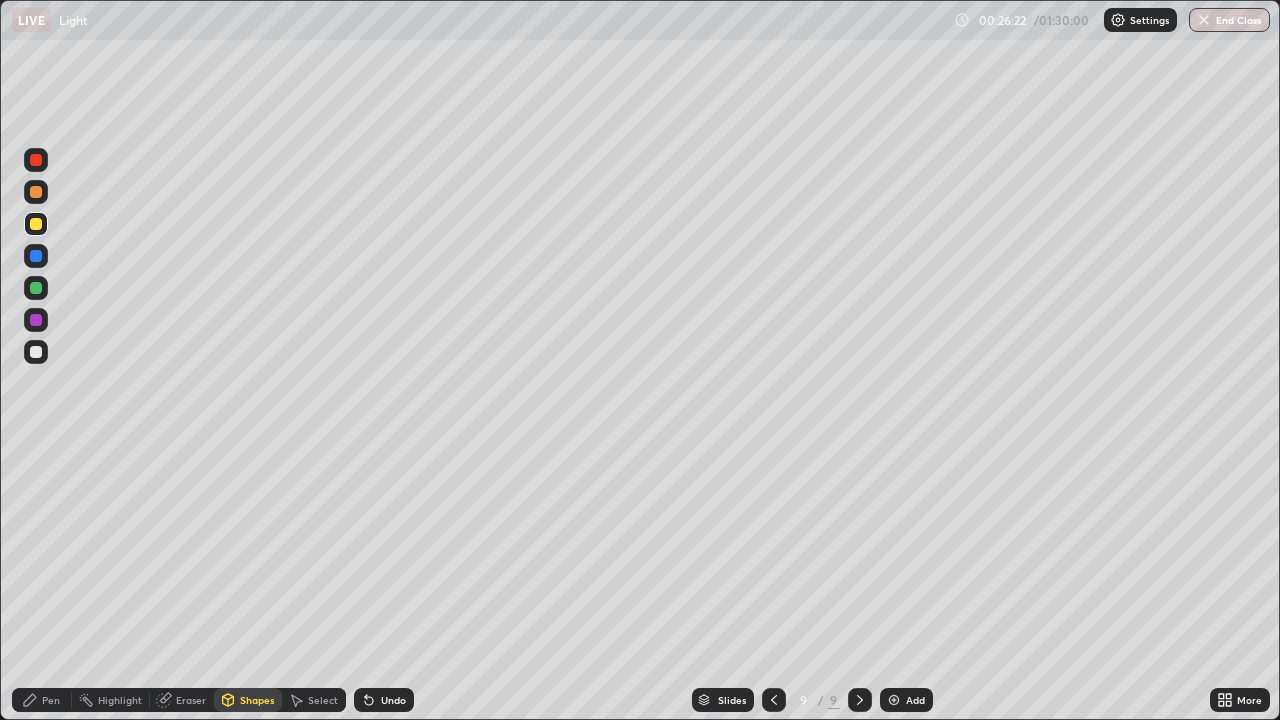 click on "Shapes" at bounding box center (257, 700) 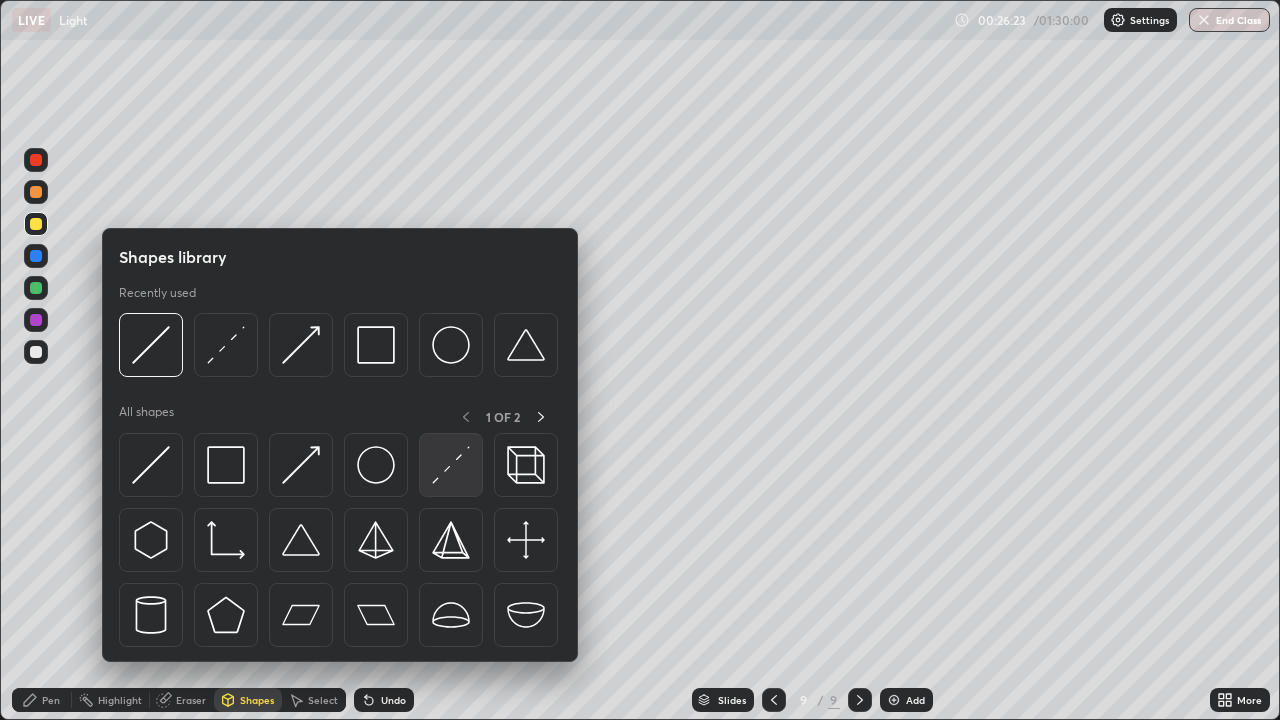 click at bounding box center (451, 465) 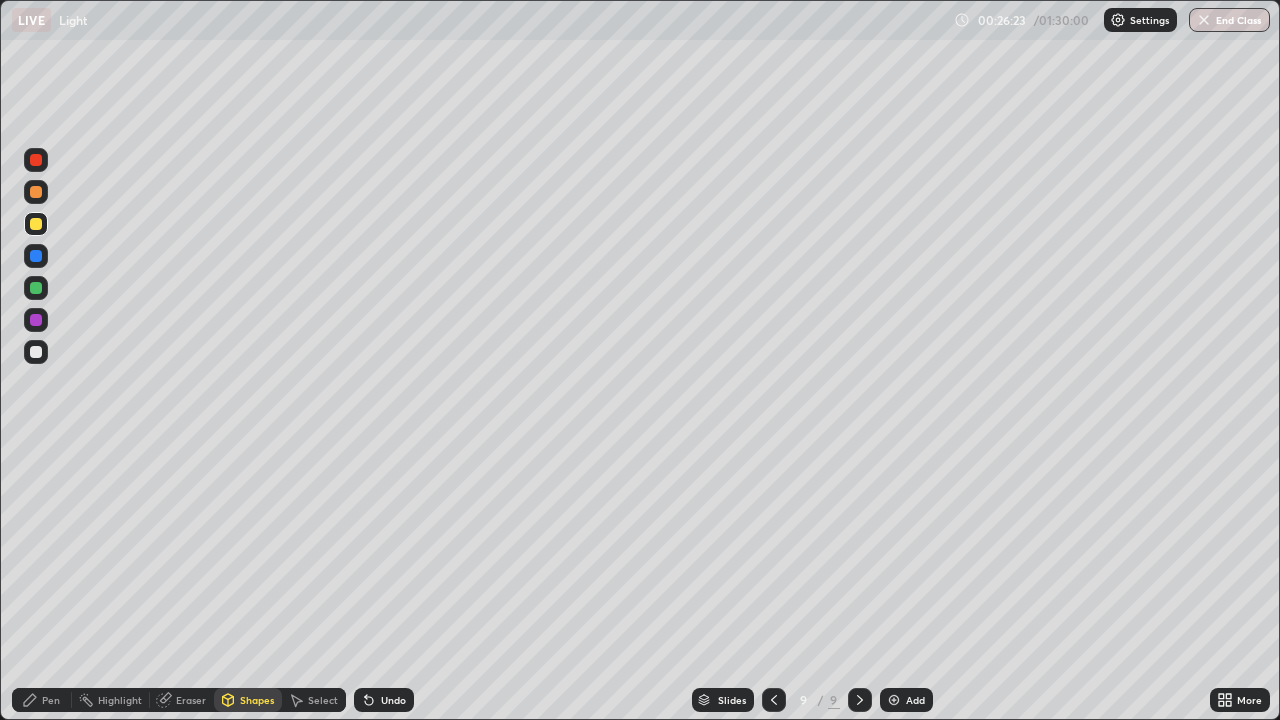 click at bounding box center [36, 288] 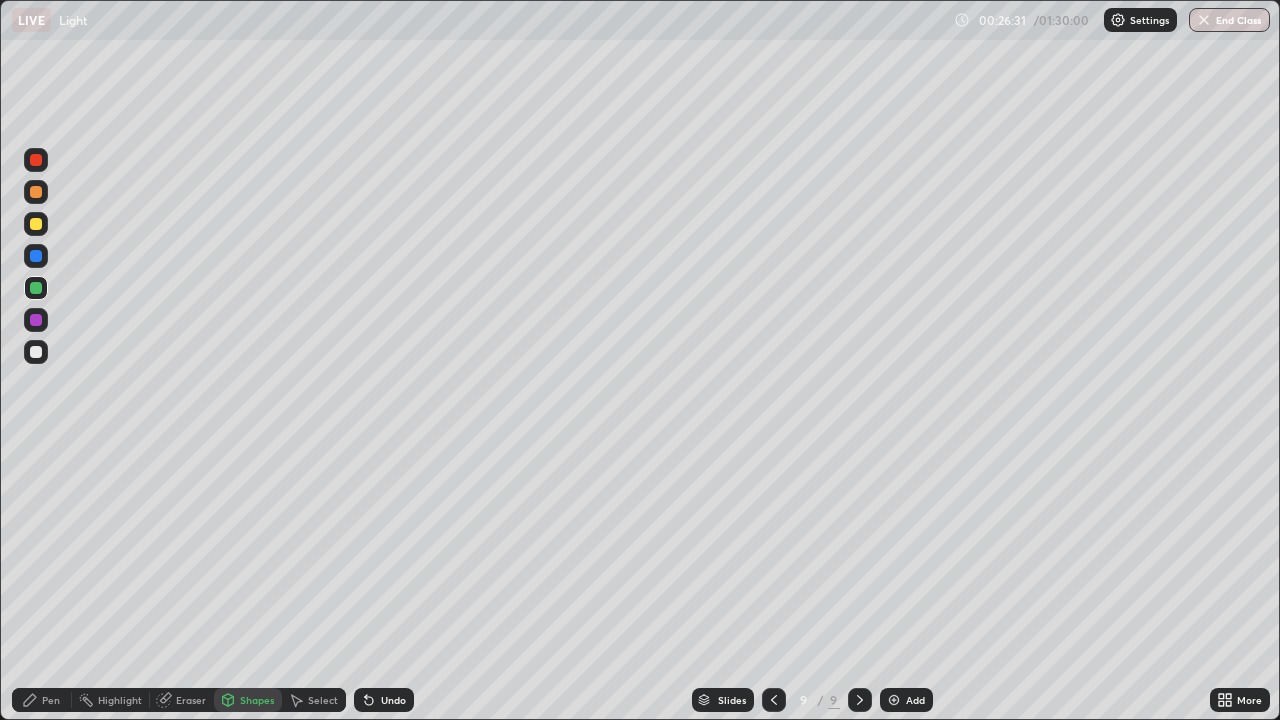 click at bounding box center [36, 192] 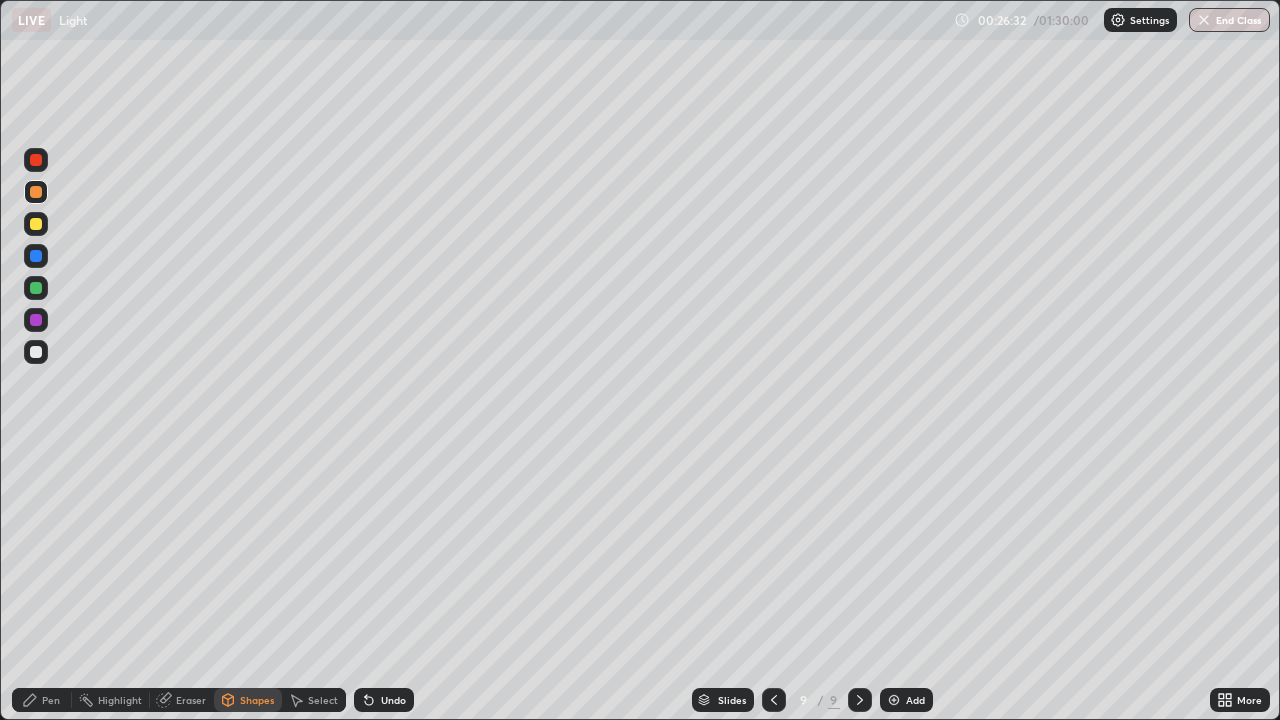 click on "Pen" at bounding box center [42, 700] 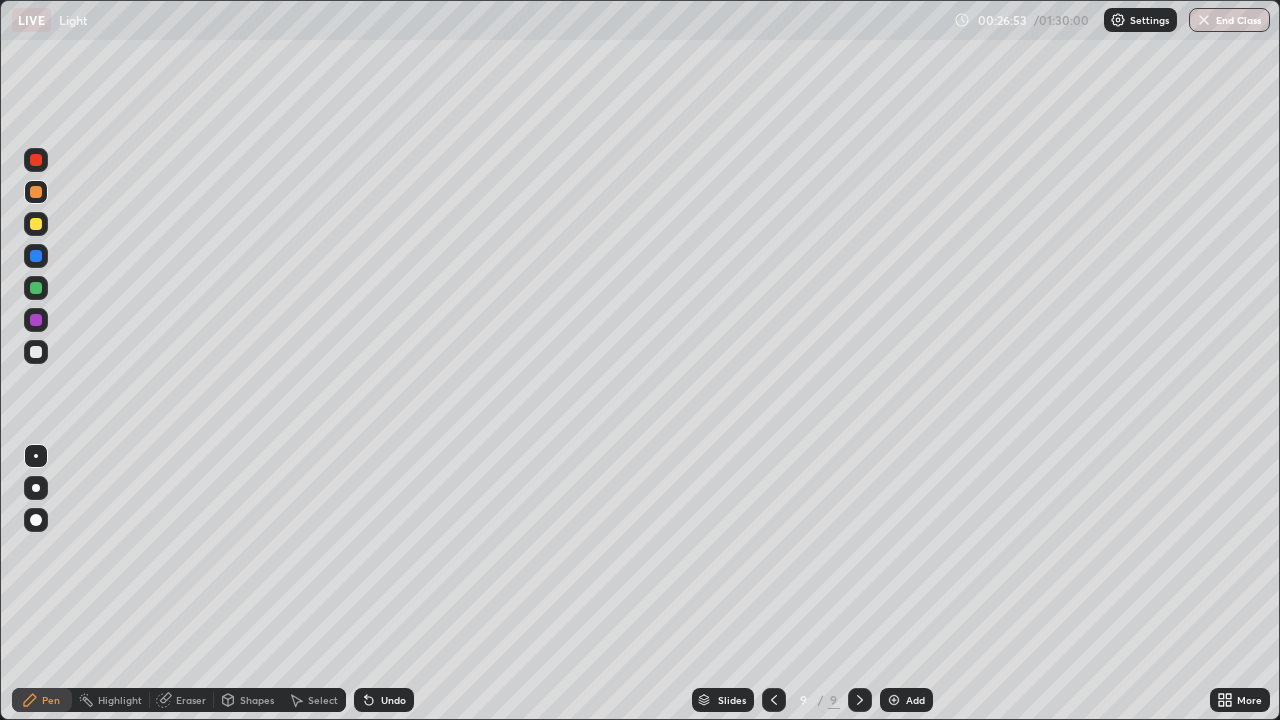 click 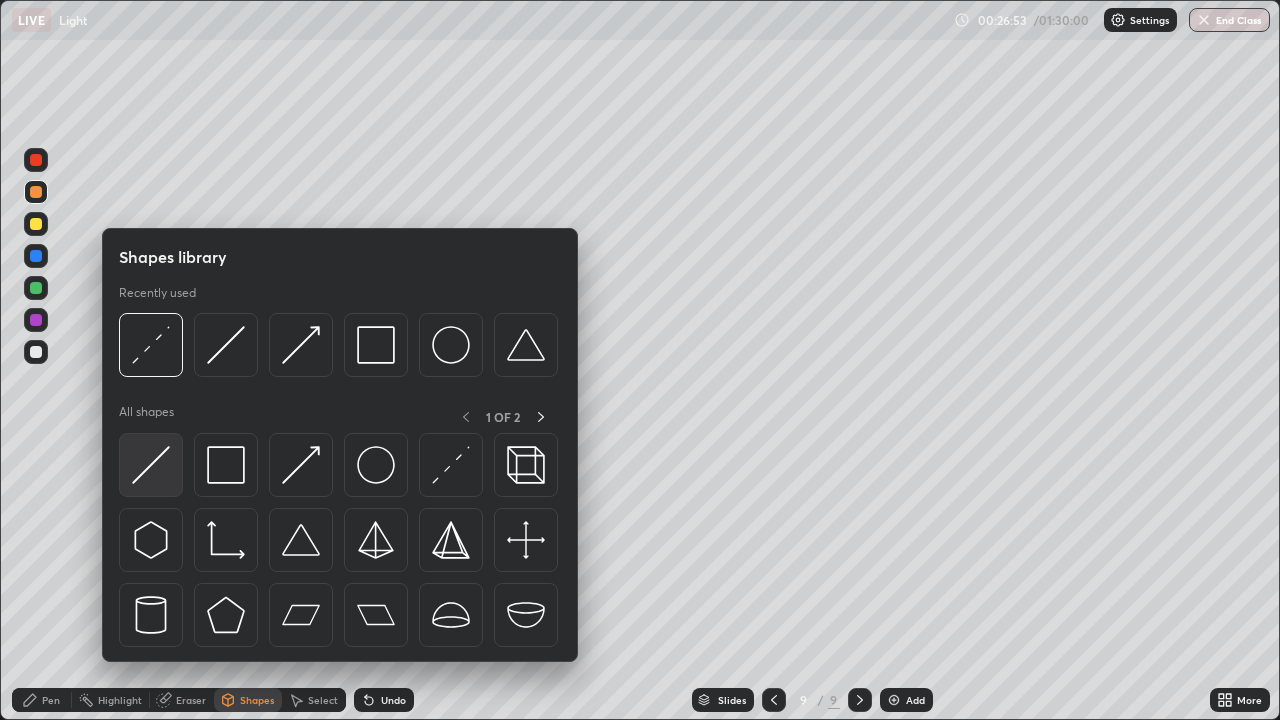 click at bounding box center [151, 465] 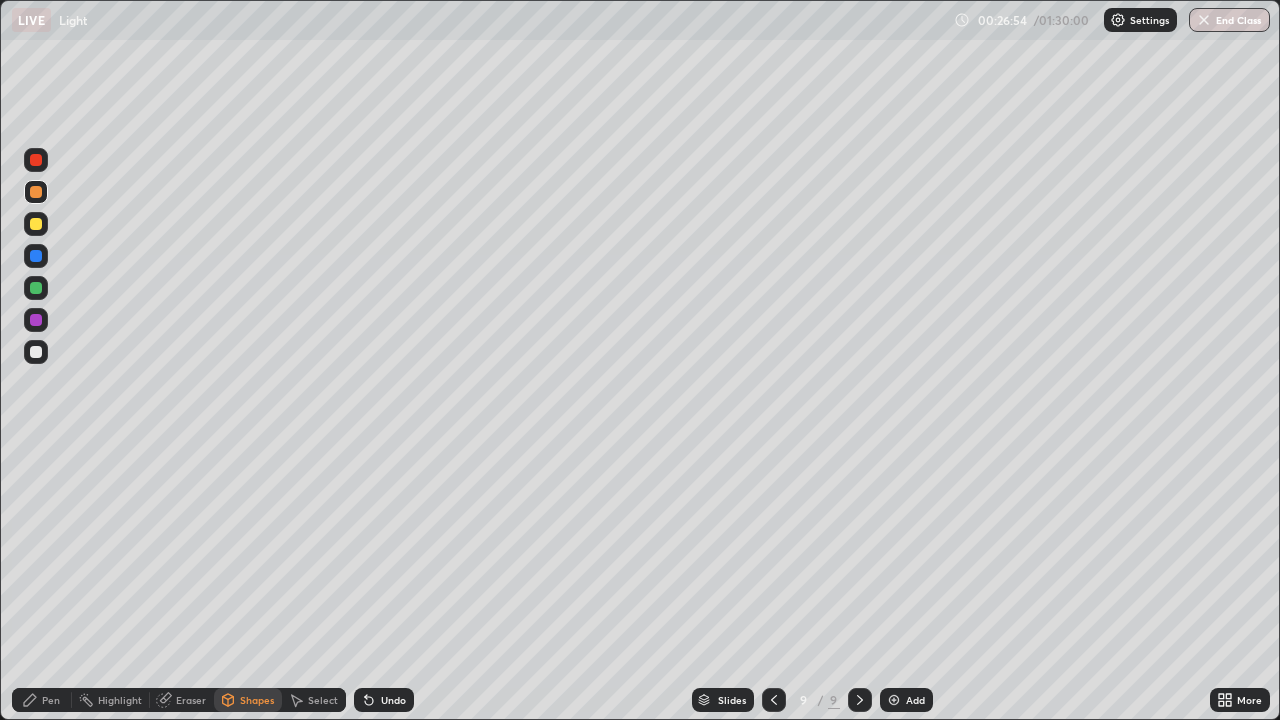 click at bounding box center (36, 224) 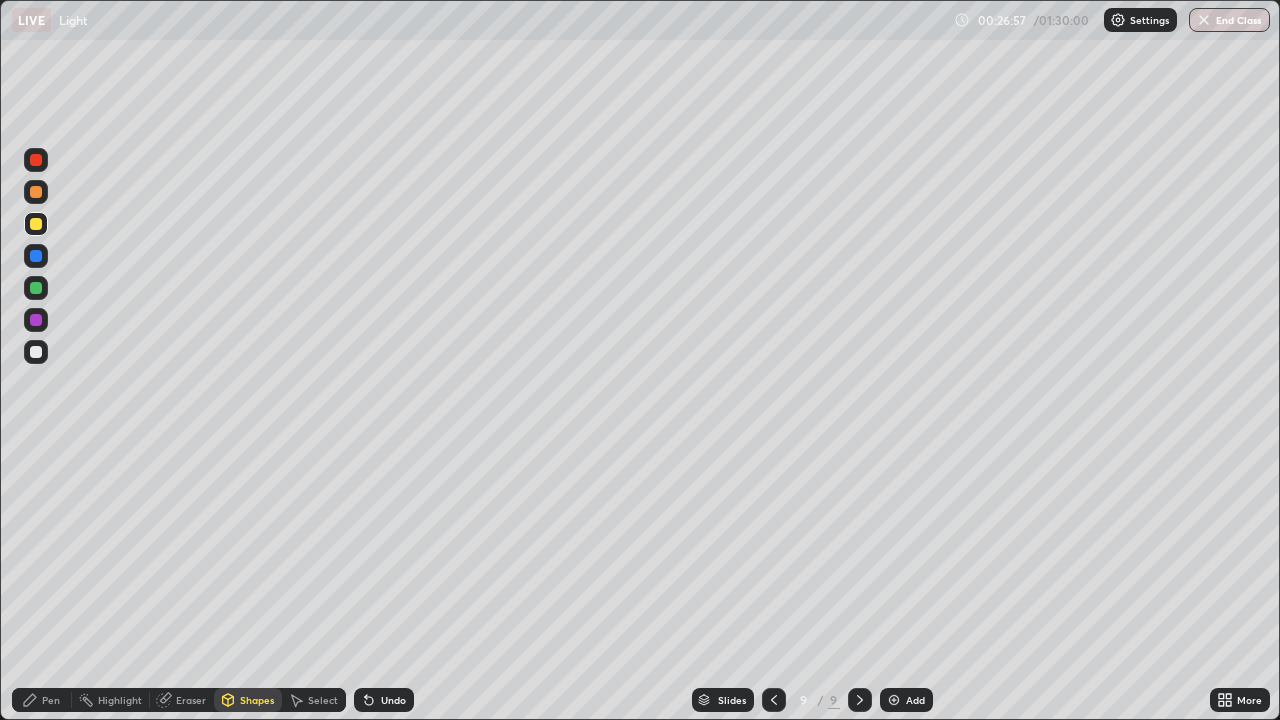 click on "Shapes" at bounding box center (257, 700) 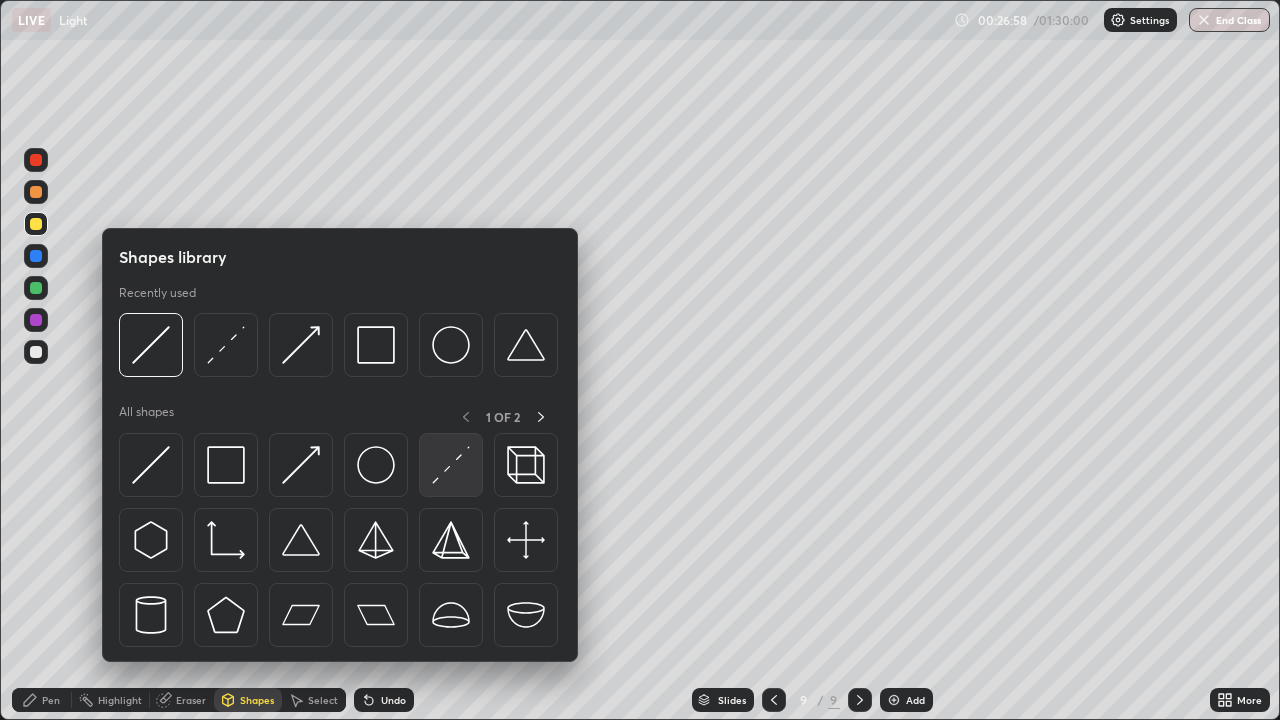 click at bounding box center (451, 465) 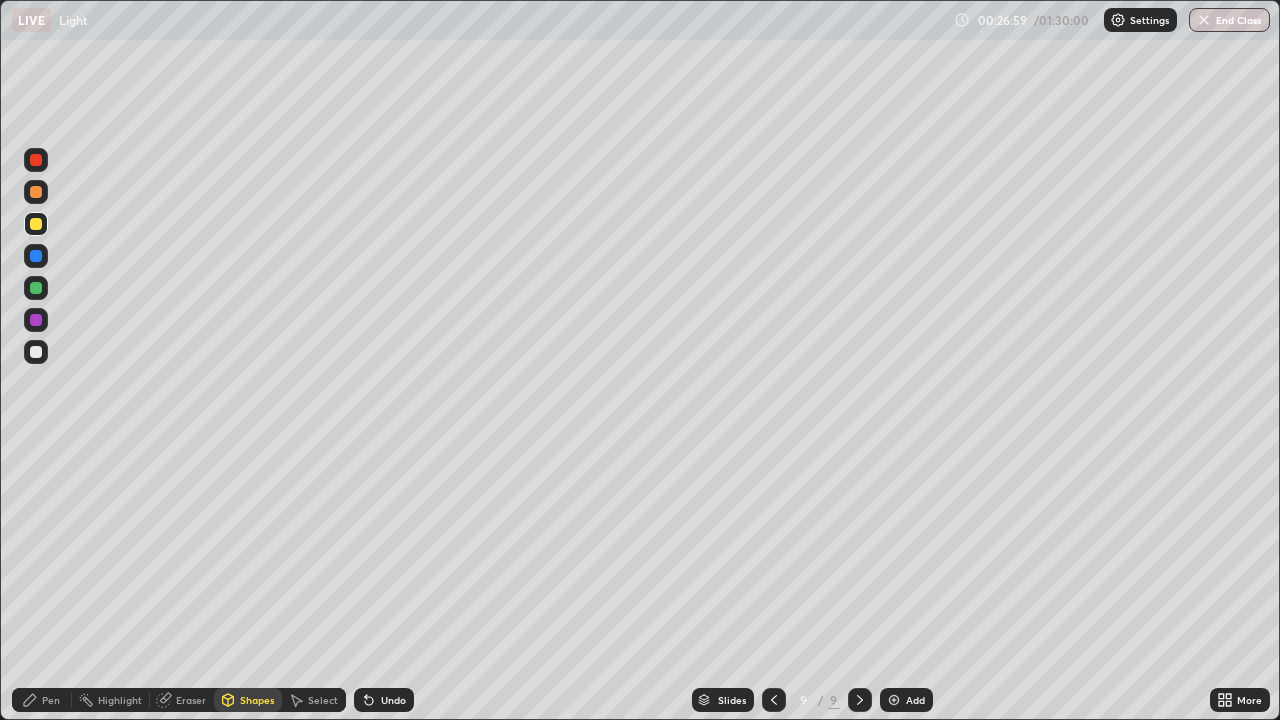 click at bounding box center (36, 192) 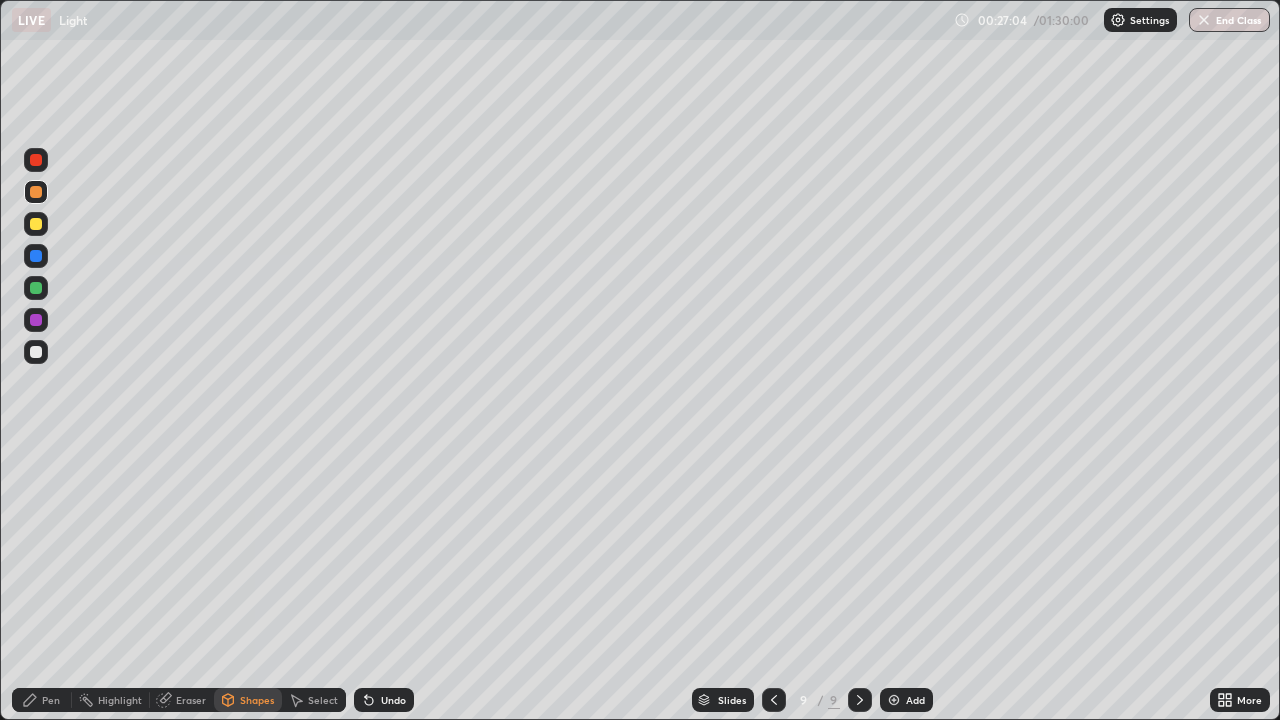 click on "Undo" at bounding box center (384, 700) 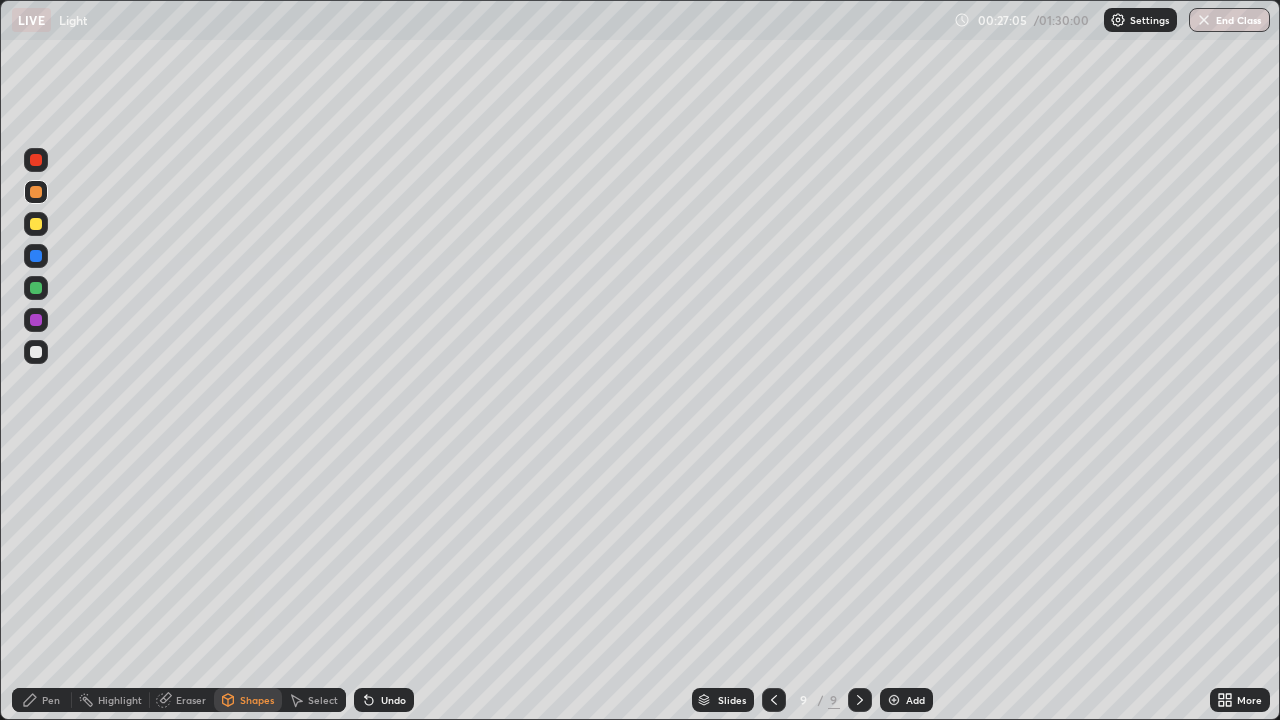 click at bounding box center (36, 320) 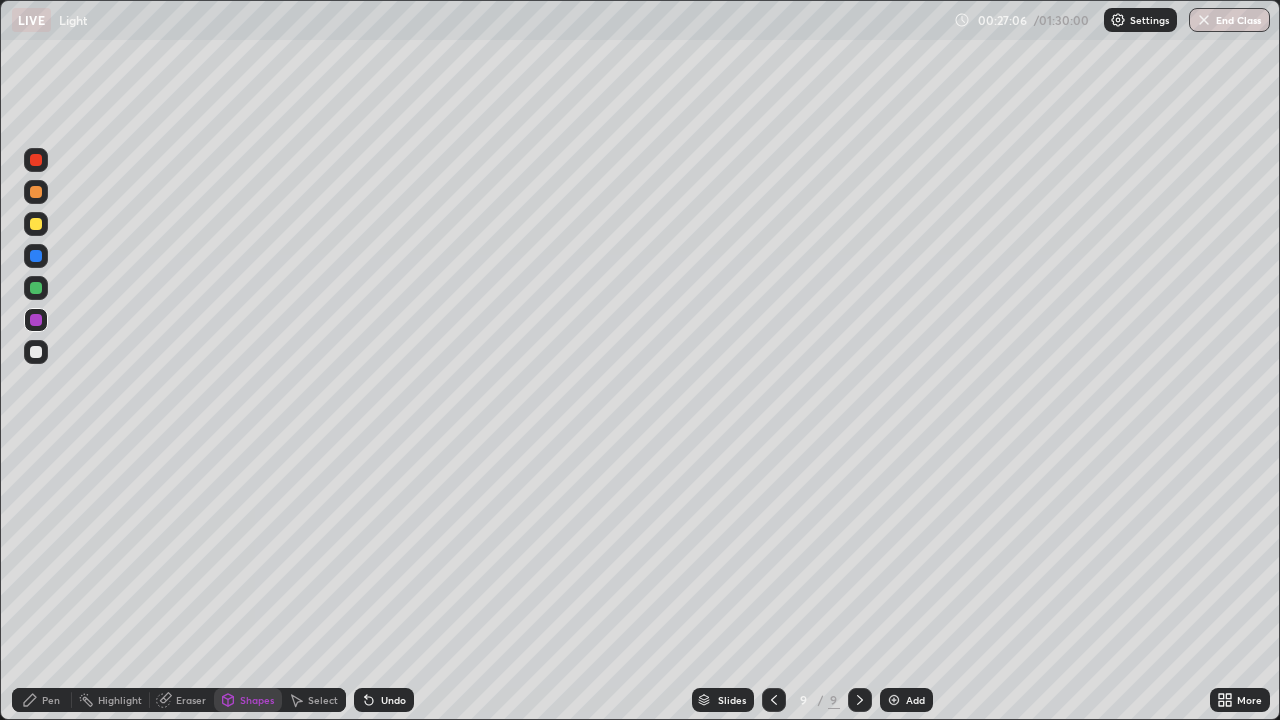 click on "Pen" at bounding box center [51, 700] 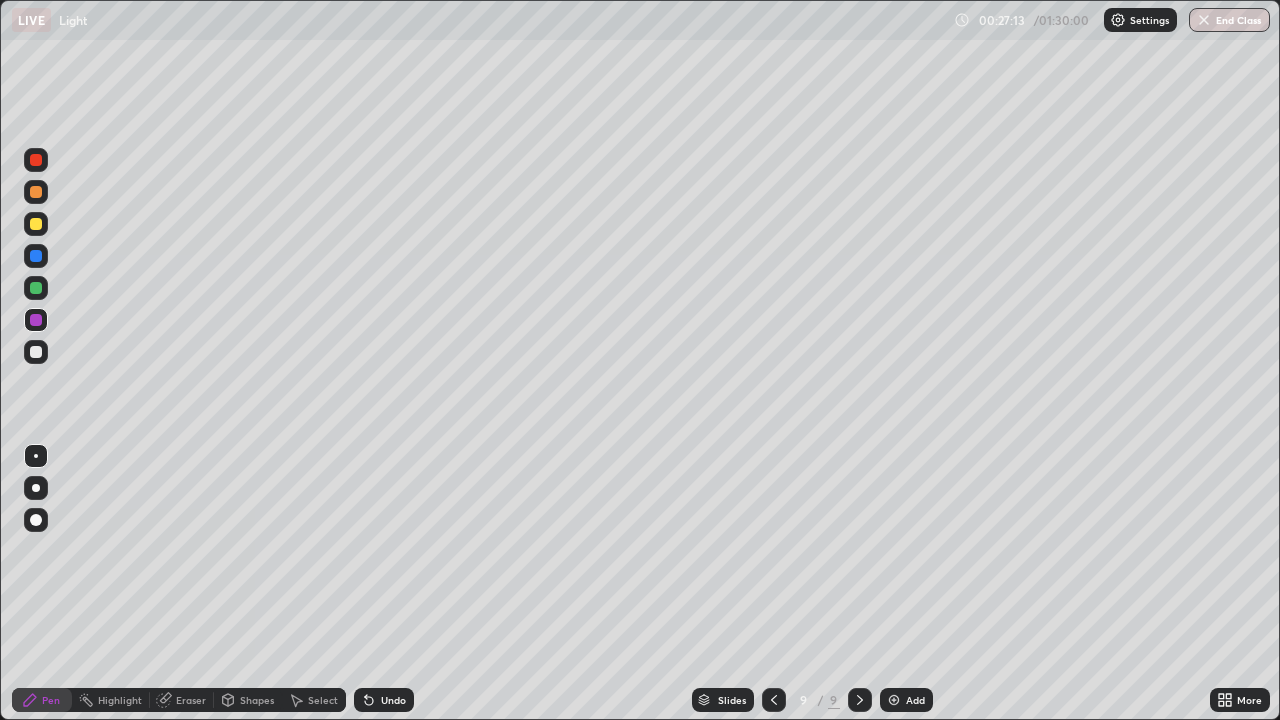 click on "Shapes" at bounding box center (257, 700) 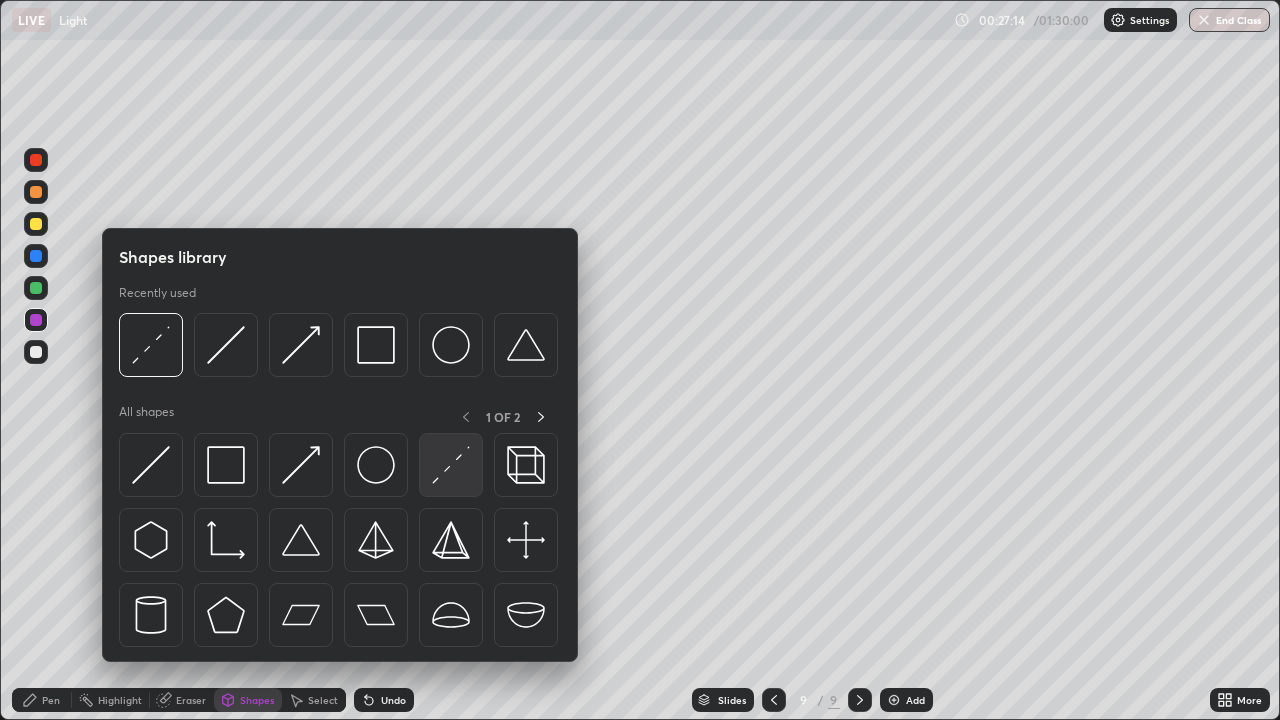 click at bounding box center (451, 465) 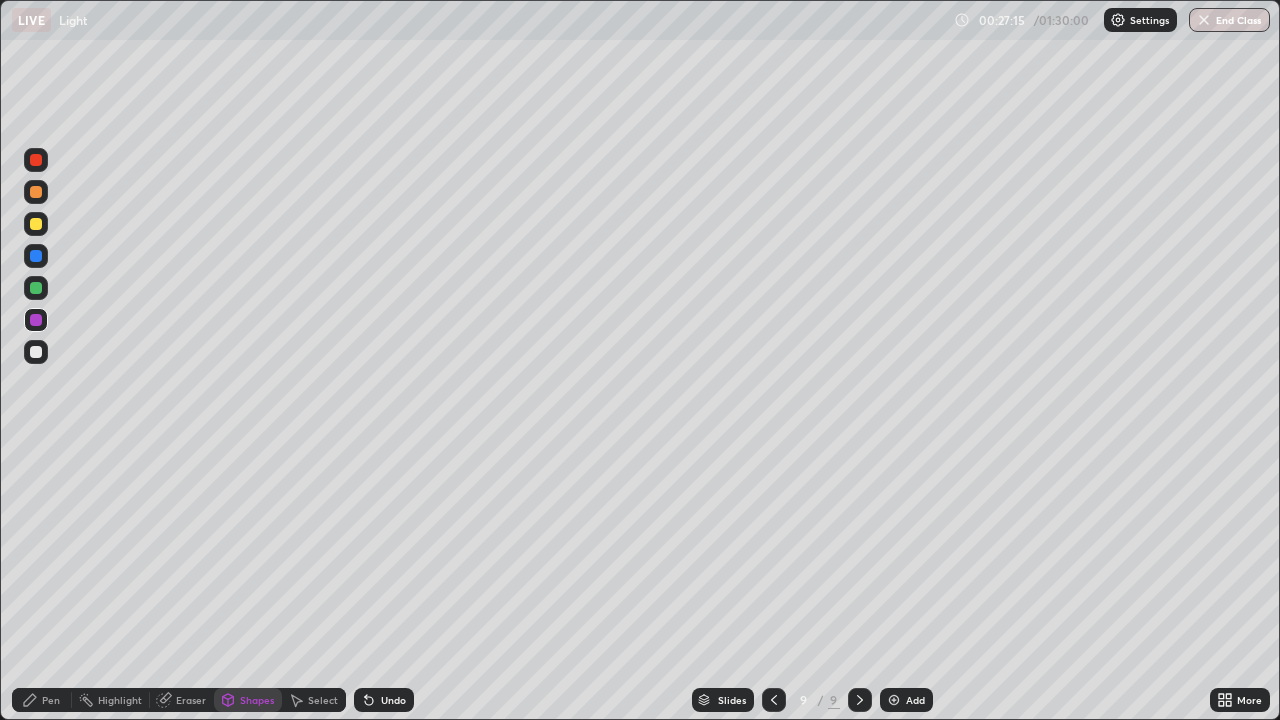click at bounding box center [36, 192] 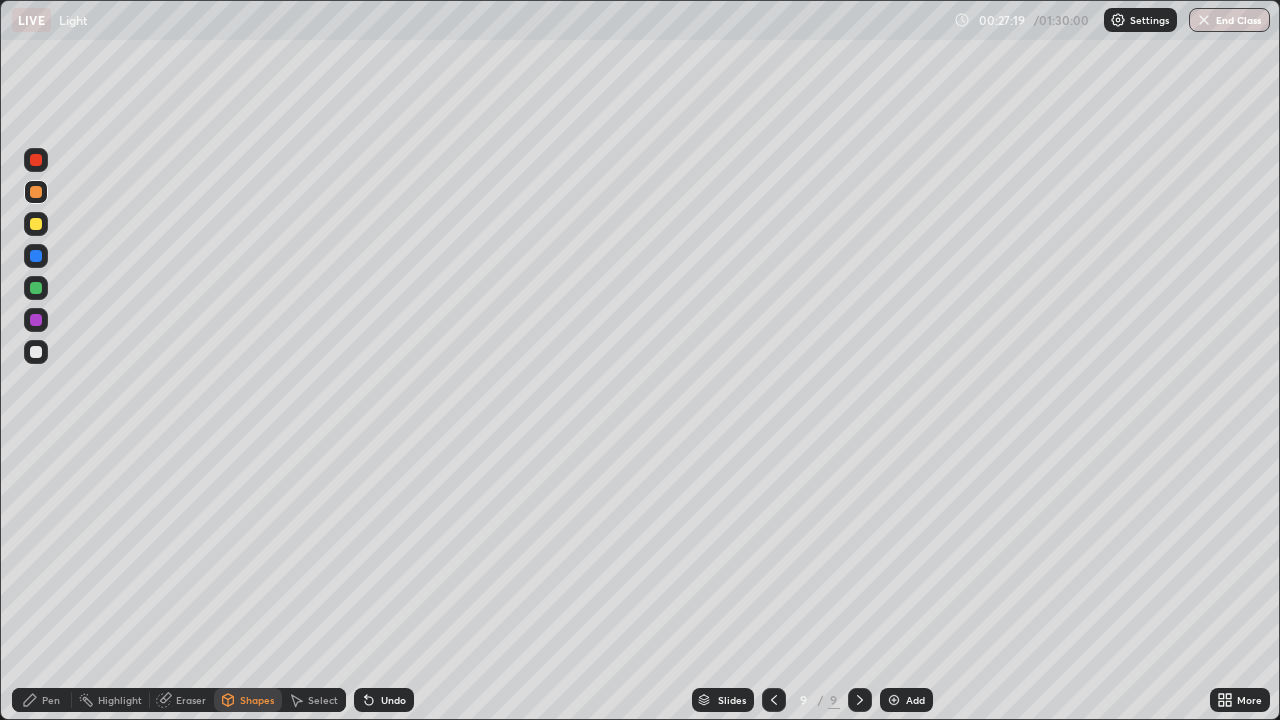 click at bounding box center [36, 288] 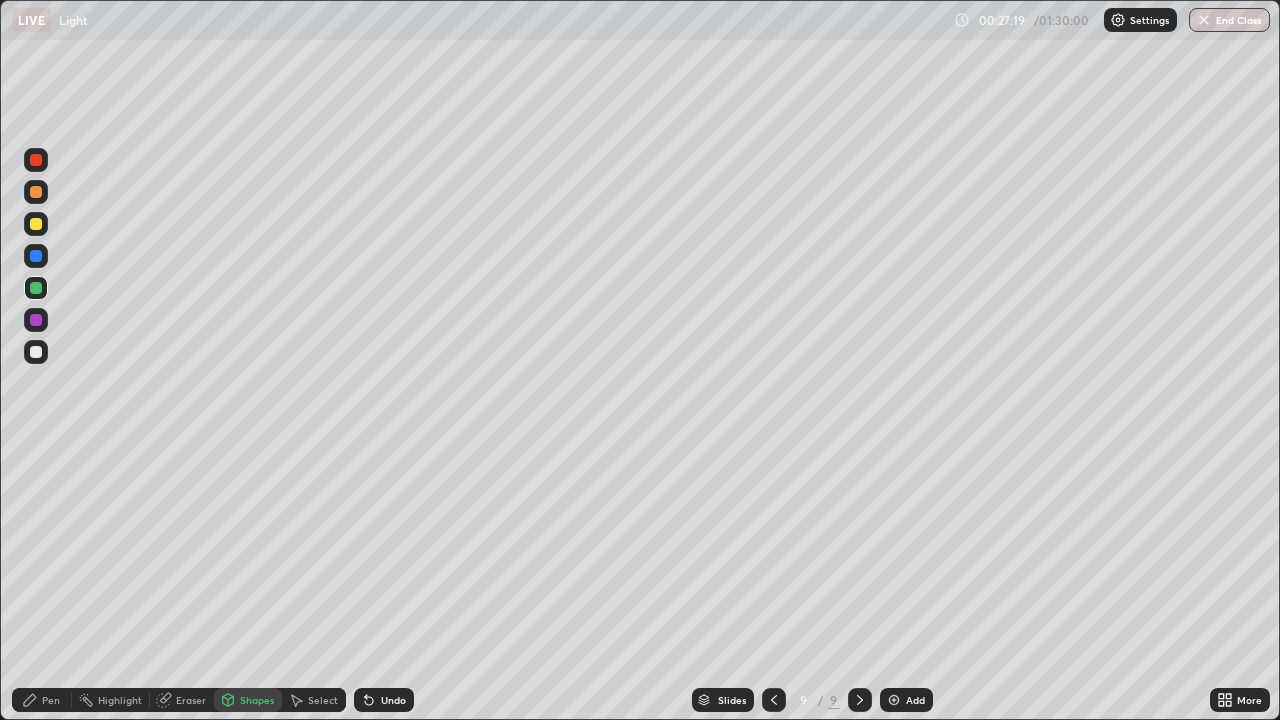 click 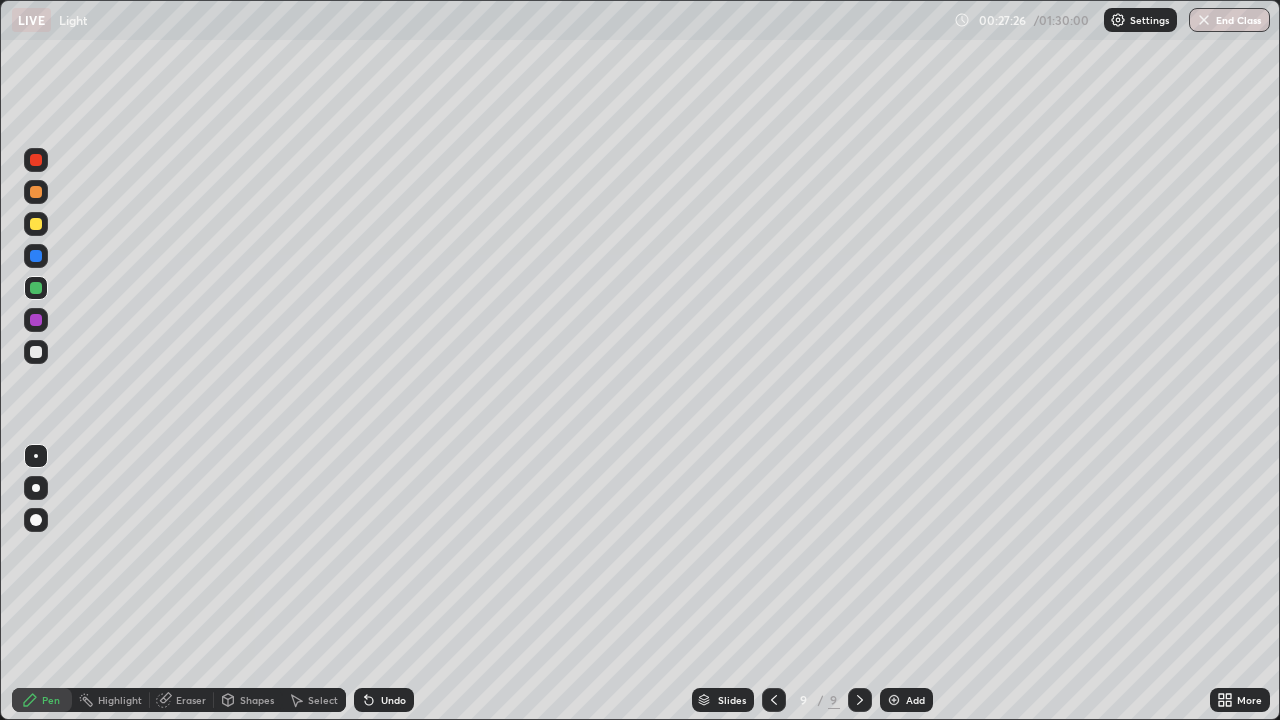 click 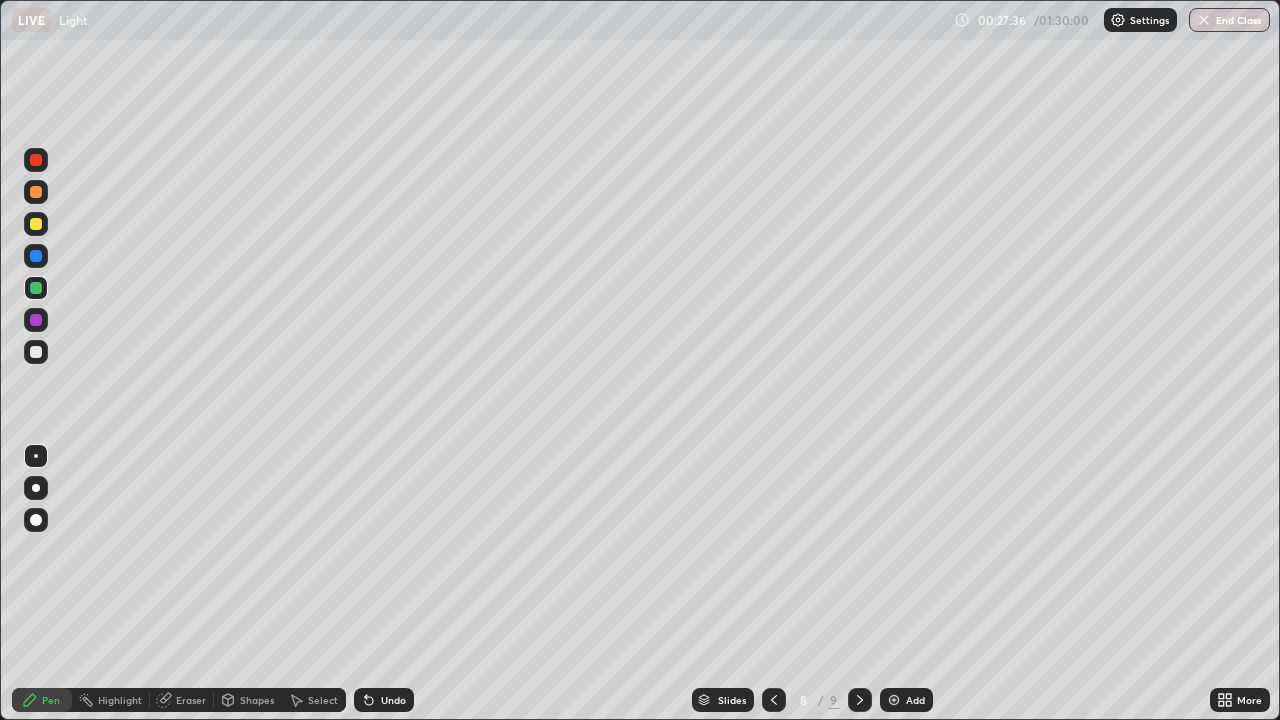 click 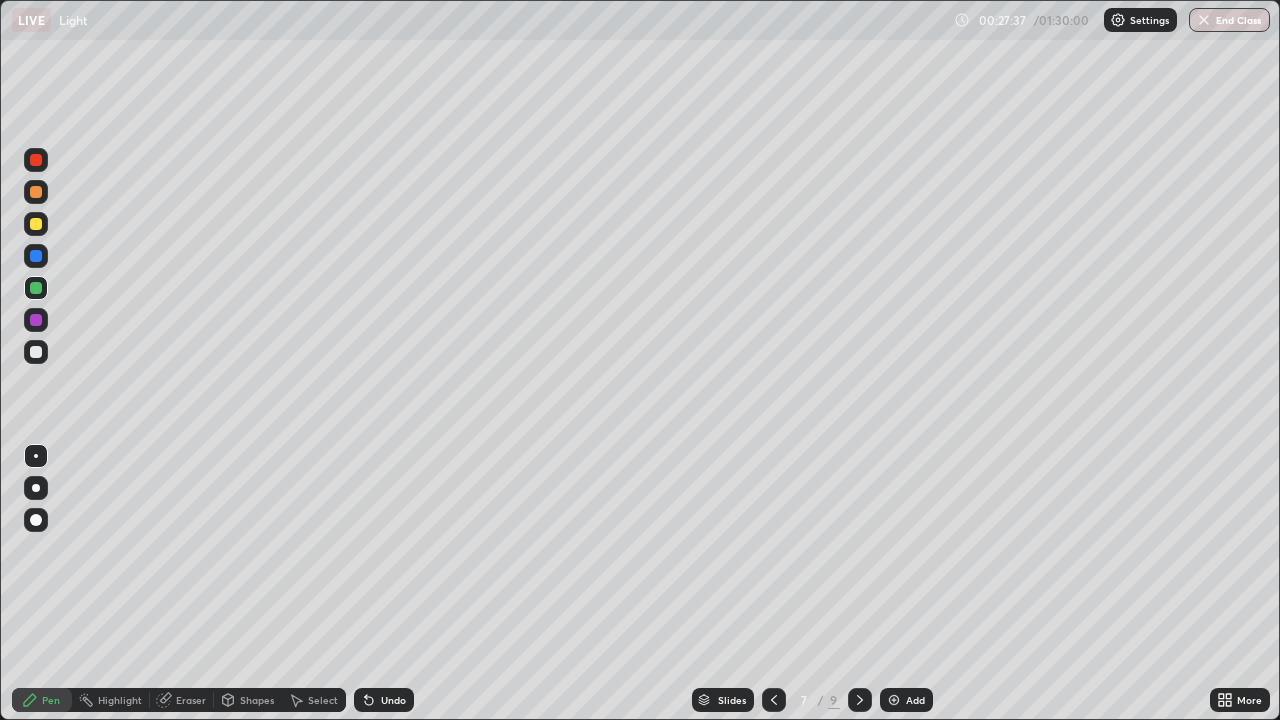 click 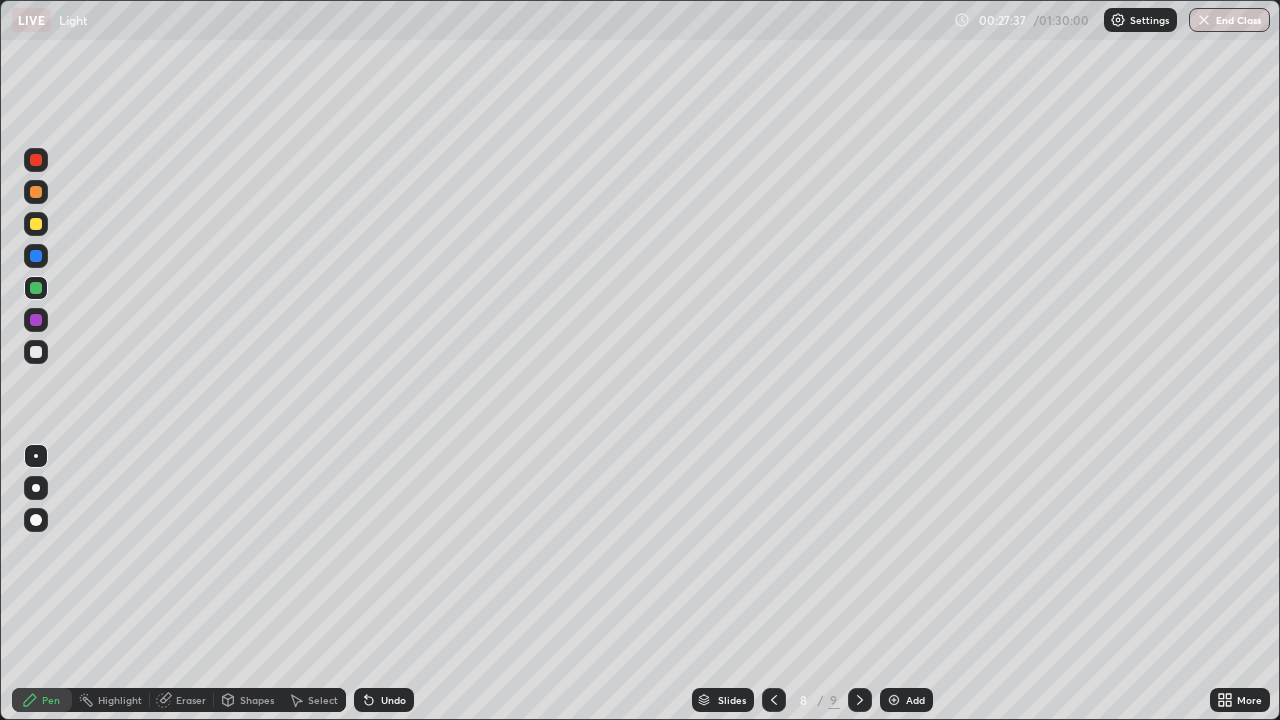 click 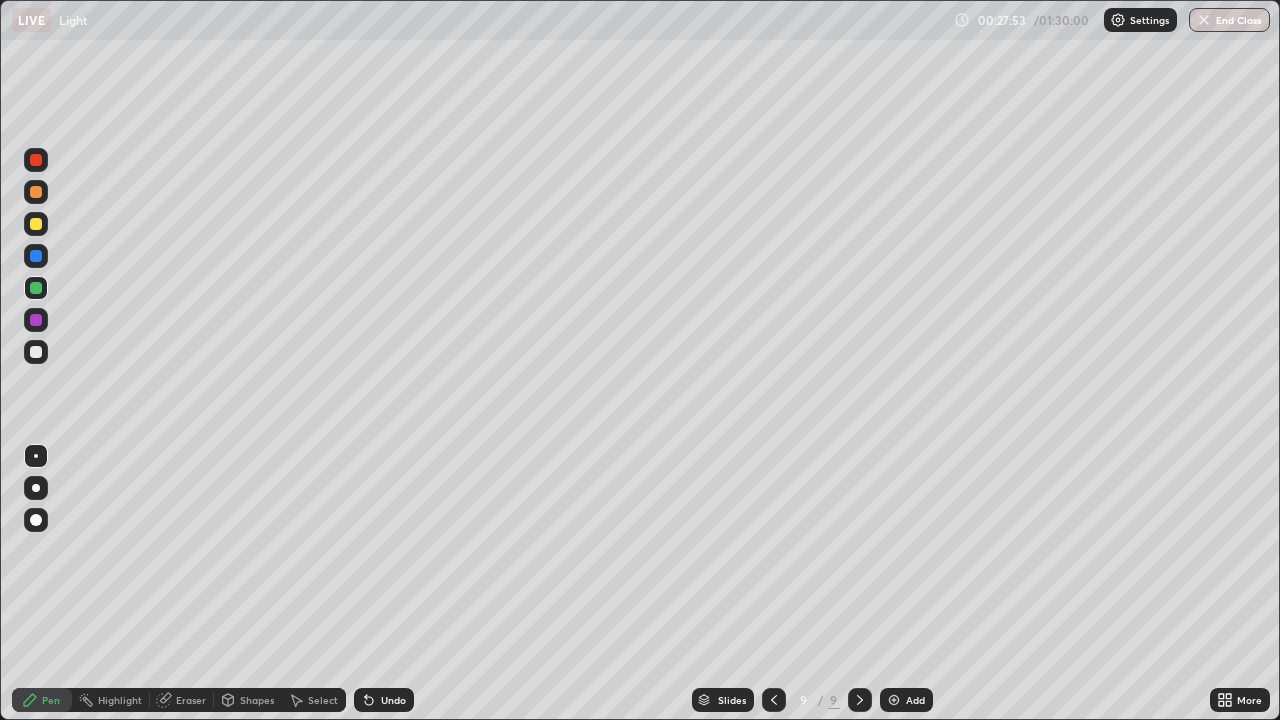 click at bounding box center [774, 700] 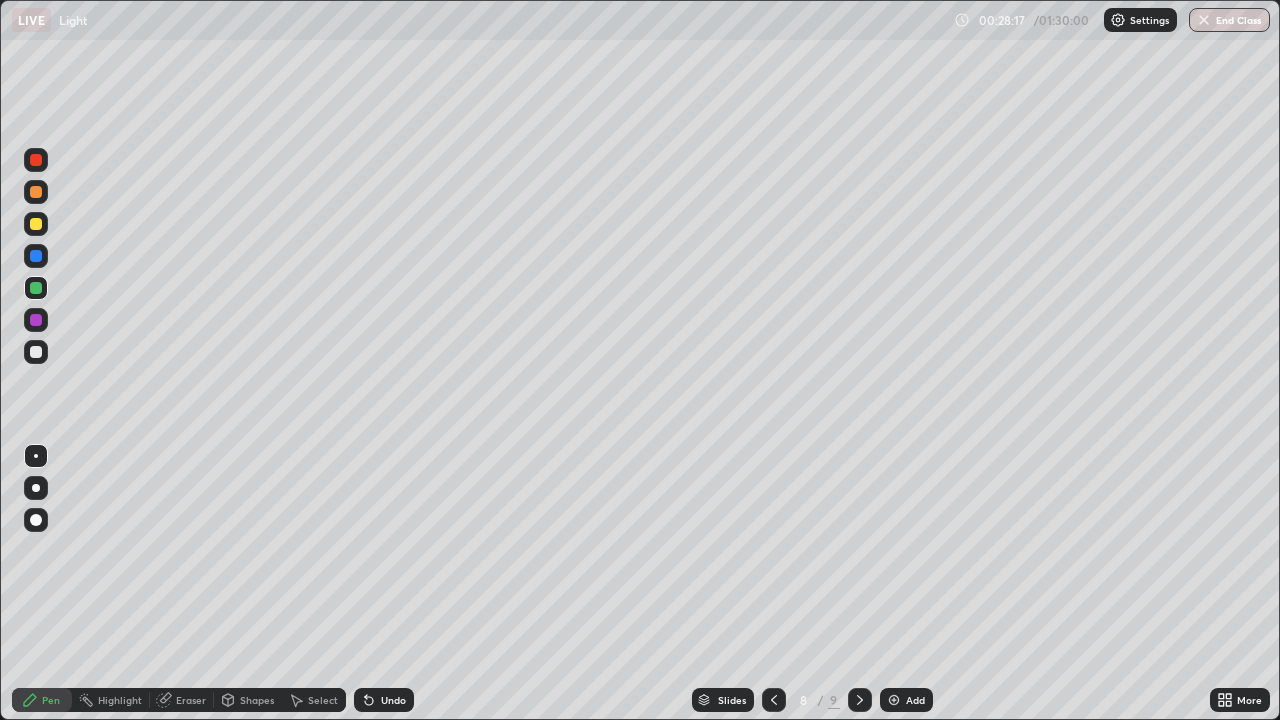click 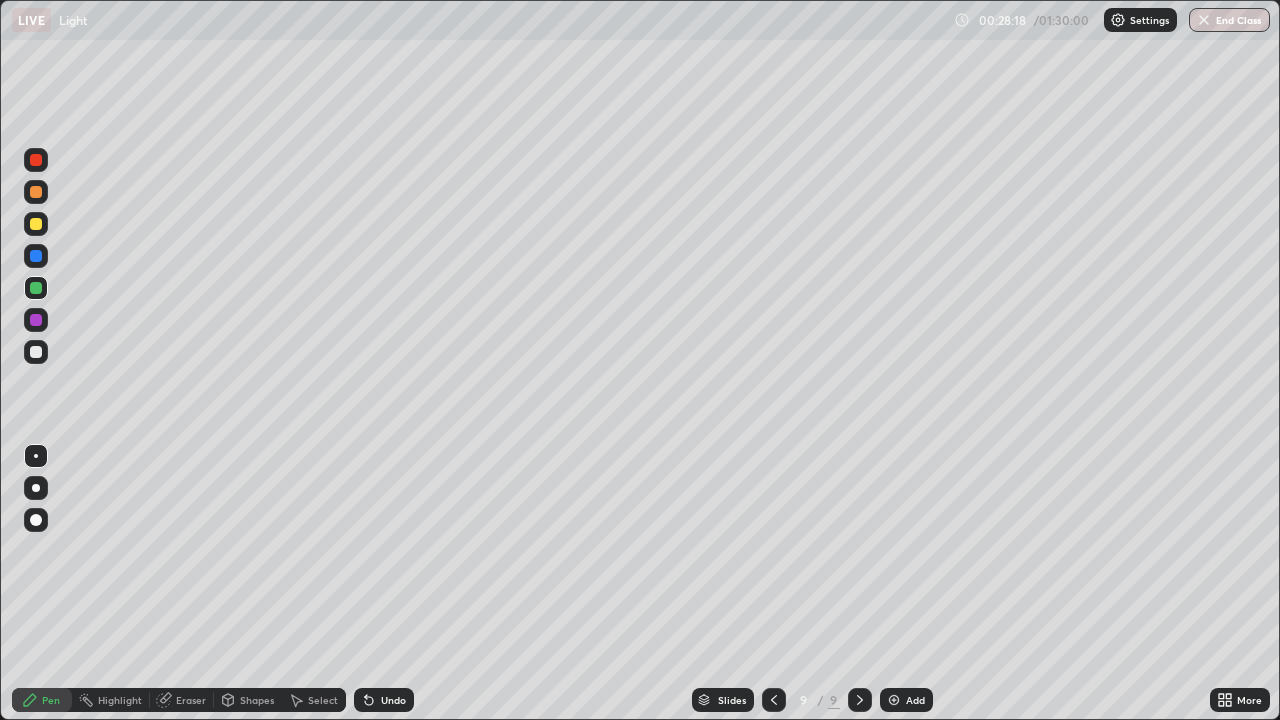 click on "Shapes" at bounding box center (257, 700) 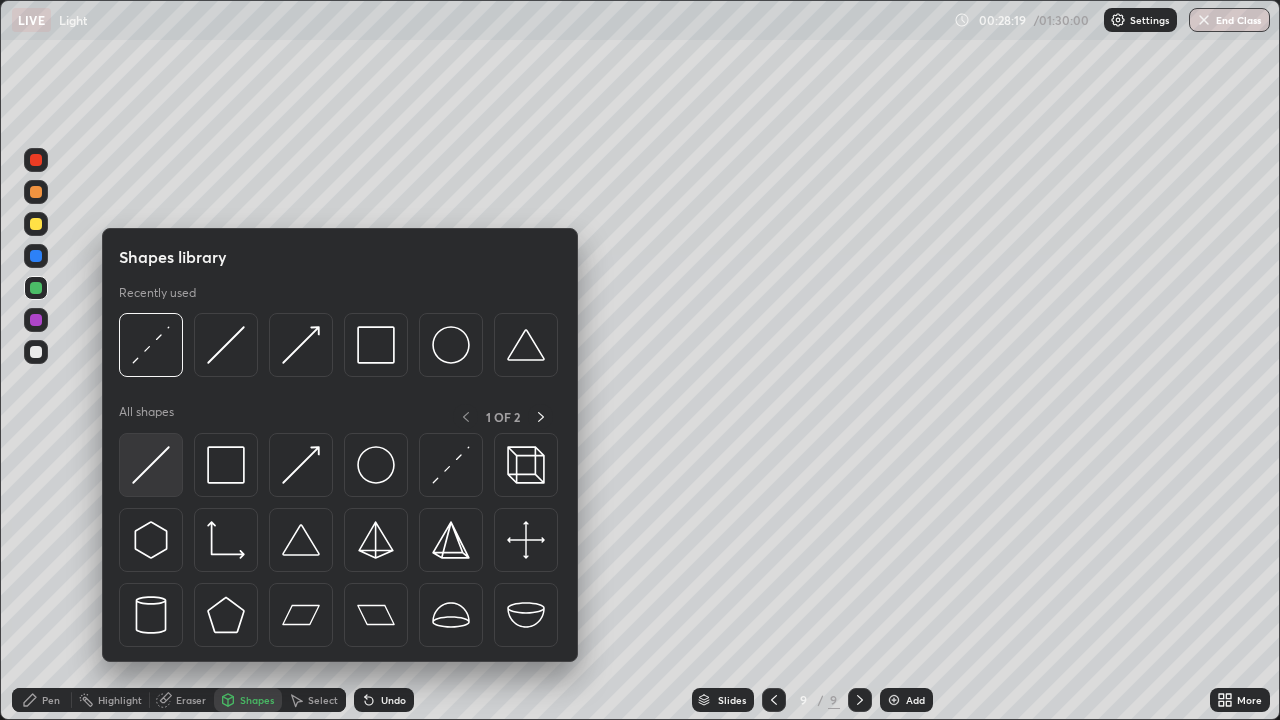 click at bounding box center [151, 465] 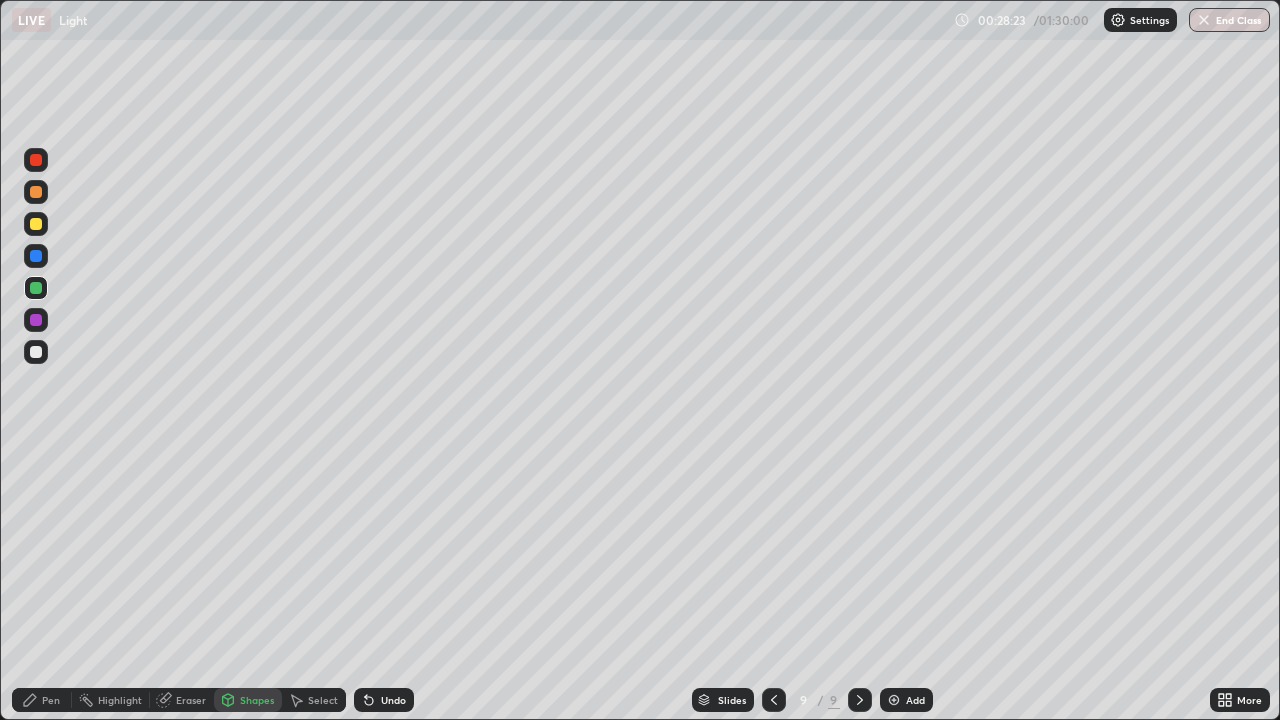 click 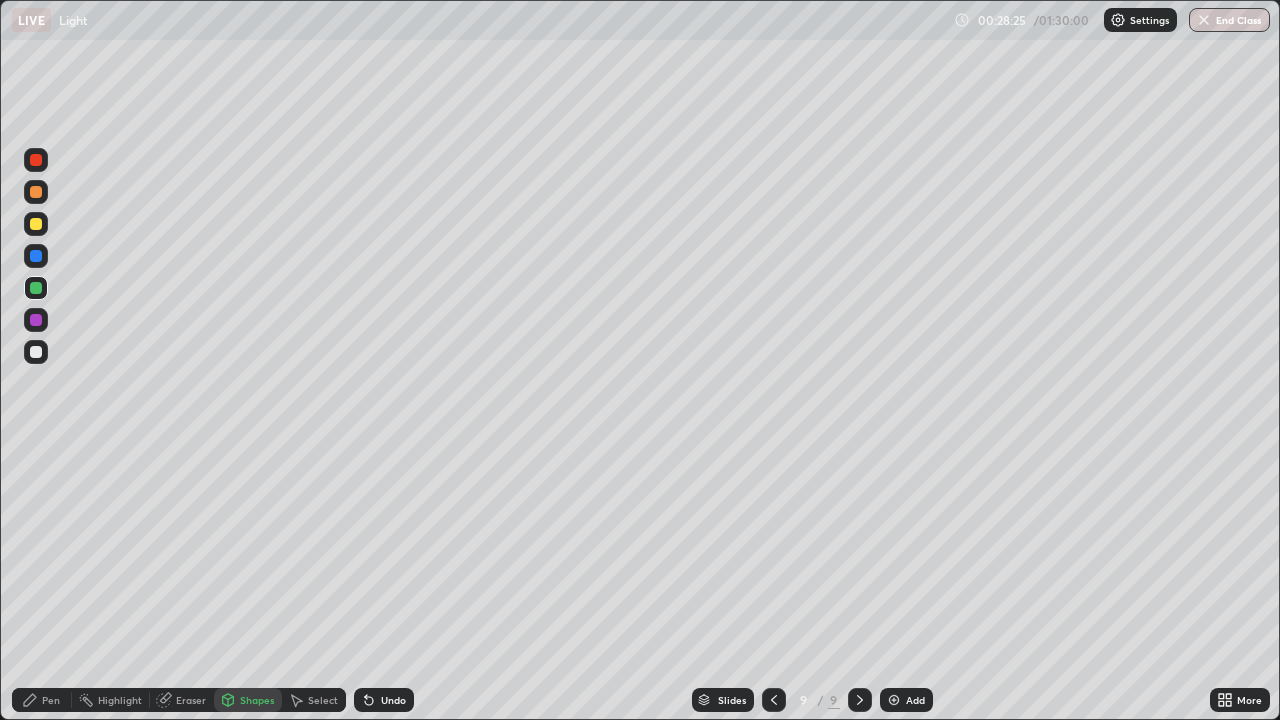 click at bounding box center [36, 224] 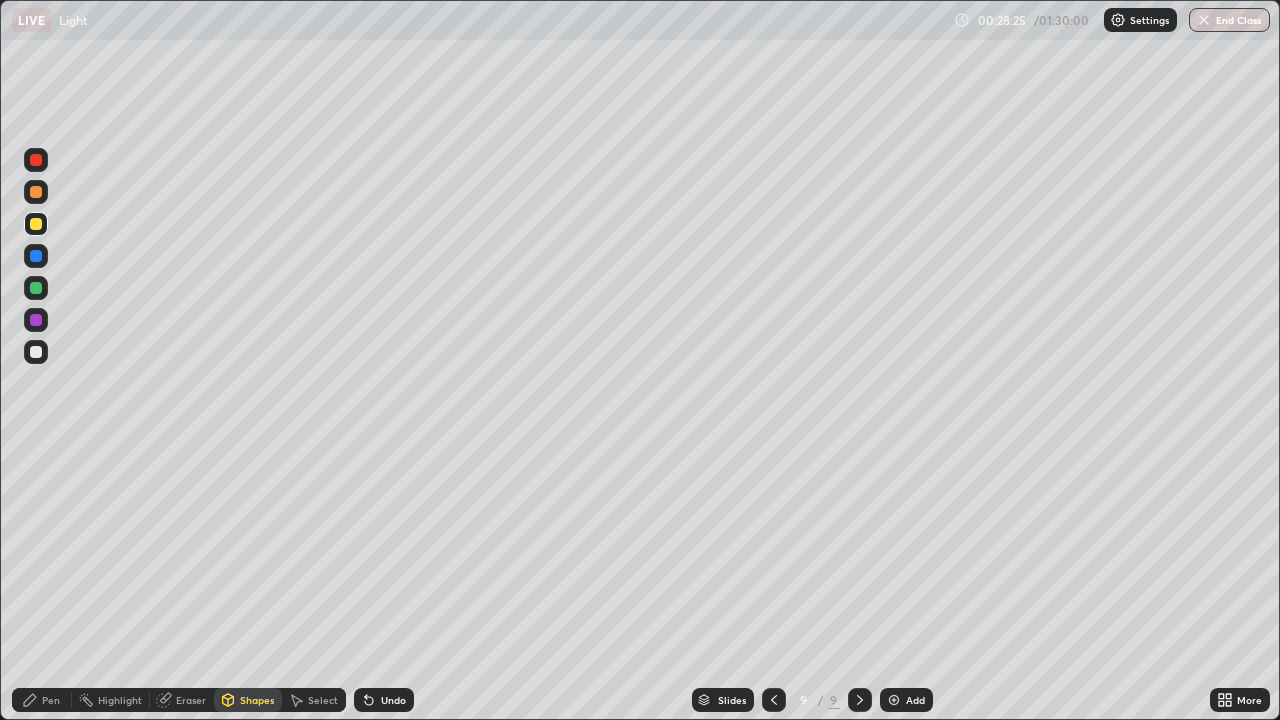 click 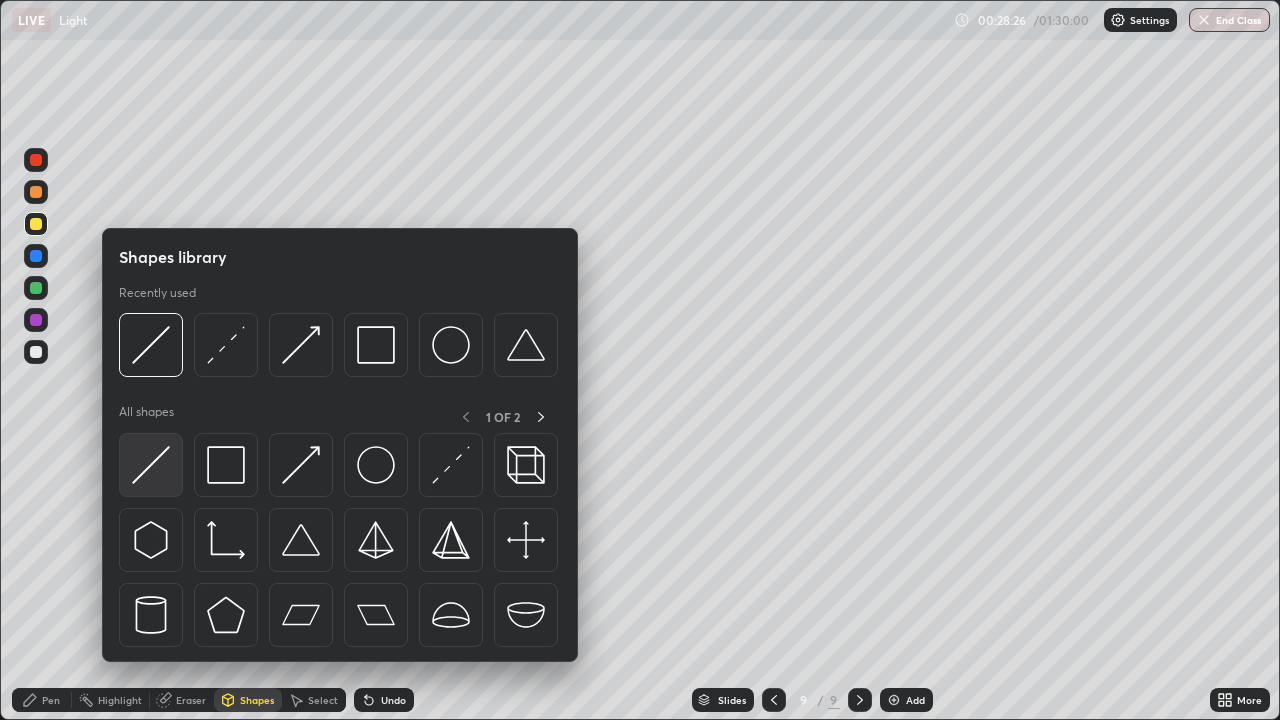 click at bounding box center [151, 465] 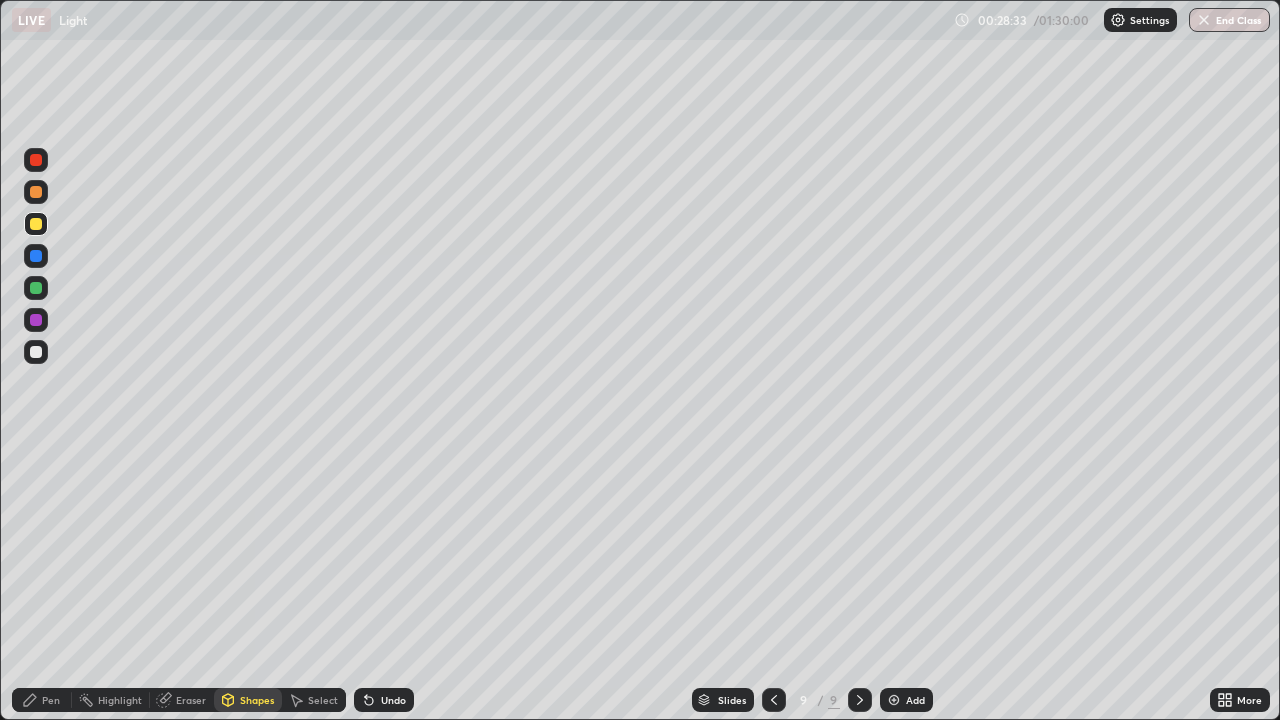 click 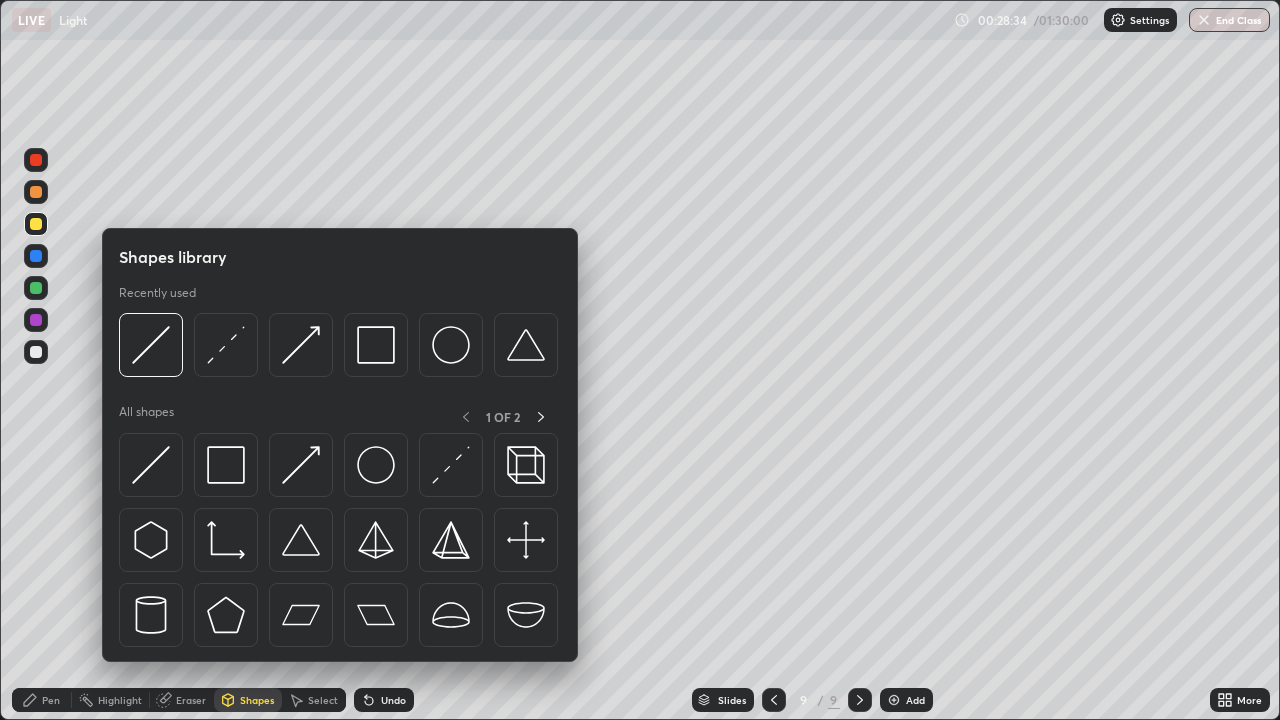 click at bounding box center (36, 224) 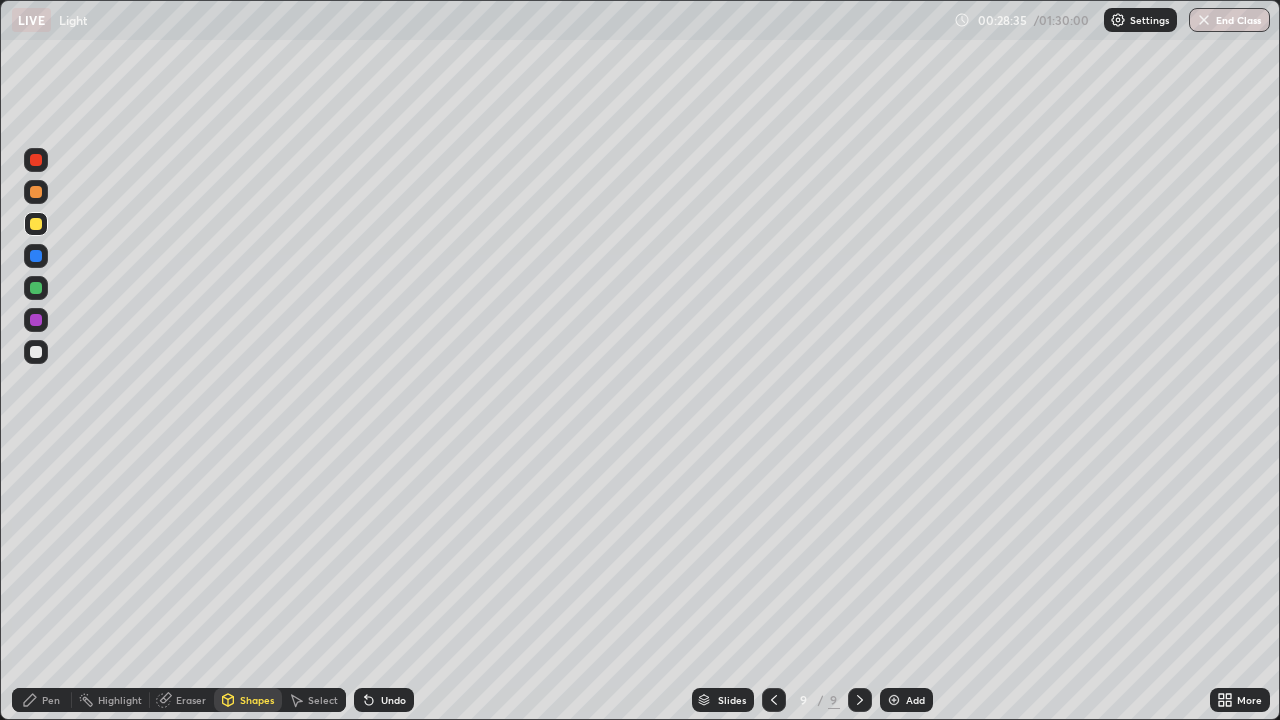 click on "Shapes" at bounding box center [257, 700] 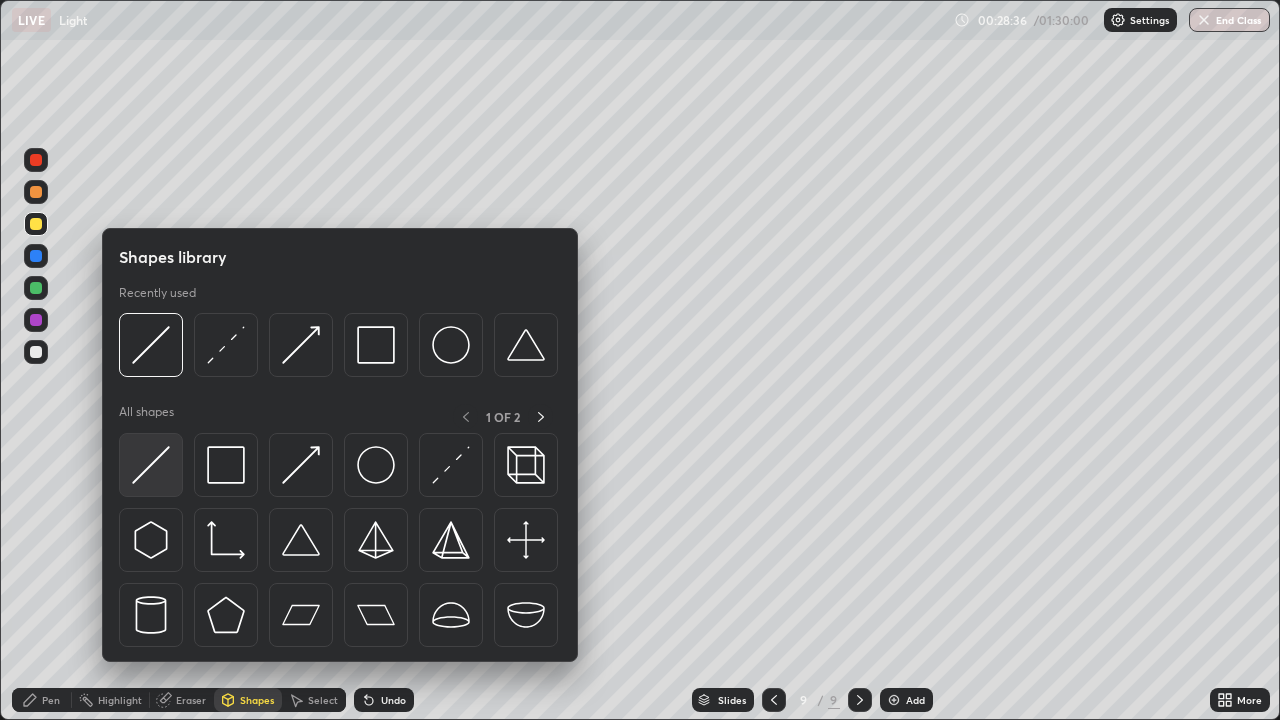 click at bounding box center [151, 465] 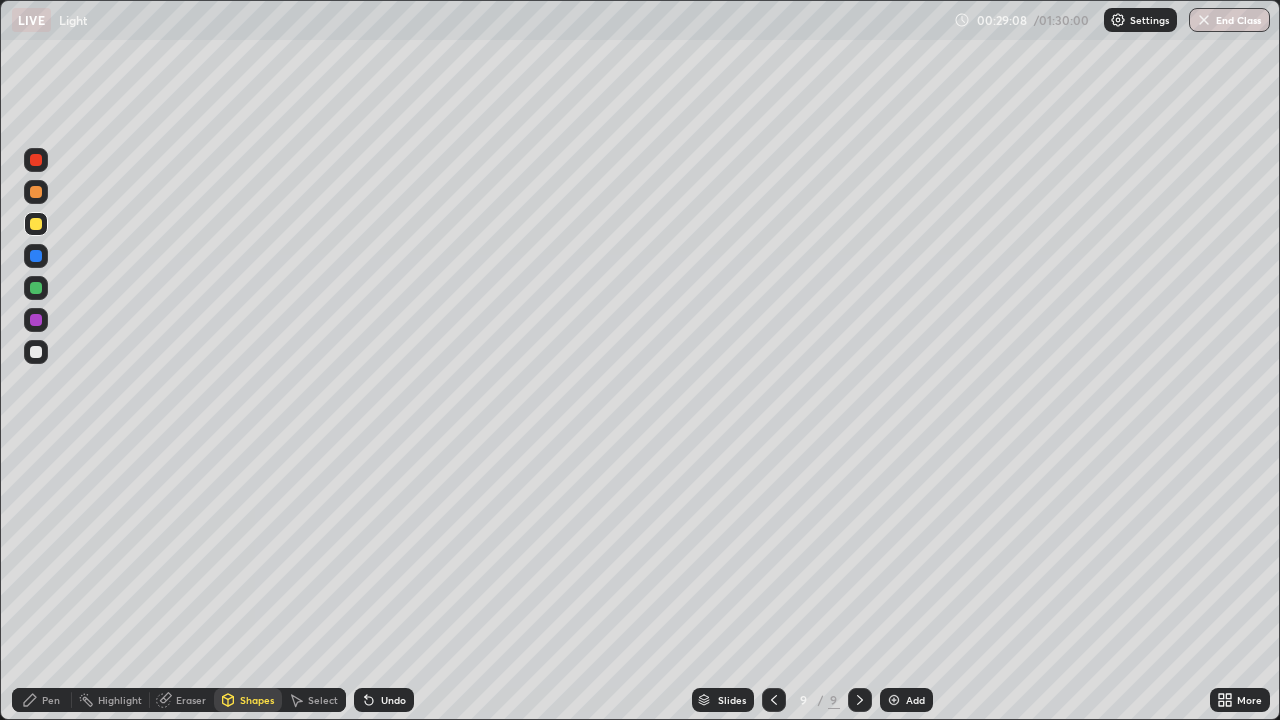 click 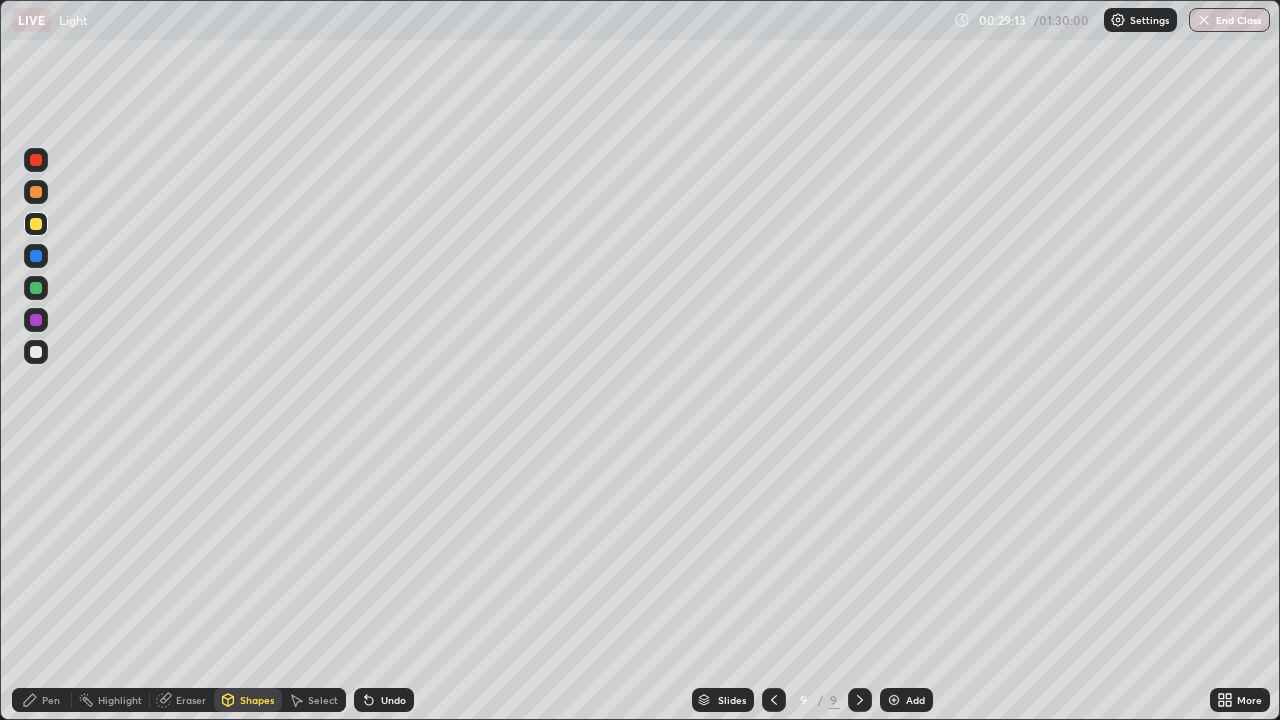 click at bounding box center (36, 320) 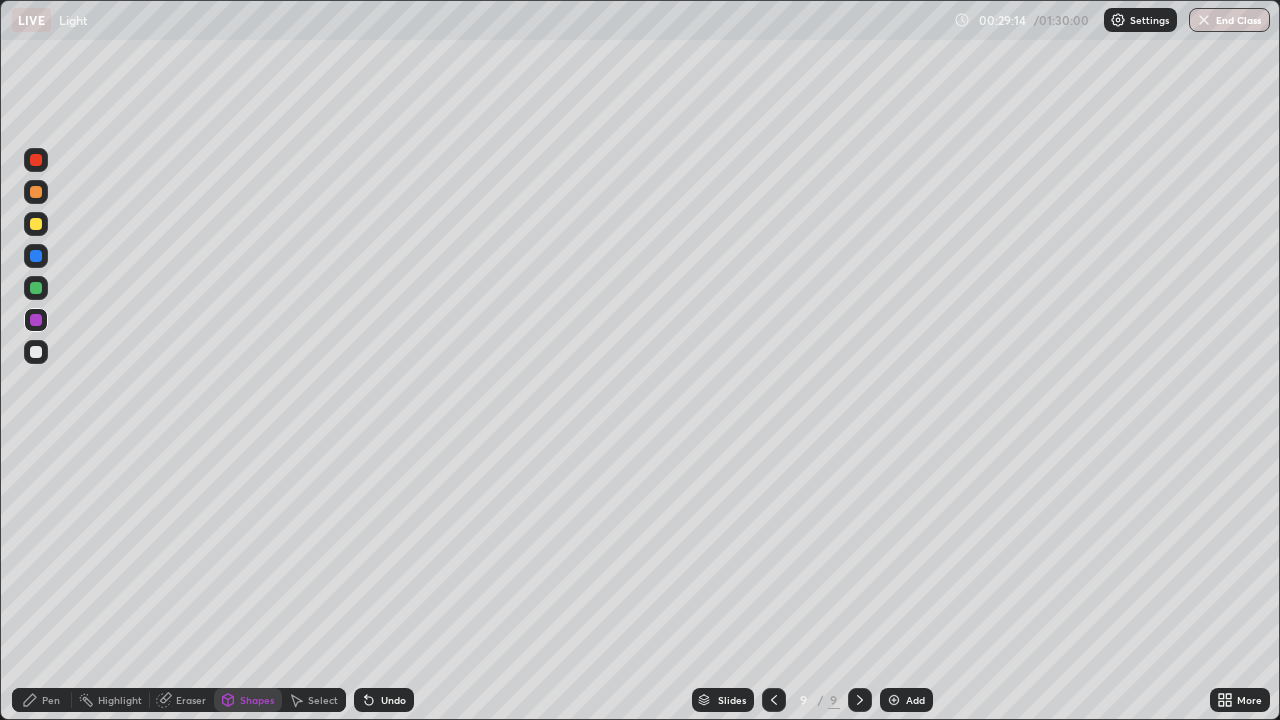 click on "Pen" at bounding box center [42, 700] 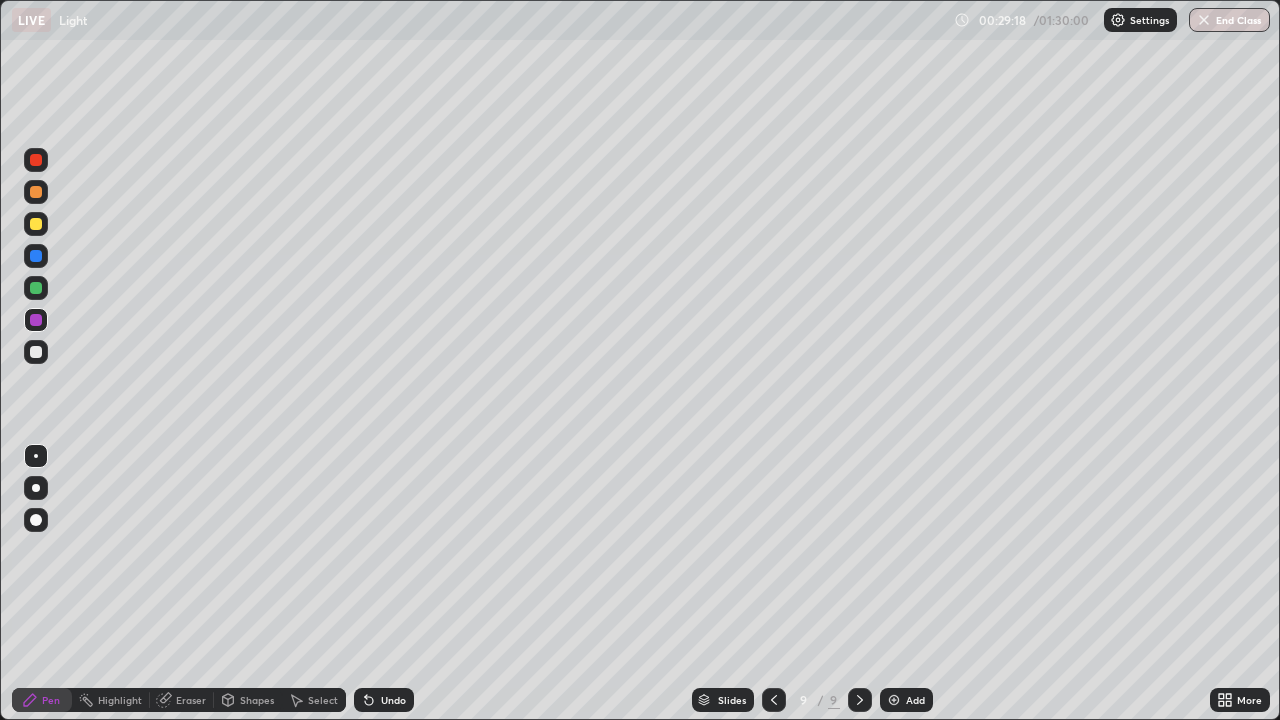 click 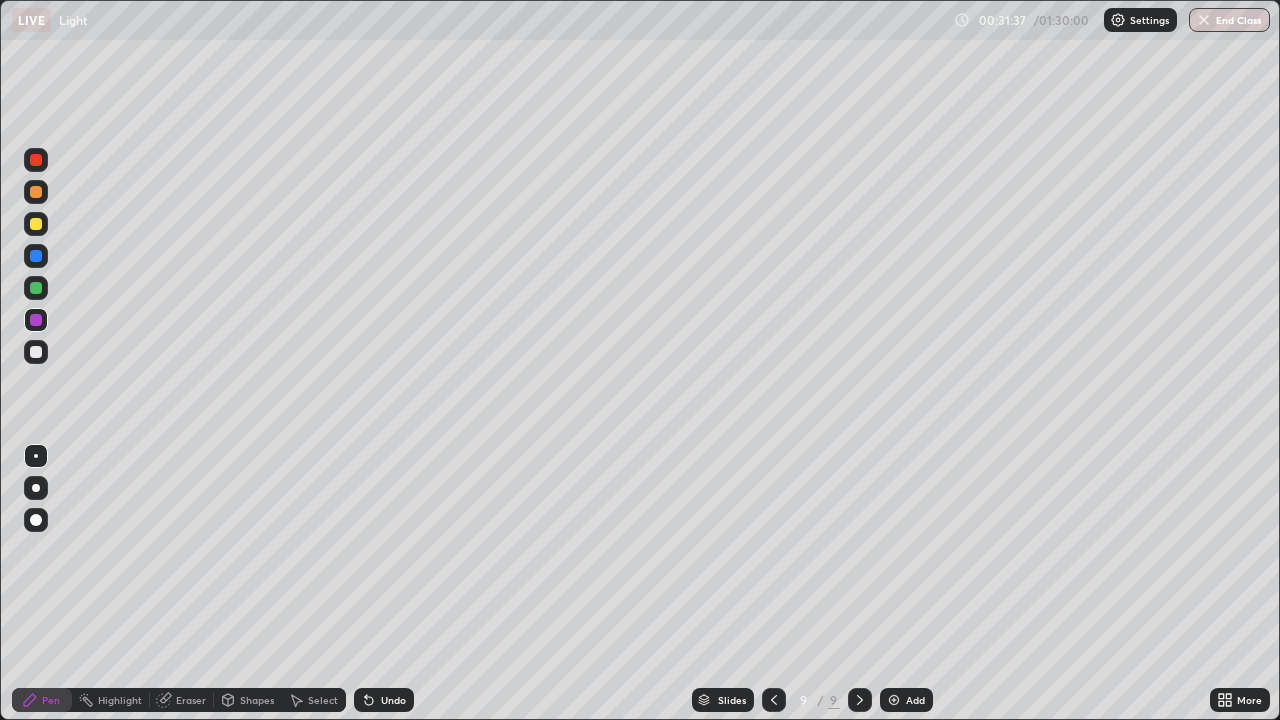 click at bounding box center [860, 700] 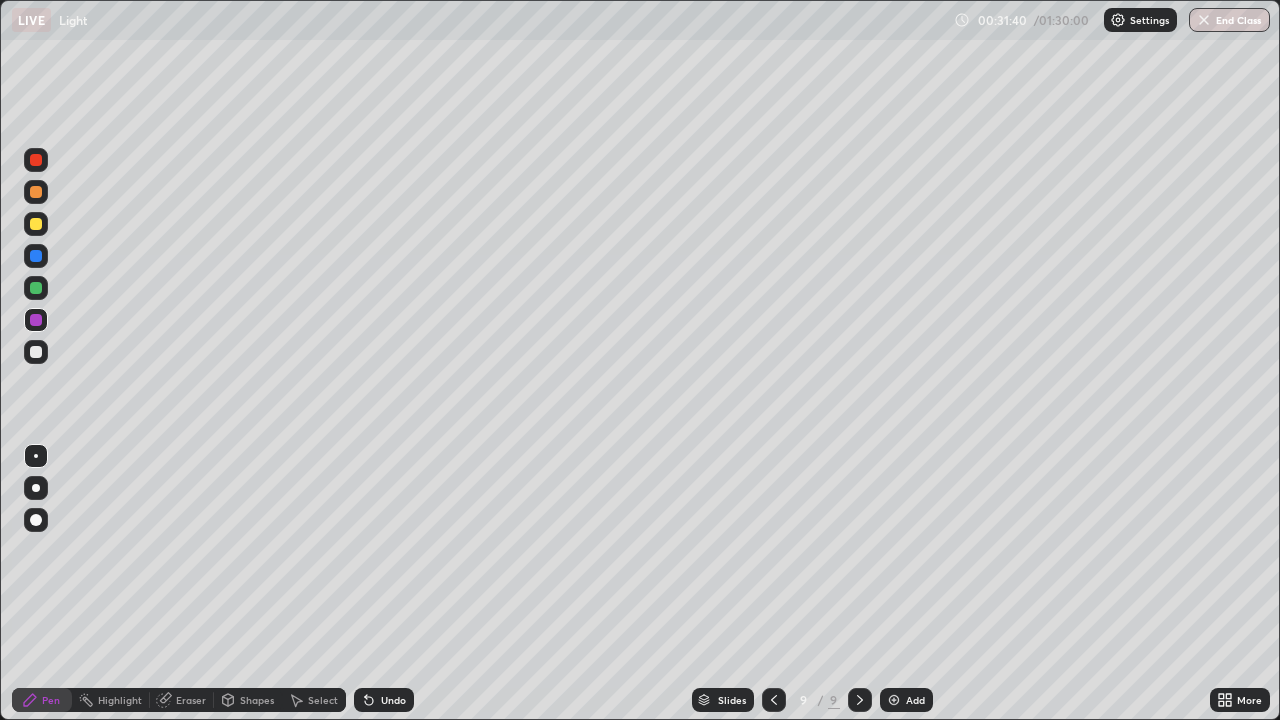 click at bounding box center (36, 288) 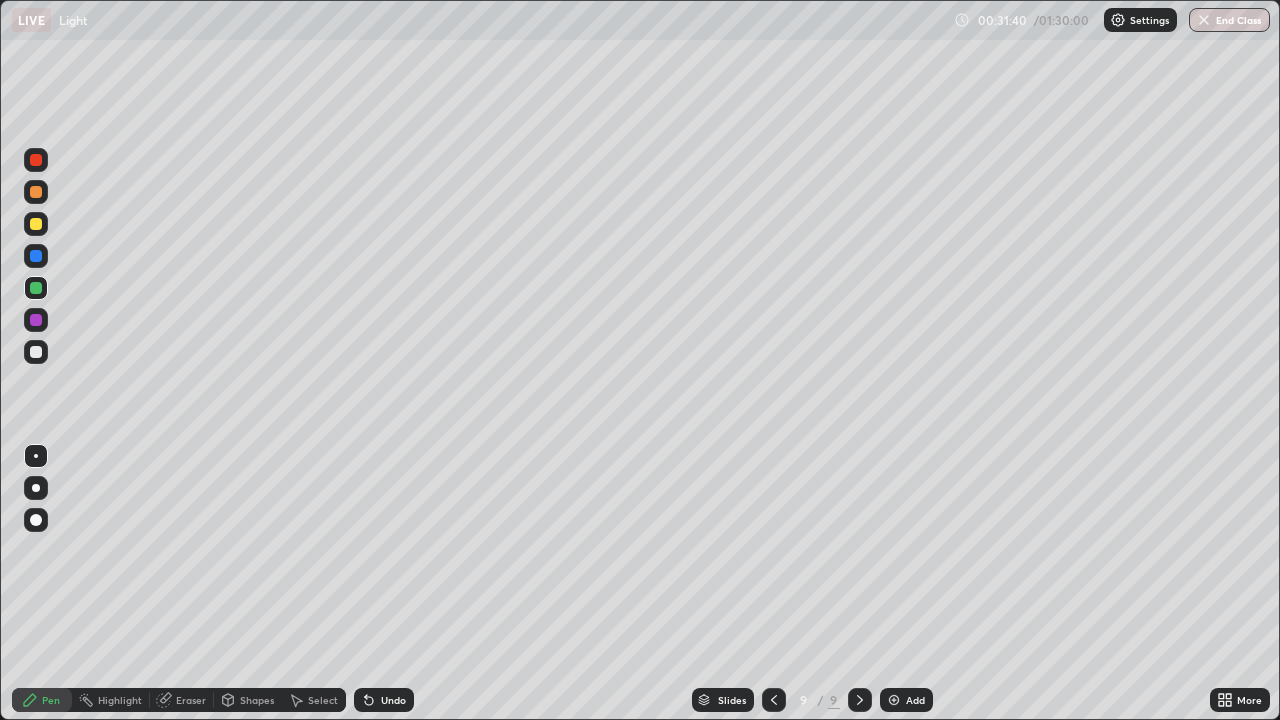 click at bounding box center (36, 352) 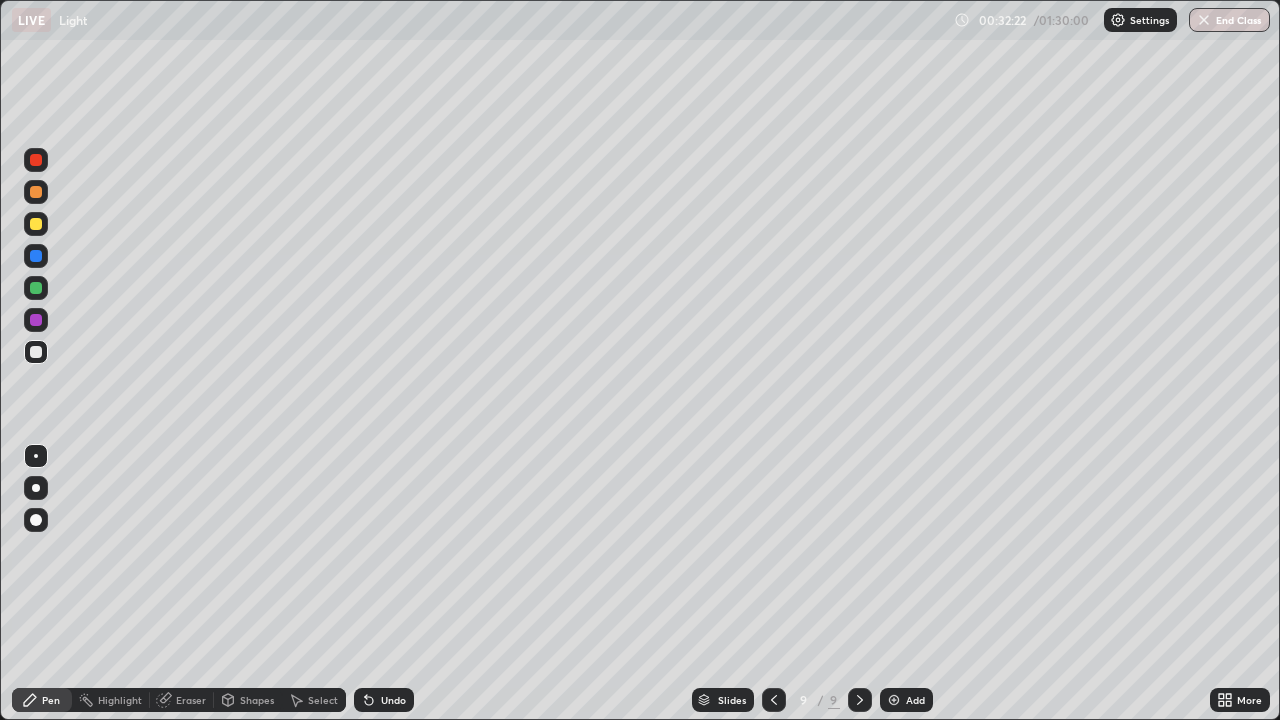 click at bounding box center (36, 160) 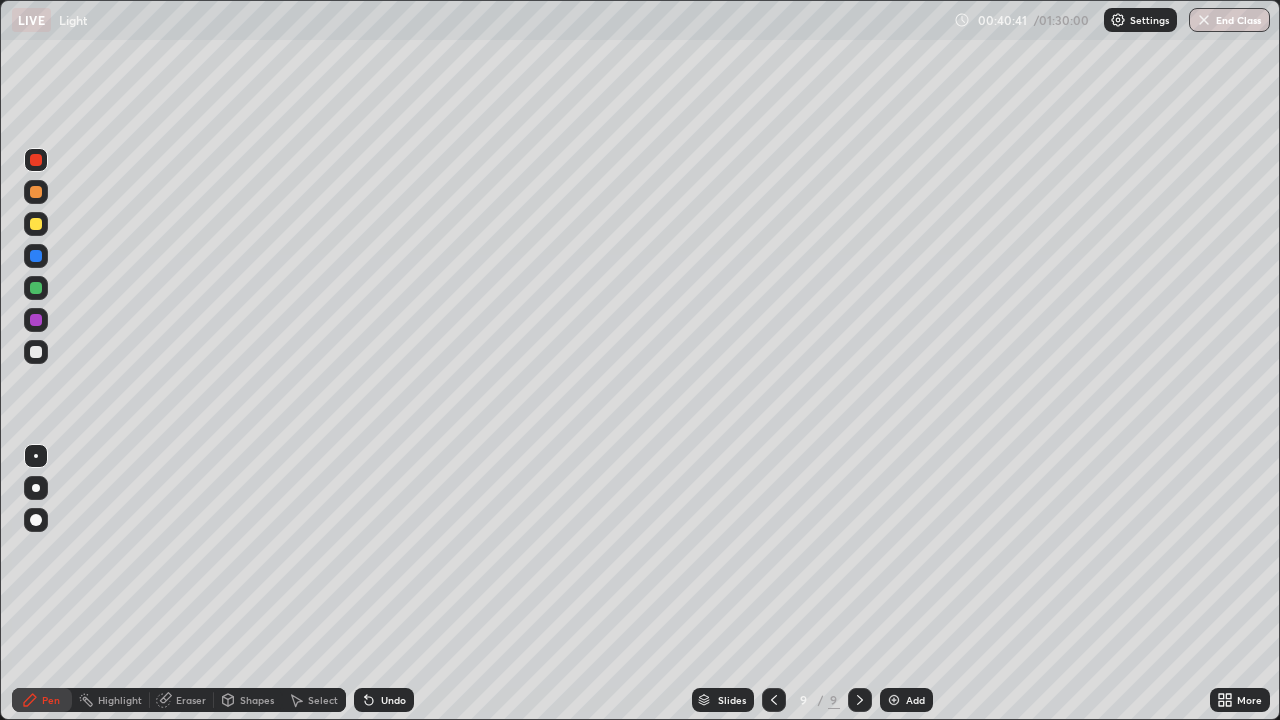 click 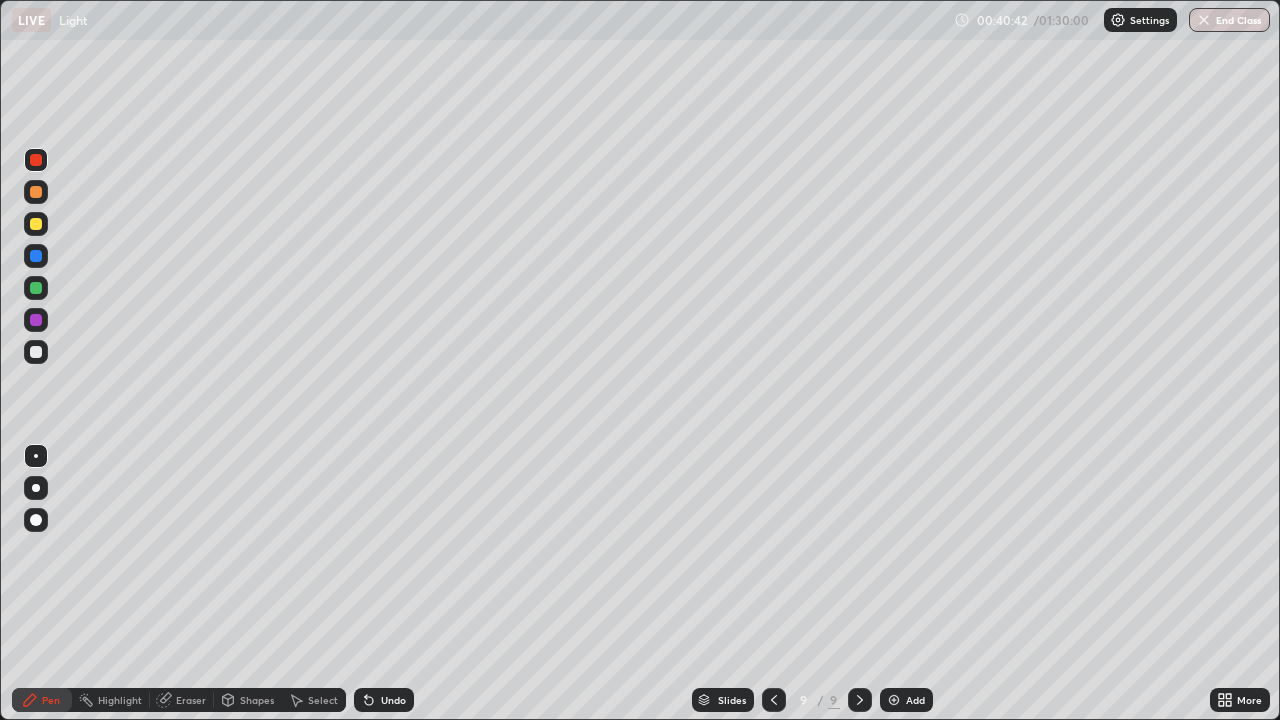 click on "Add" at bounding box center [906, 700] 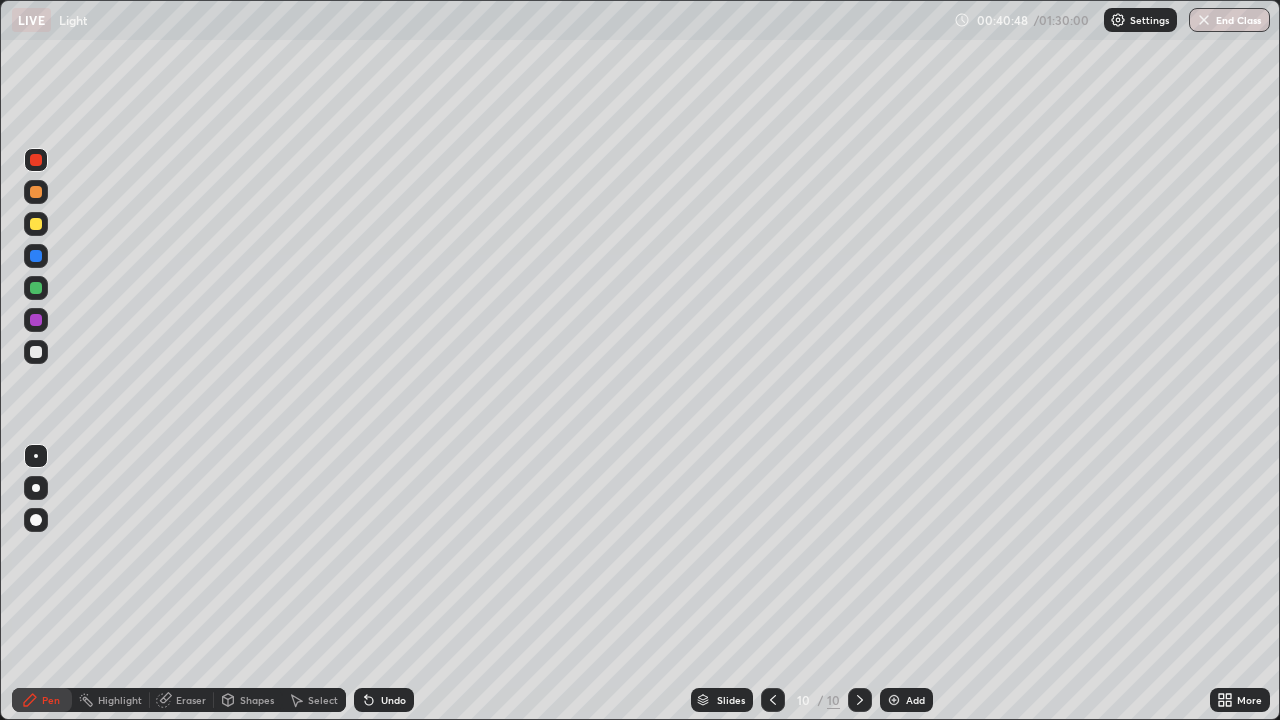 click on "Shapes" at bounding box center [248, 700] 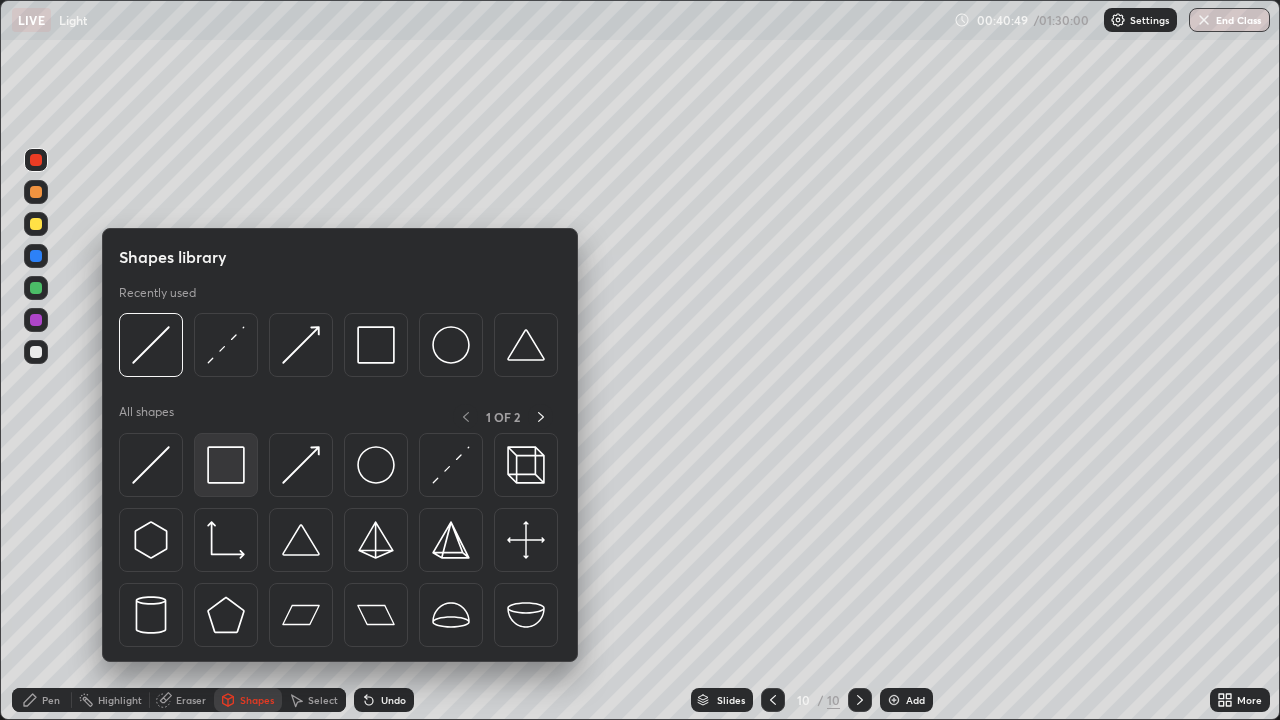 click at bounding box center (226, 465) 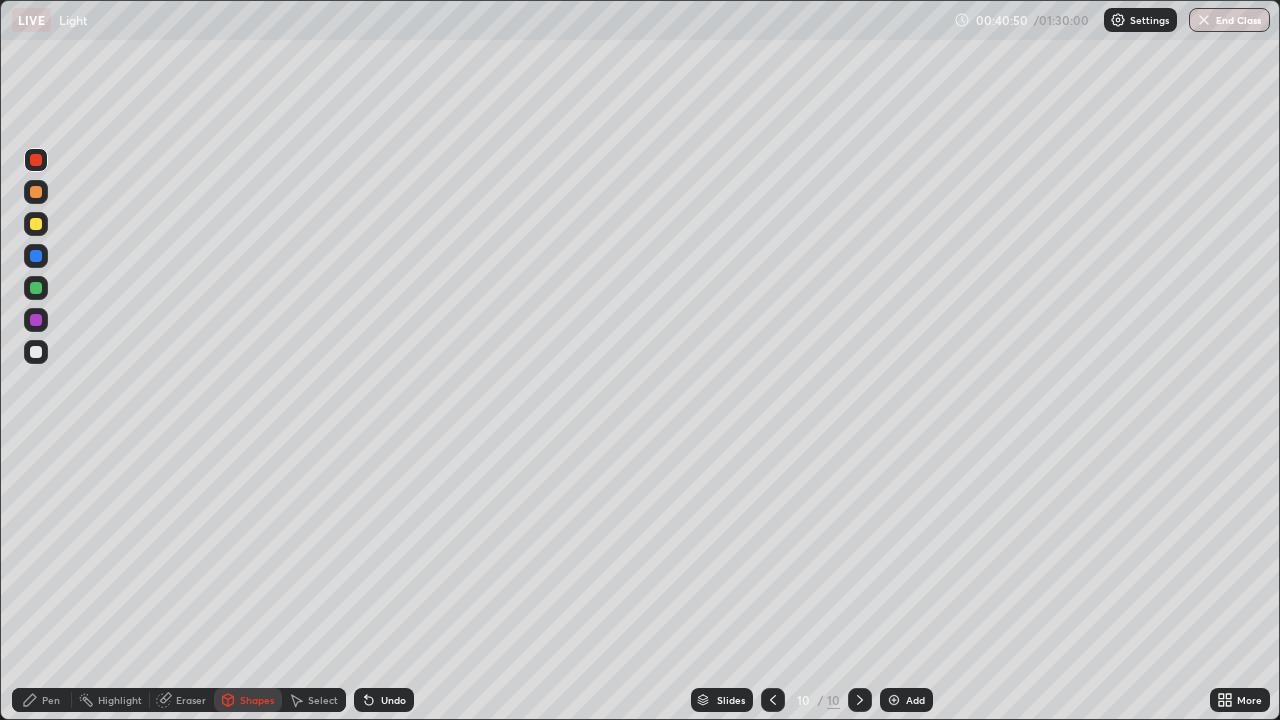 click at bounding box center [36, 352] 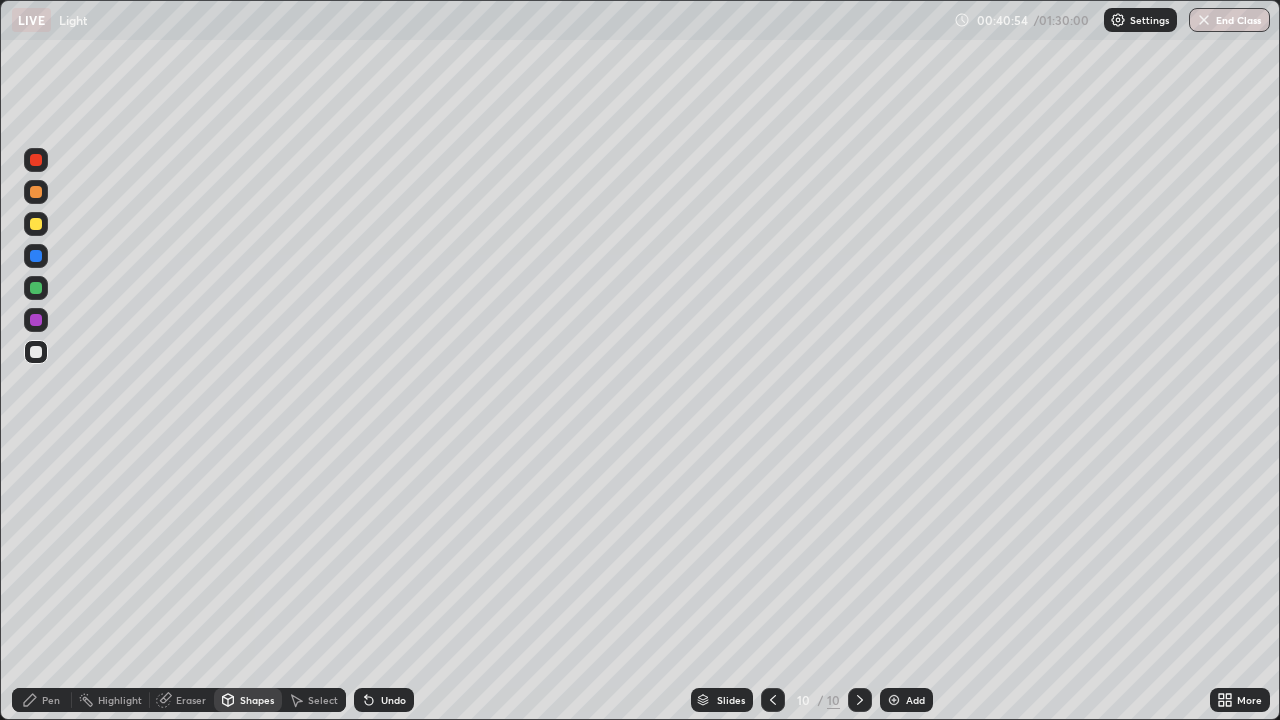 click on "Shapes" at bounding box center [248, 700] 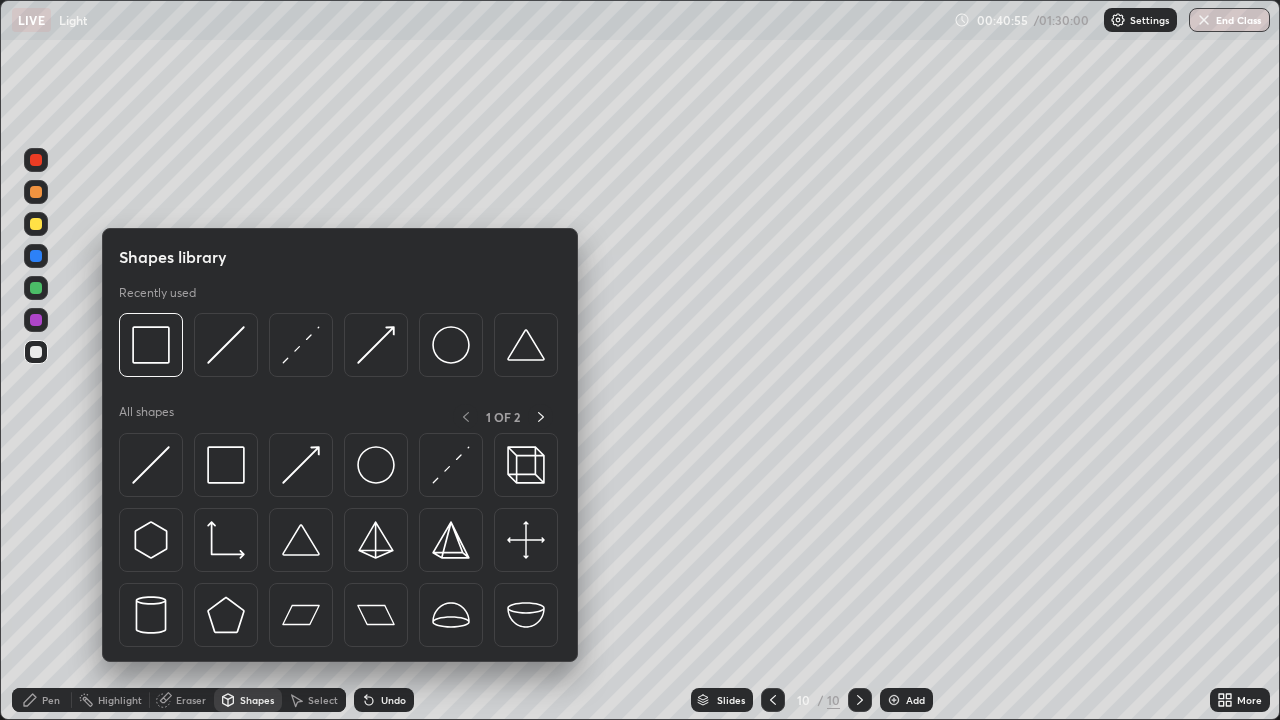 click at bounding box center [36, 288] 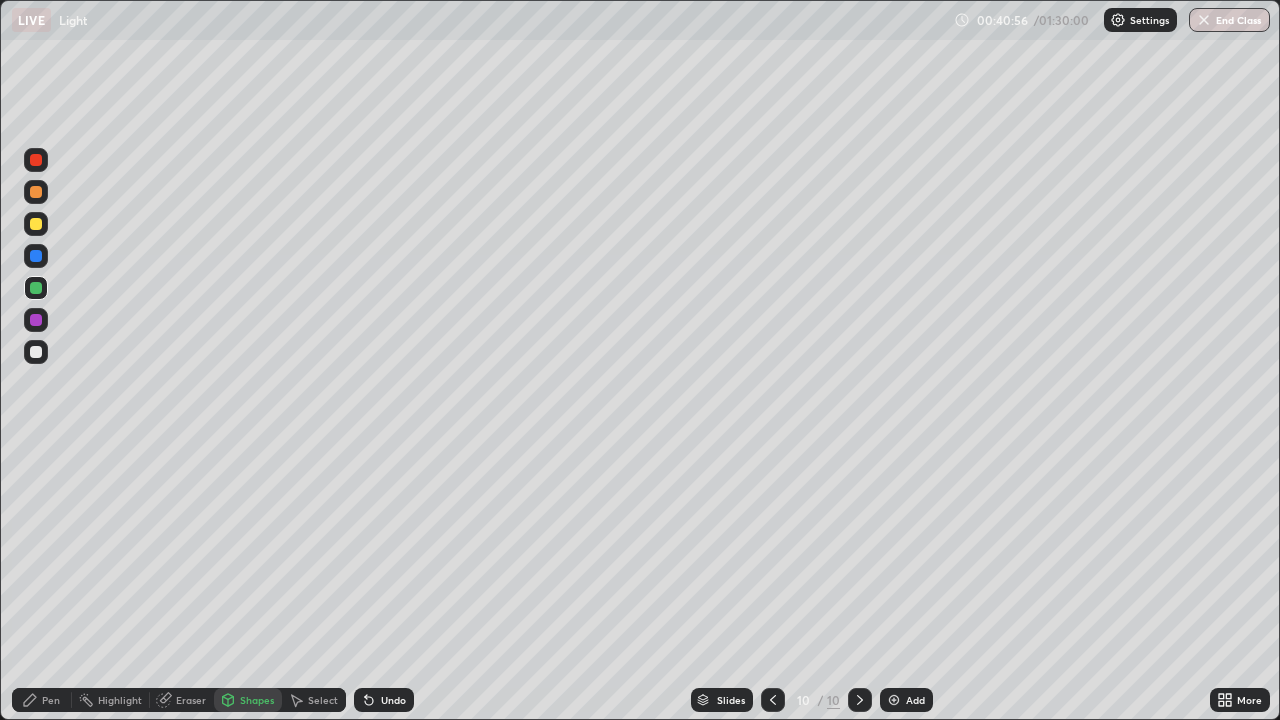 click 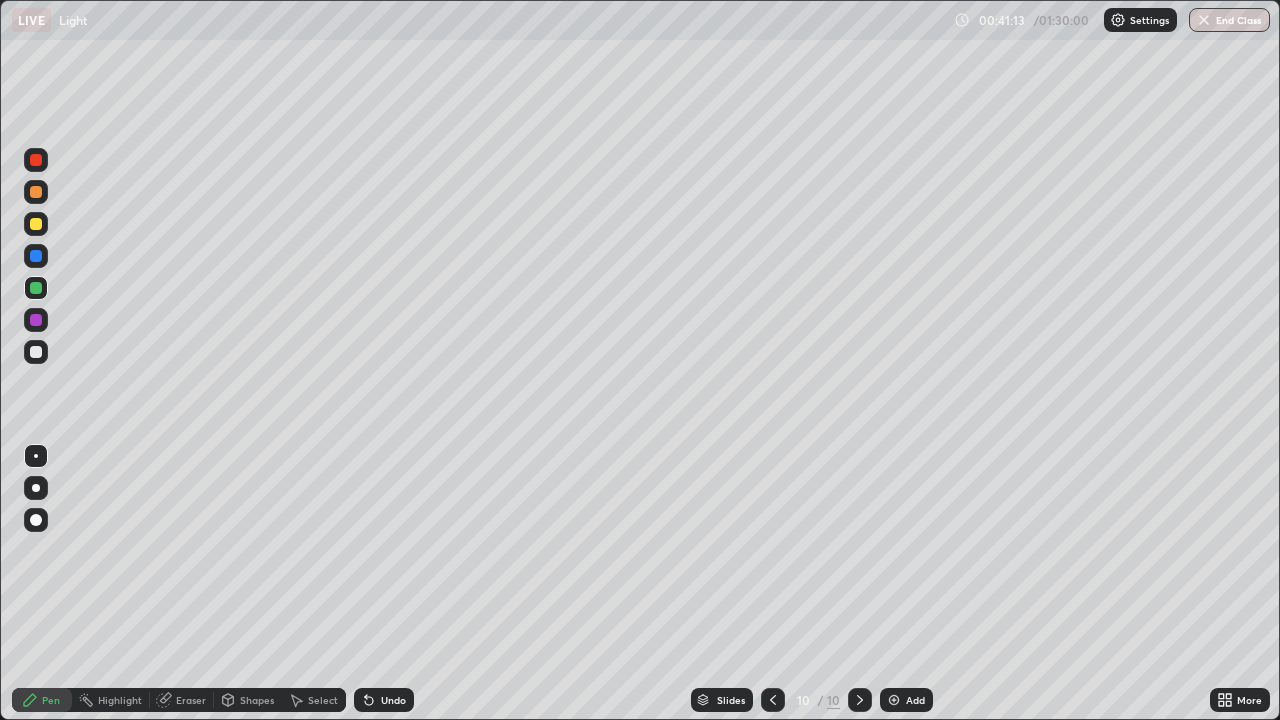 click on "Shapes" at bounding box center (257, 700) 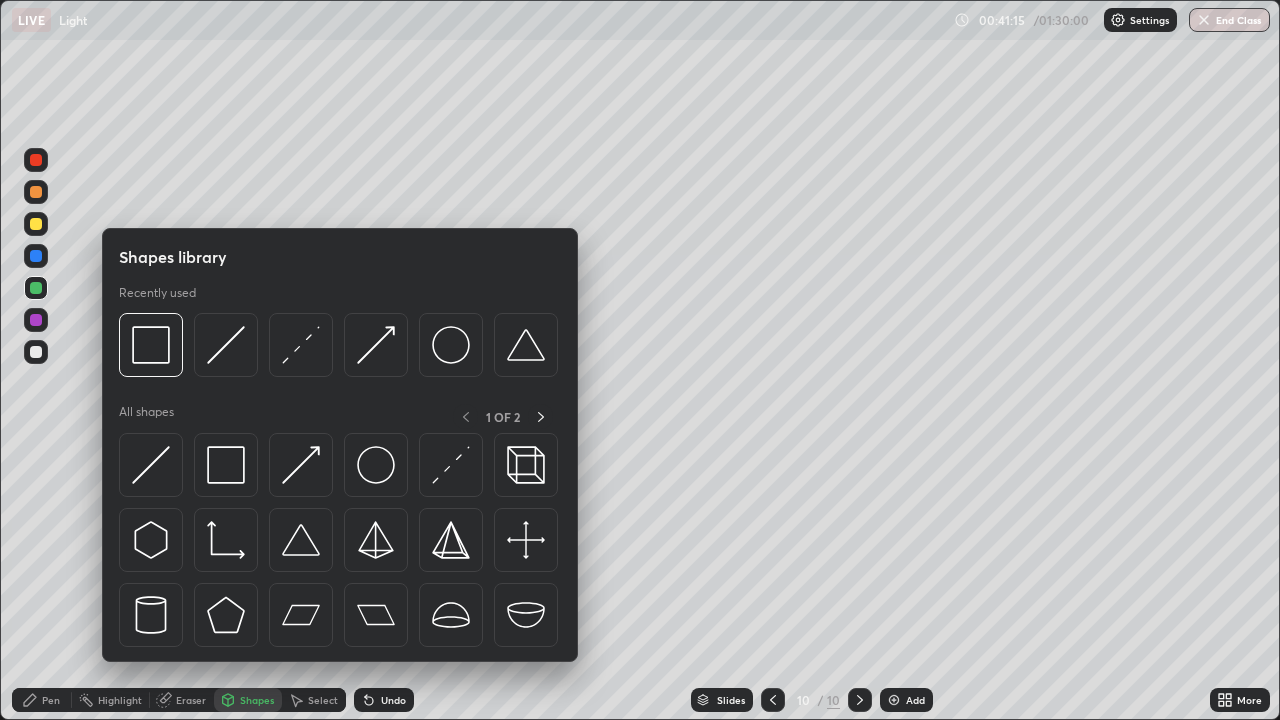click at bounding box center [36, 224] 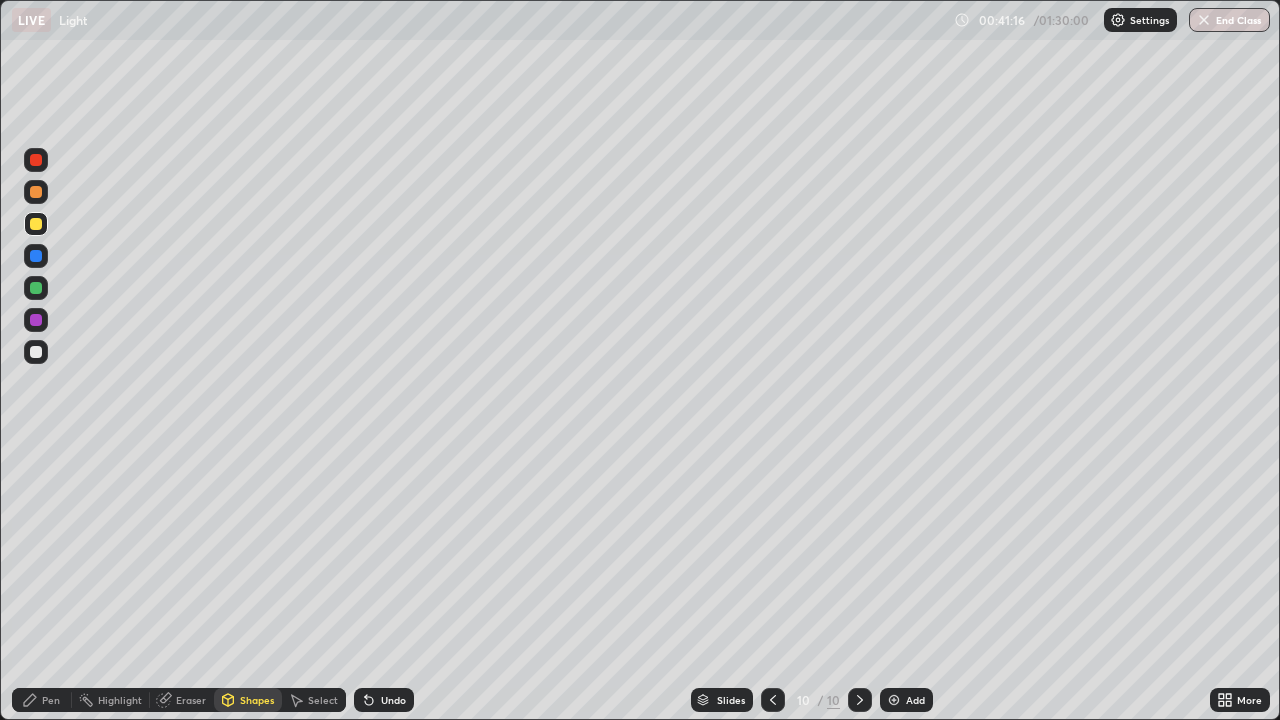 click 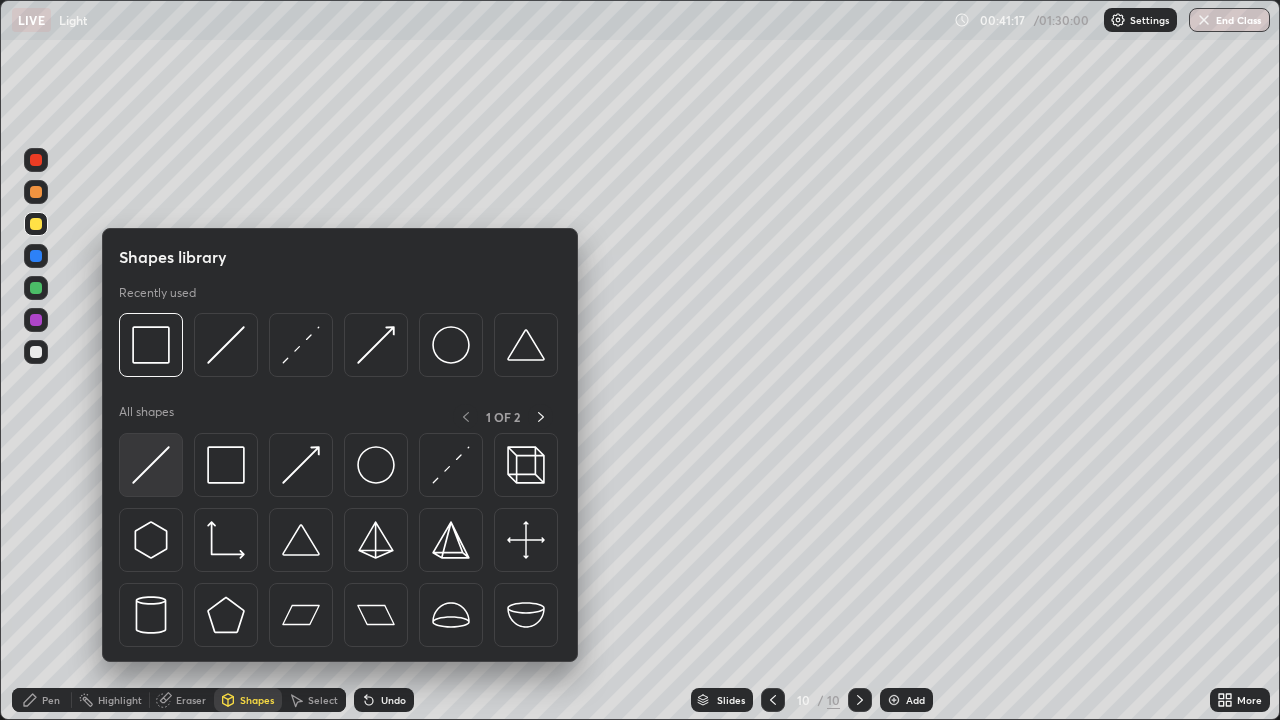click at bounding box center (151, 465) 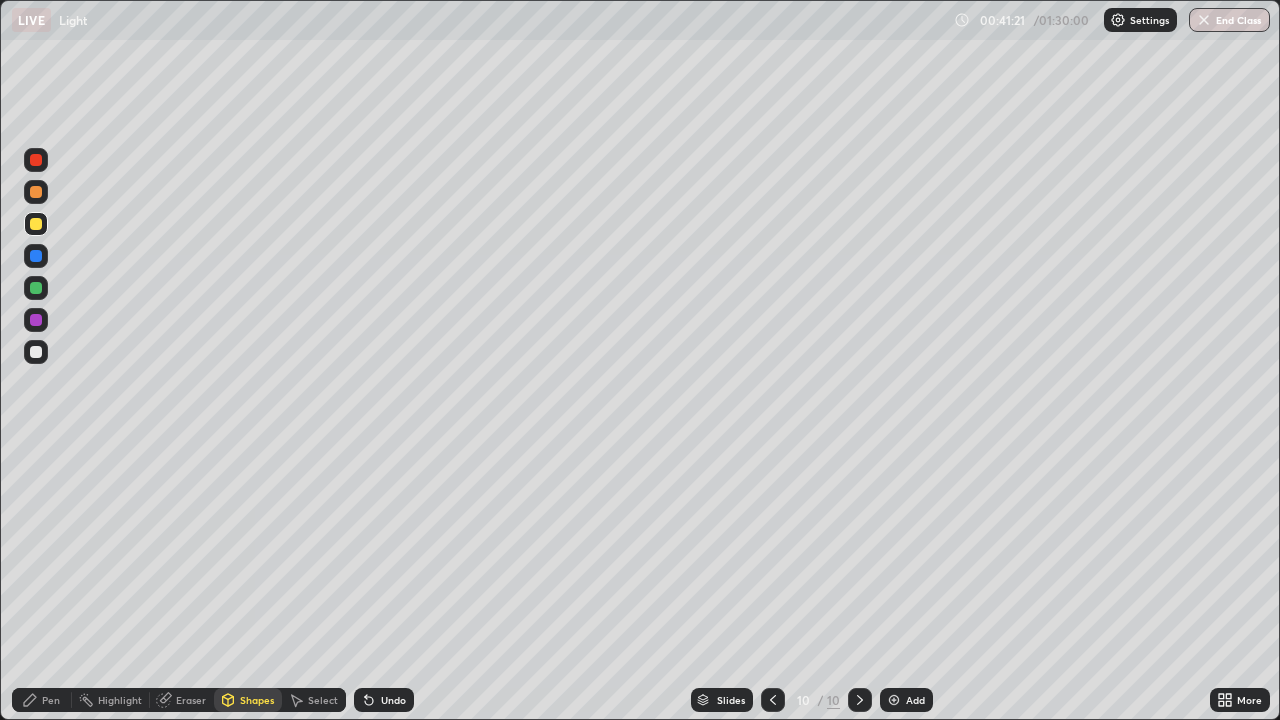 click 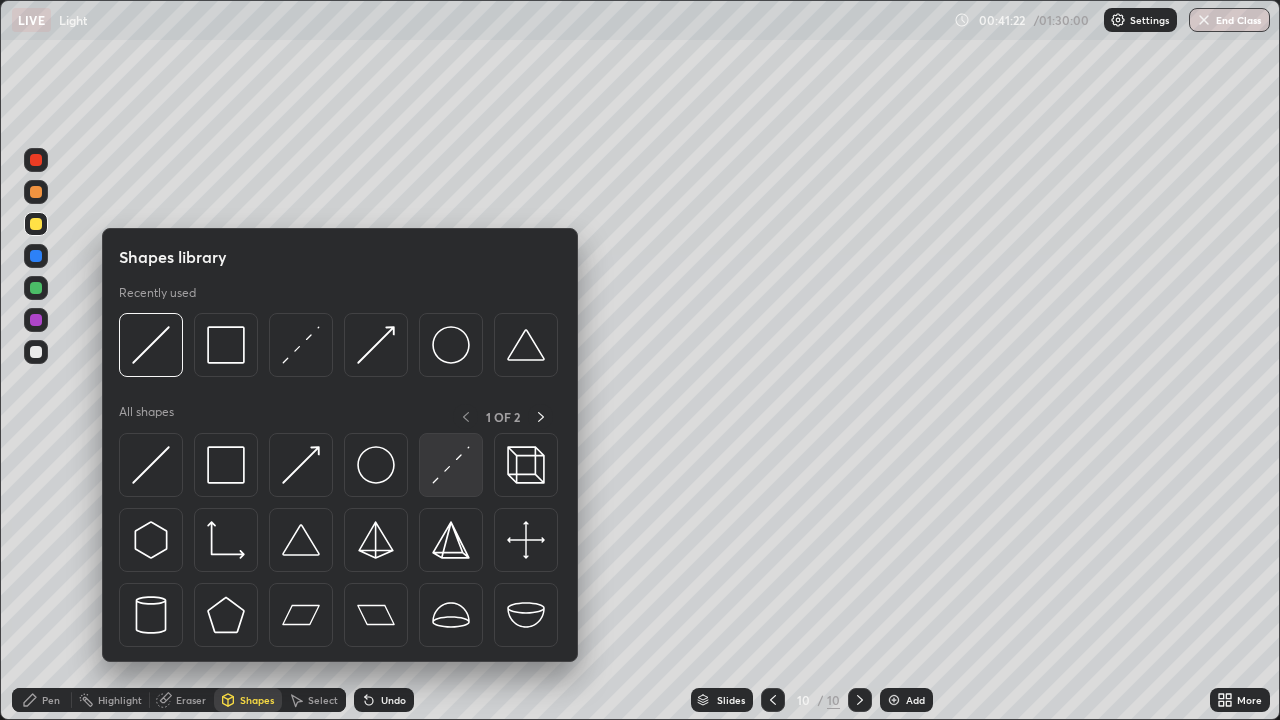 click at bounding box center (451, 465) 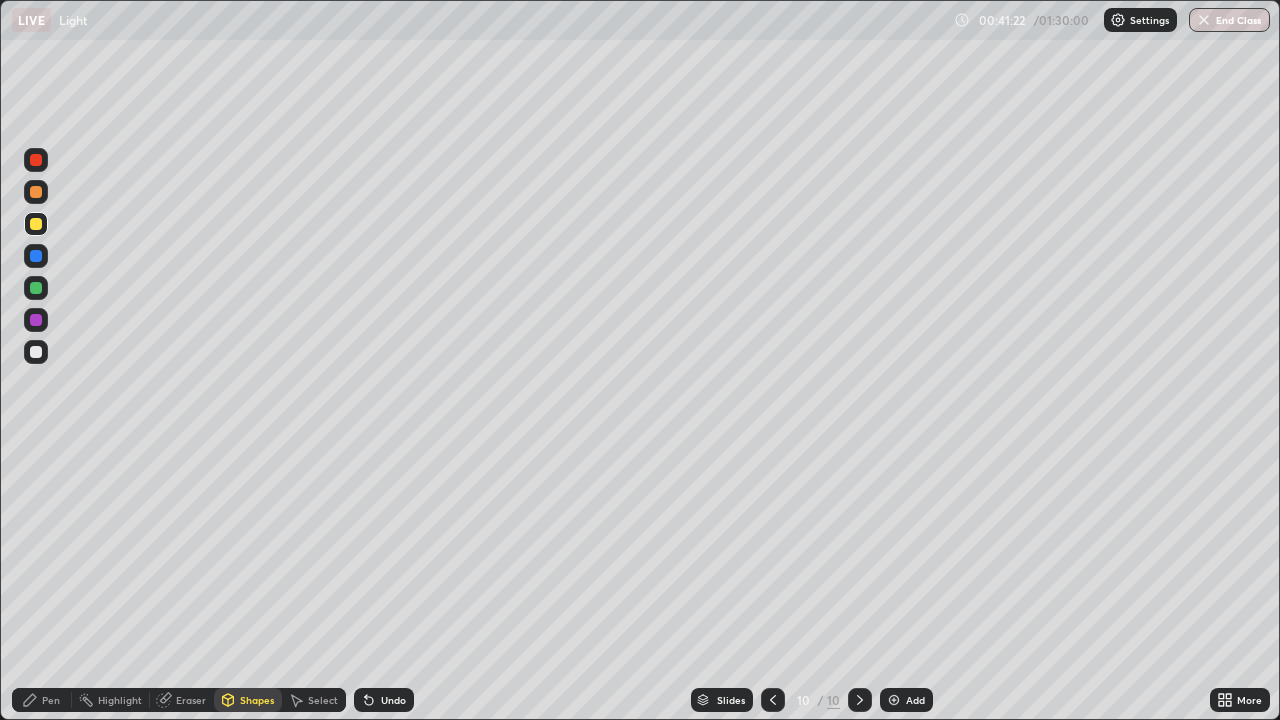 click at bounding box center [36, 288] 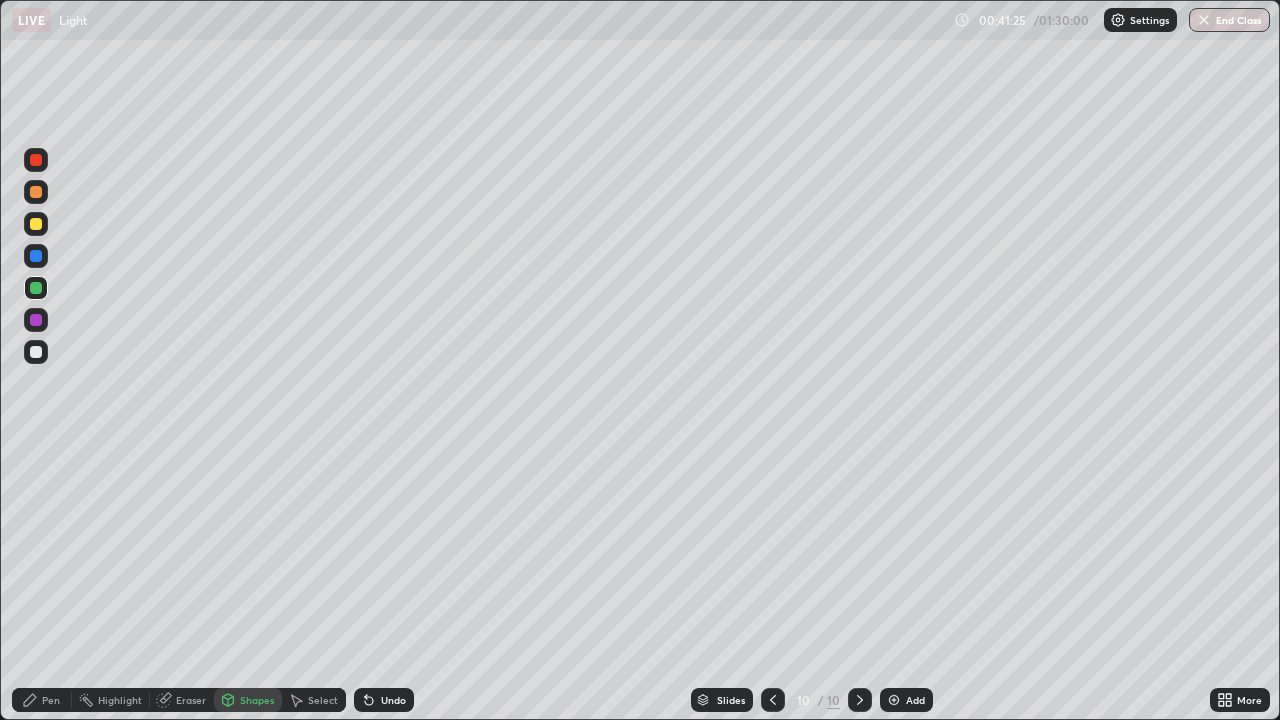 click 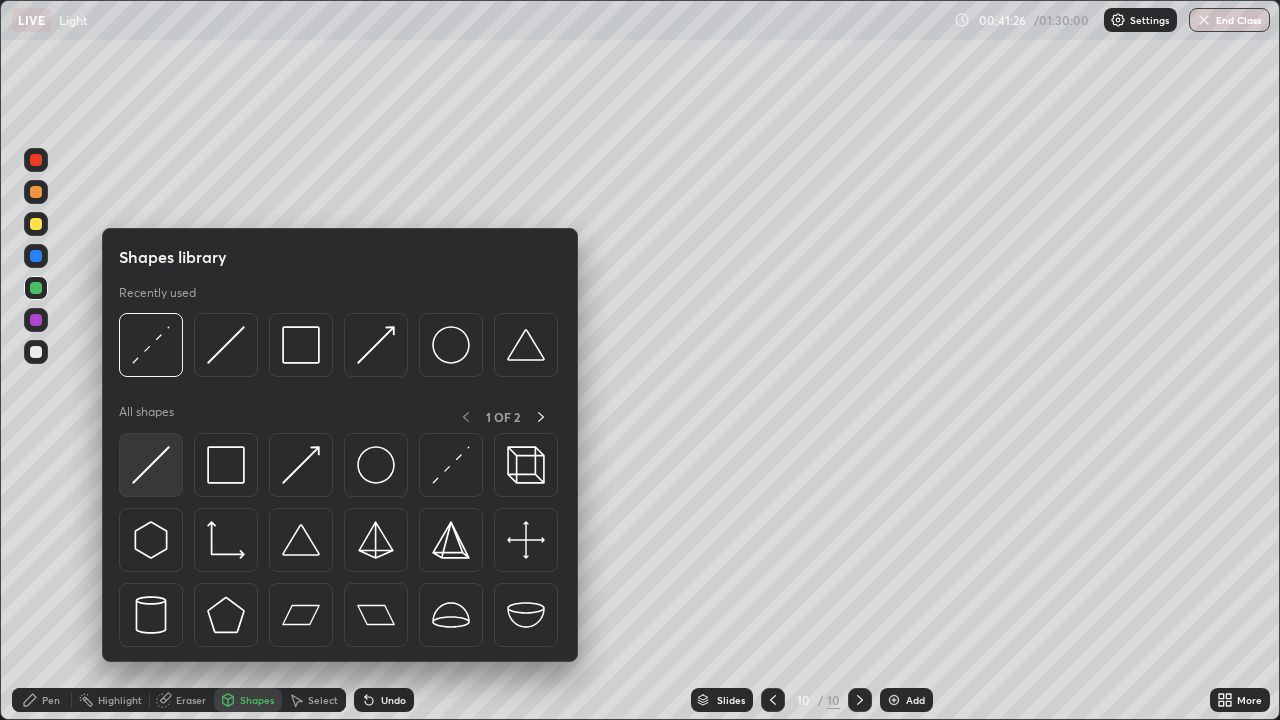 click at bounding box center (151, 465) 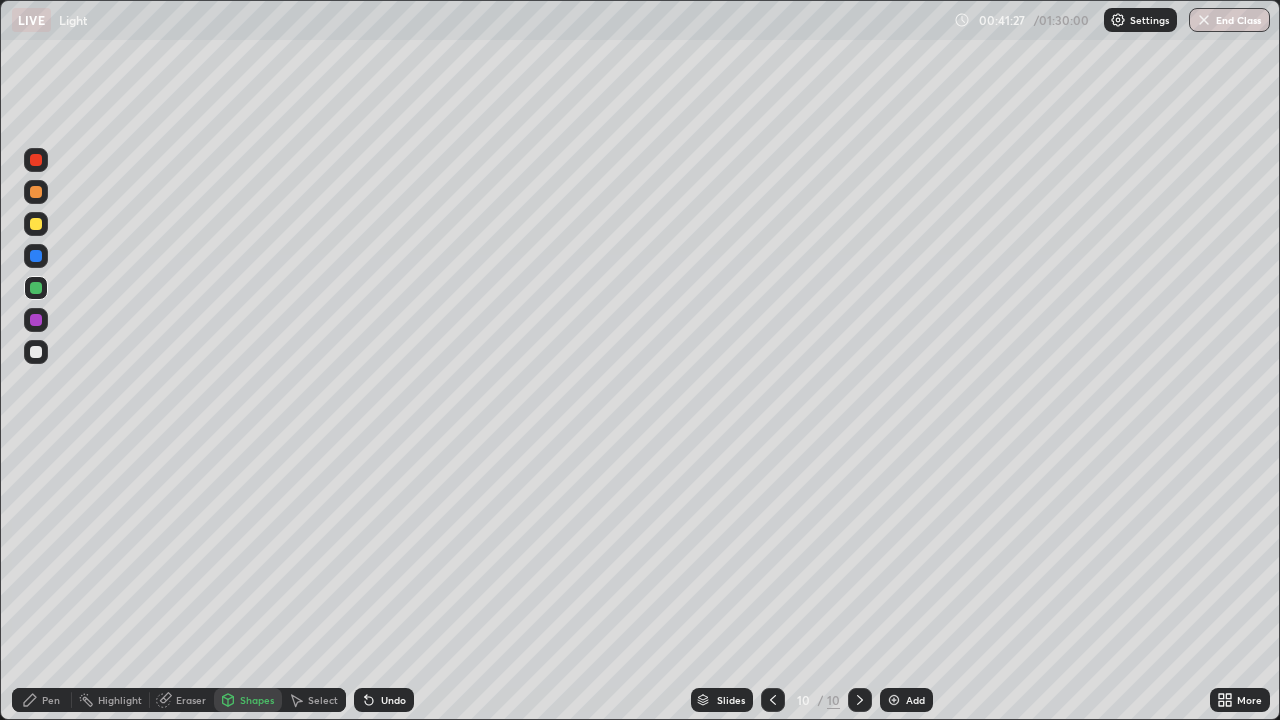 click at bounding box center [36, 224] 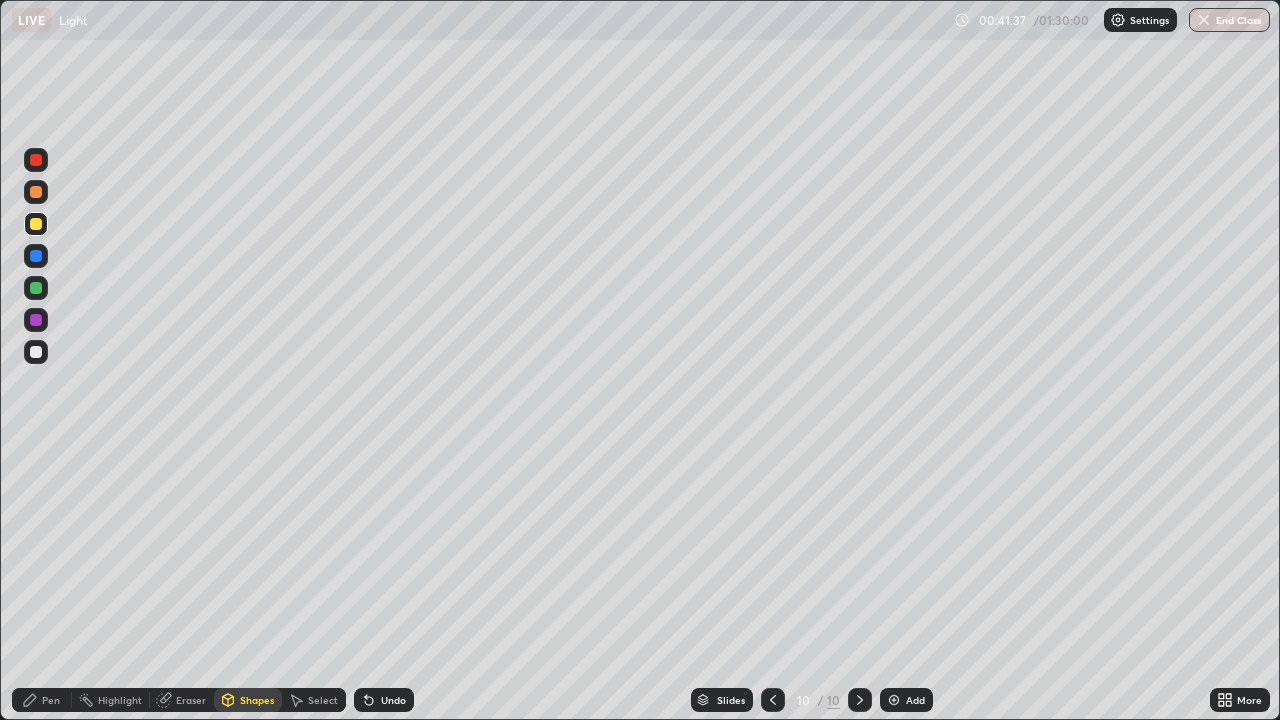 click 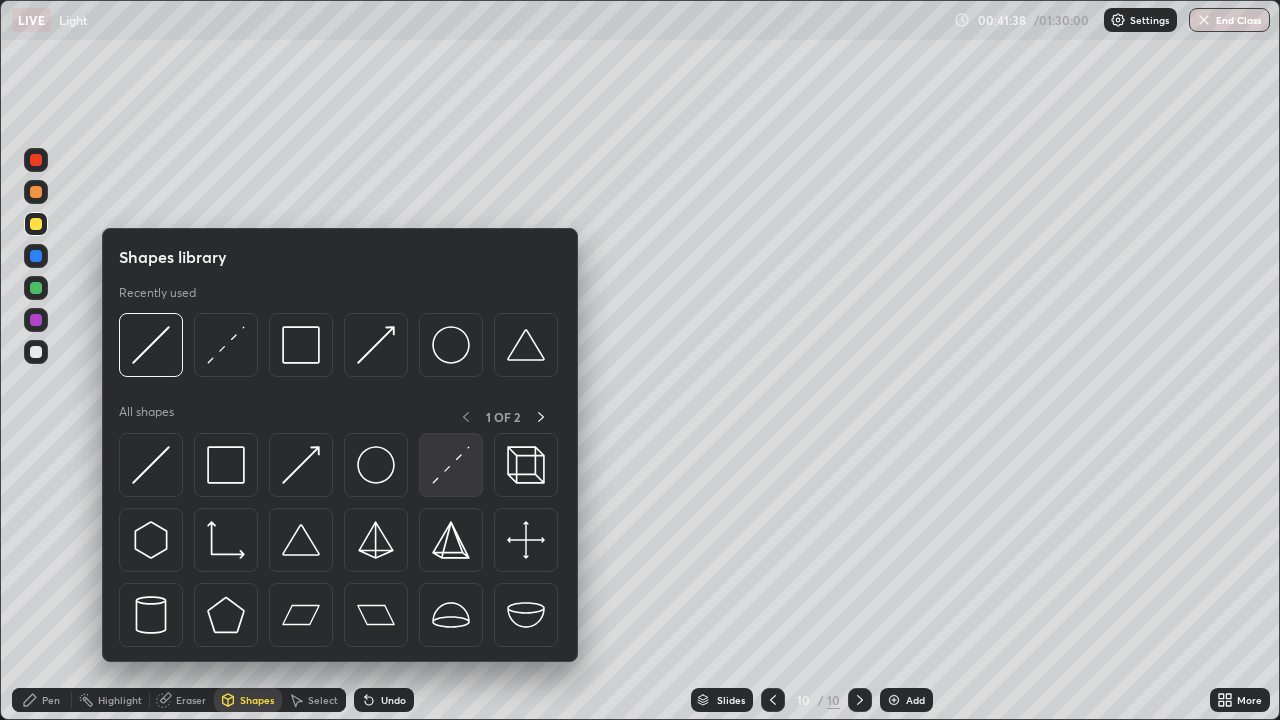 click at bounding box center [451, 465] 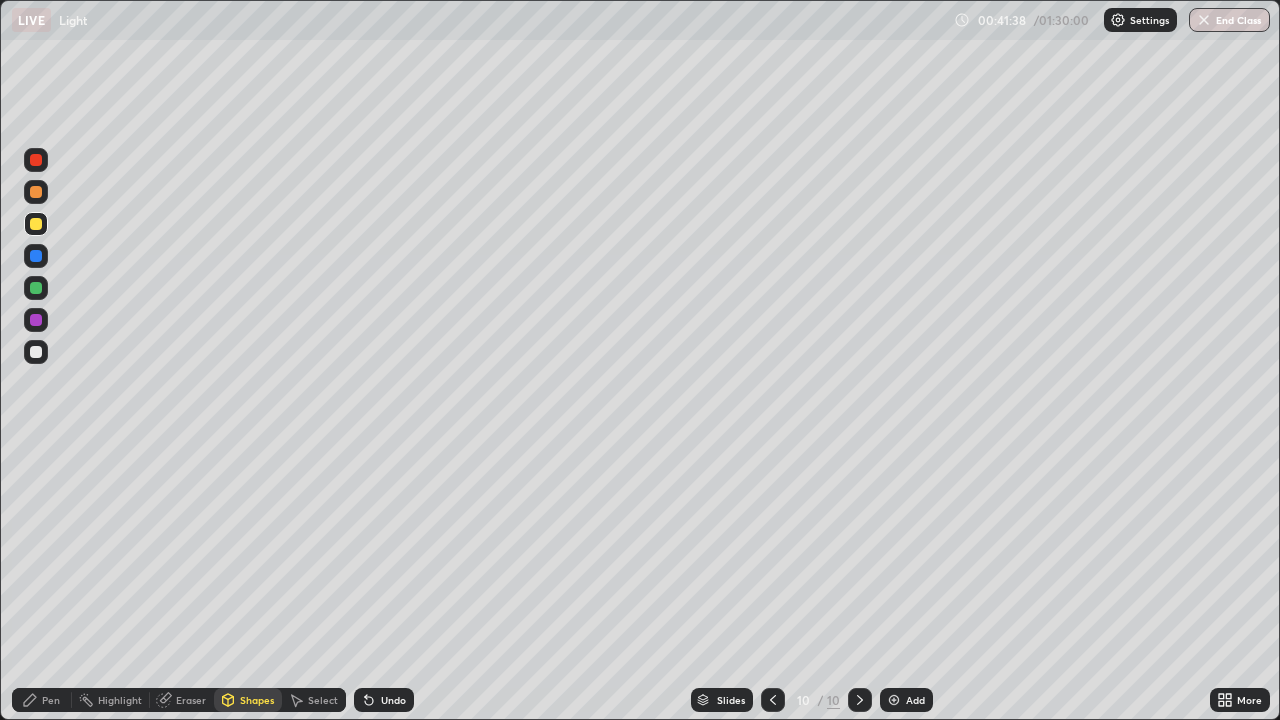 click at bounding box center (36, 288) 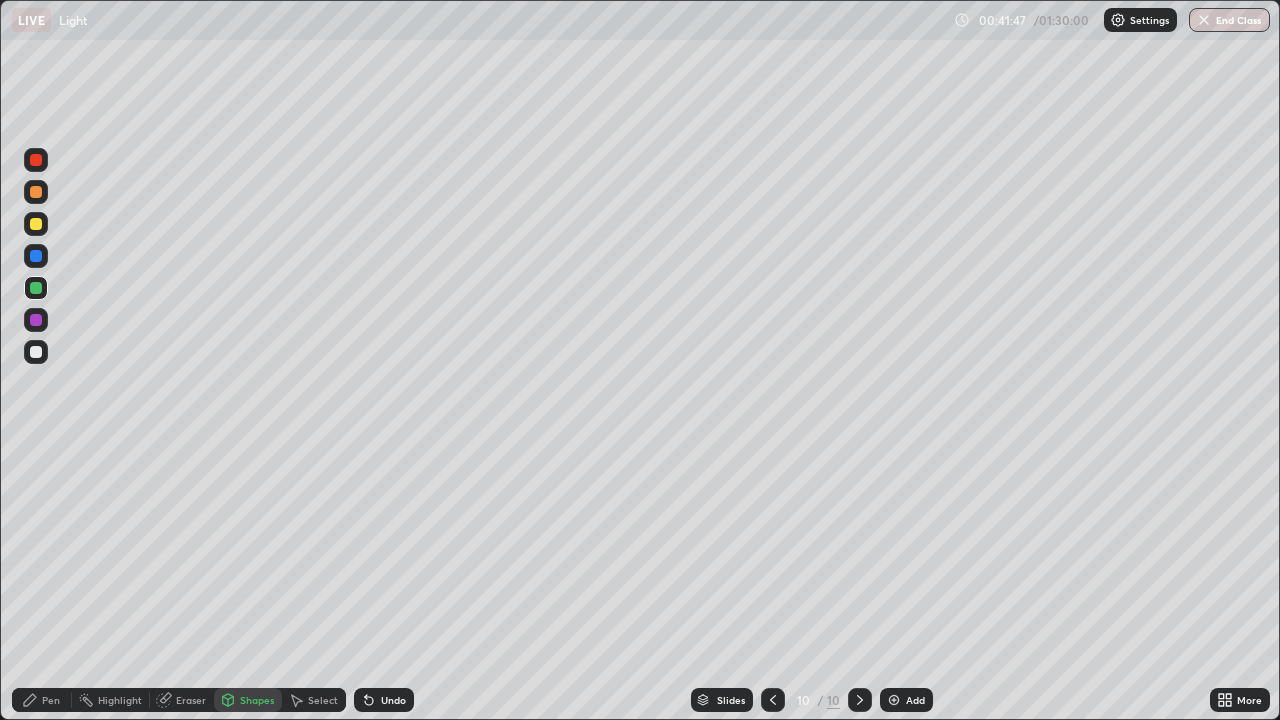 click 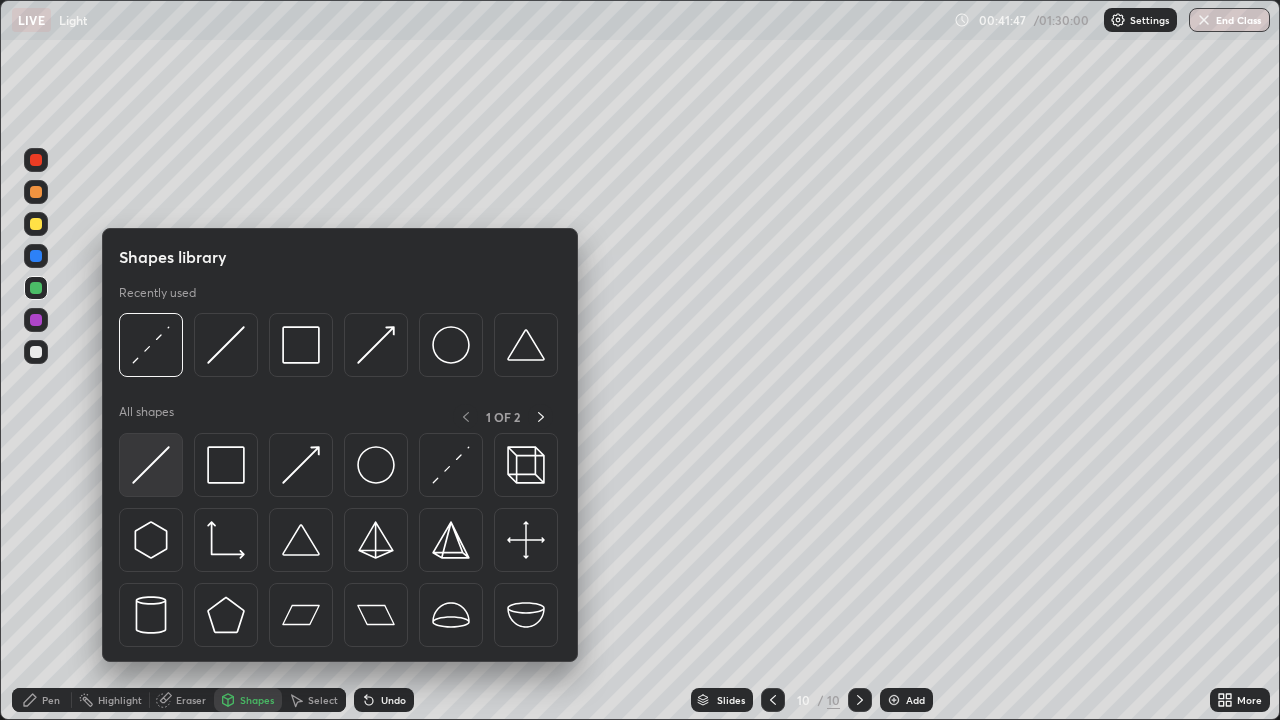 click at bounding box center [151, 465] 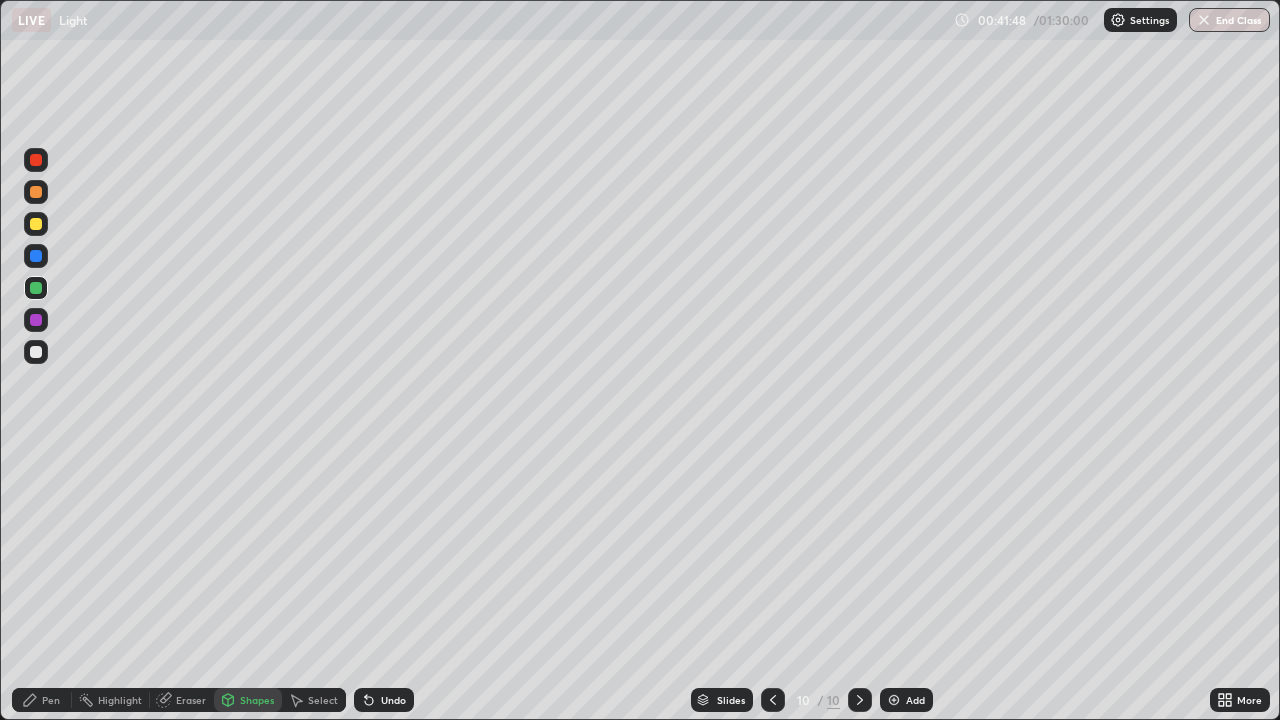 click at bounding box center (36, 224) 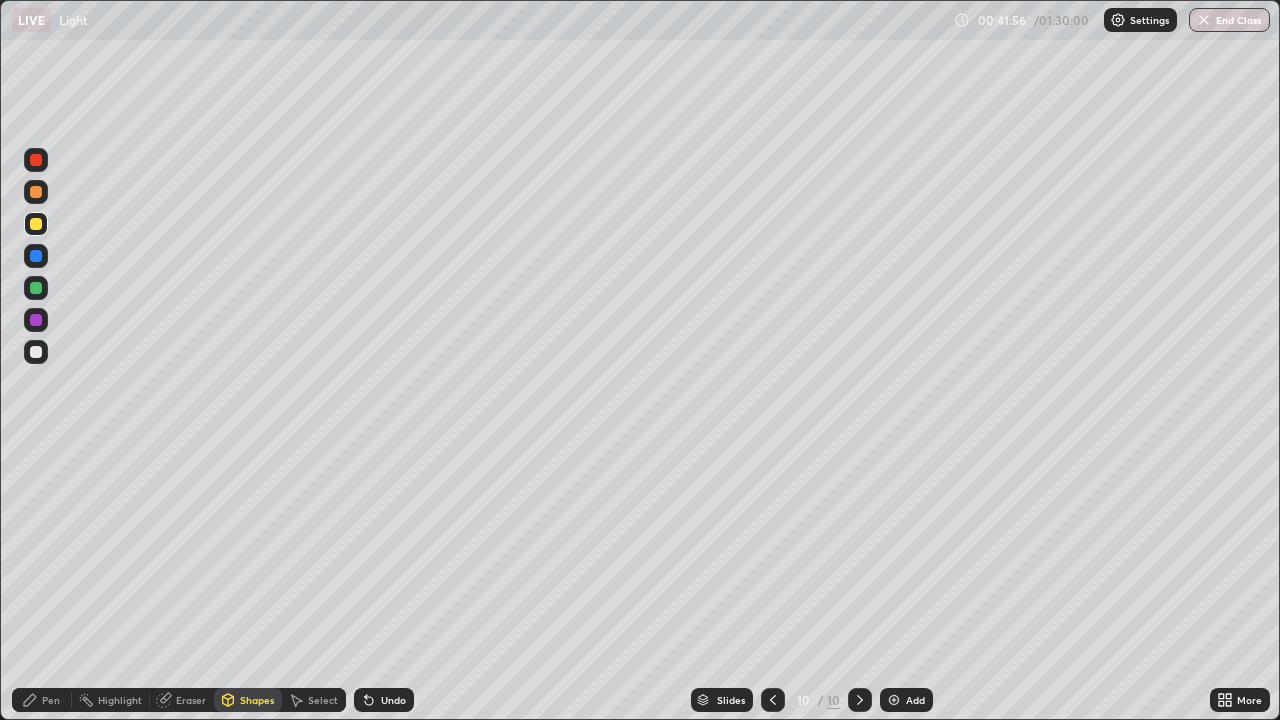 click on "Shapes" at bounding box center (257, 700) 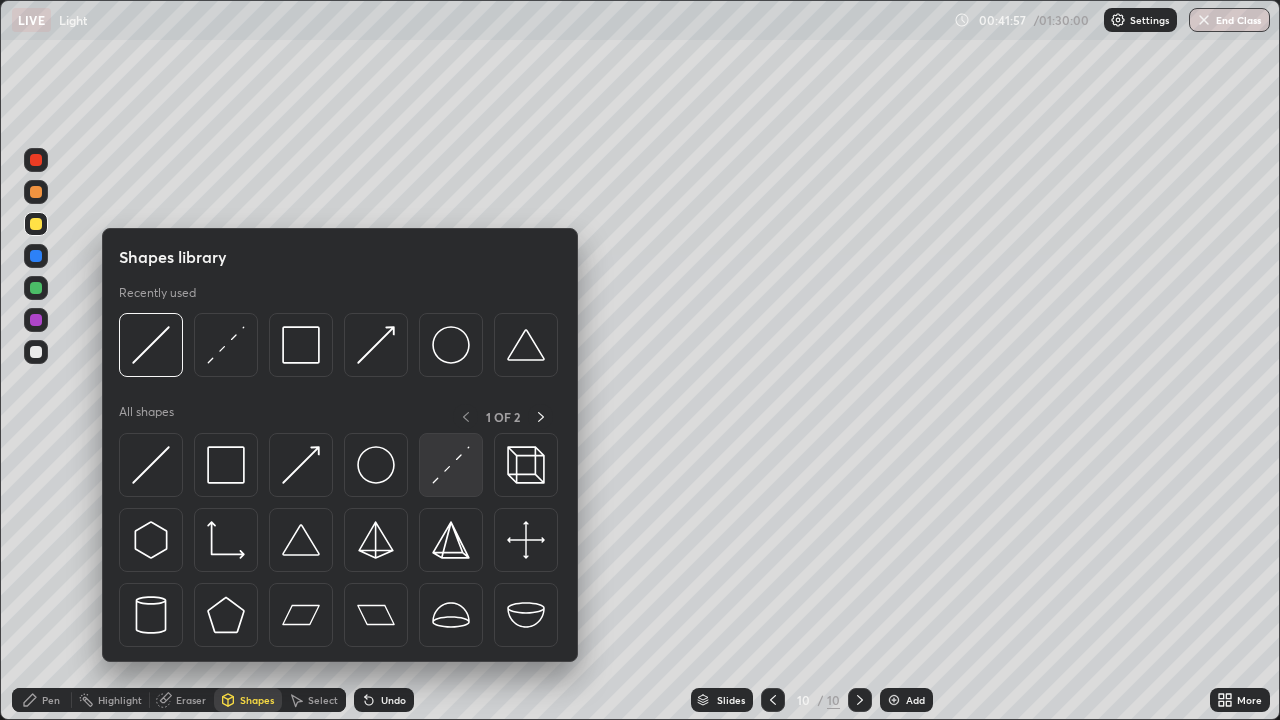 click at bounding box center [451, 465] 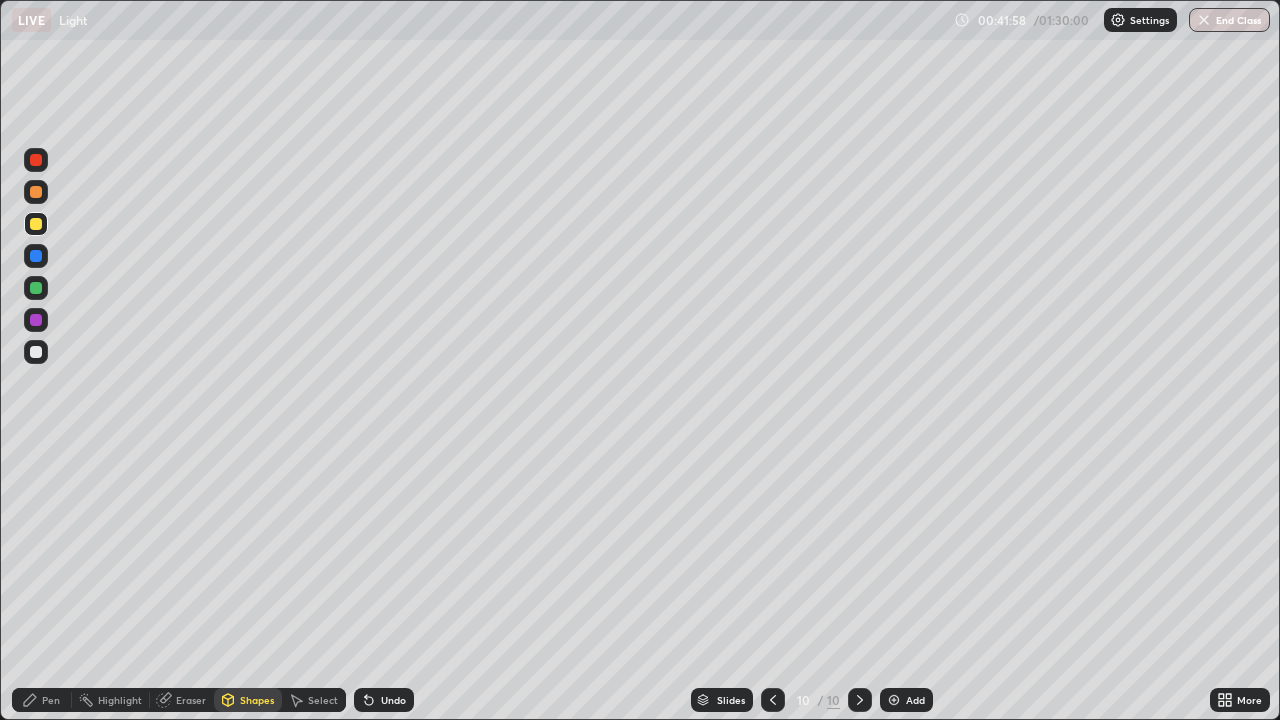 click at bounding box center [36, 160] 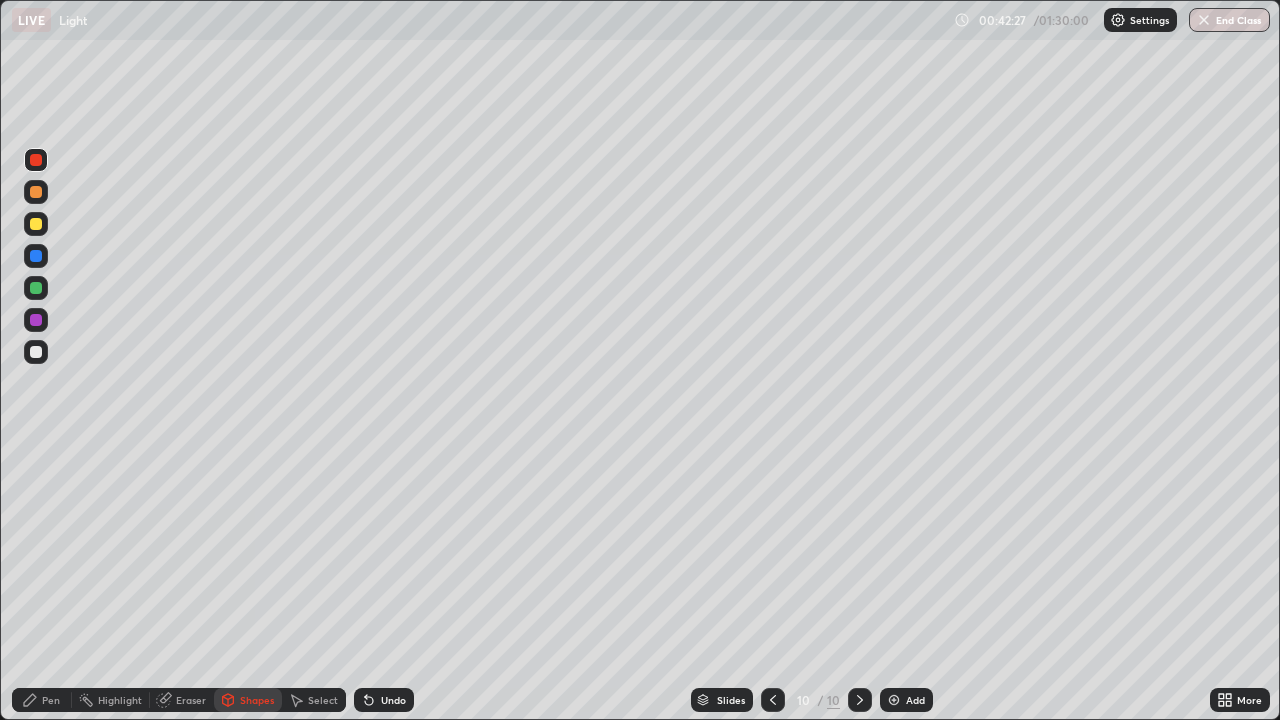 click at bounding box center [36, 256] 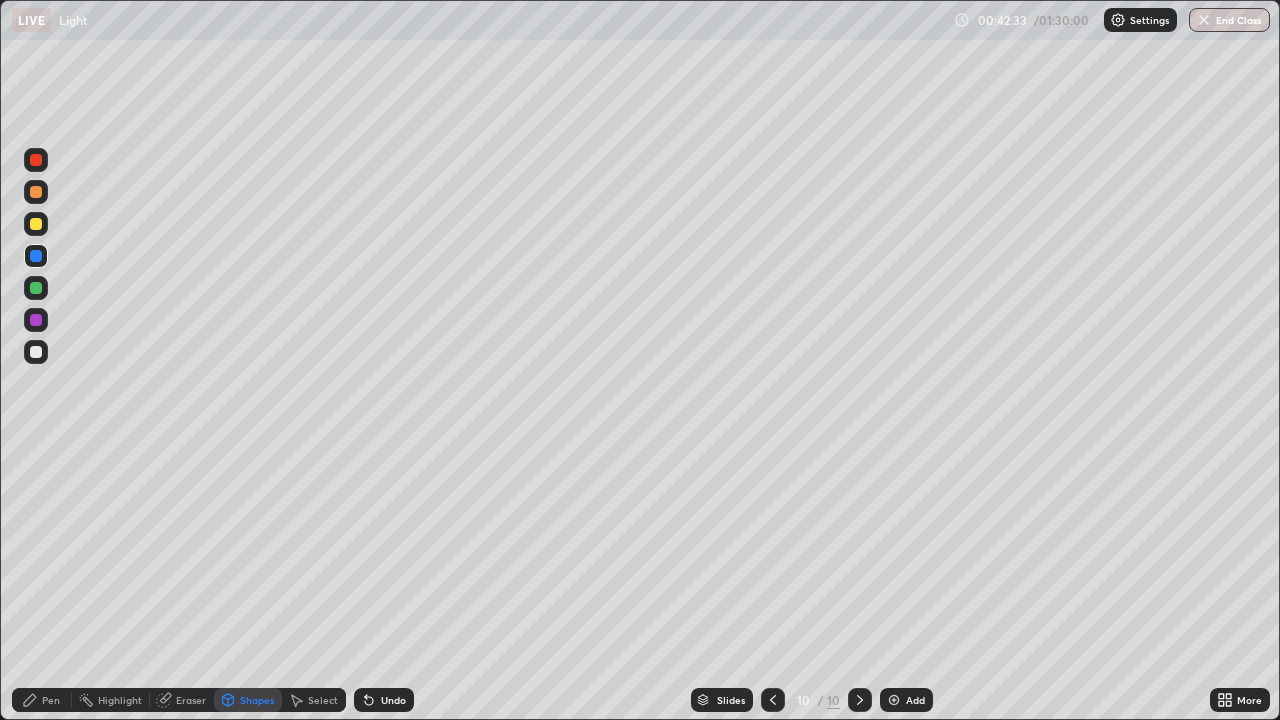 click 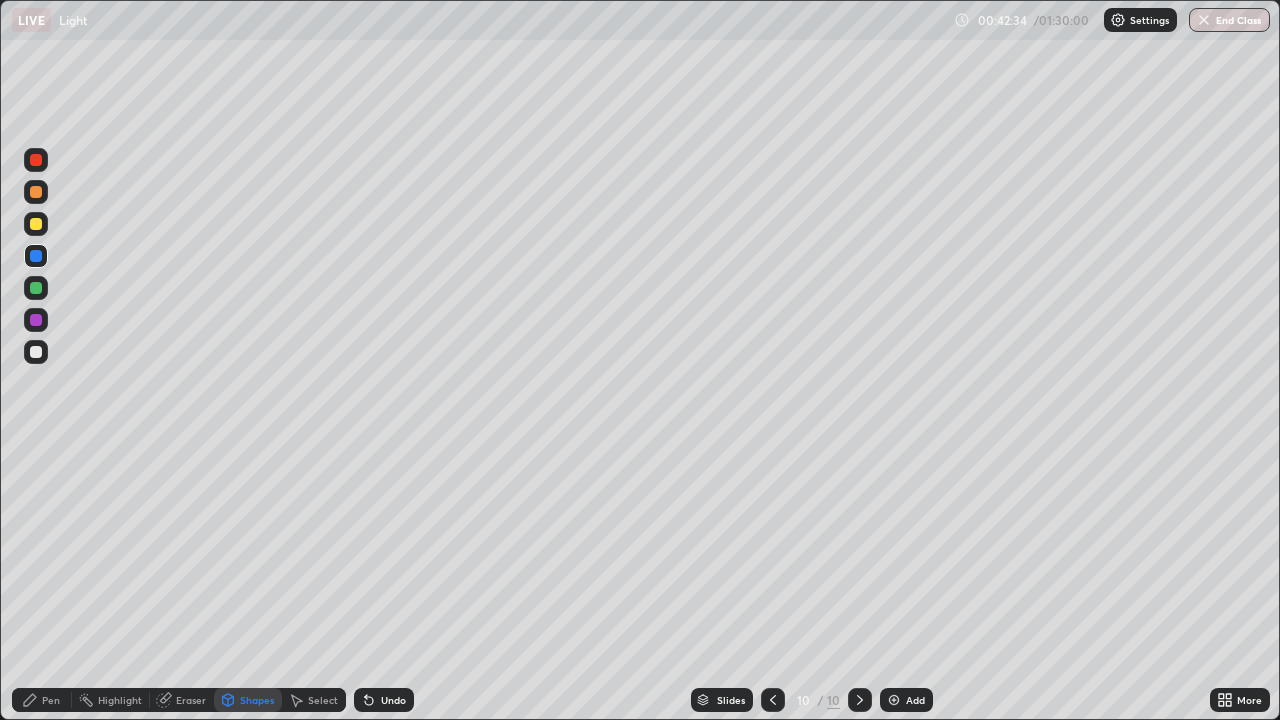 click on "Pen" at bounding box center [51, 700] 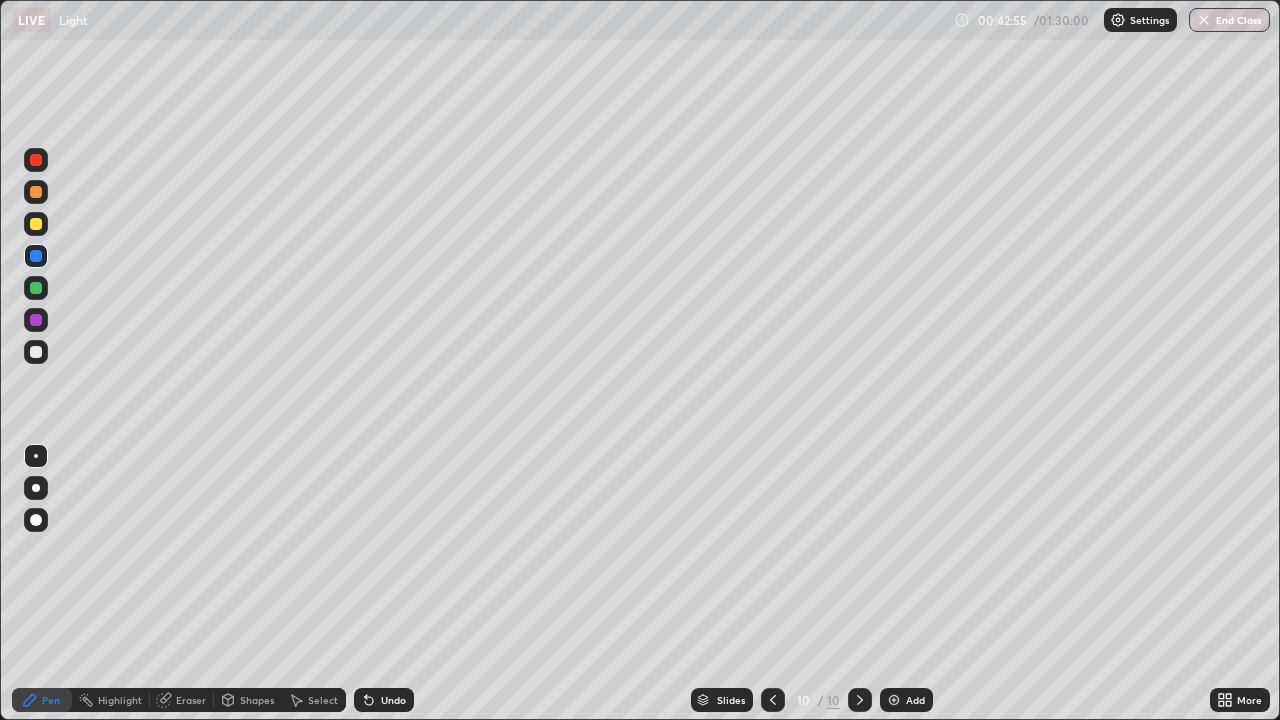 click at bounding box center [36, 192] 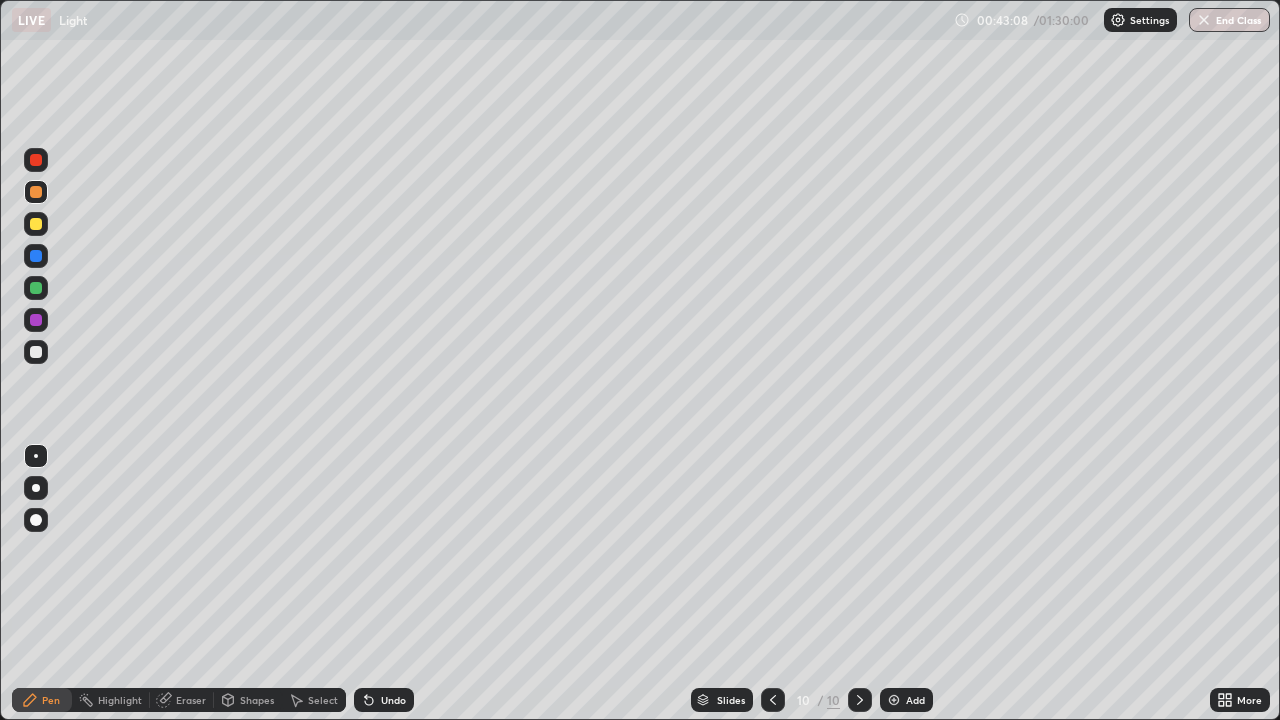 click 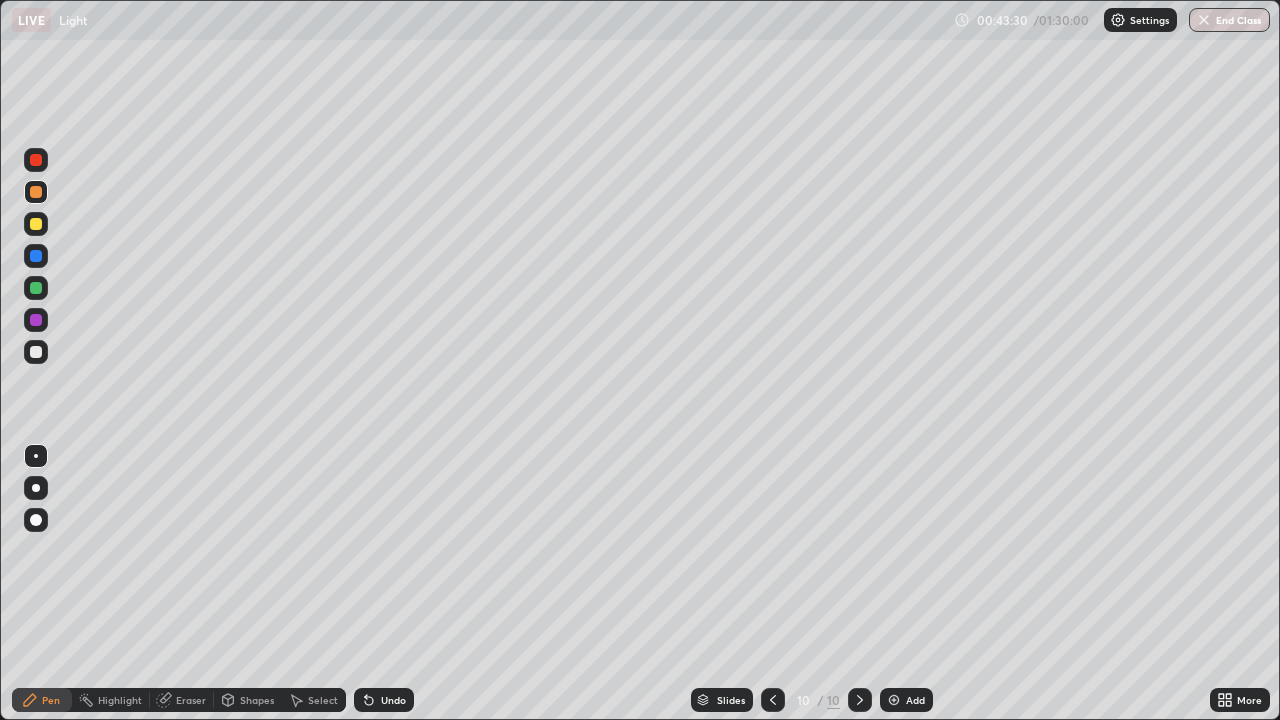 click on "Eraser" at bounding box center [182, 700] 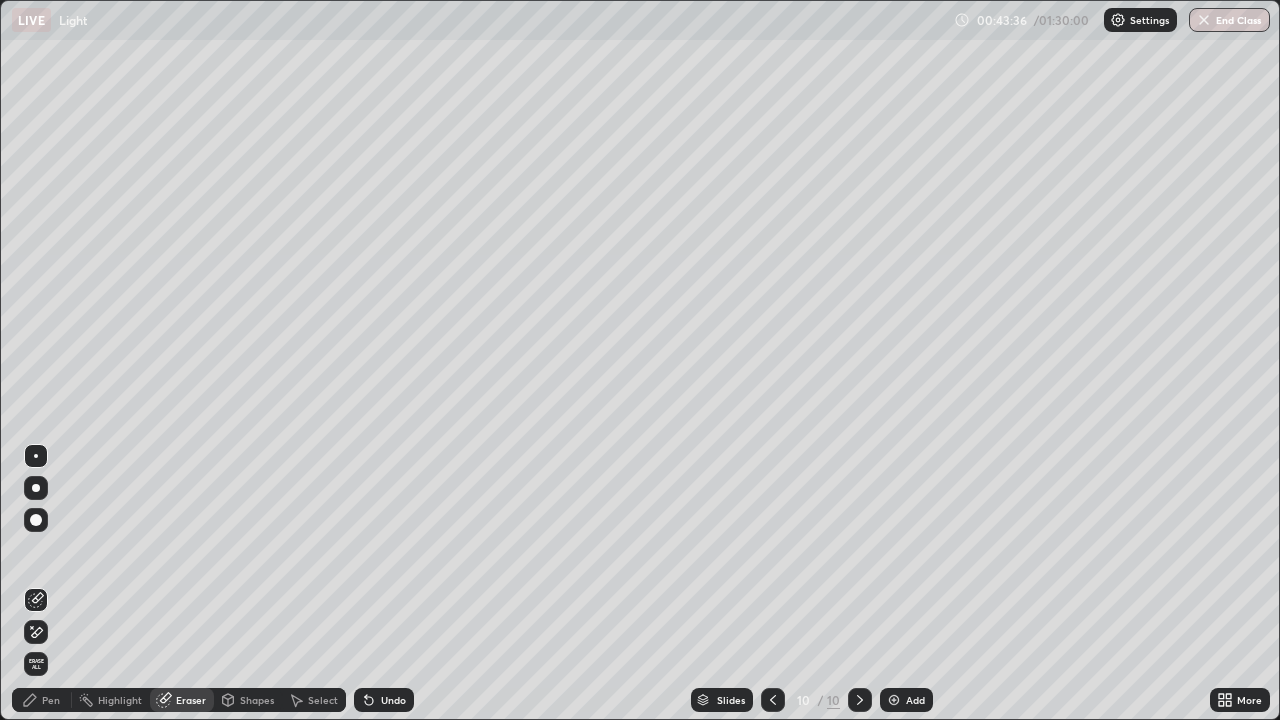 click on "Pen" at bounding box center [51, 700] 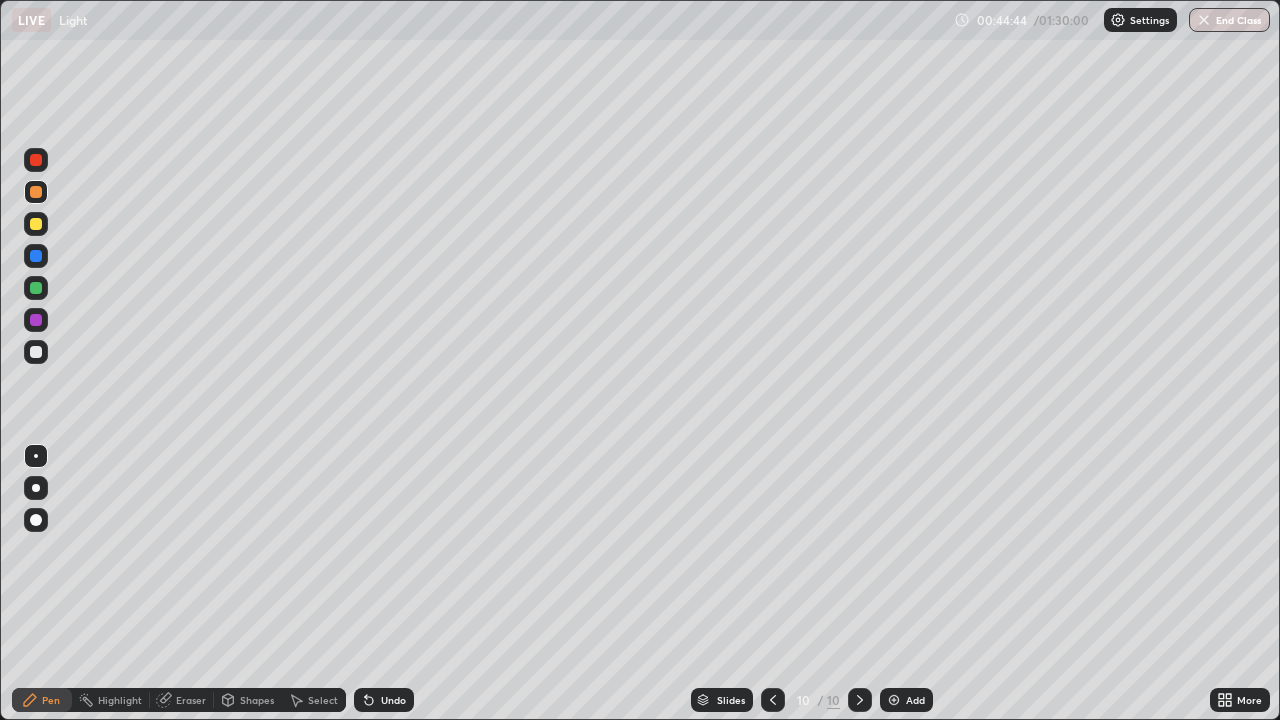 click at bounding box center [36, 352] 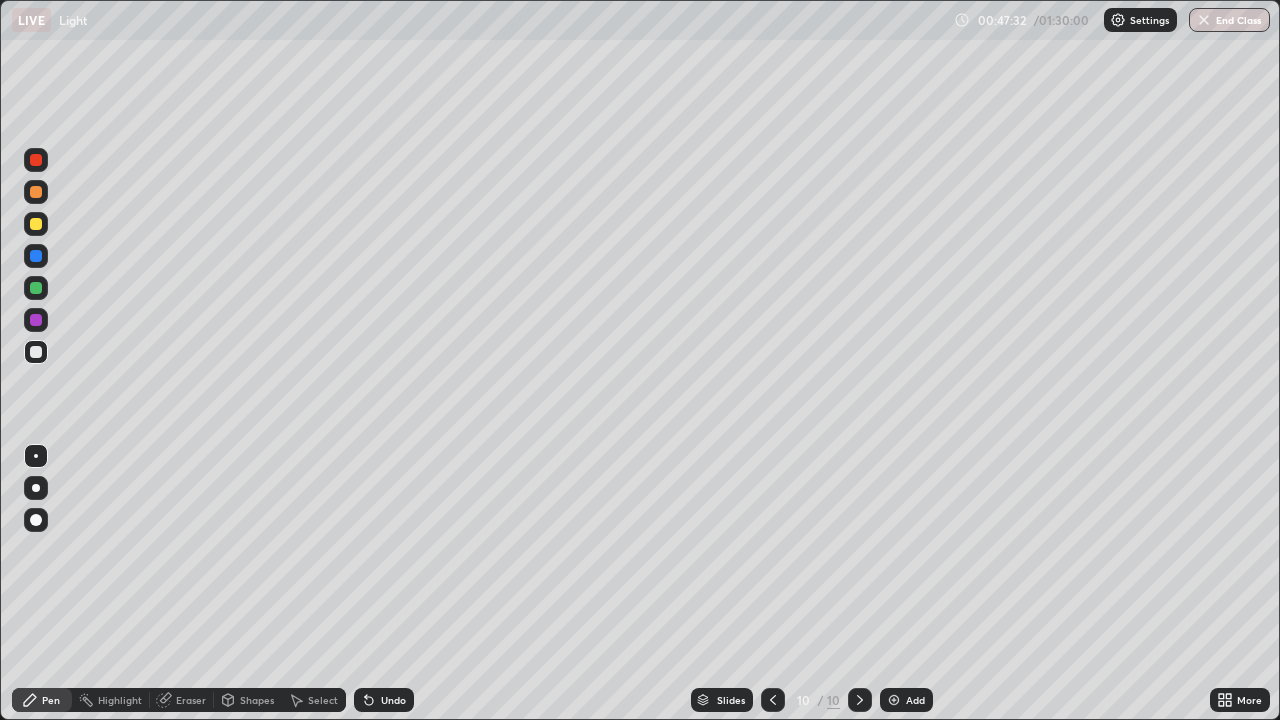 click at bounding box center (36, 160) 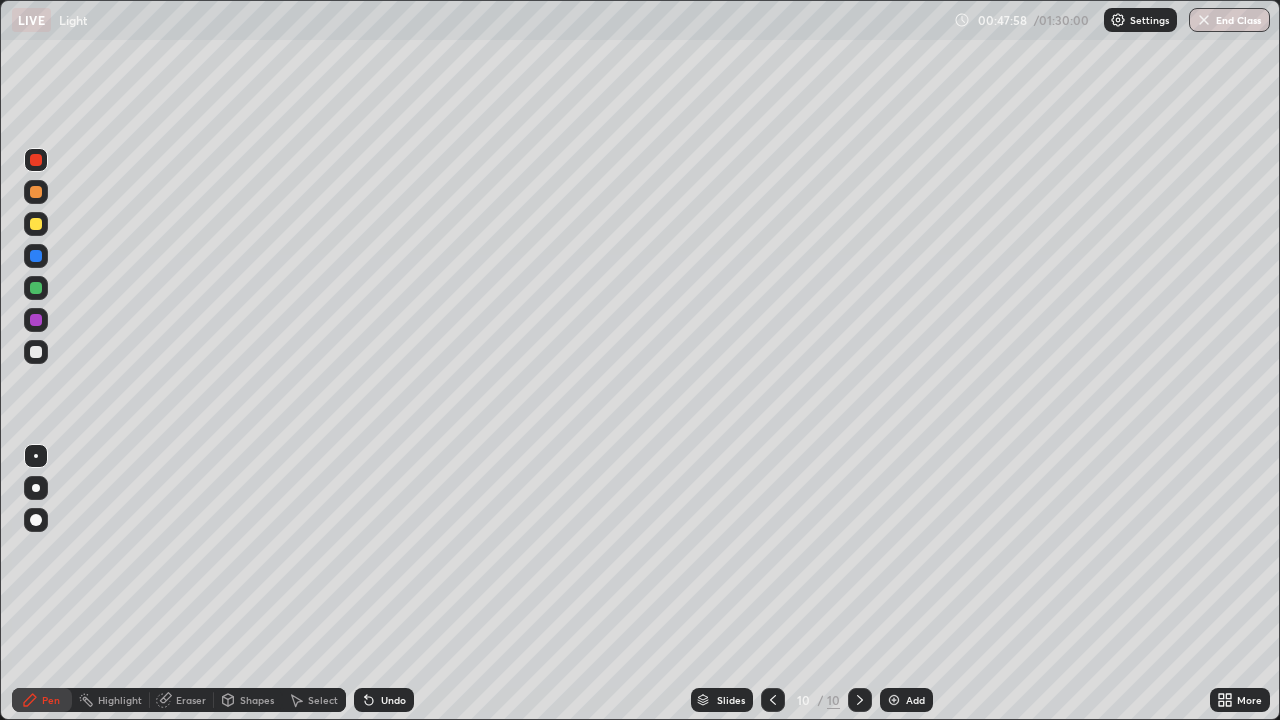 click on "Undo" at bounding box center [384, 700] 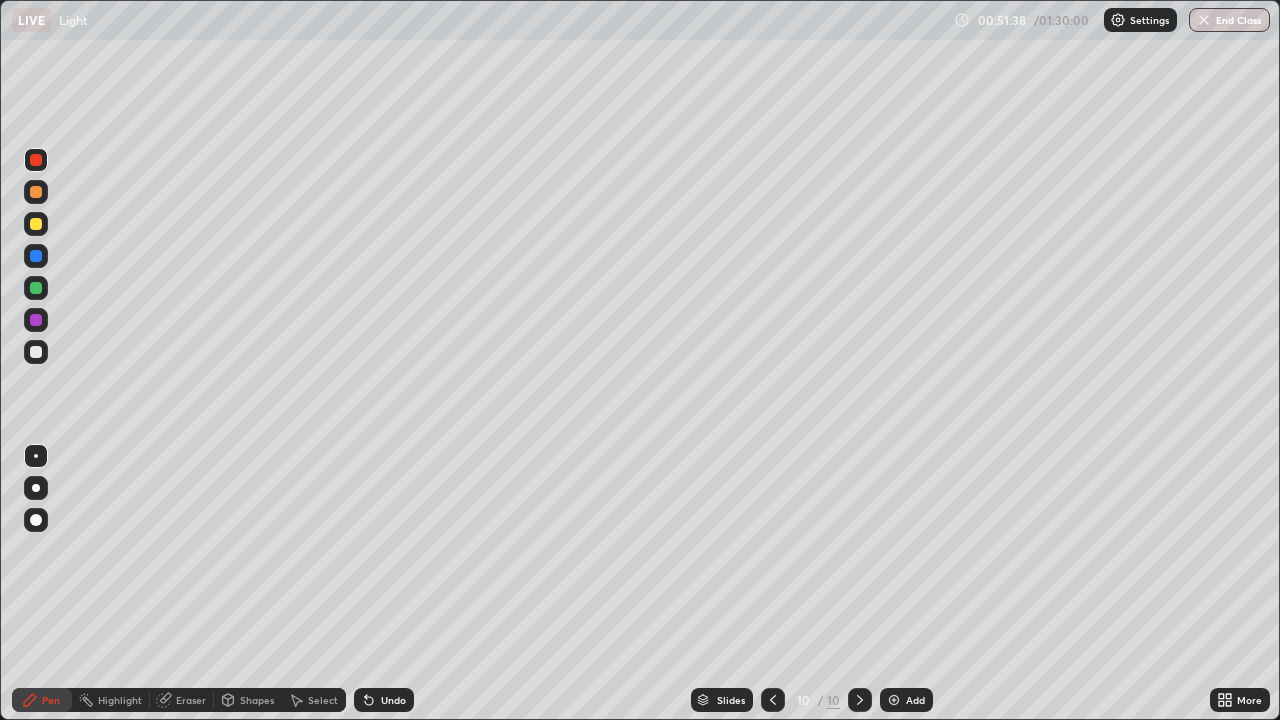 click on "Add" at bounding box center [906, 700] 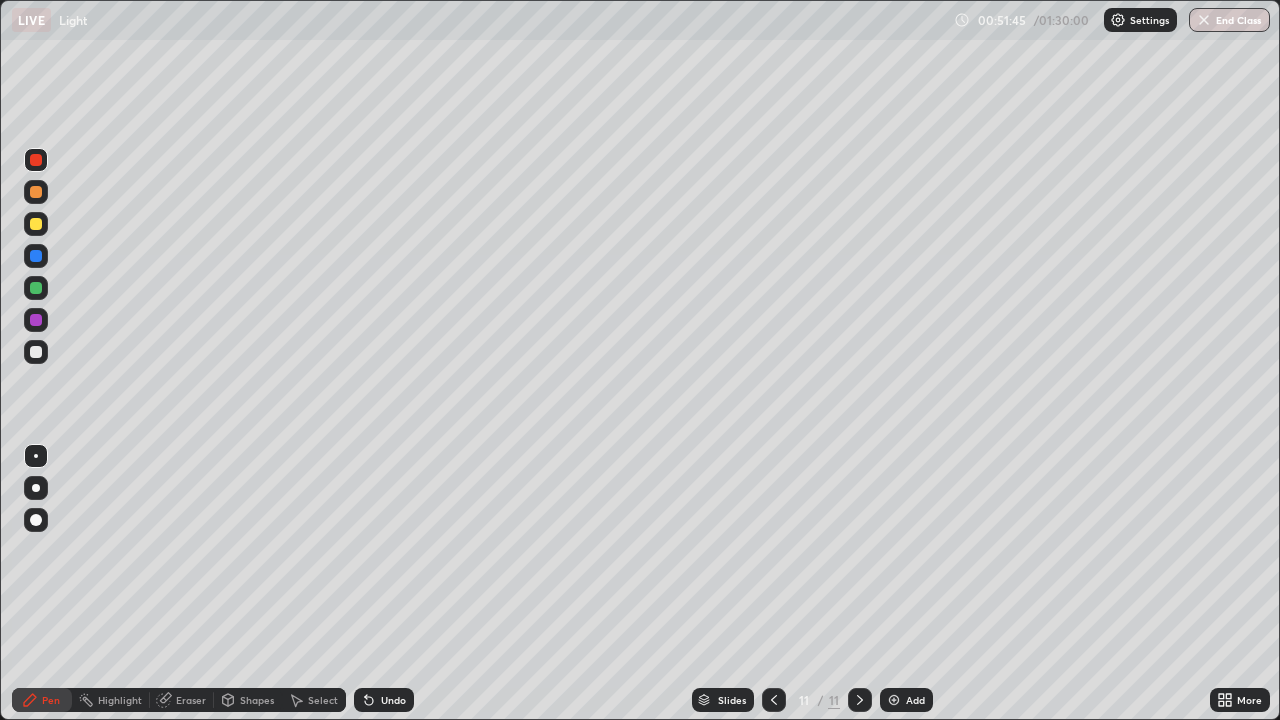 click at bounding box center (36, 224) 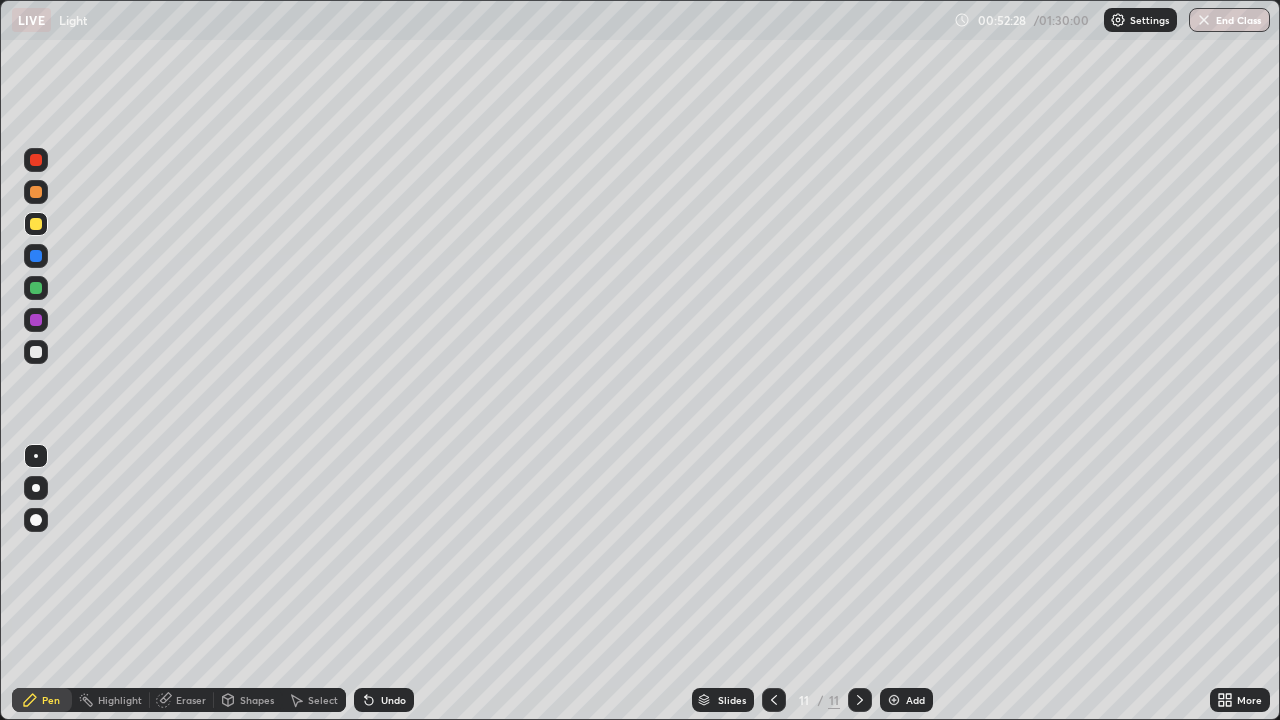 click on "Shapes" at bounding box center [248, 700] 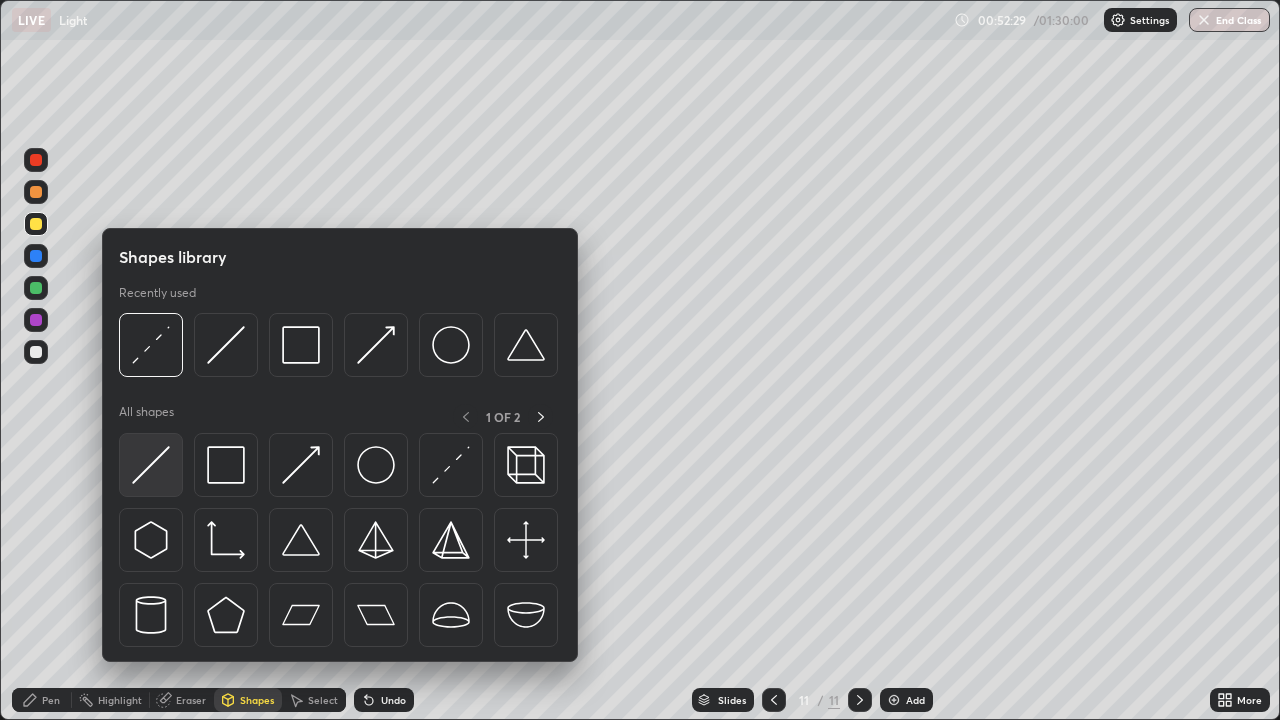 click at bounding box center (151, 465) 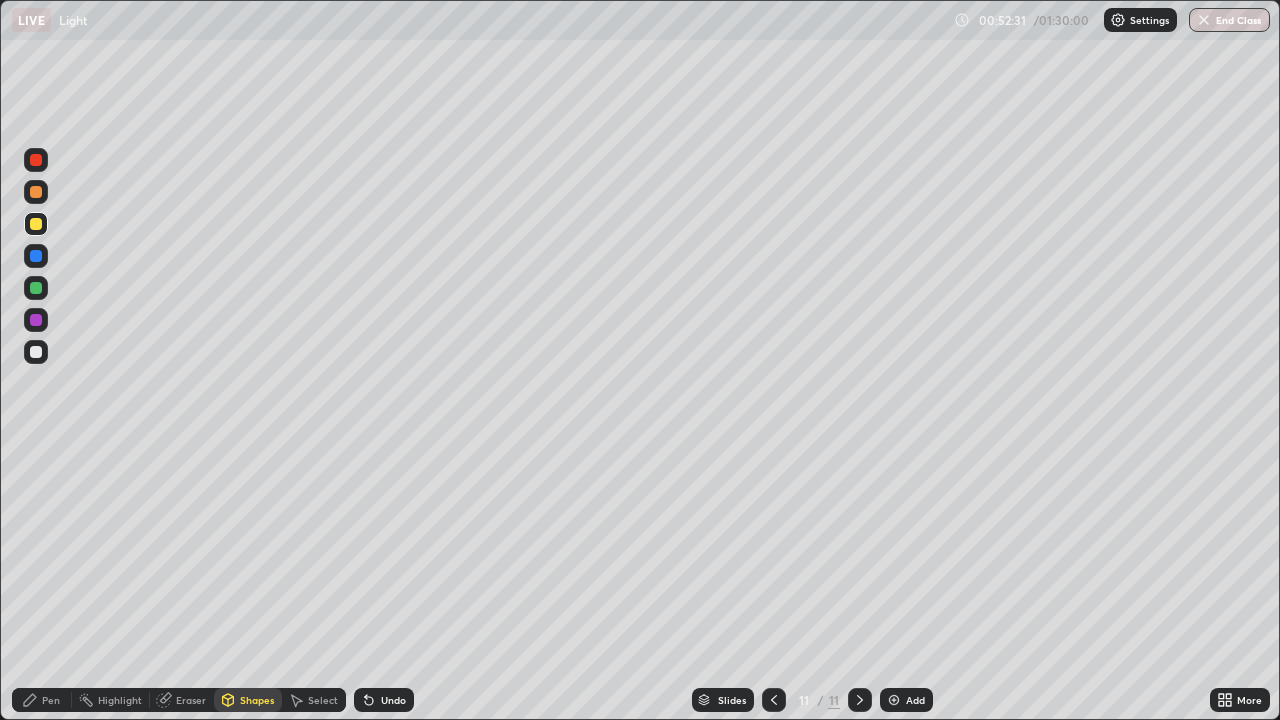 click 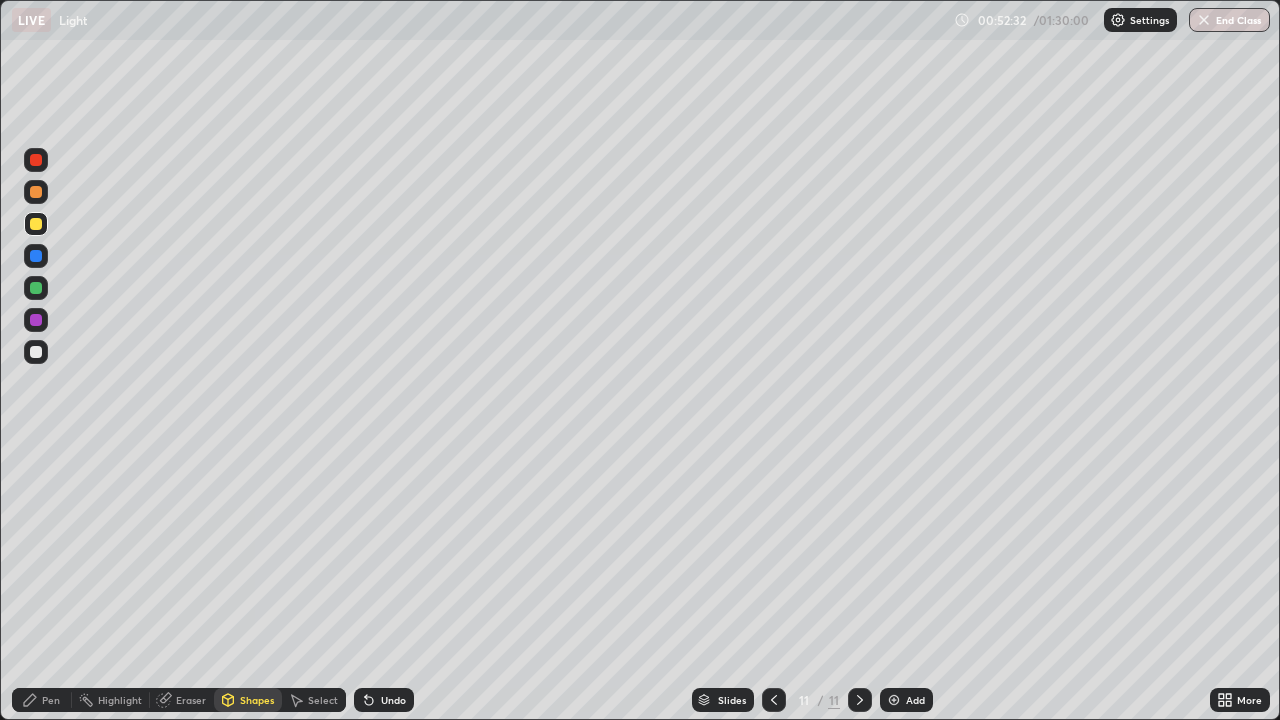 click on "Shapes" at bounding box center [257, 700] 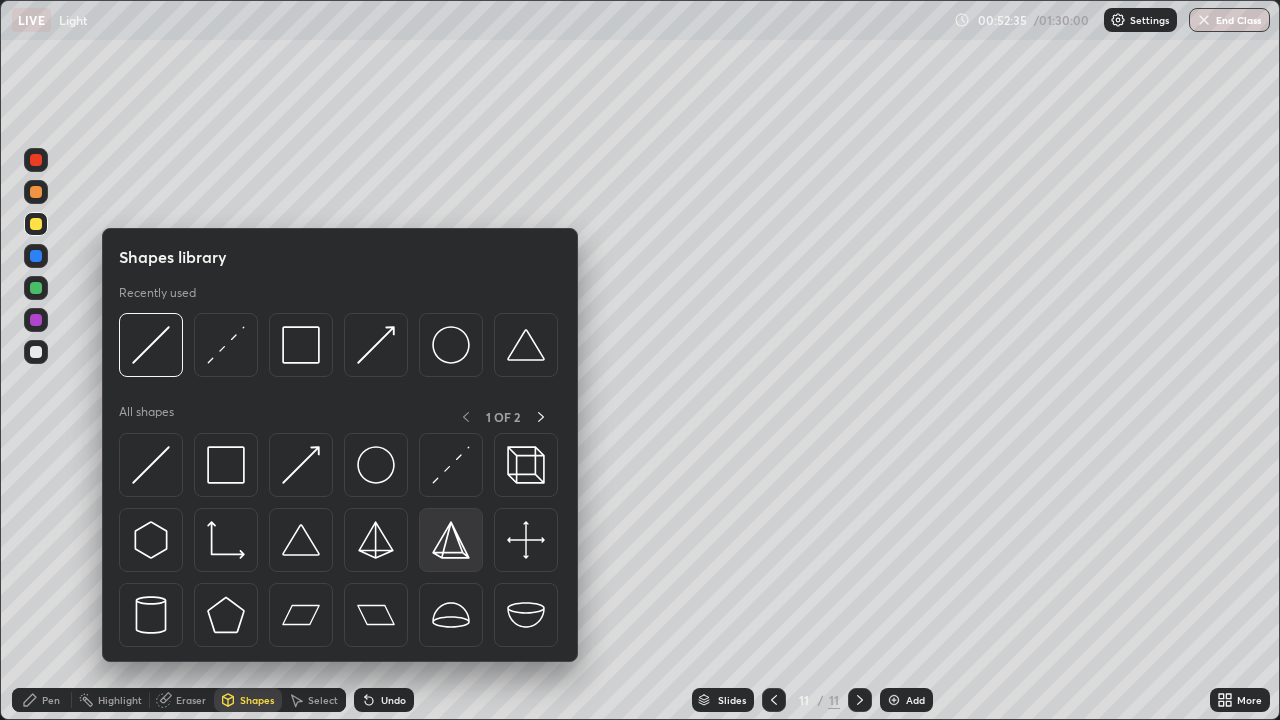 click at bounding box center [451, 540] 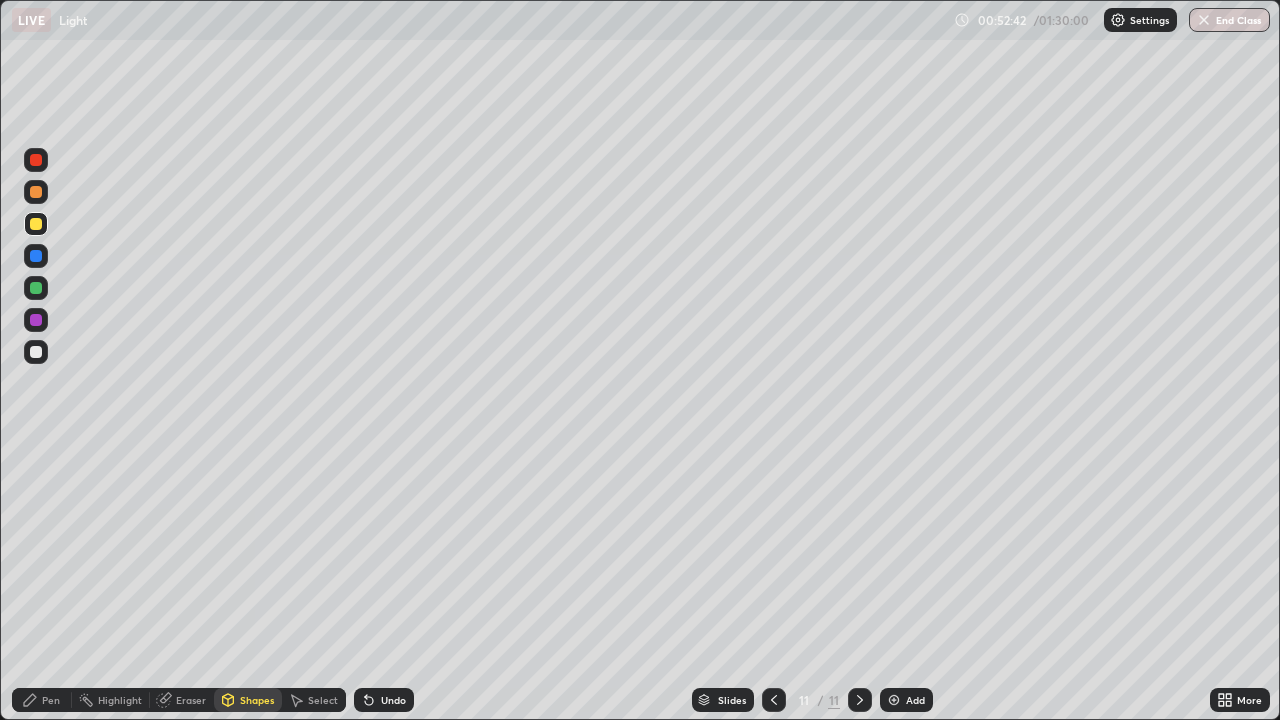 click 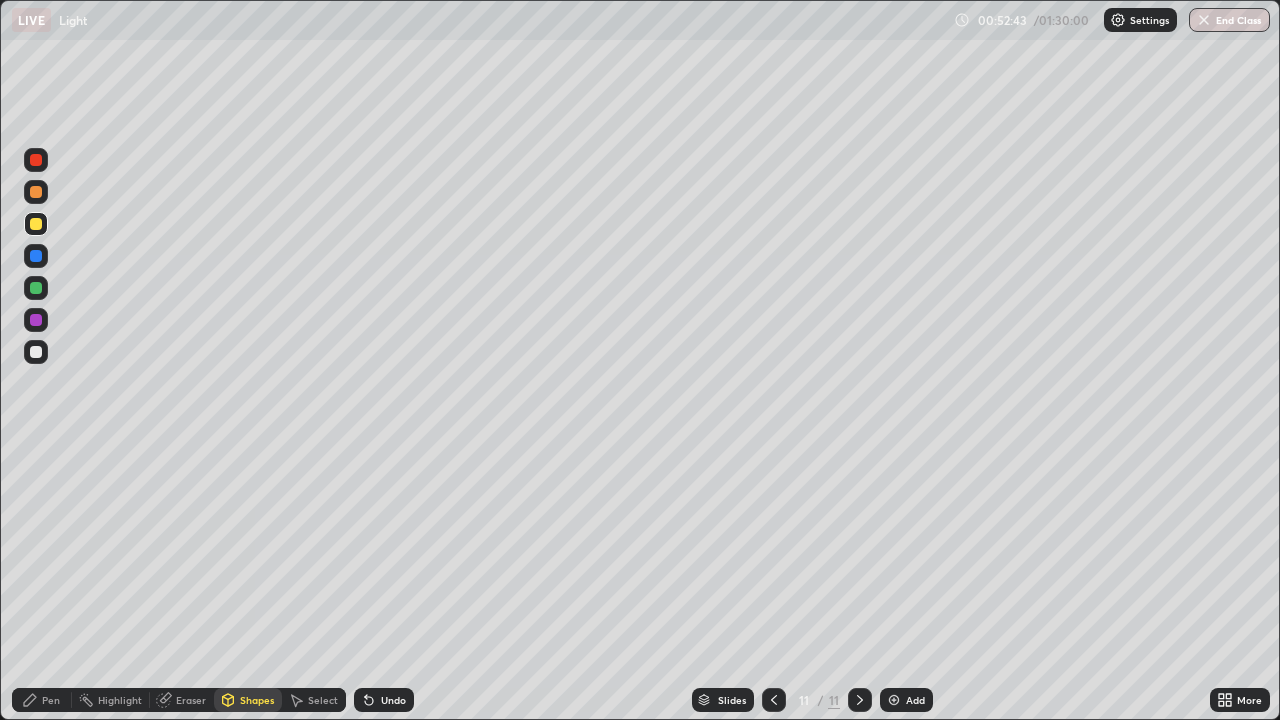 click on "Shapes" at bounding box center (248, 700) 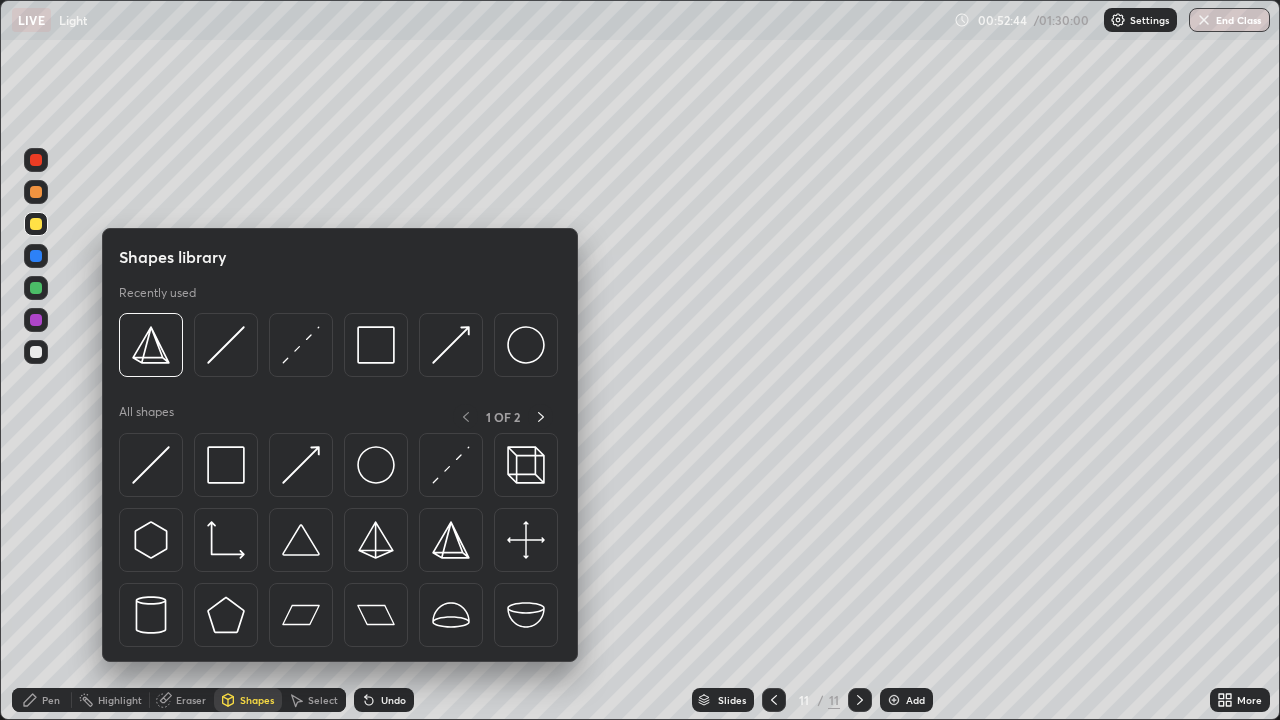 click at bounding box center (151, 465) 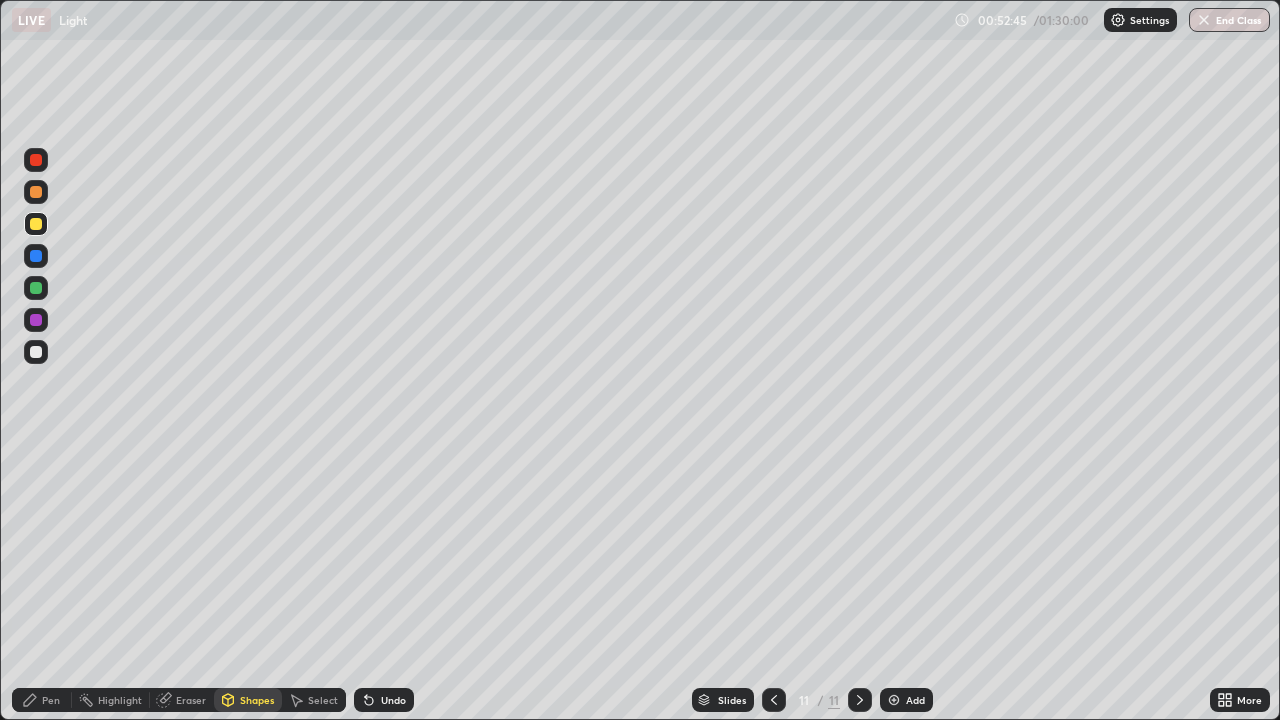 click at bounding box center [36, 288] 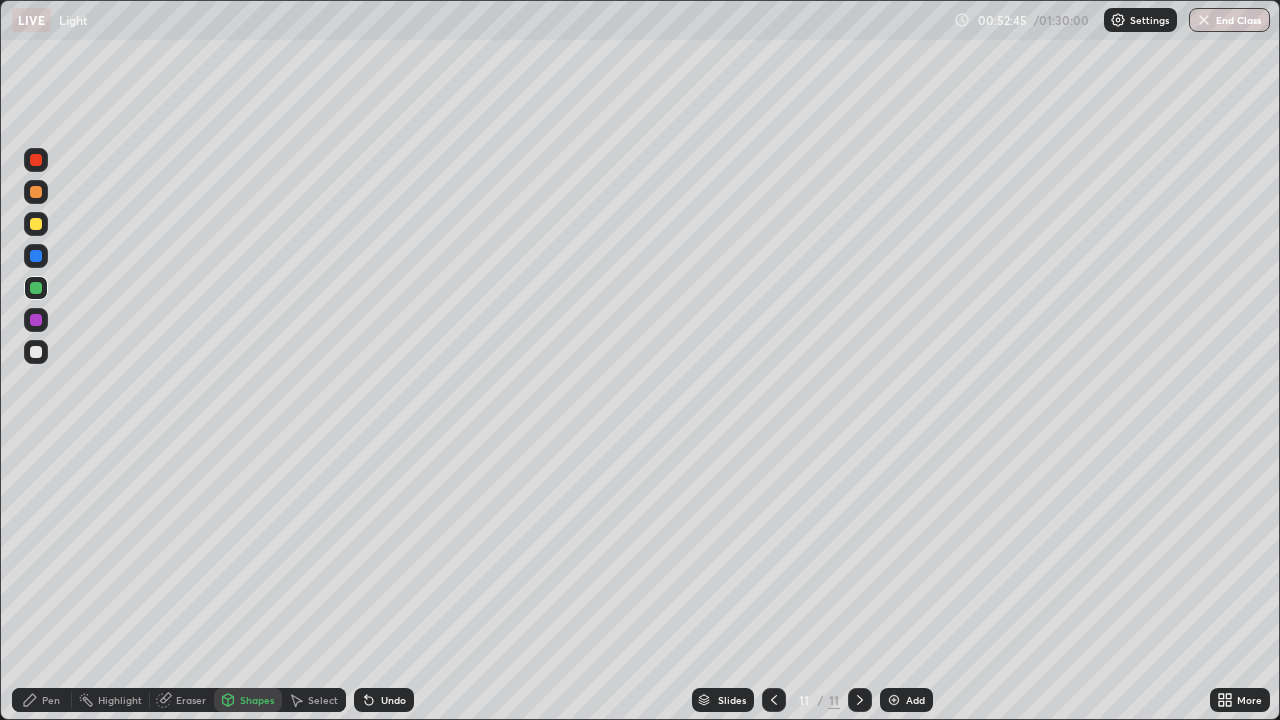 click at bounding box center (36, 256) 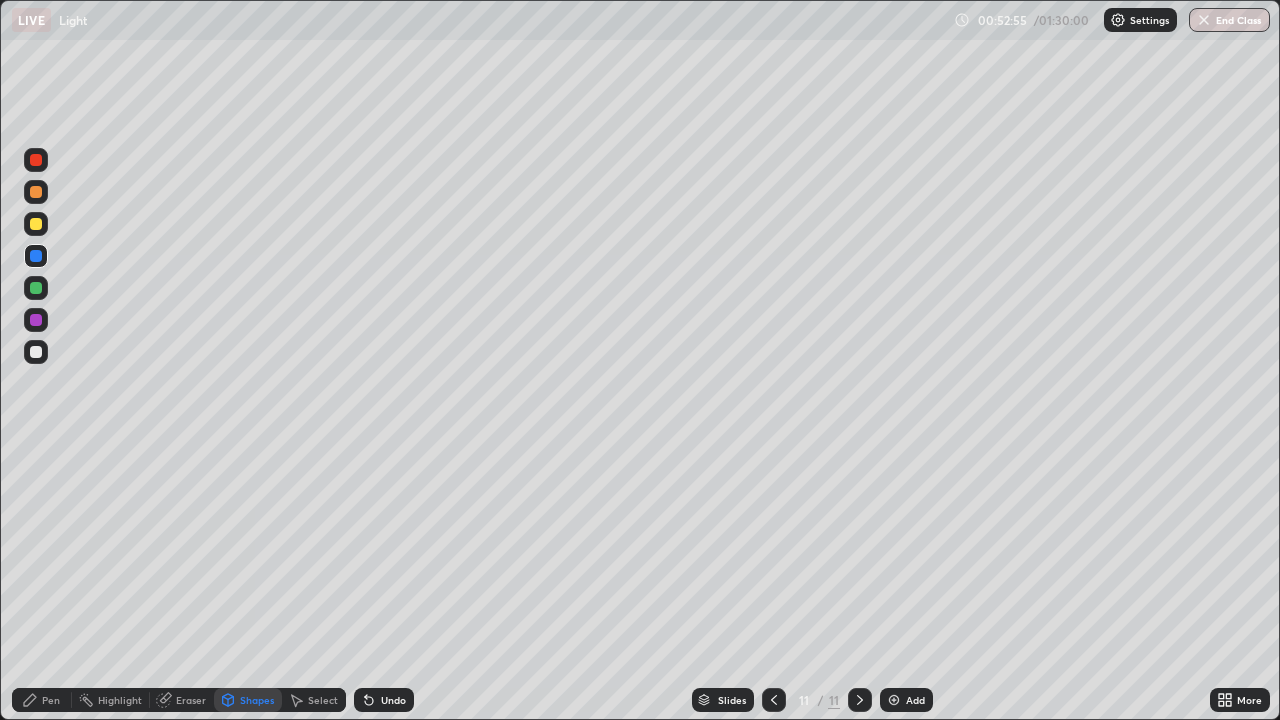 click on "Pen" at bounding box center [51, 700] 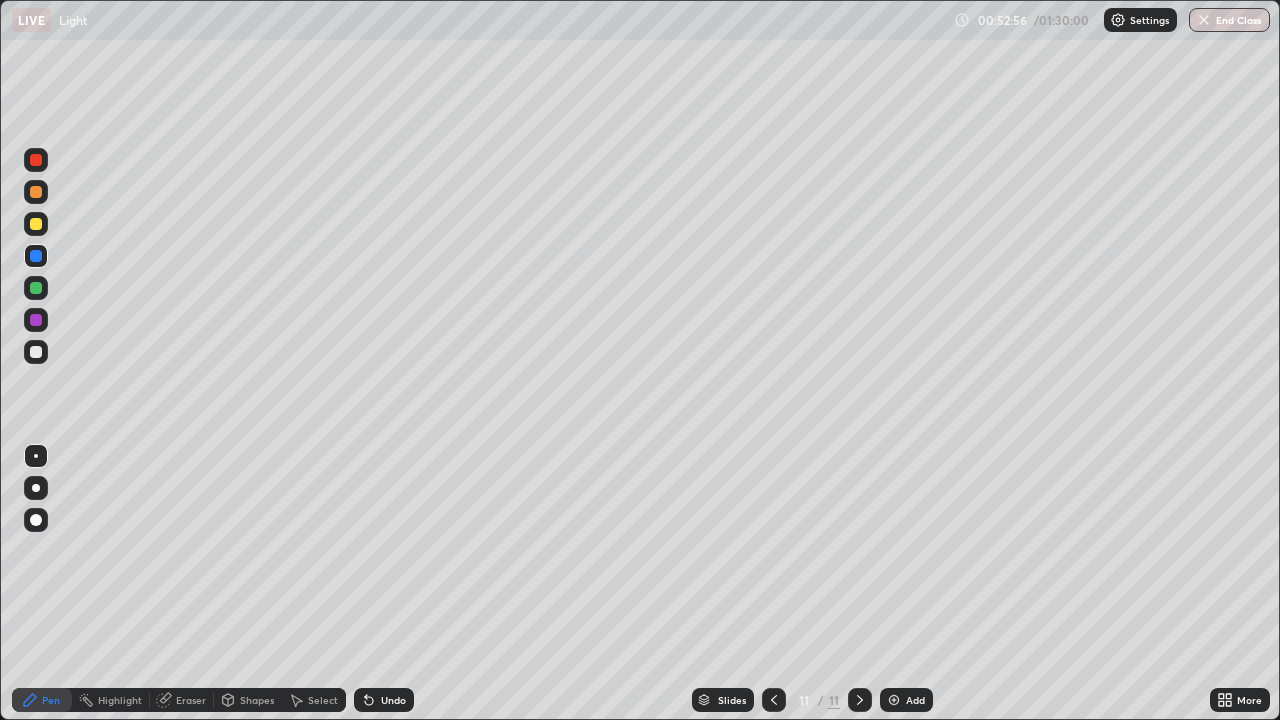 click at bounding box center [36, 352] 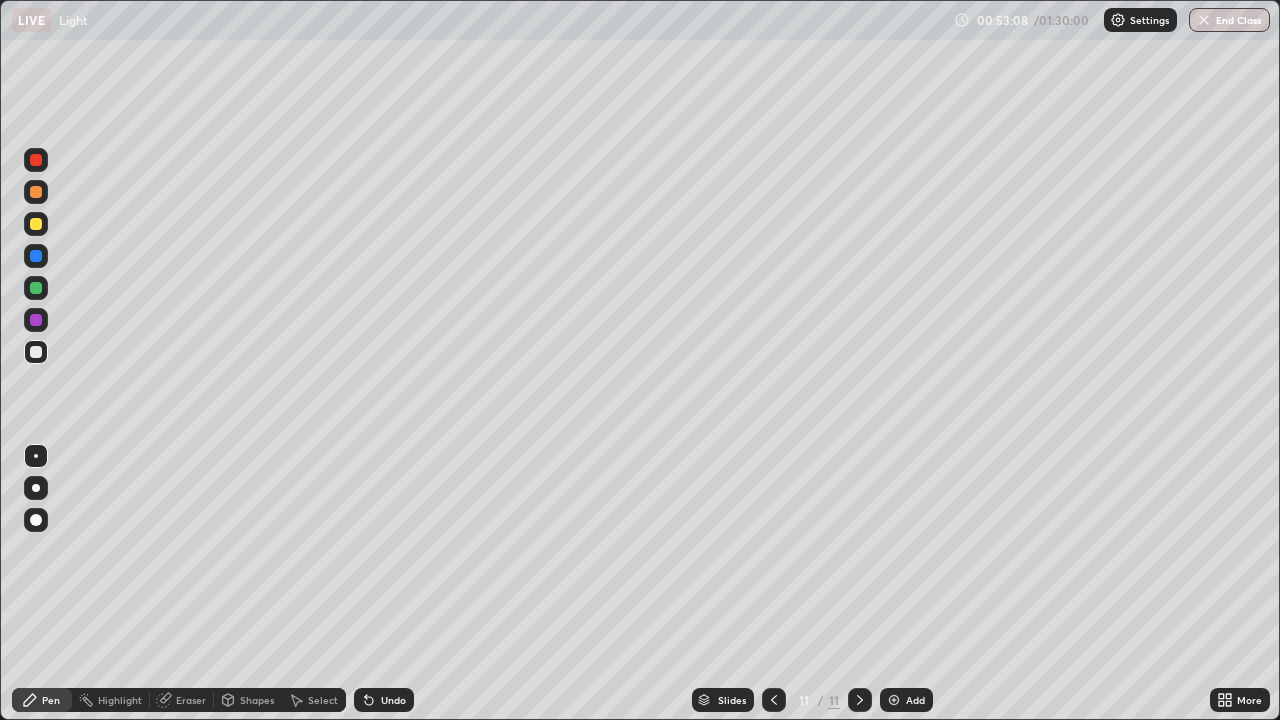 click at bounding box center [36, 224] 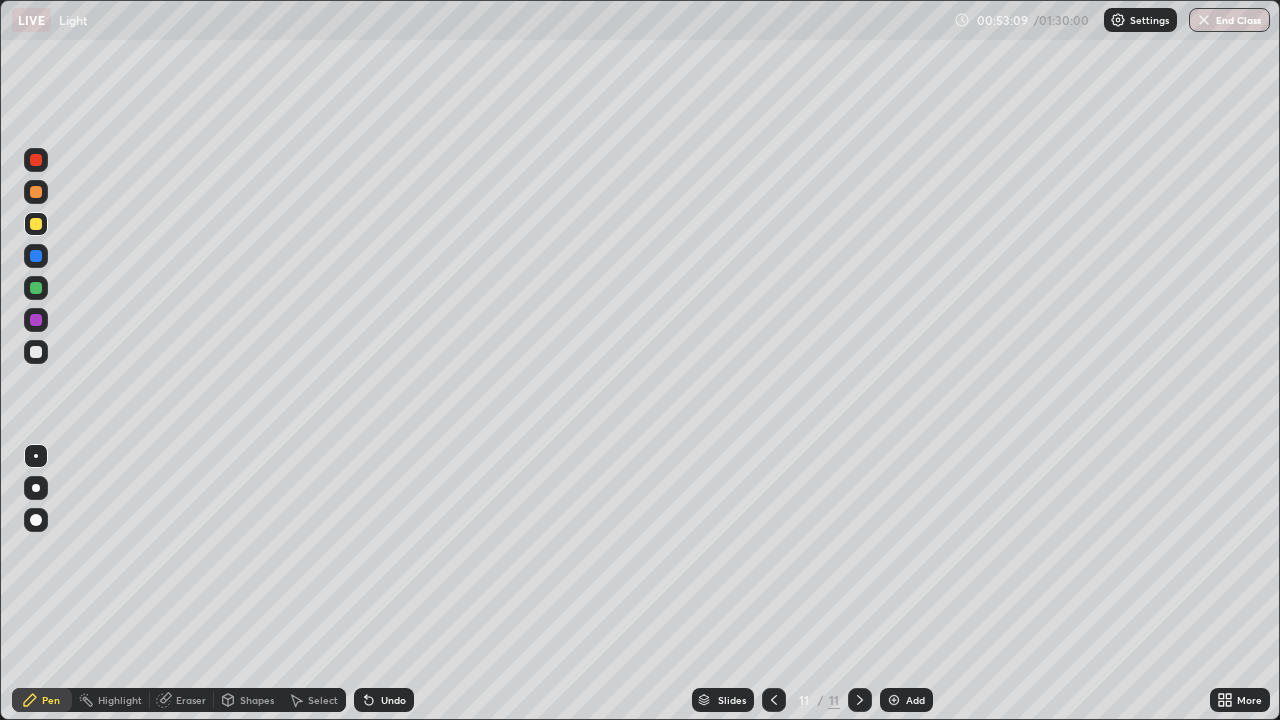 click 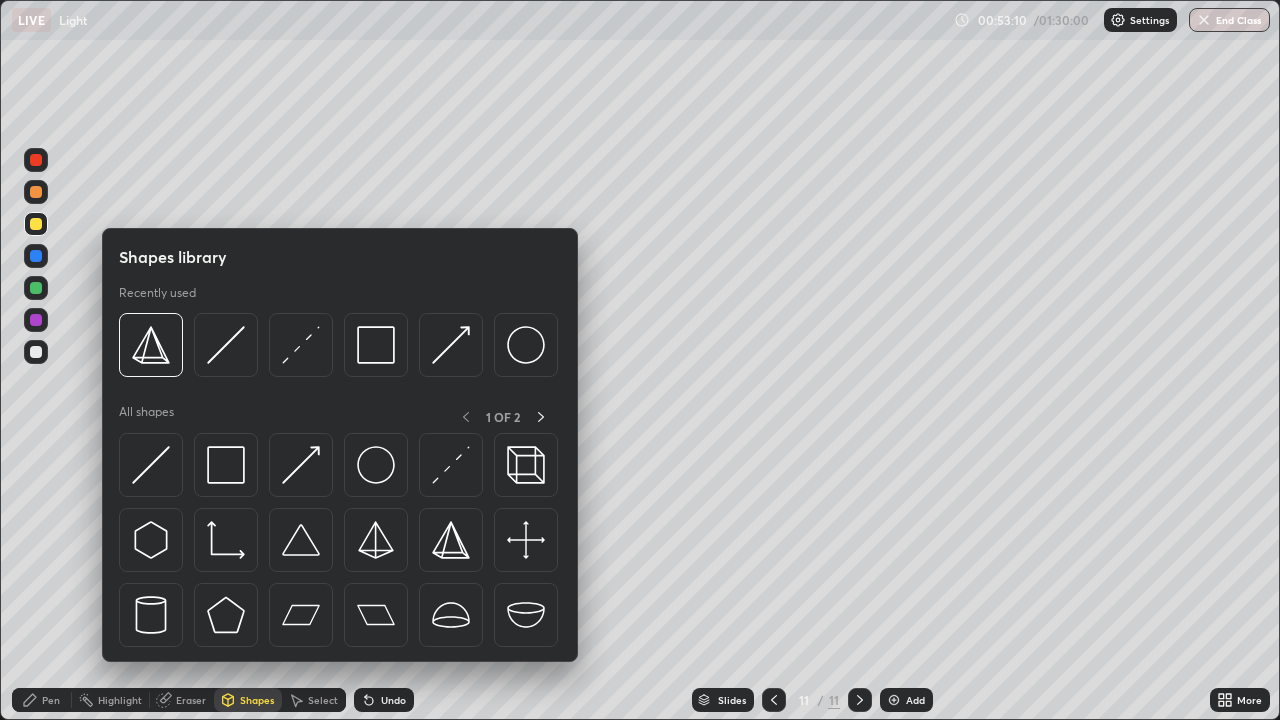 click at bounding box center [151, 465] 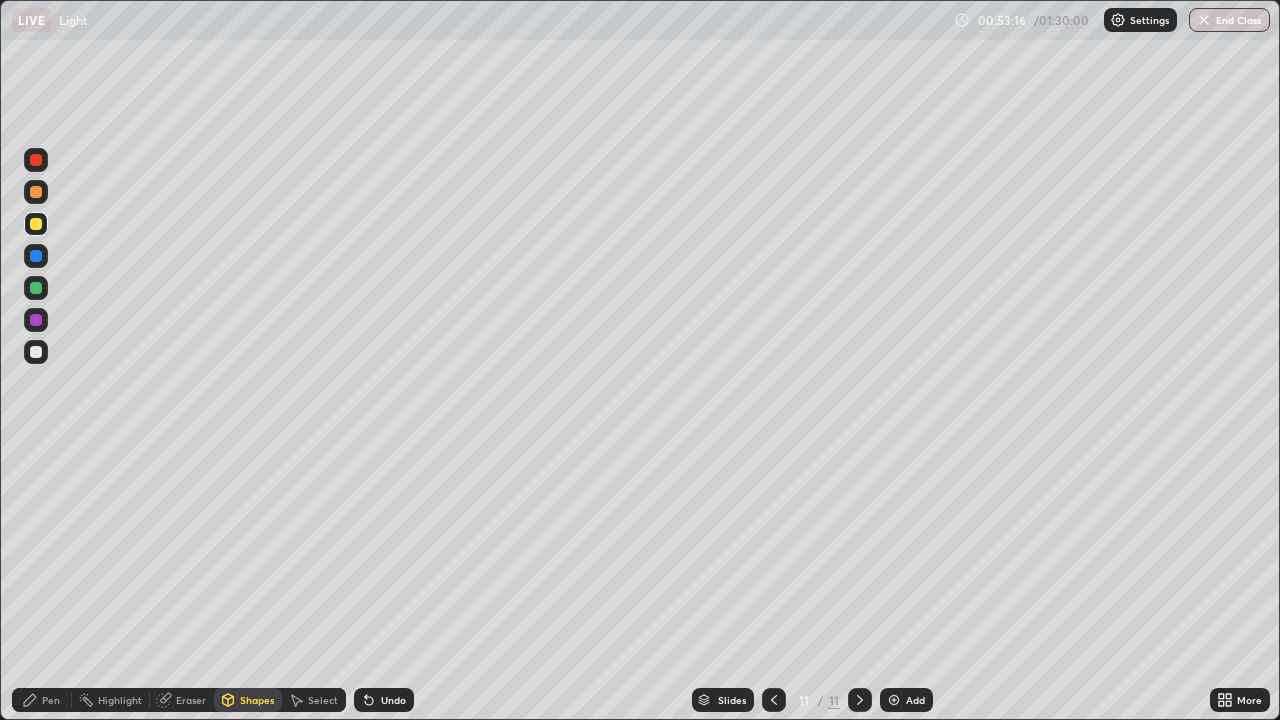 click on "Shapes" at bounding box center [248, 700] 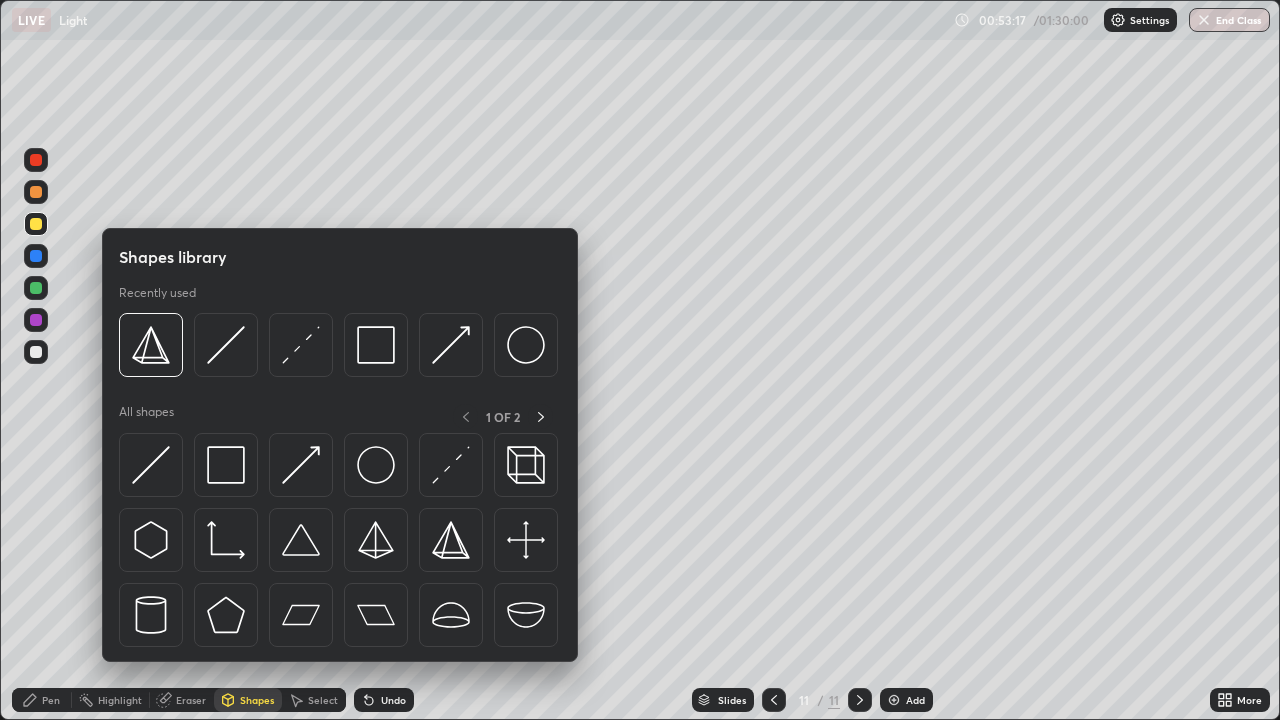 click at bounding box center (451, 465) 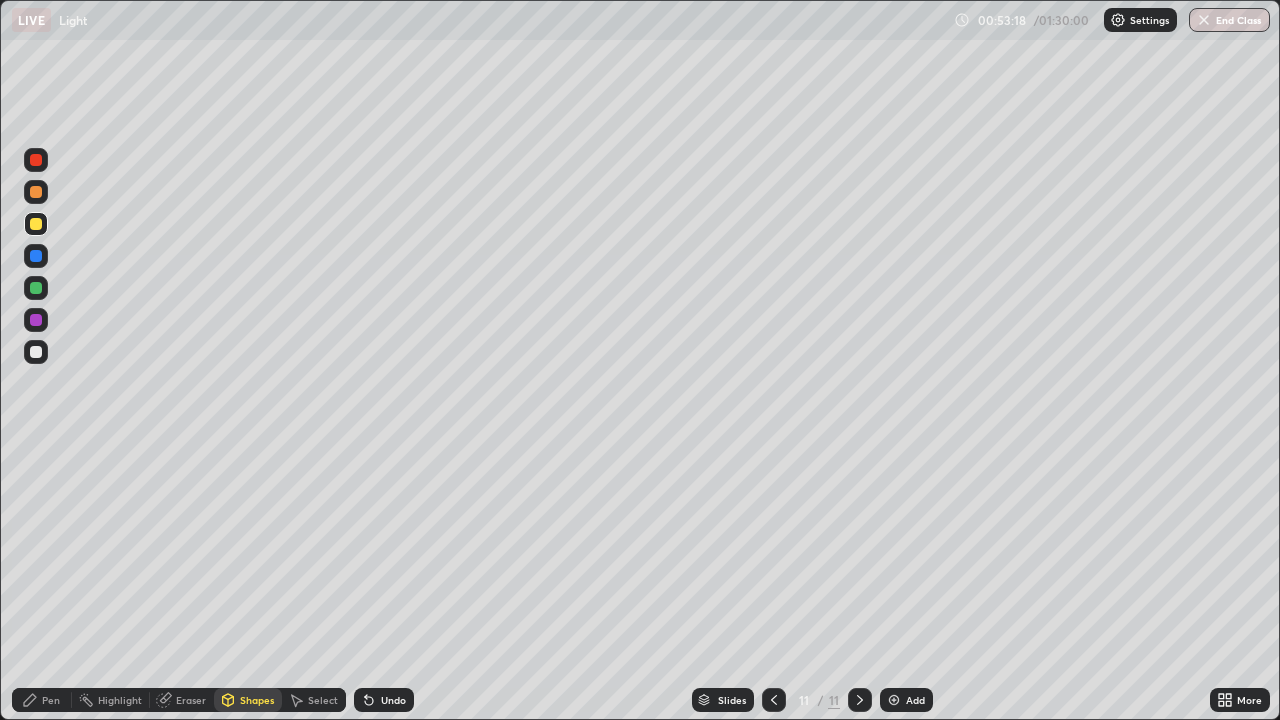 click at bounding box center (36, 320) 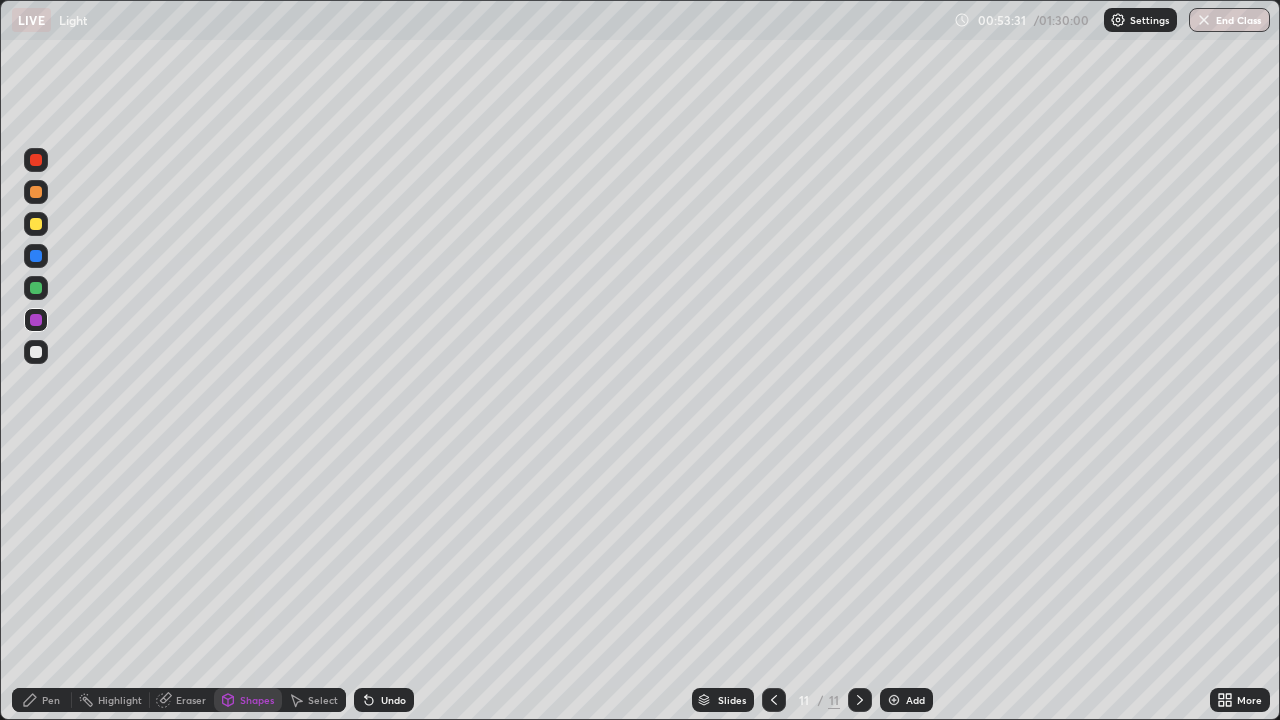 click at bounding box center [36, 224] 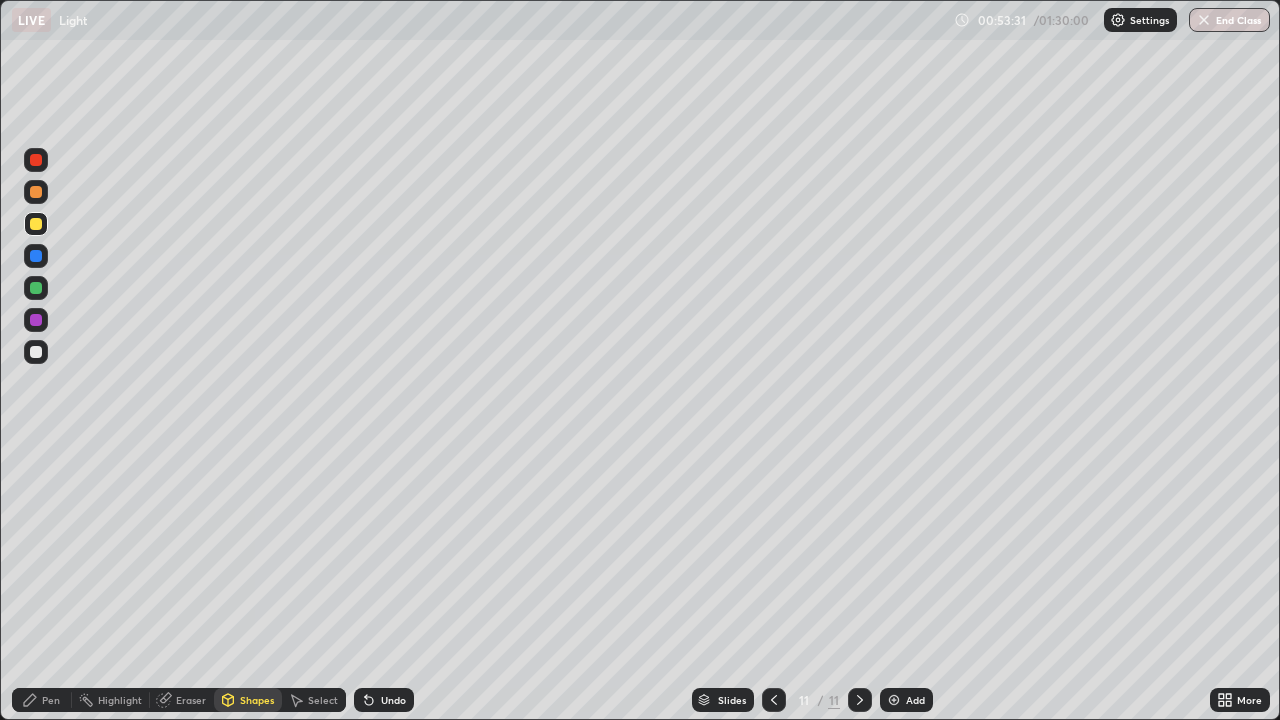 click 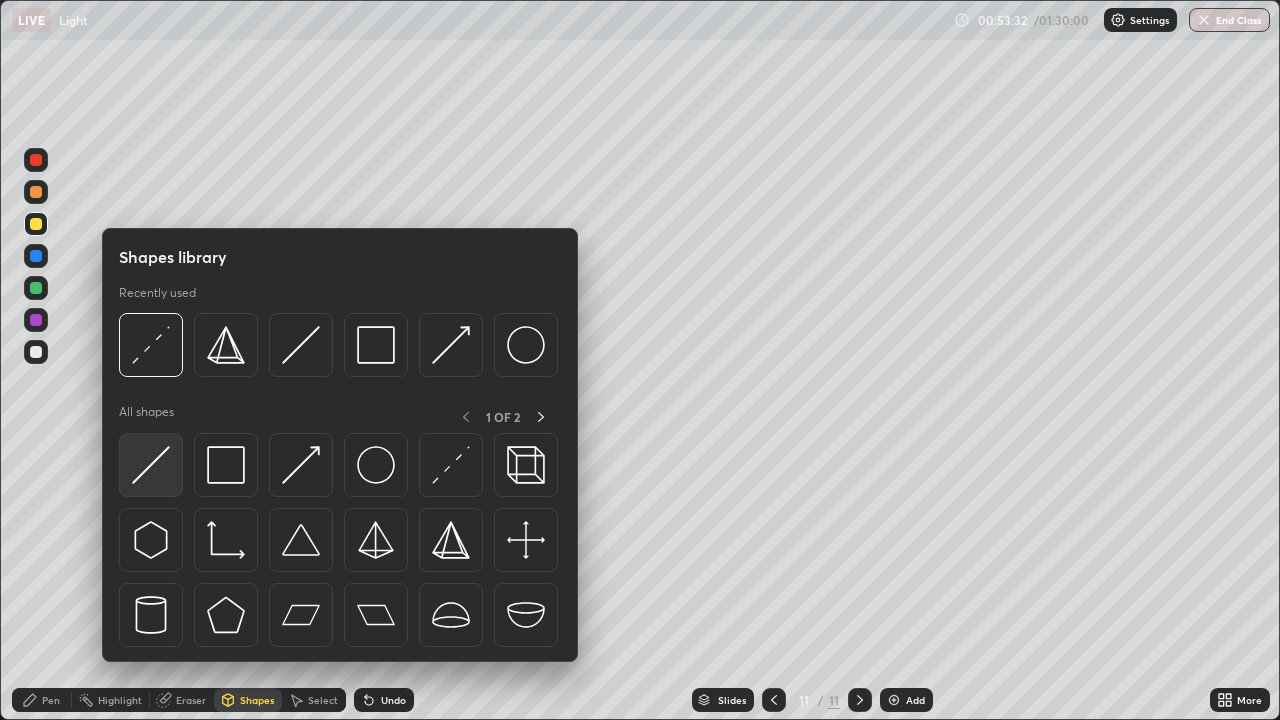 click at bounding box center (151, 465) 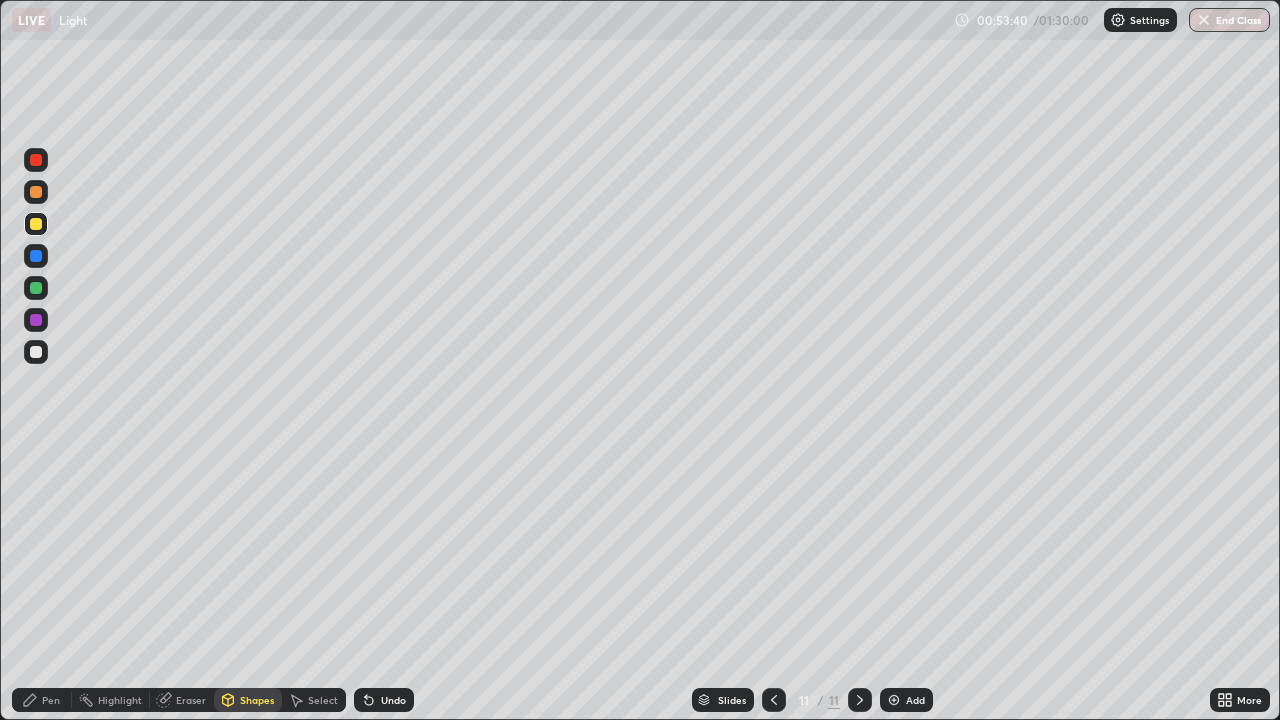 click on "Shapes" at bounding box center [248, 700] 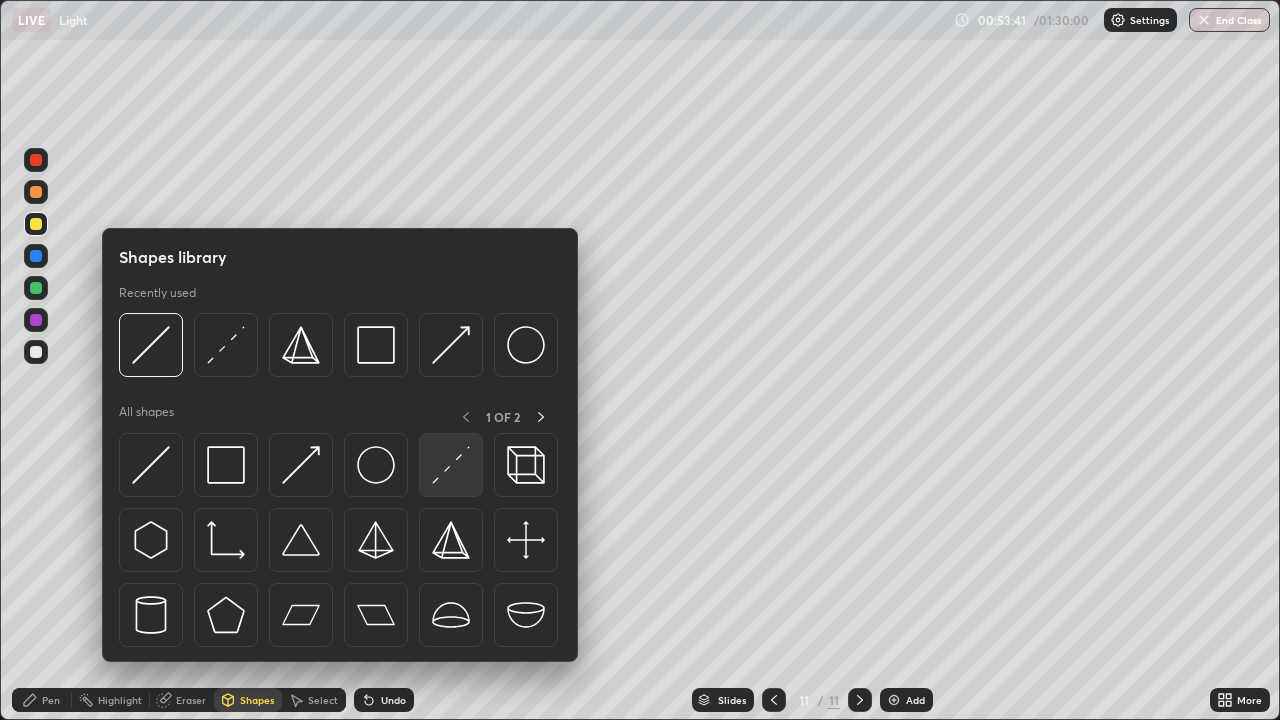 click at bounding box center (451, 465) 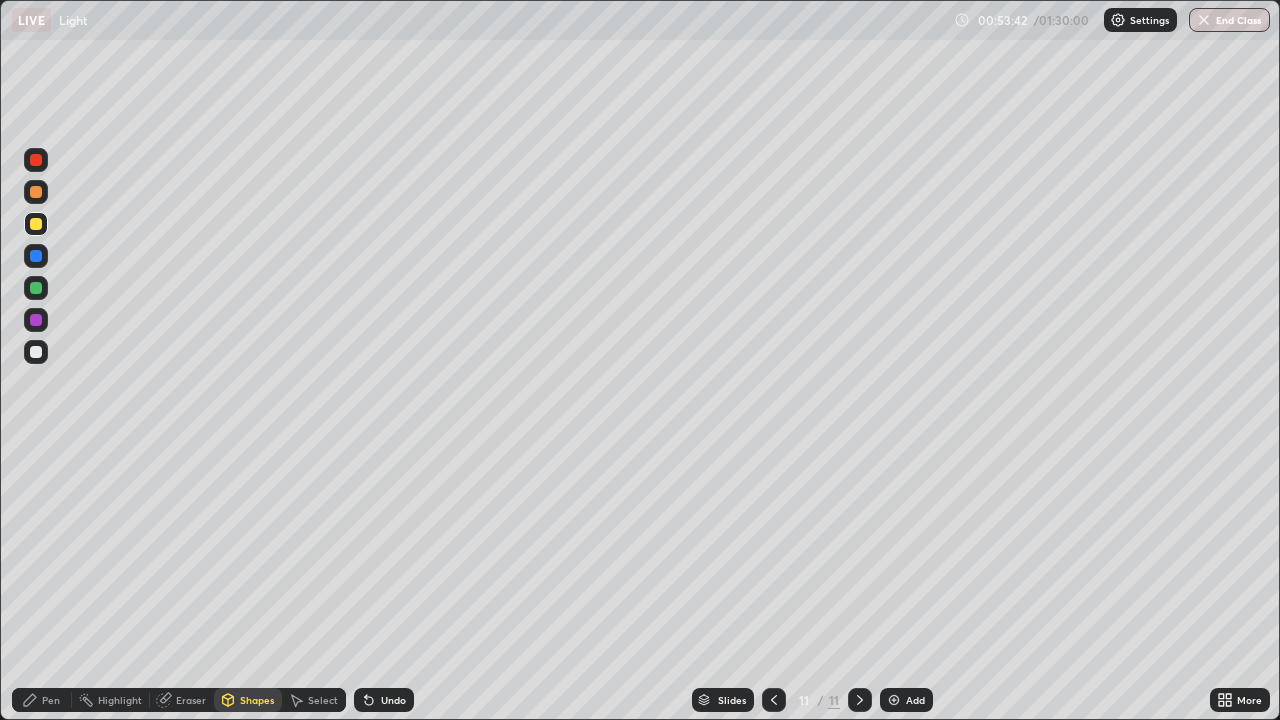 click at bounding box center [36, 320] 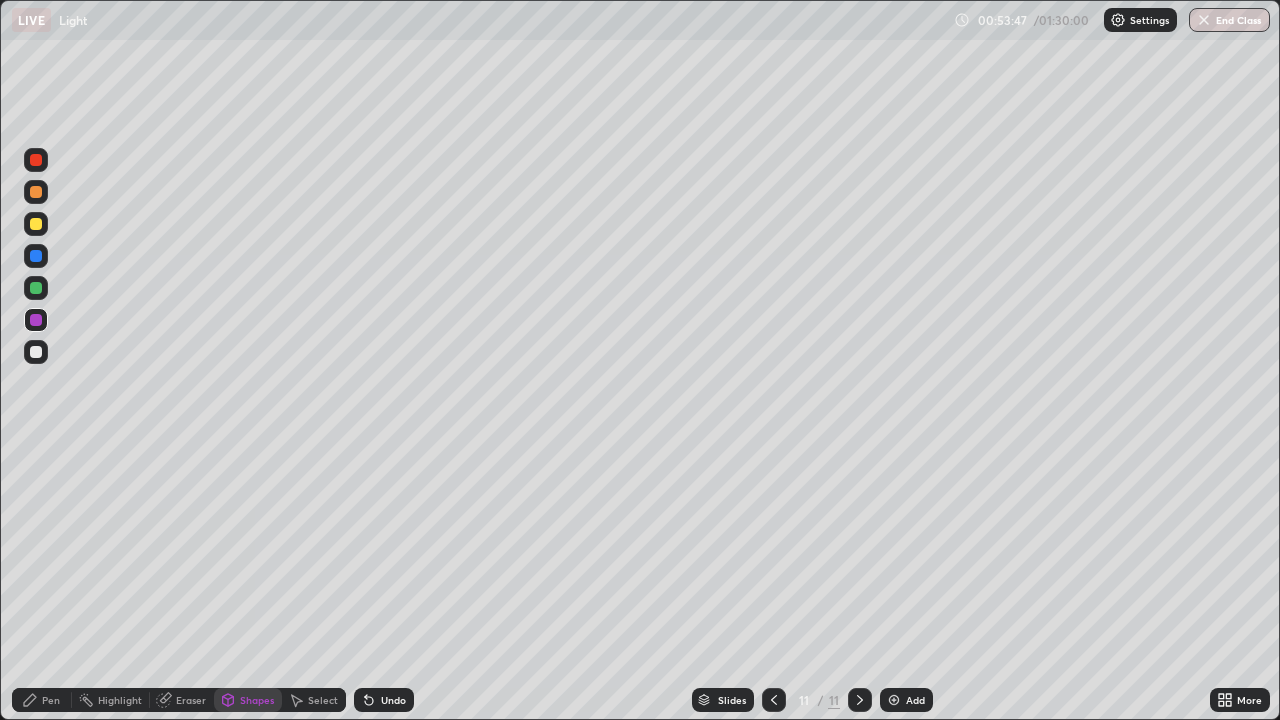 click 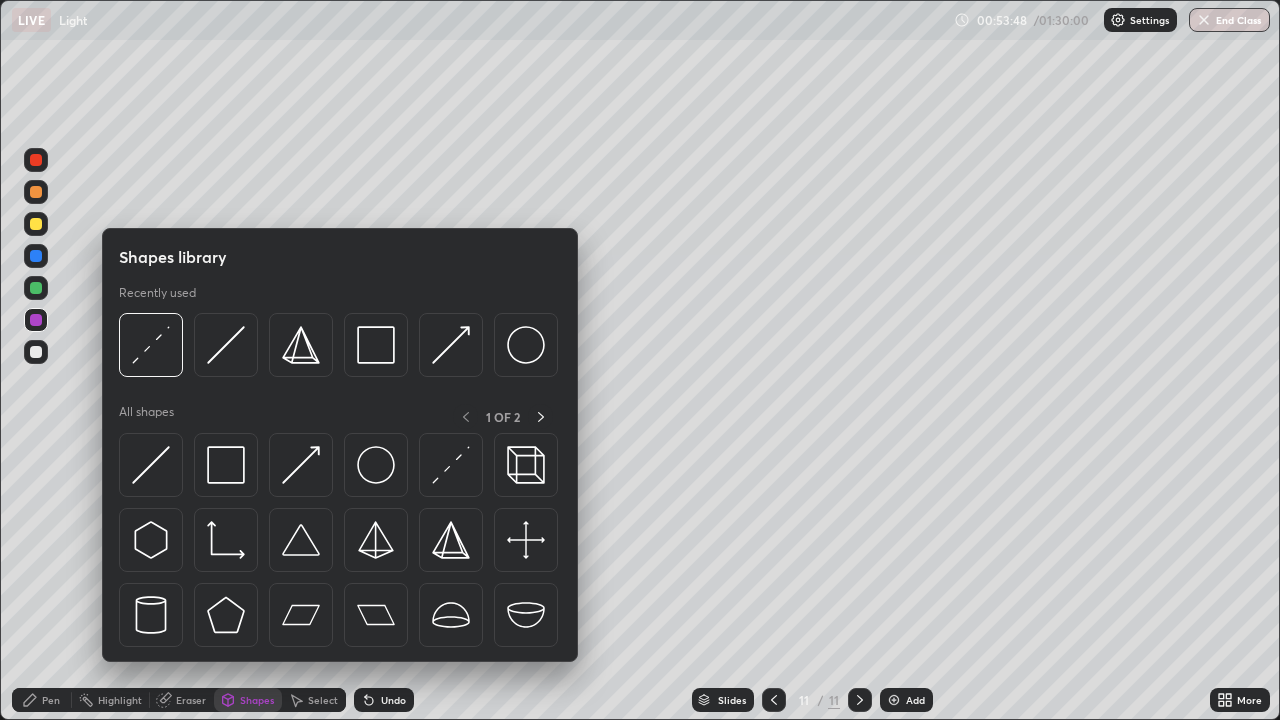 click at bounding box center [151, 465] 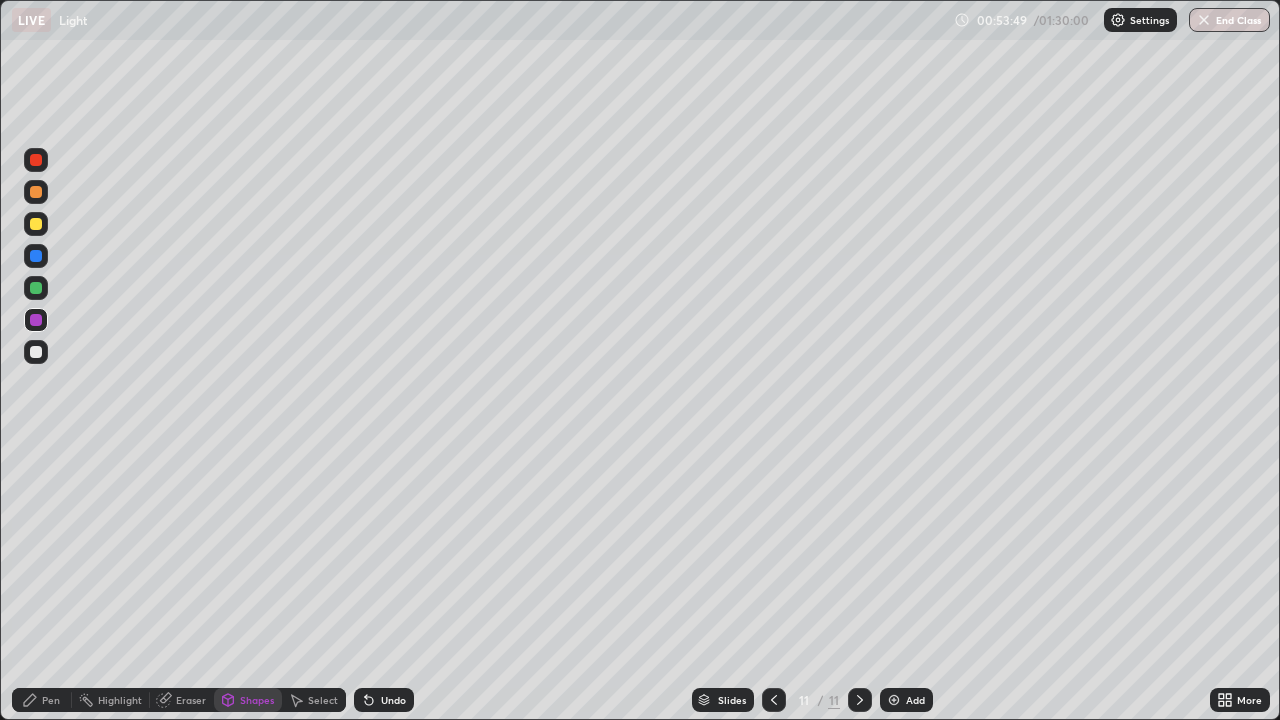 click at bounding box center [36, 224] 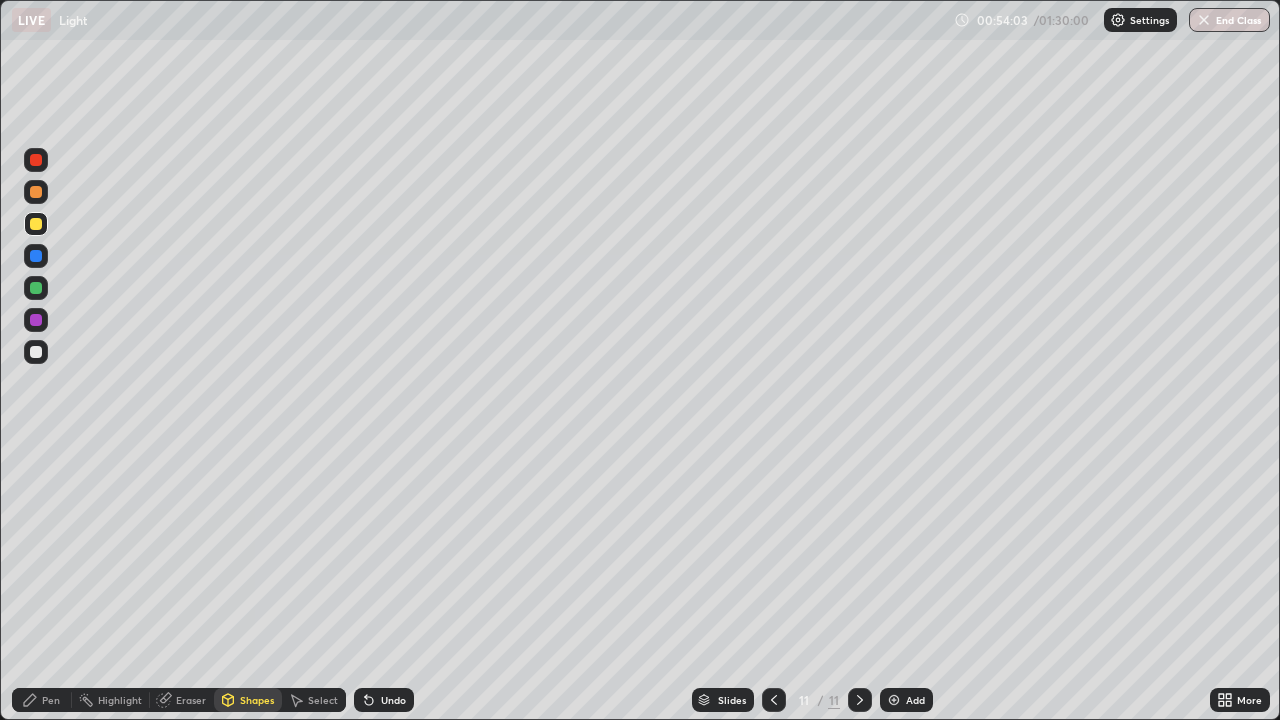 click on "Pen" at bounding box center [51, 700] 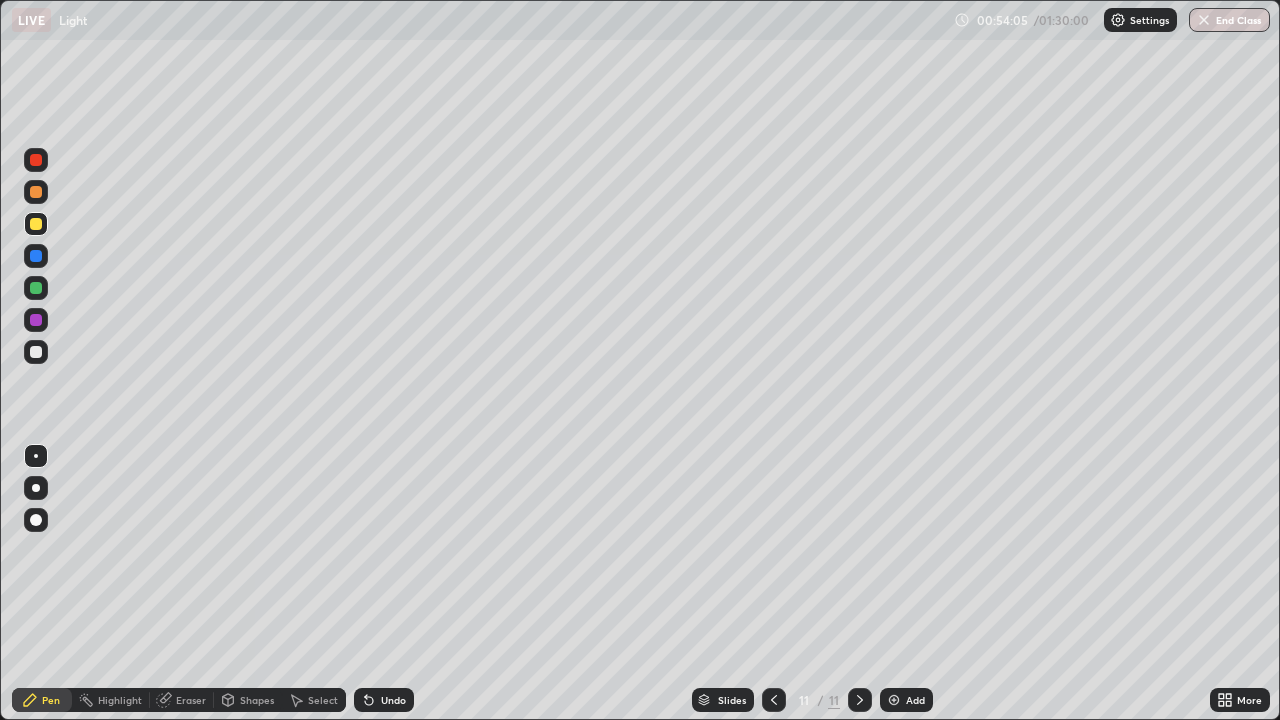 click at bounding box center (36, 288) 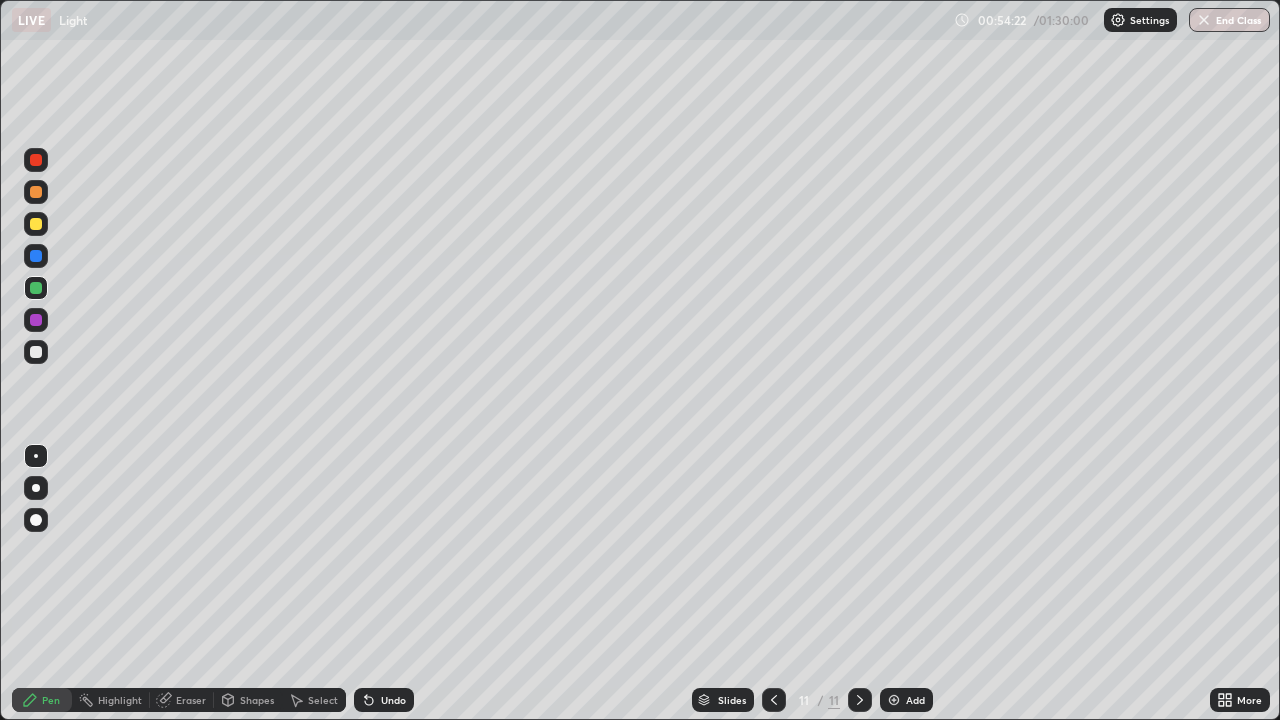 click at bounding box center [36, 160] 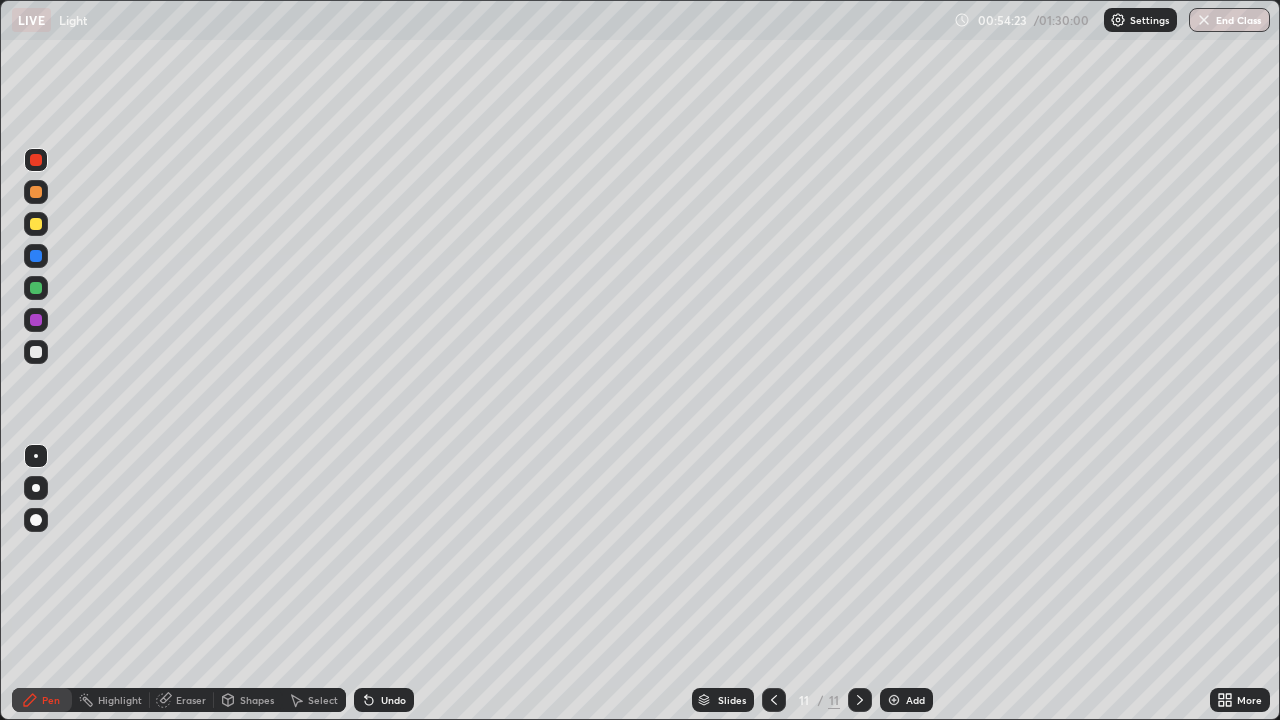 click on "Shapes" at bounding box center (257, 700) 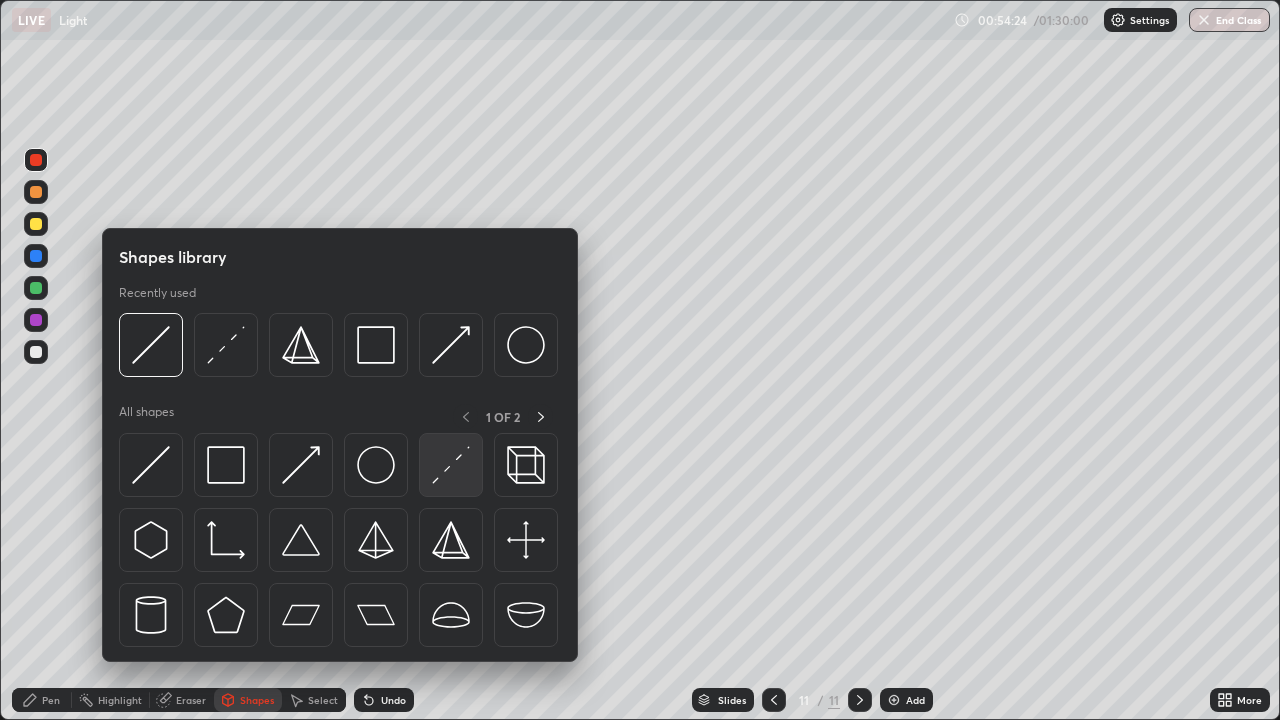 click at bounding box center [451, 465] 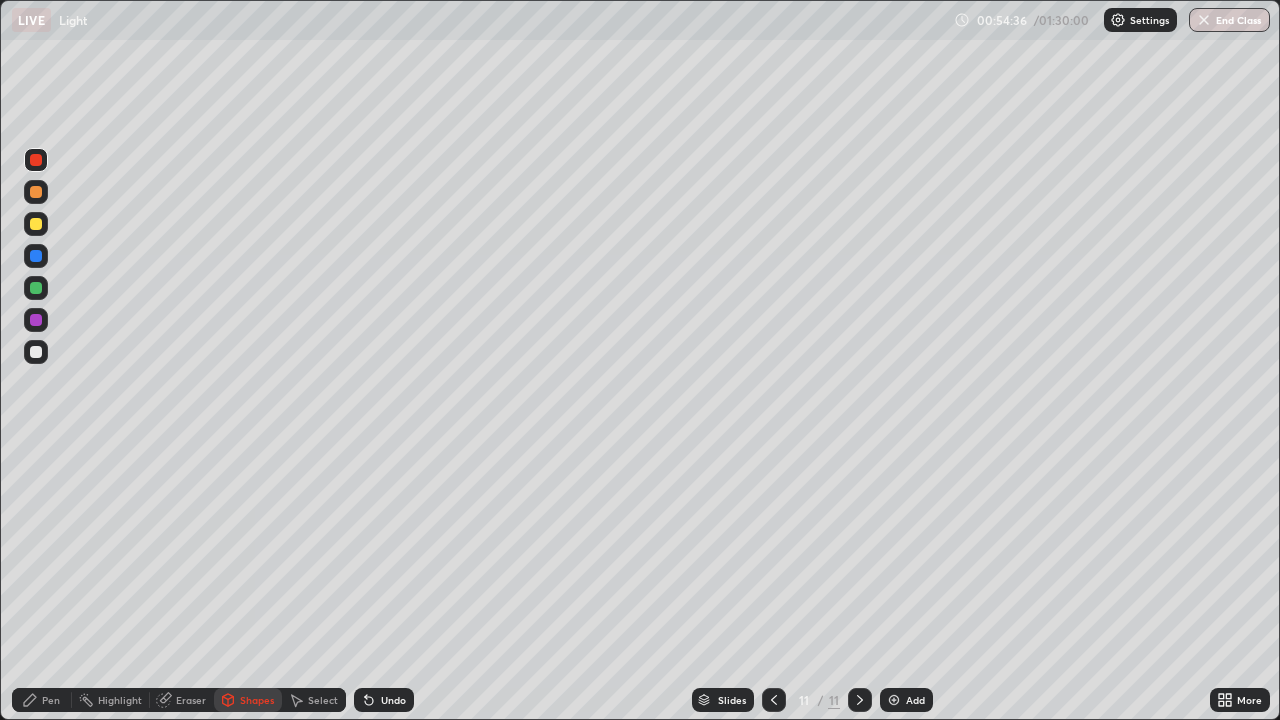 click at bounding box center [36, 192] 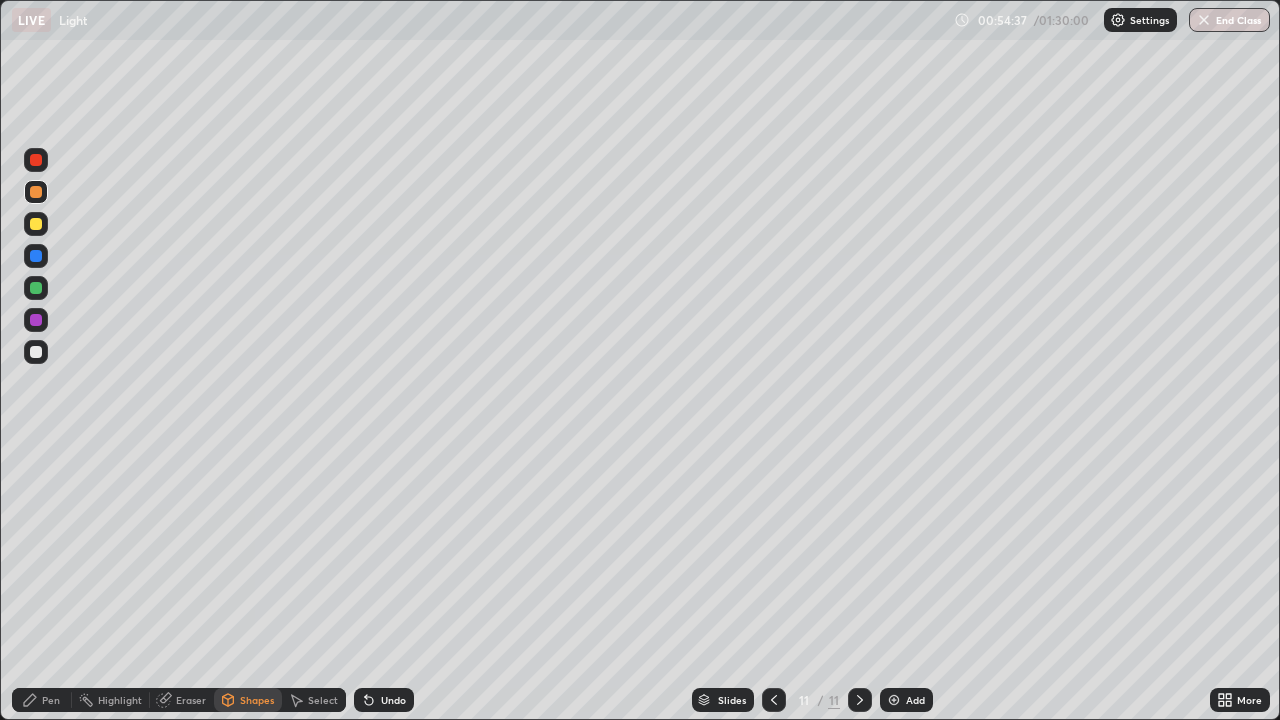 click on "Pen" at bounding box center (51, 700) 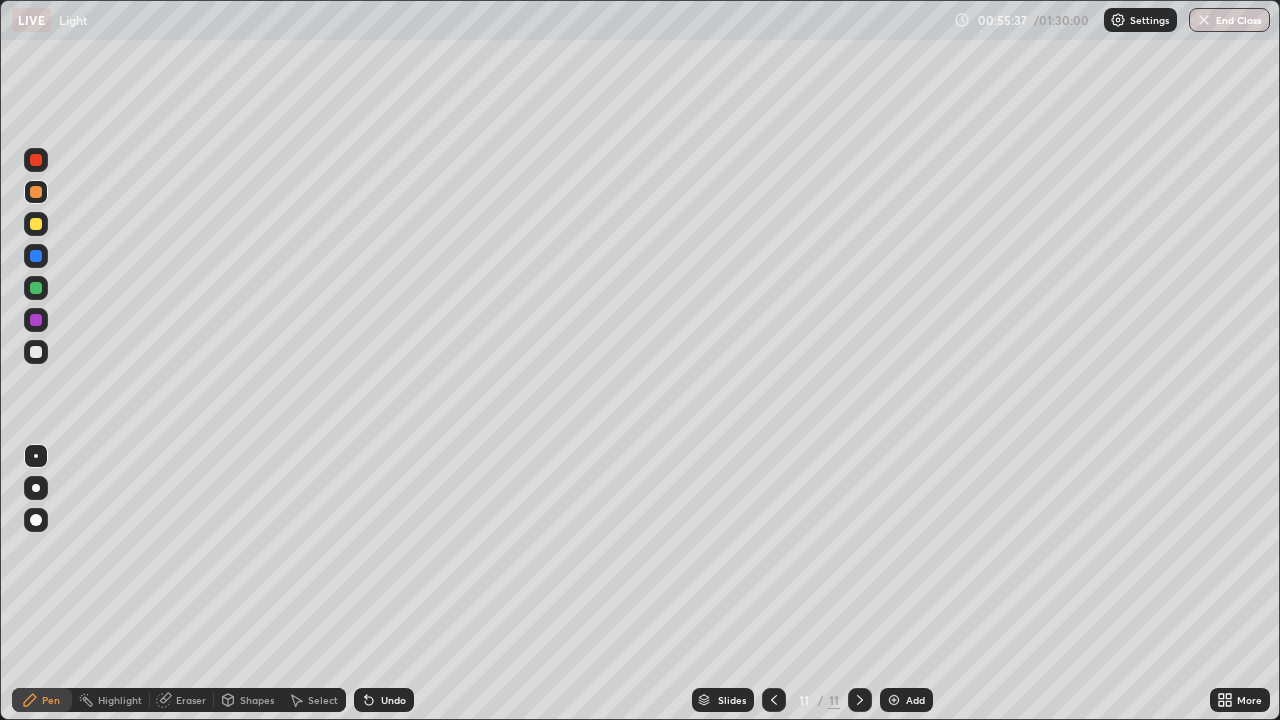 click 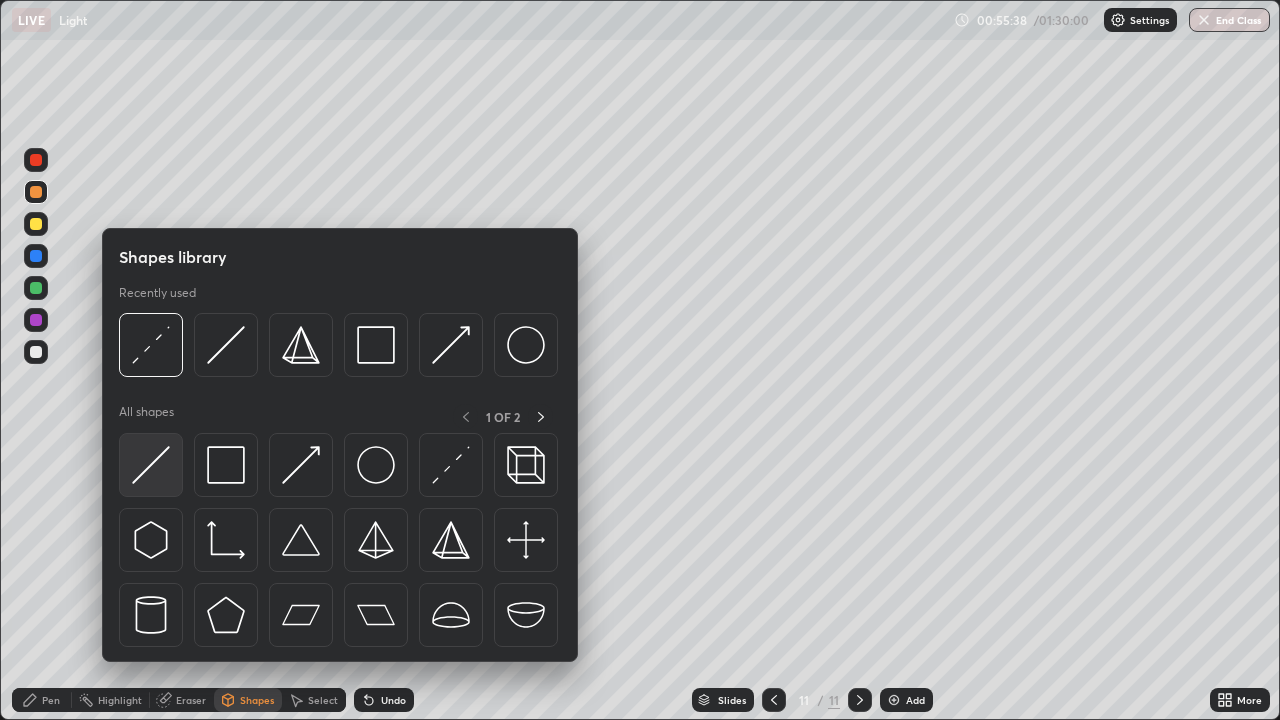 click at bounding box center (151, 465) 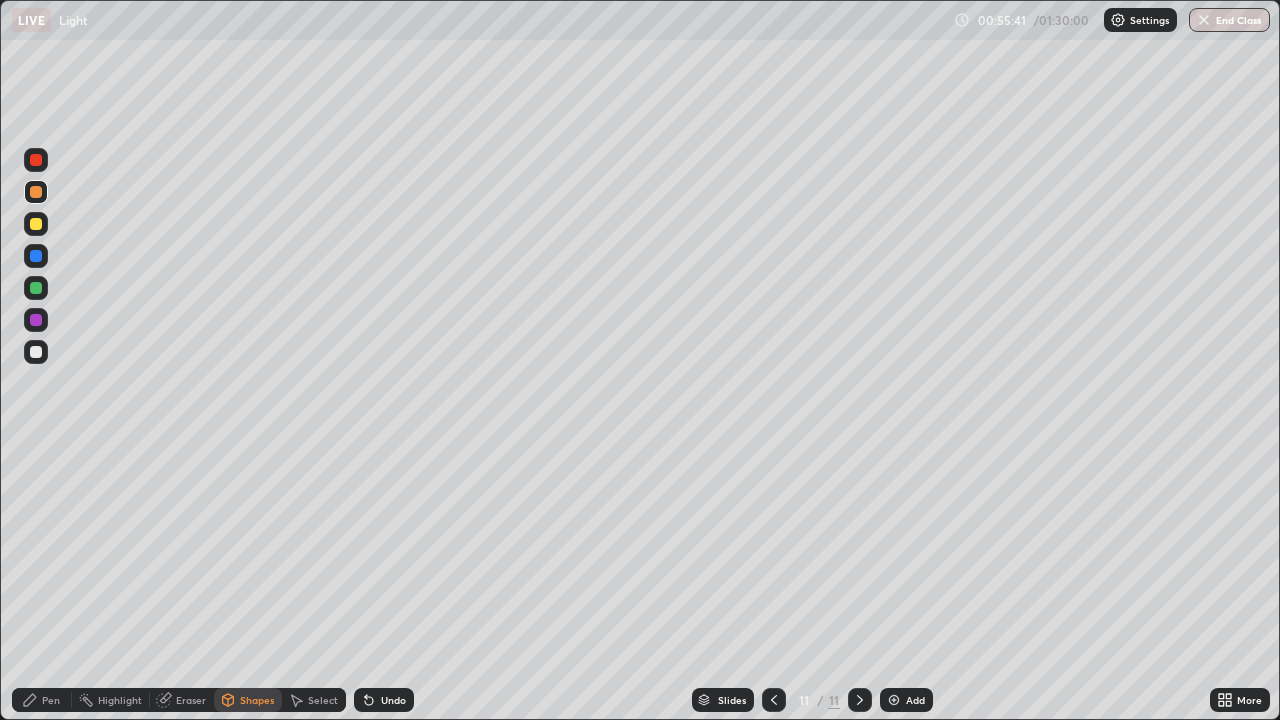 click 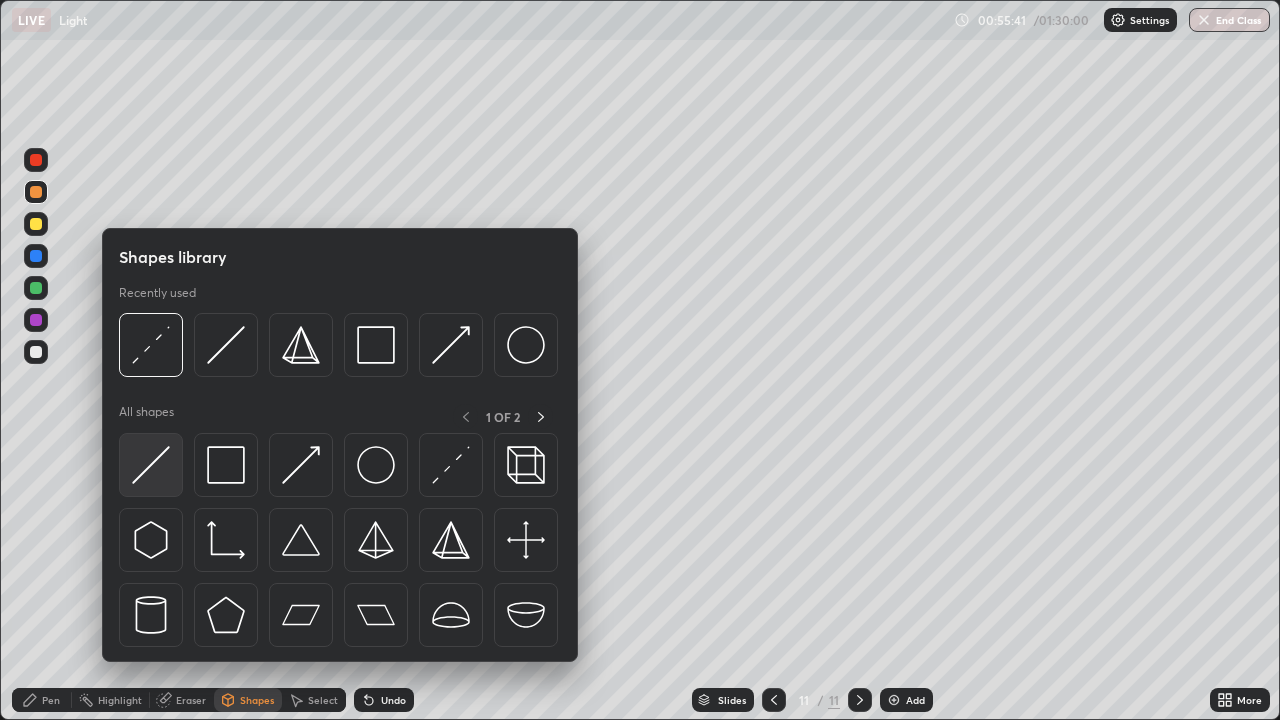 click at bounding box center [151, 465] 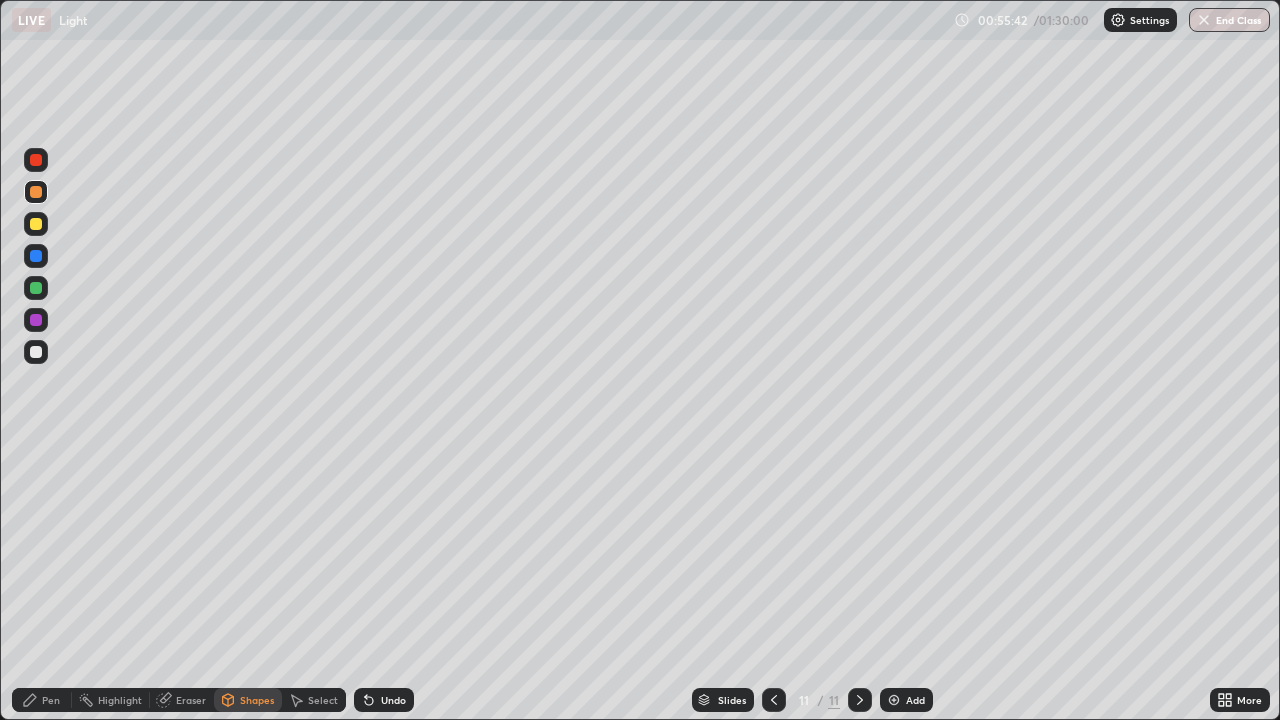 click at bounding box center (36, 256) 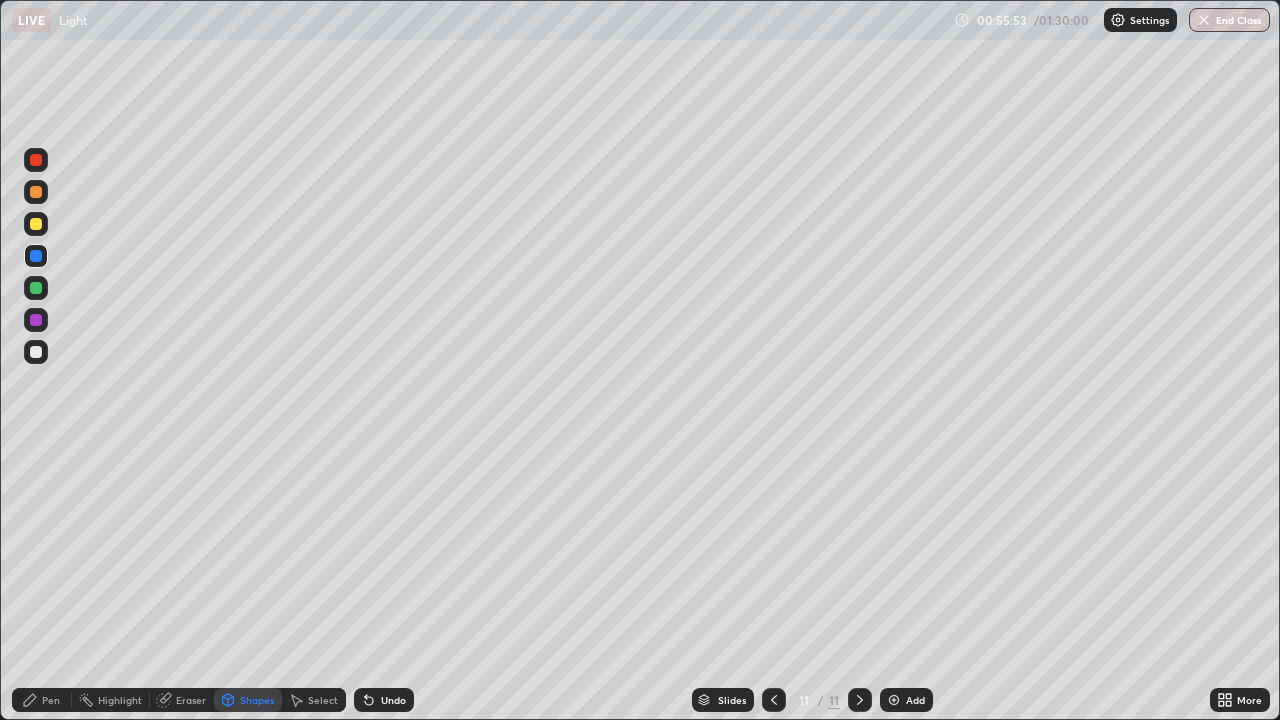 click 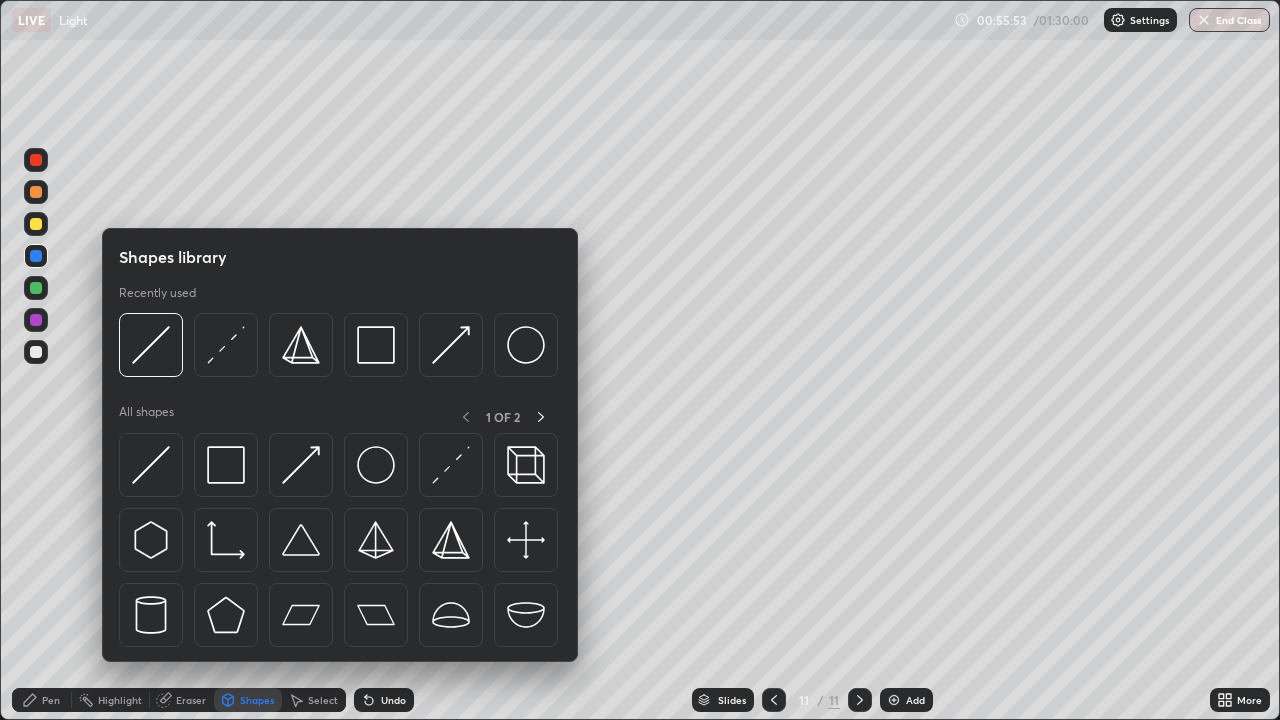 click at bounding box center [36, 352] 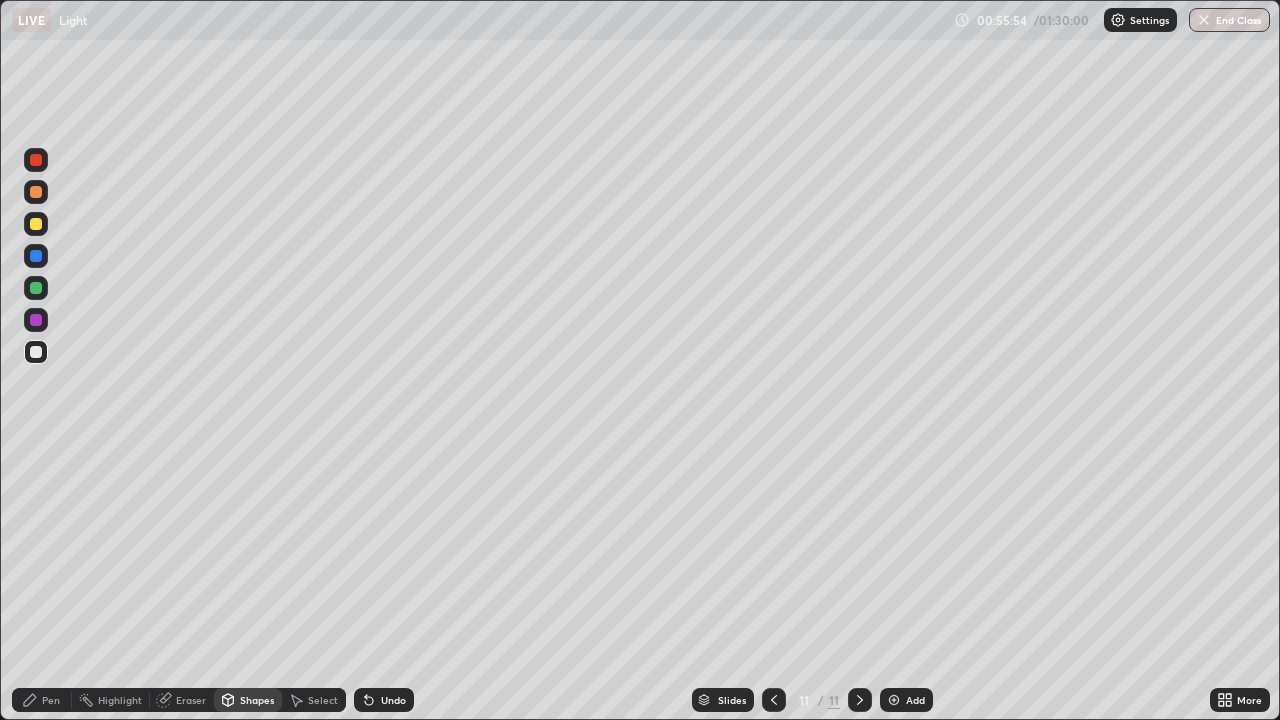 click on "Shapes" at bounding box center [257, 700] 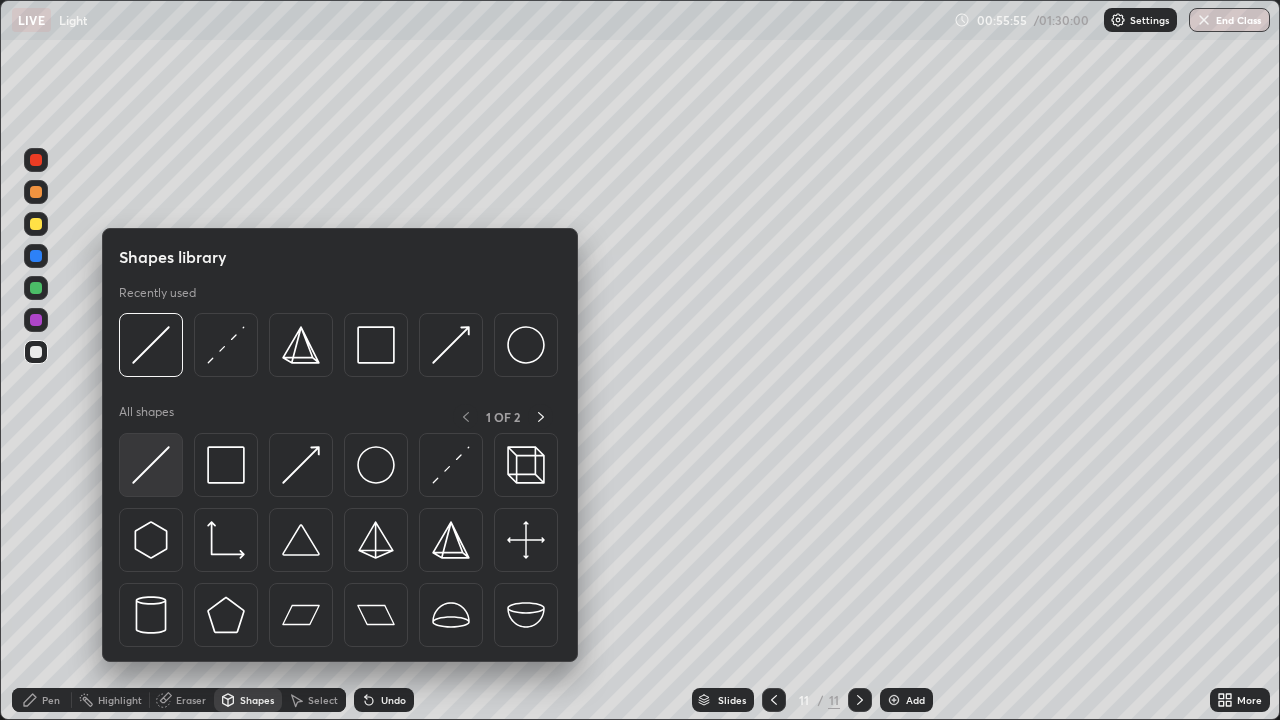 click at bounding box center [151, 465] 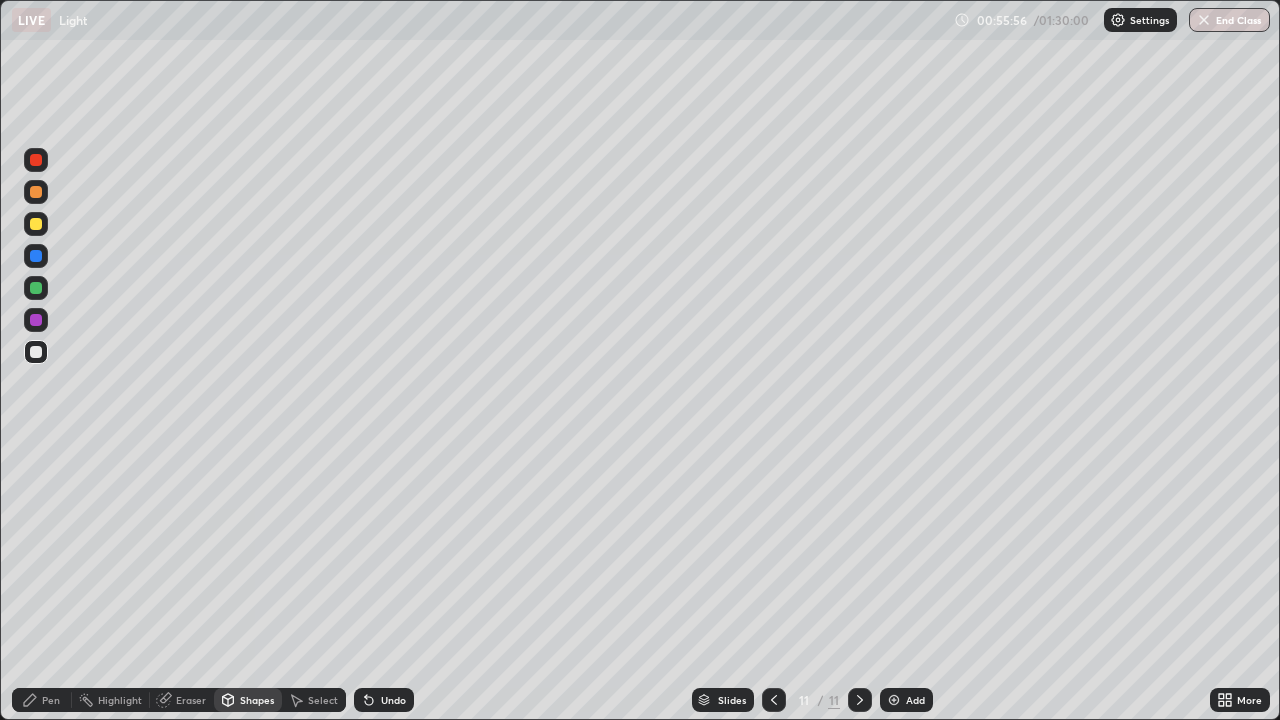 click on "Shapes" at bounding box center (257, 700) 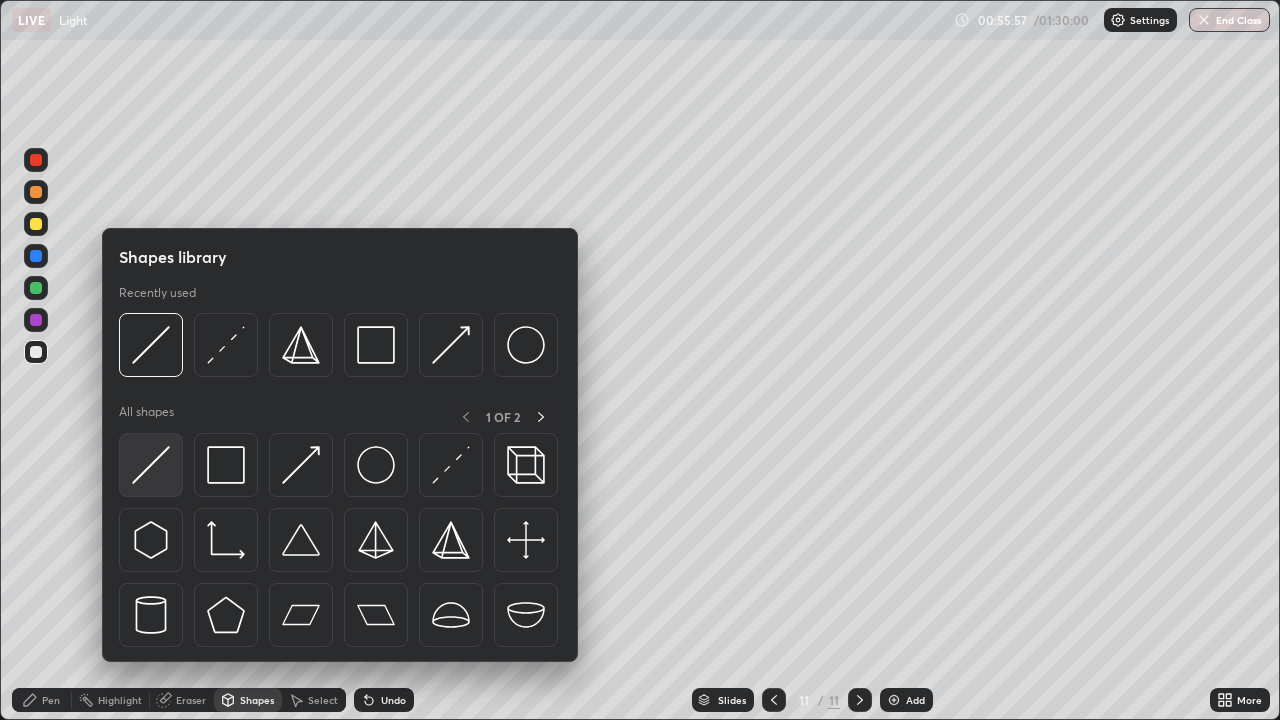 click at bounding box center [151, 465] 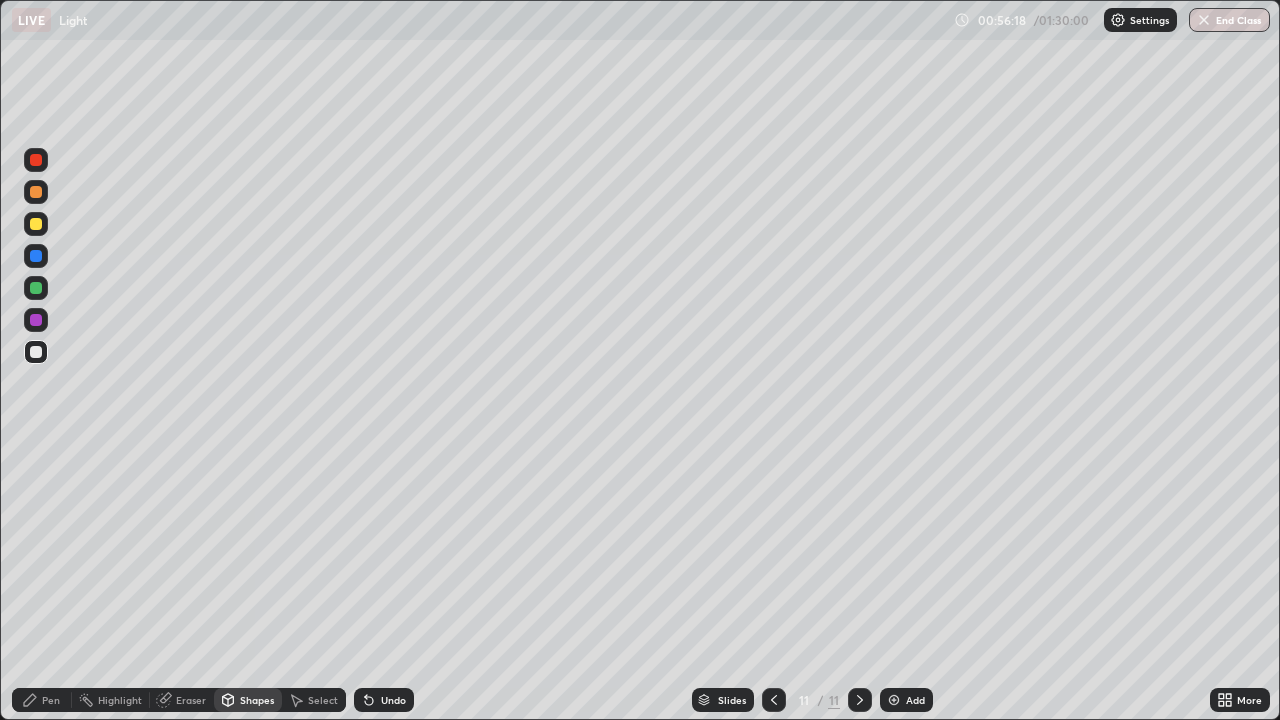 click at bounding box center [36, 320] 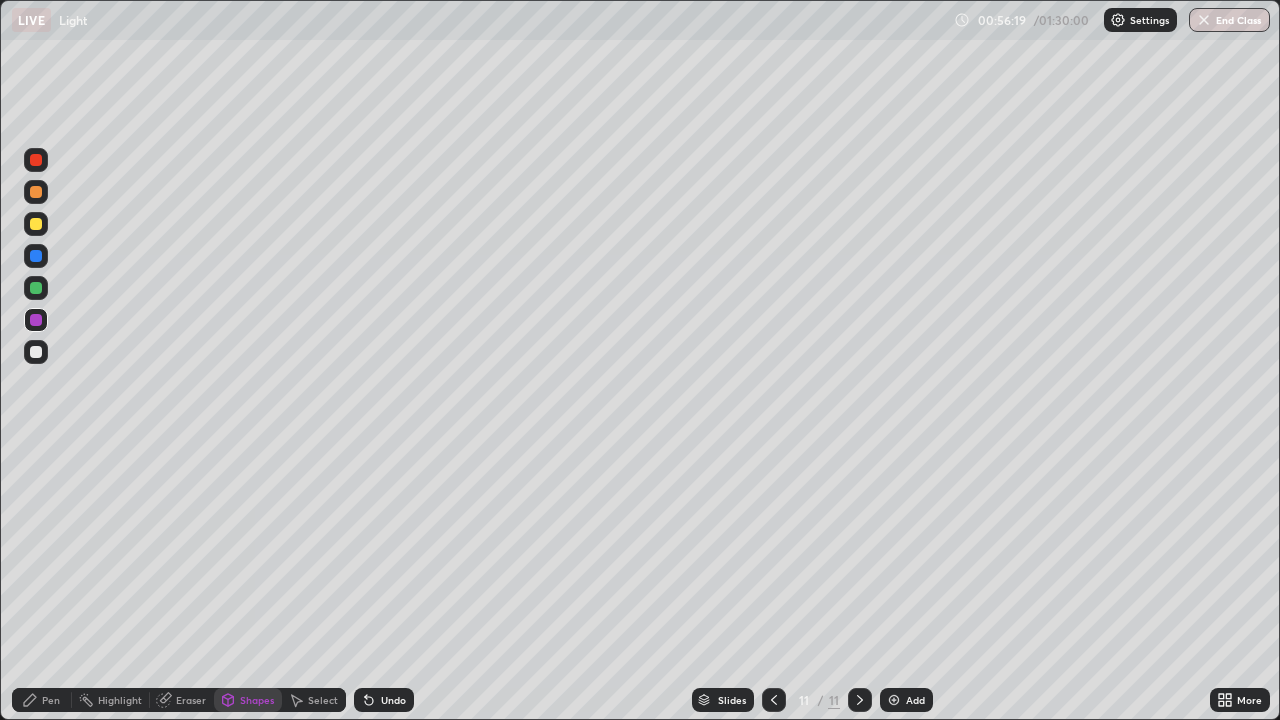 click on "Shapes" at bounding box center [257, 700] 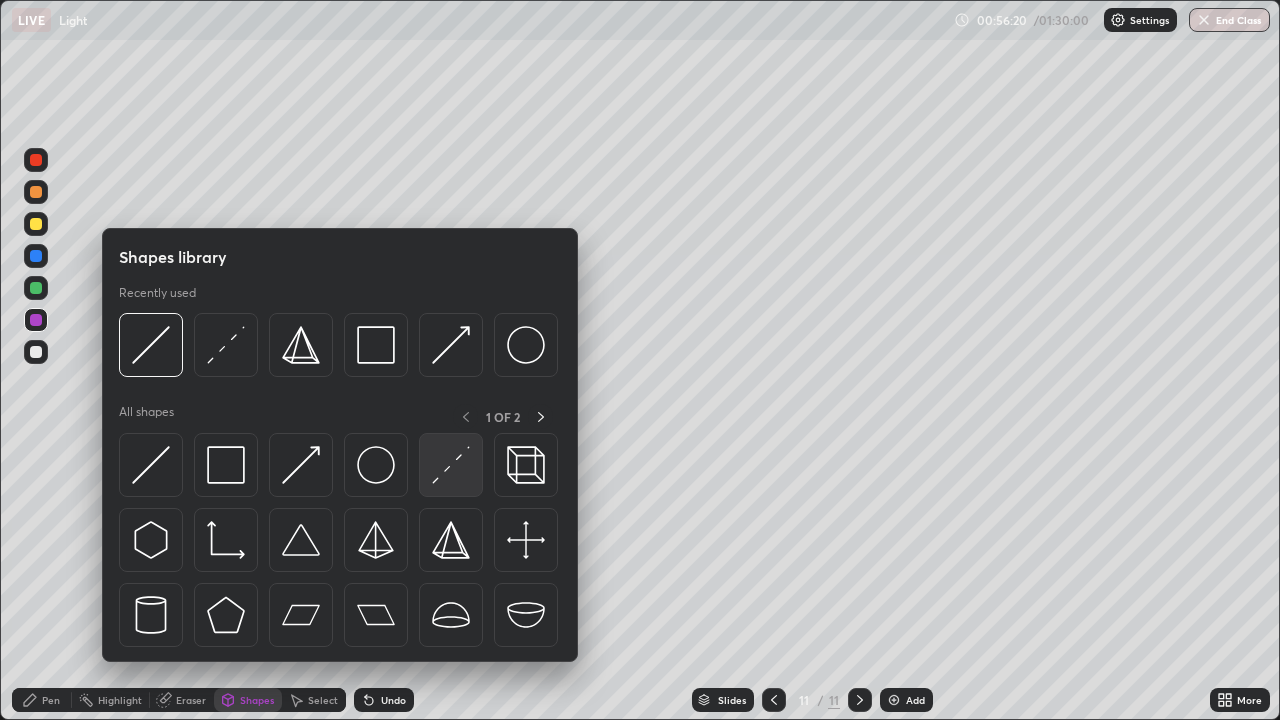 click at bounding box center [451, 465] 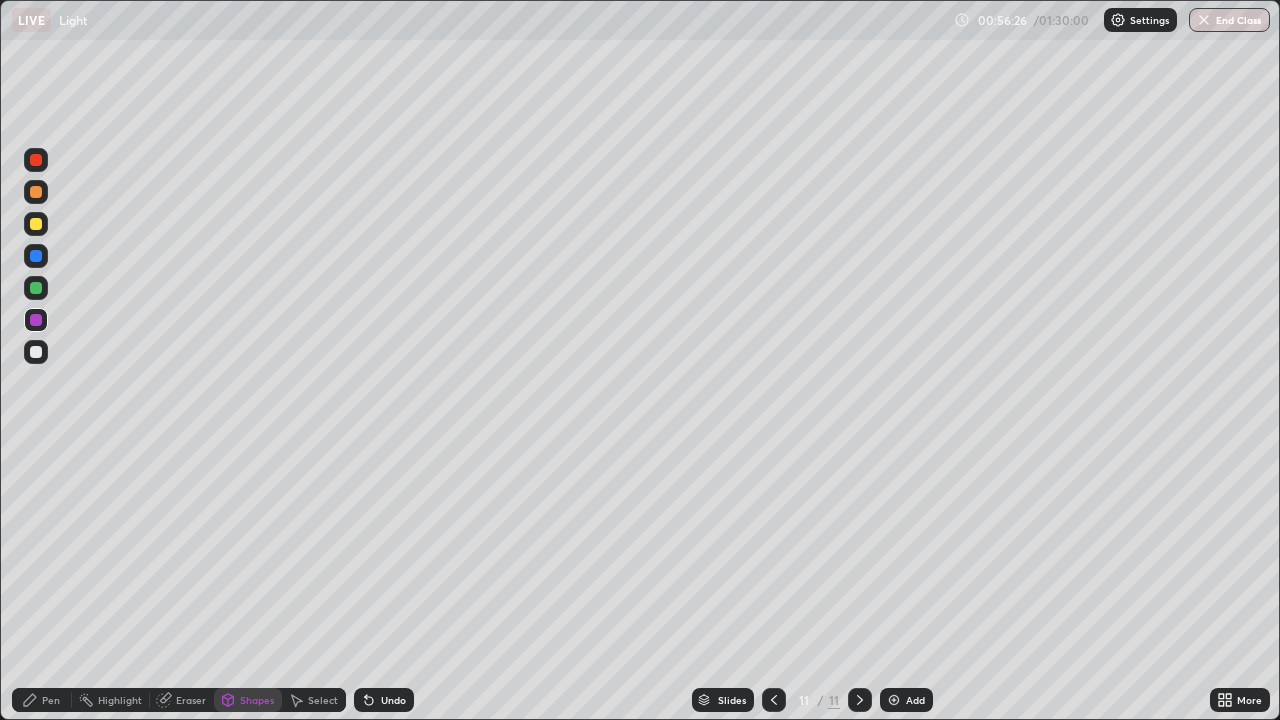click at bounding box center [36, 160] 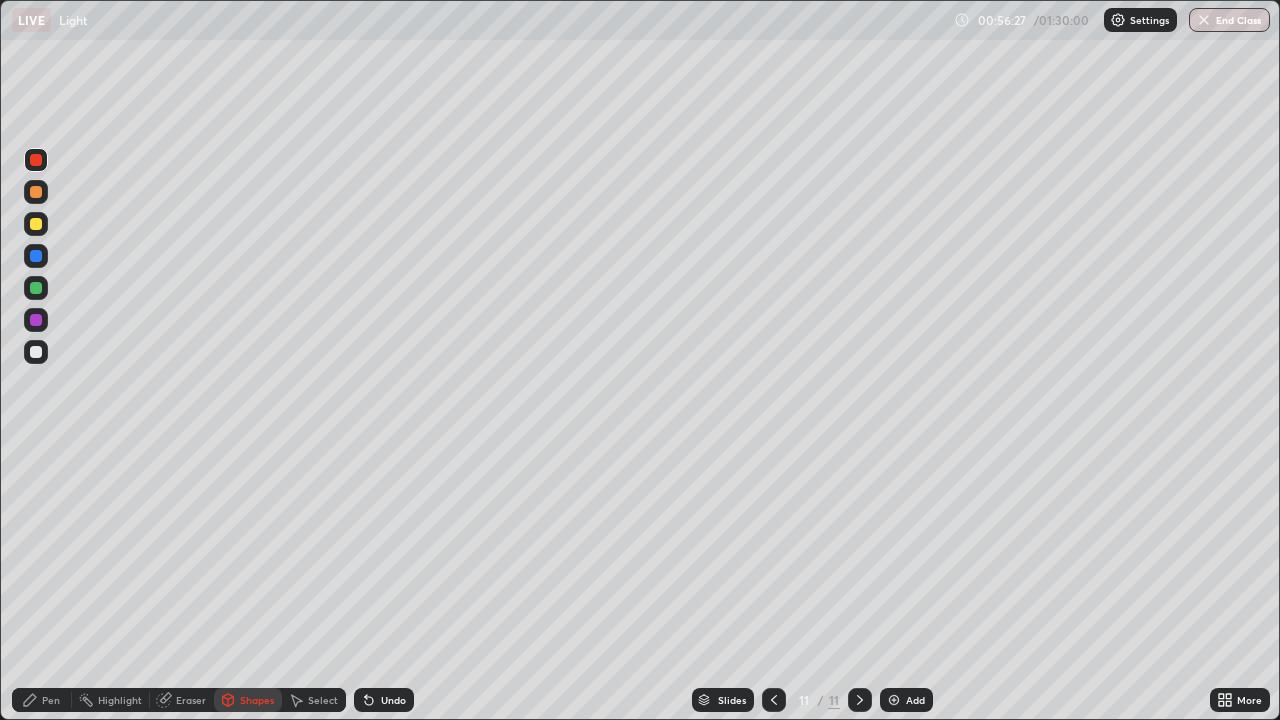 click on "Shapes" at bounding box center [248, 700] 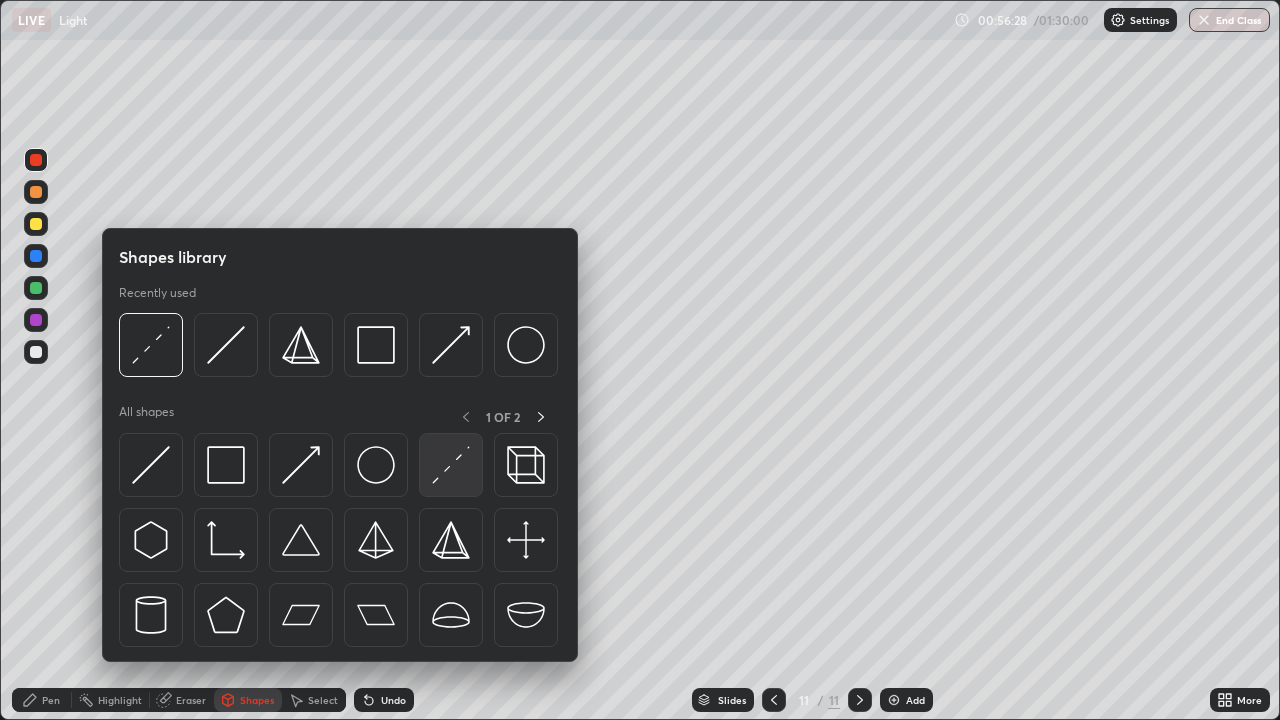 click at bounding box center (451, 465) 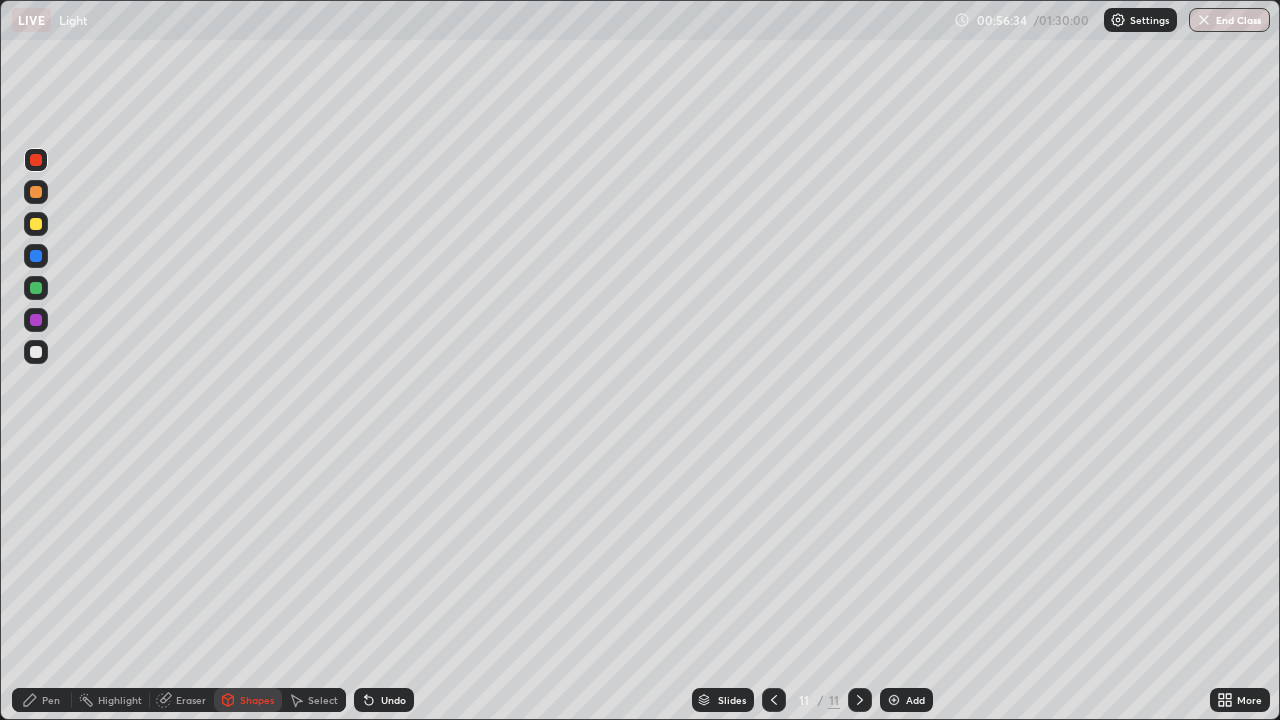 click at bounding box center (36, 224) 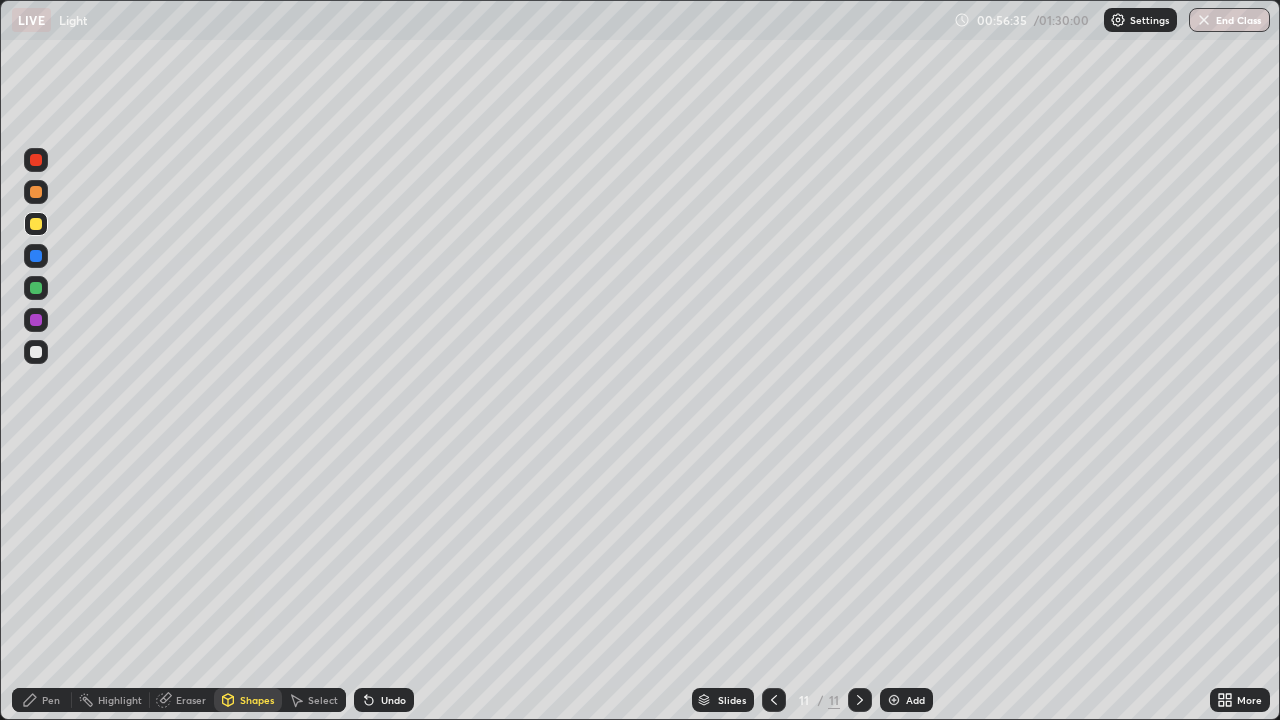 click on "Shapes" at bounding box center (257, 700) 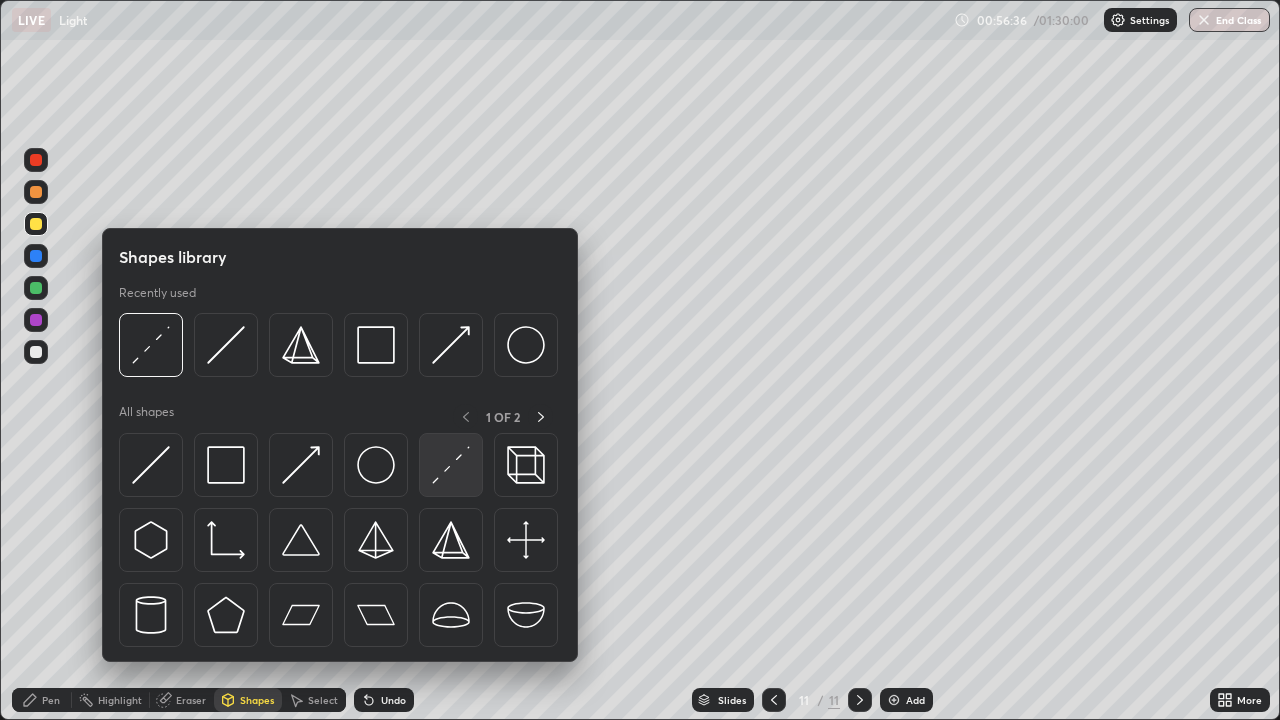 click at bounding box center [451, 465] 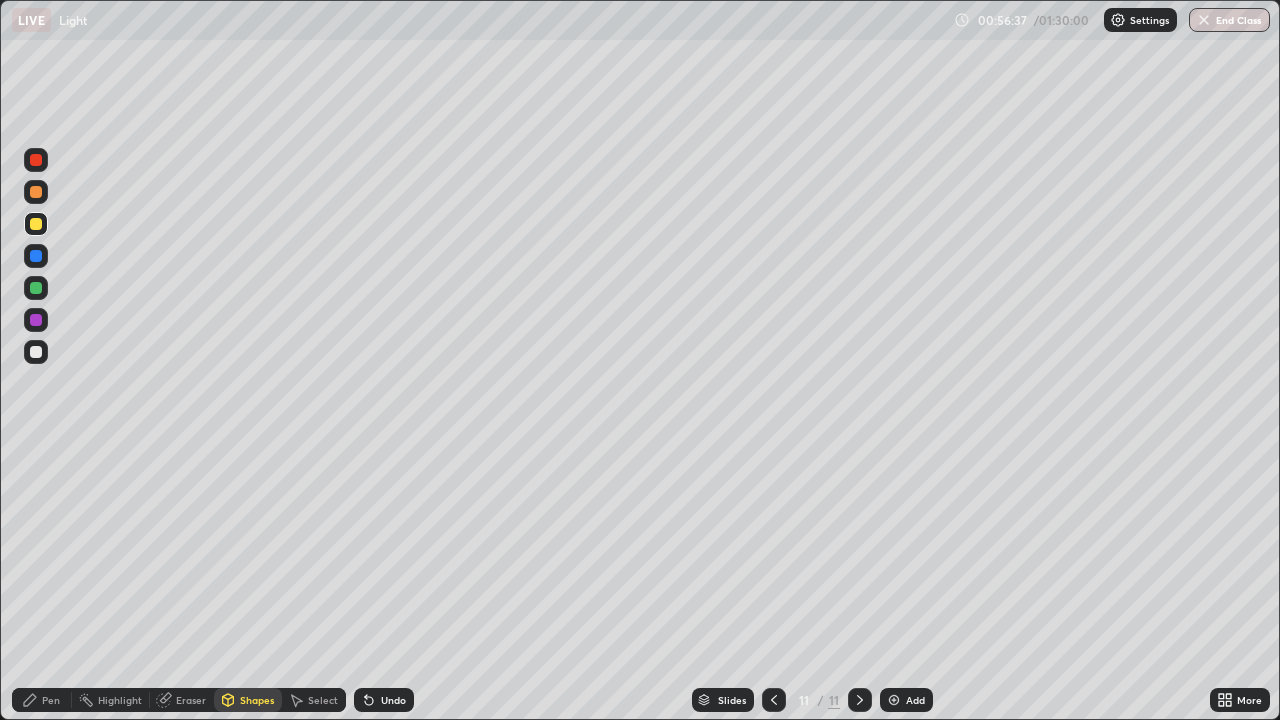 click on "Shapes" at bounding box center (257, 700) 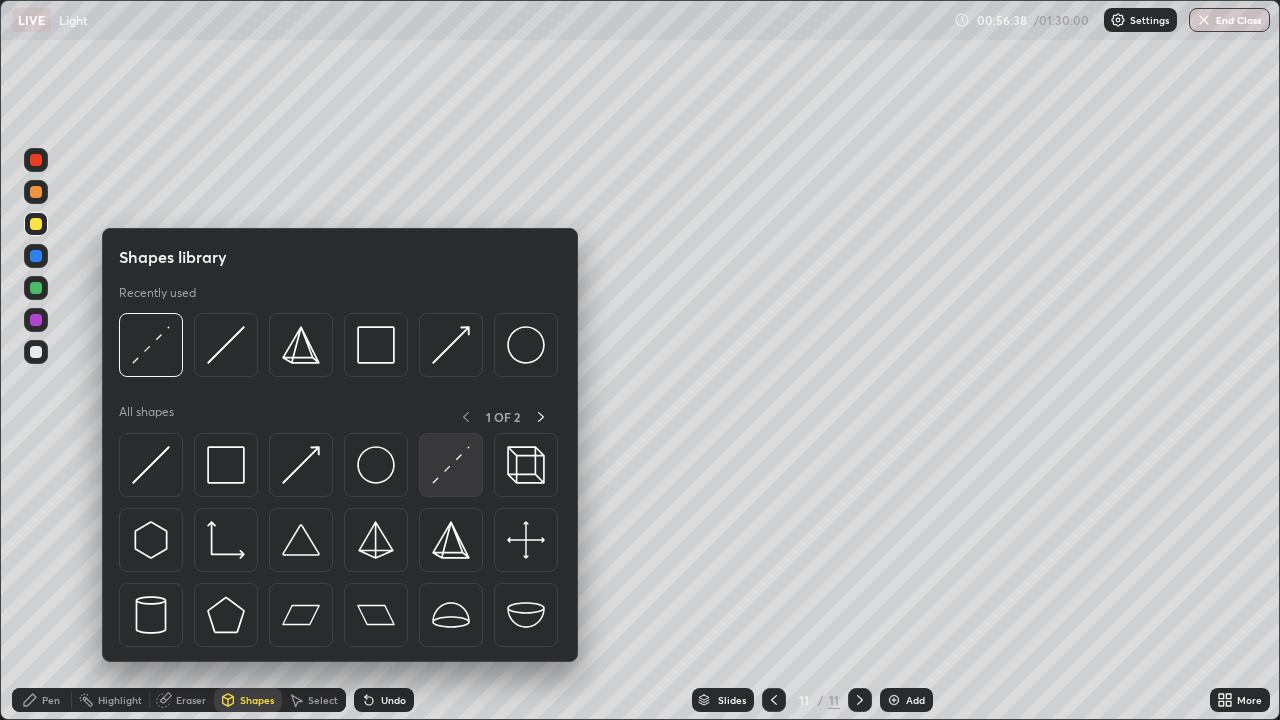click at bounding box center (451, 465) 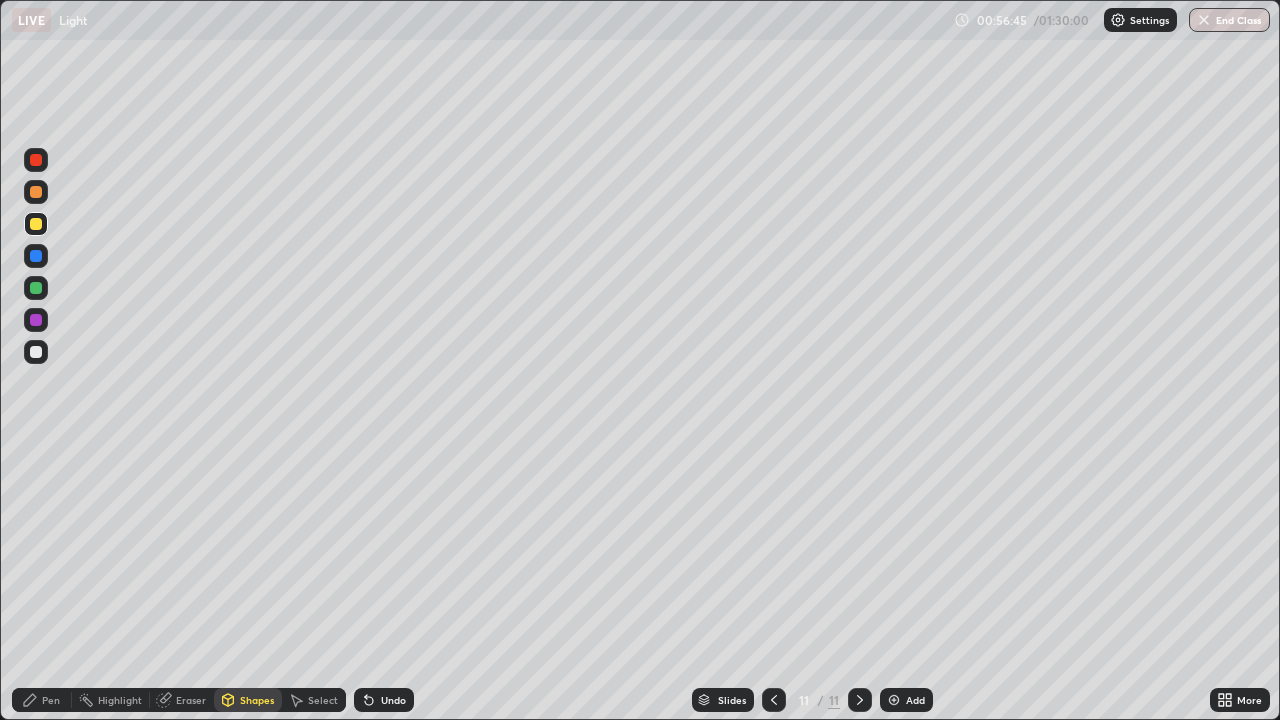 click on "Pen" at bounding box center (51, 700) 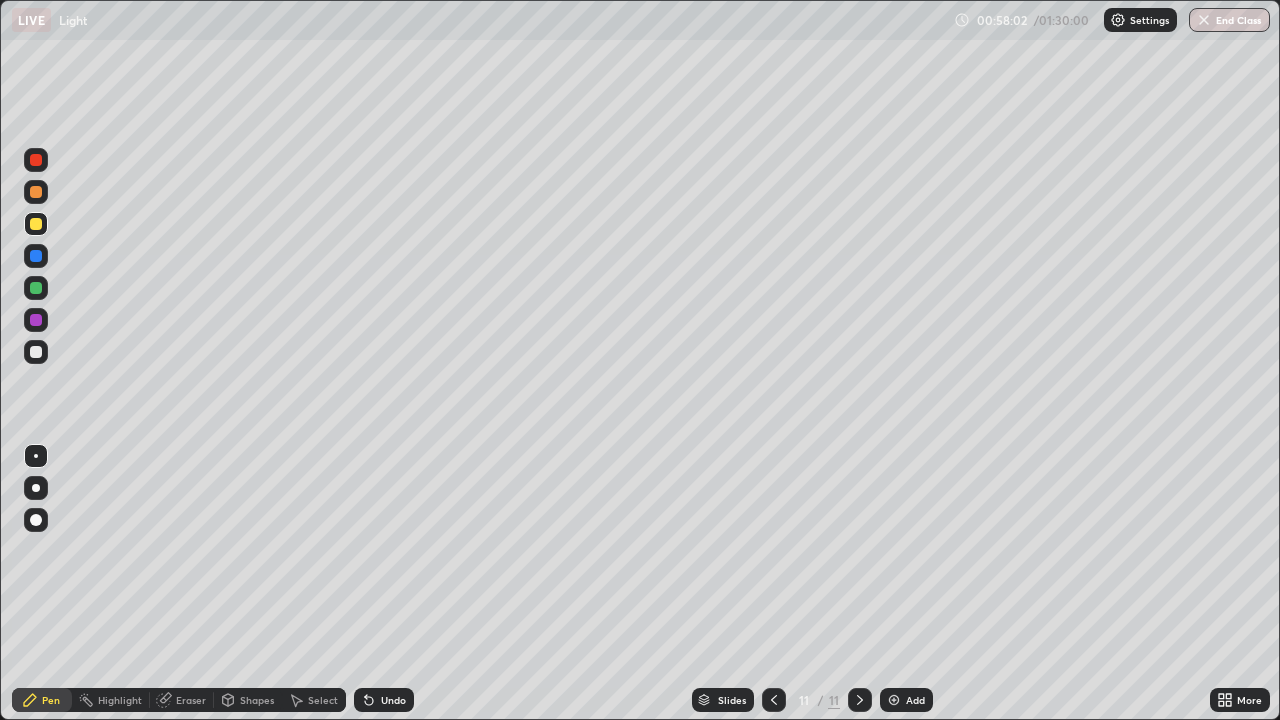 click 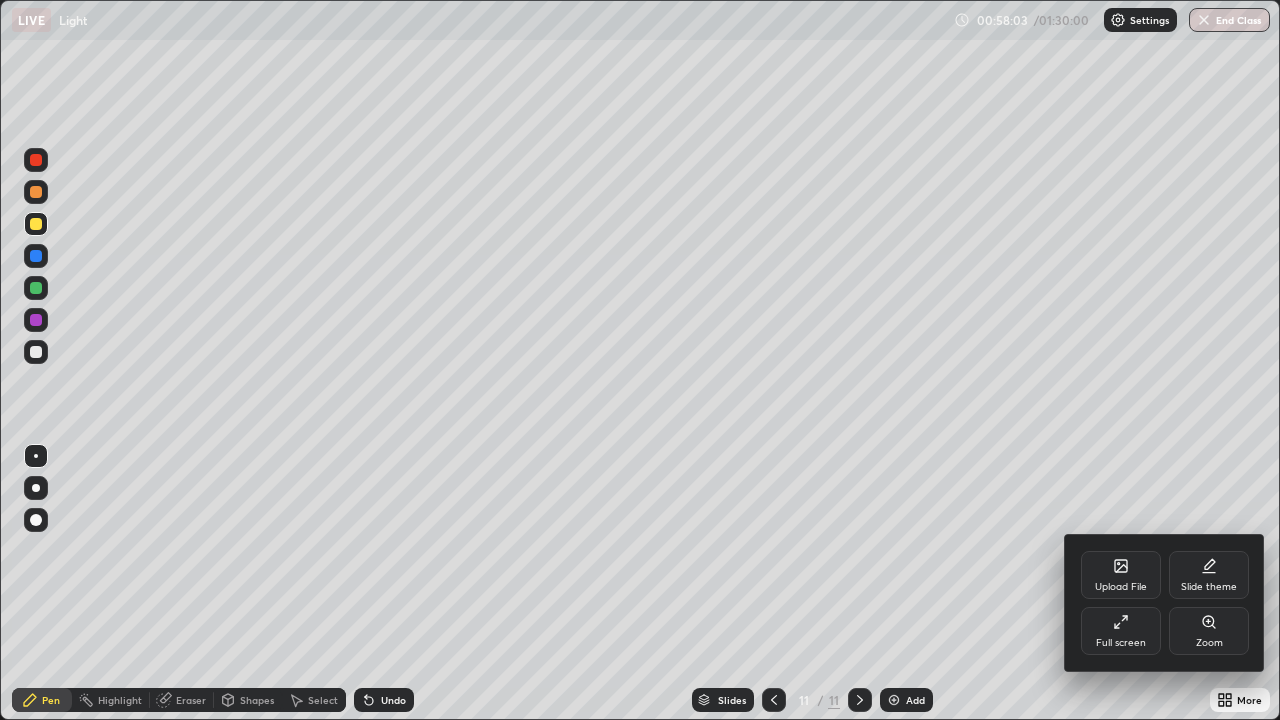 click 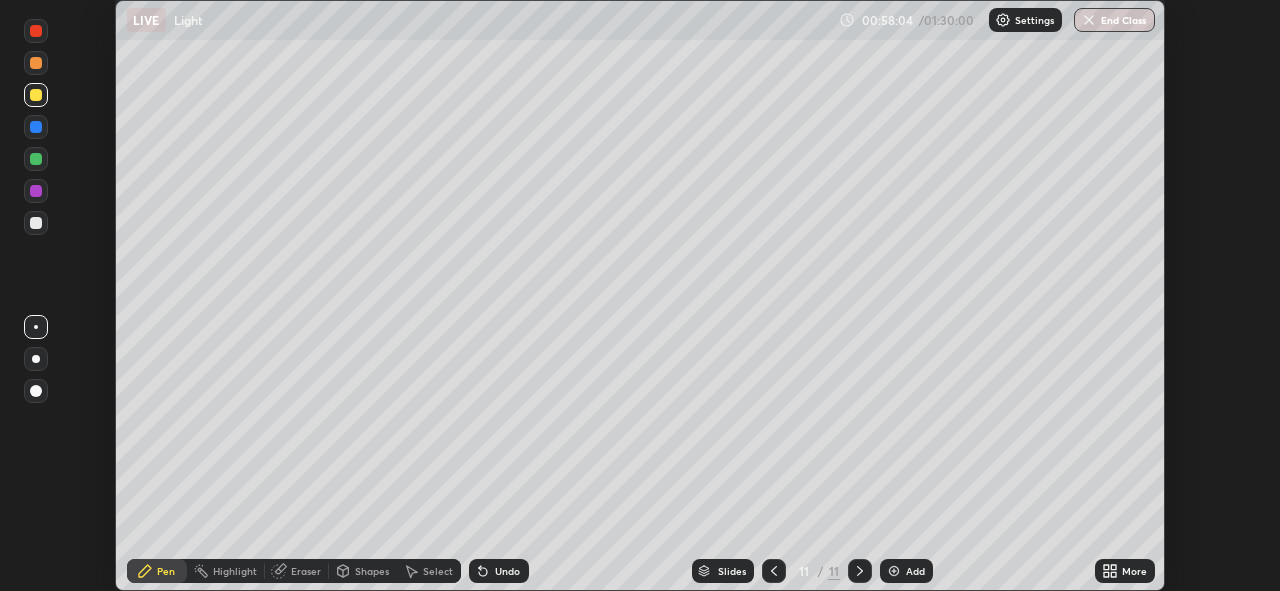 scroll, scrollTop: 591, scrollLeft: 1280, axis: both 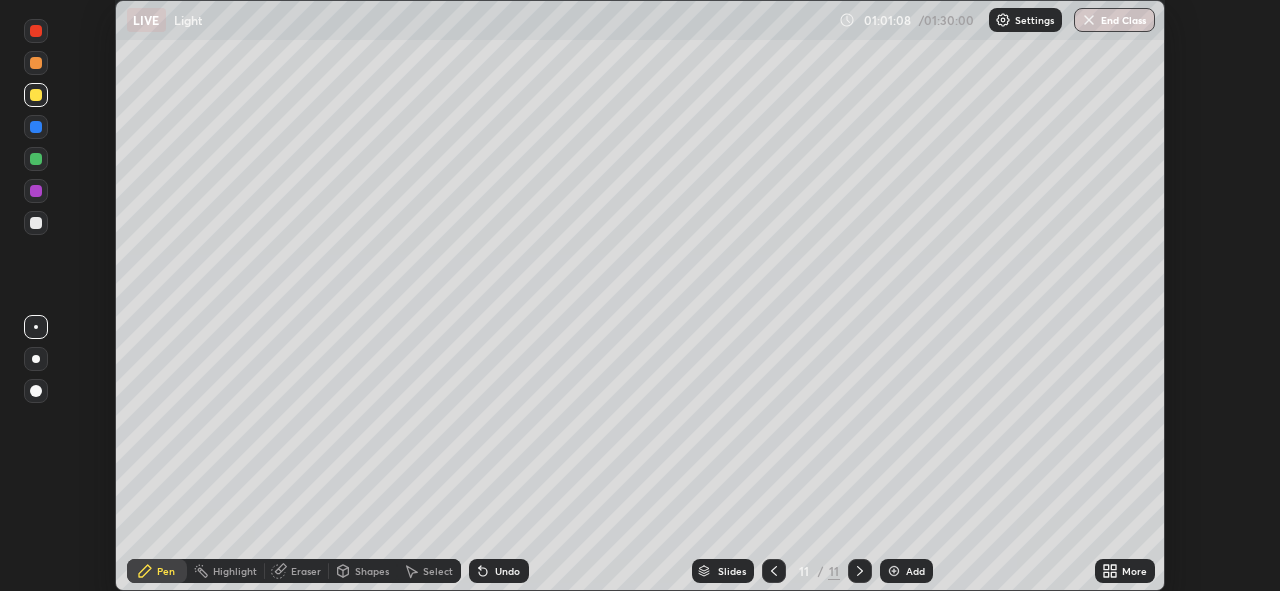 click 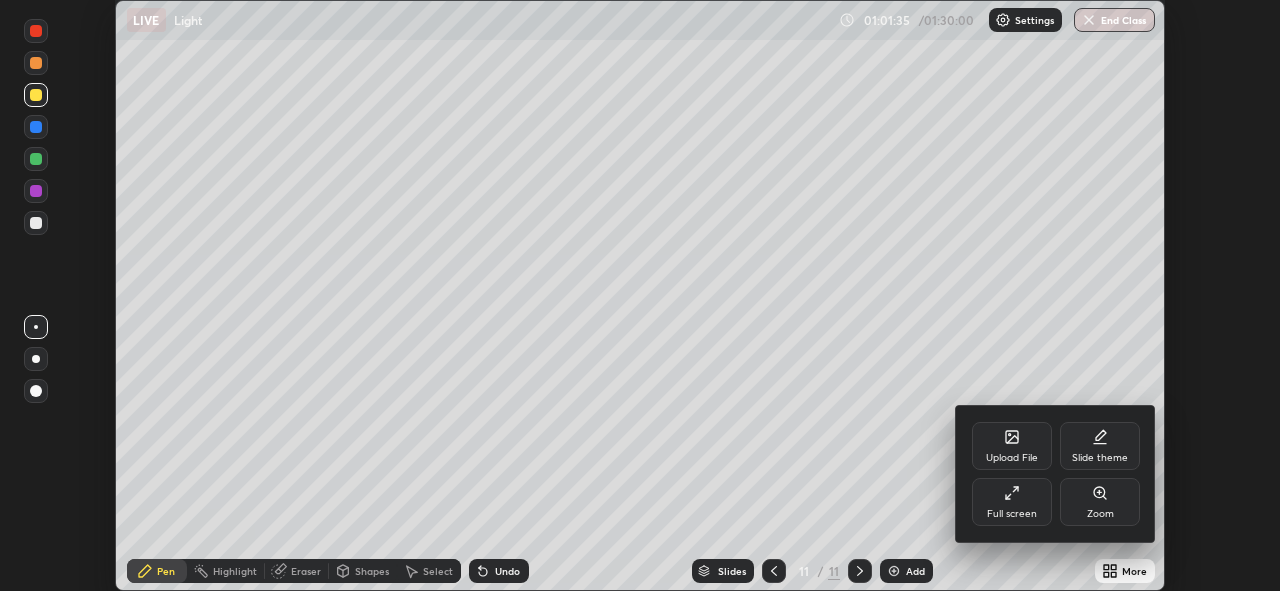 click at bounding box center [640, 295] 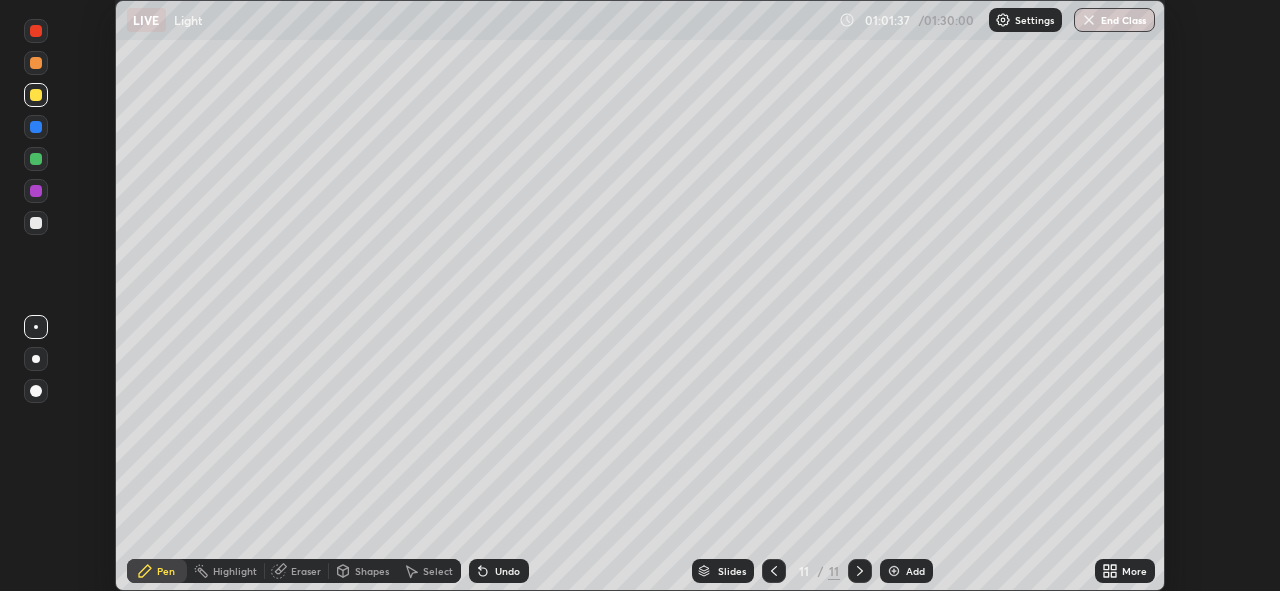 click at bounding box center (894, 571) 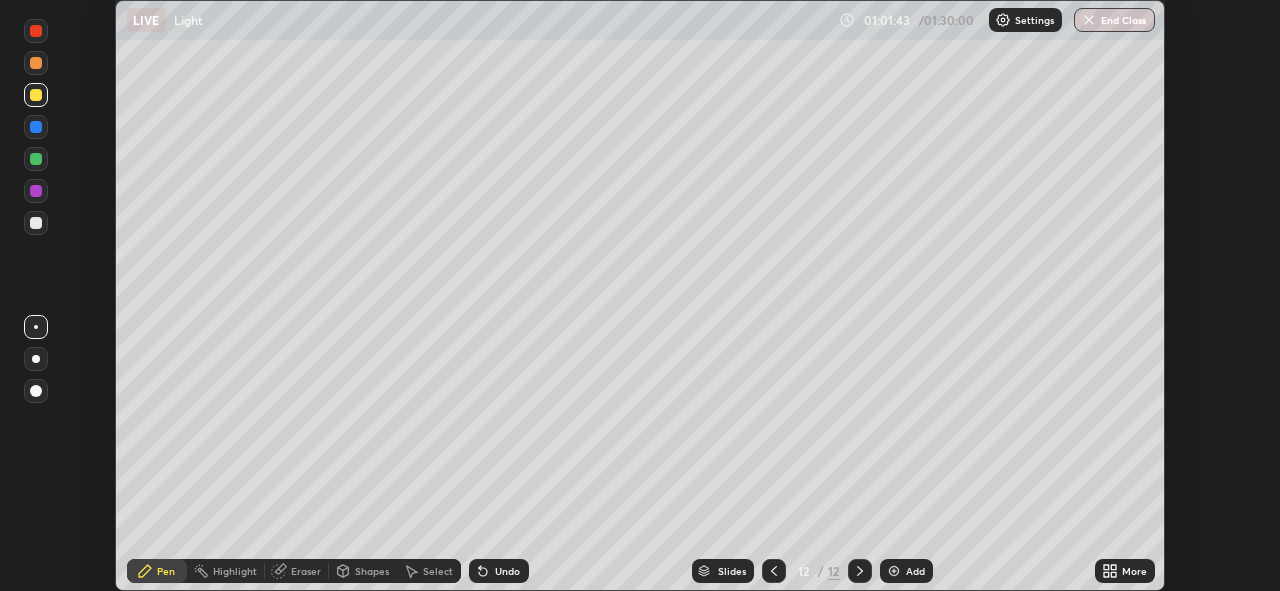 click 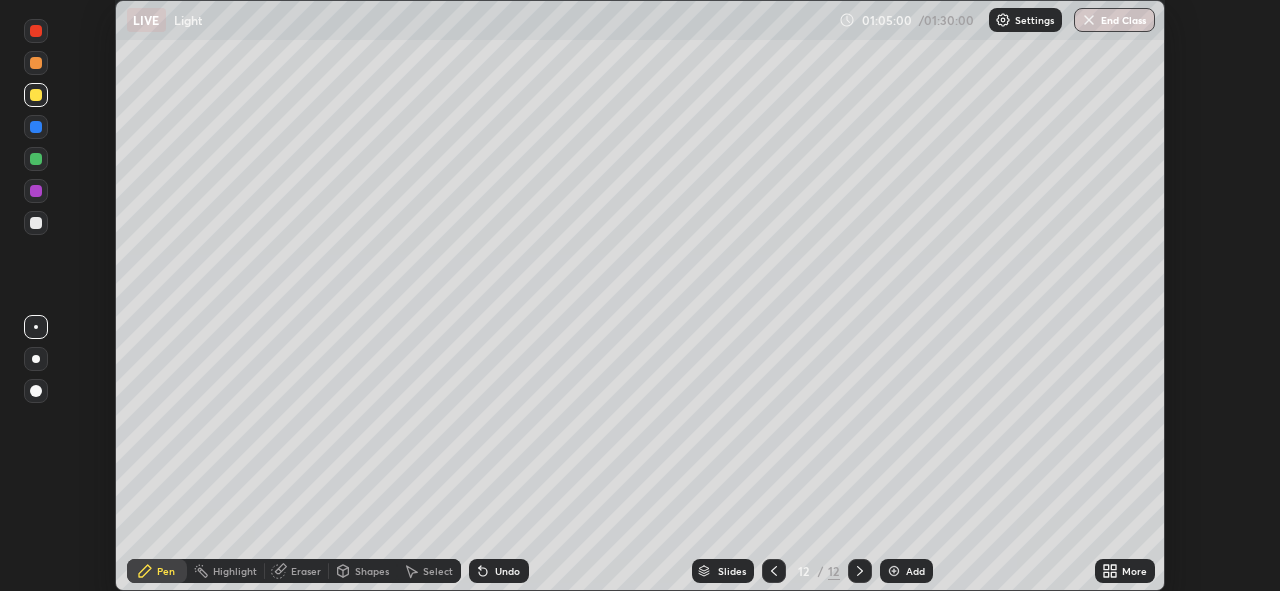 click at bounding box center [36, 159] 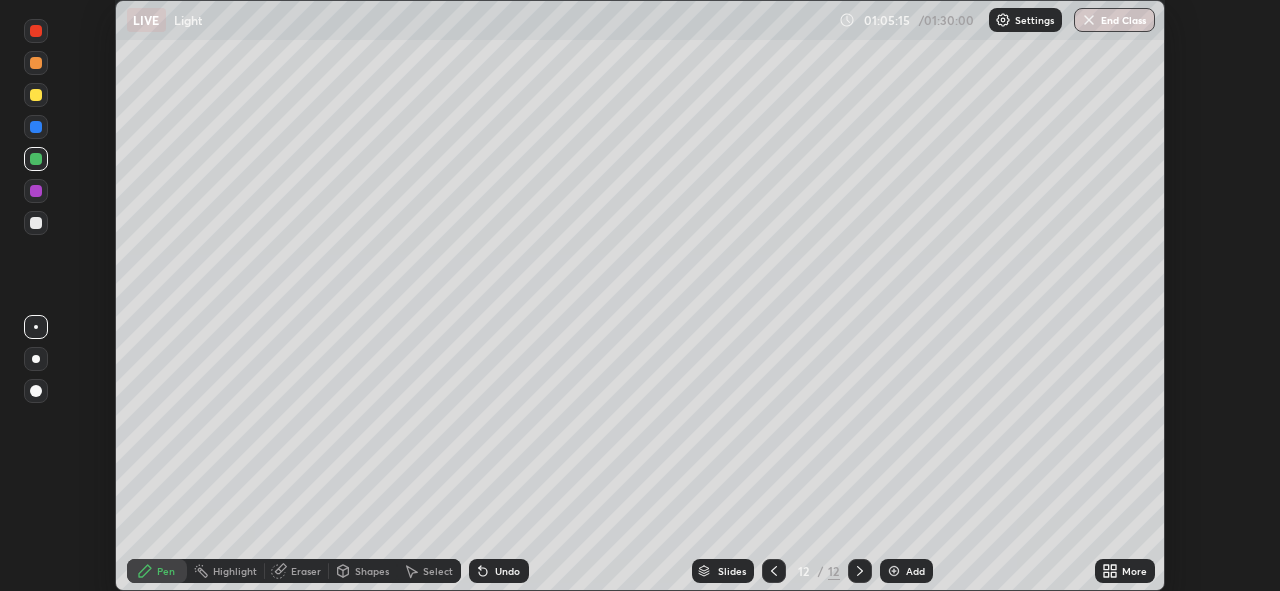 click at bounding box center [36, 223] 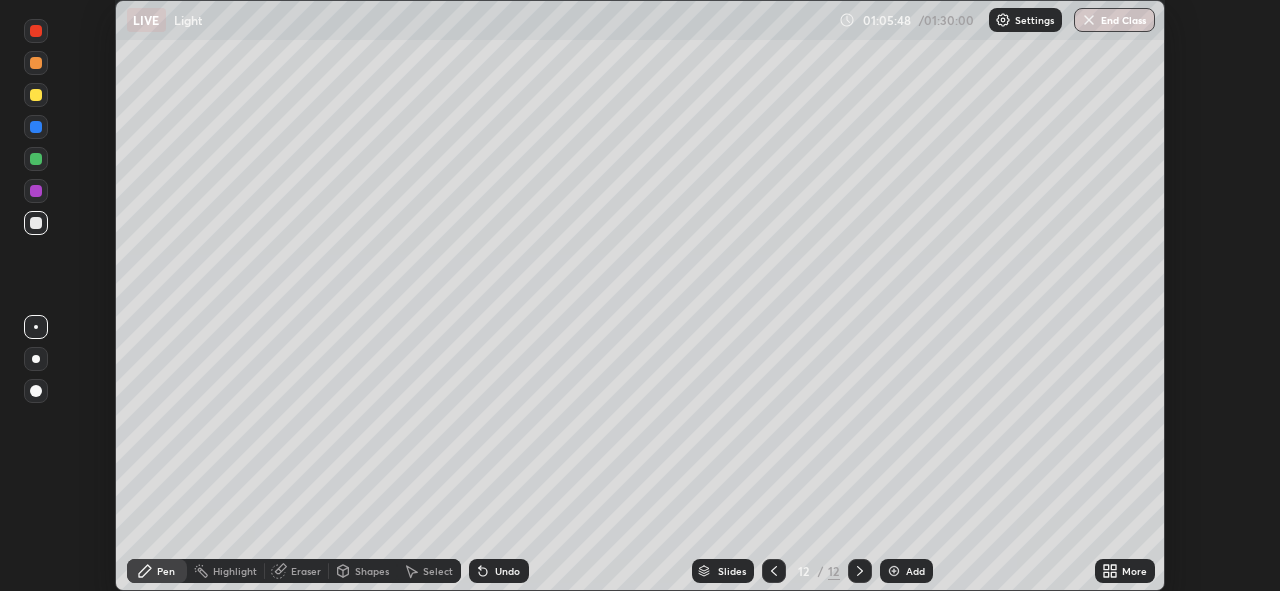 click 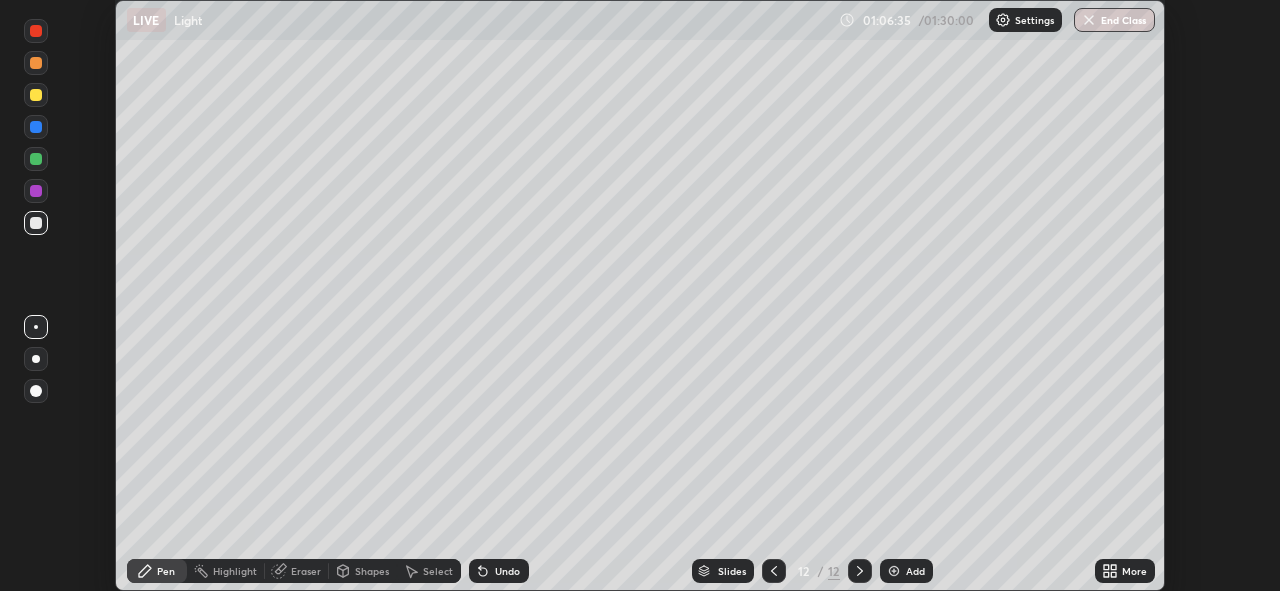 click at bounding box center (36, 191) 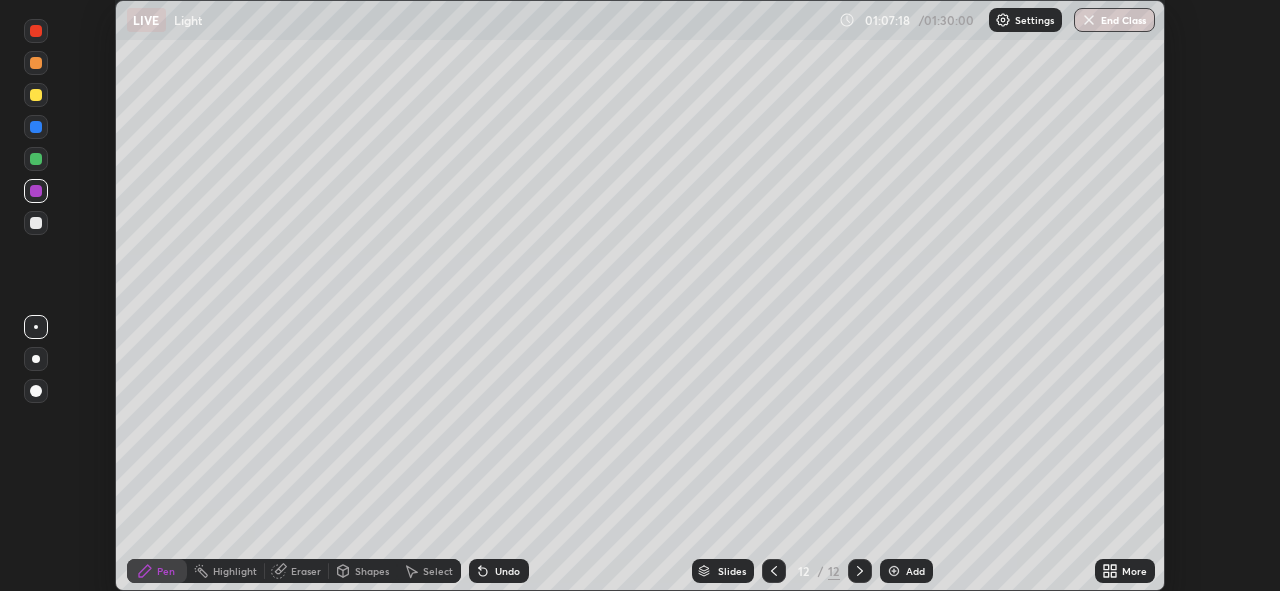 click at bounding box center (36, 223) 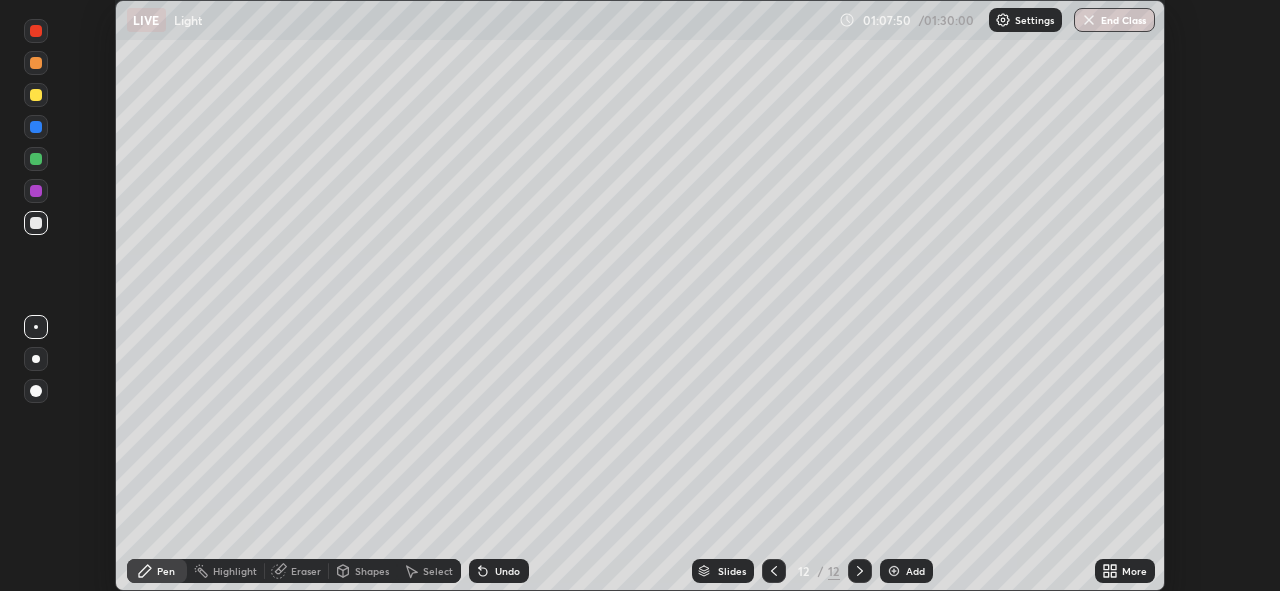 click at bounding box center [36, 191] 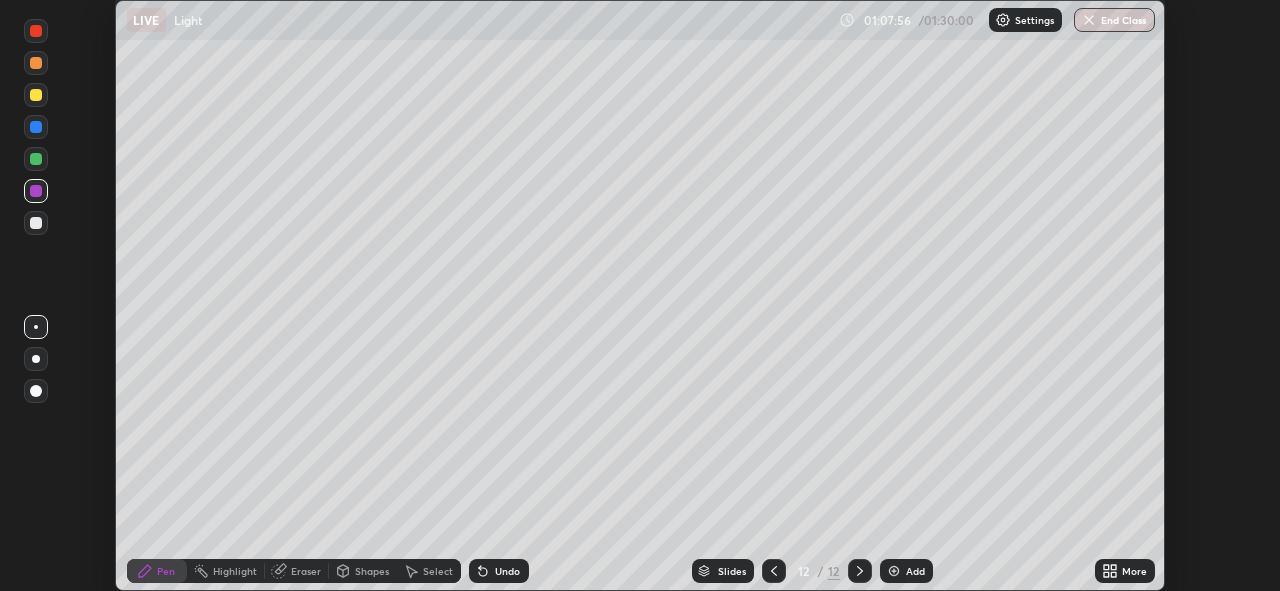 click at bounding box center [36, 63] 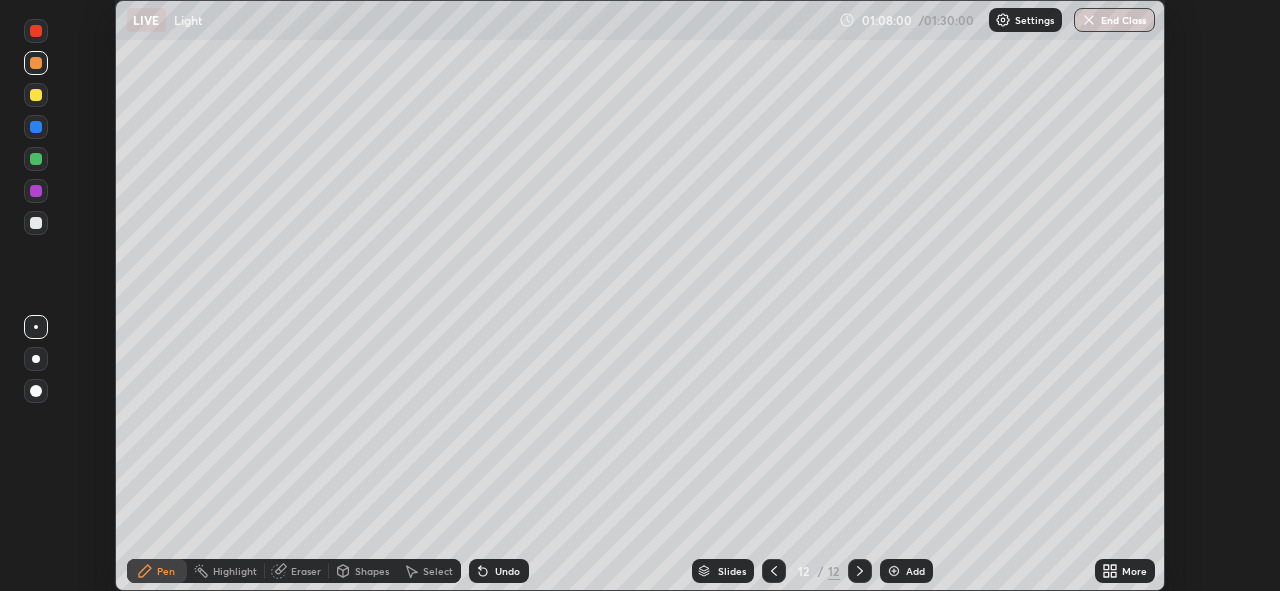 click on "Select" at bounding box center [438, 571] 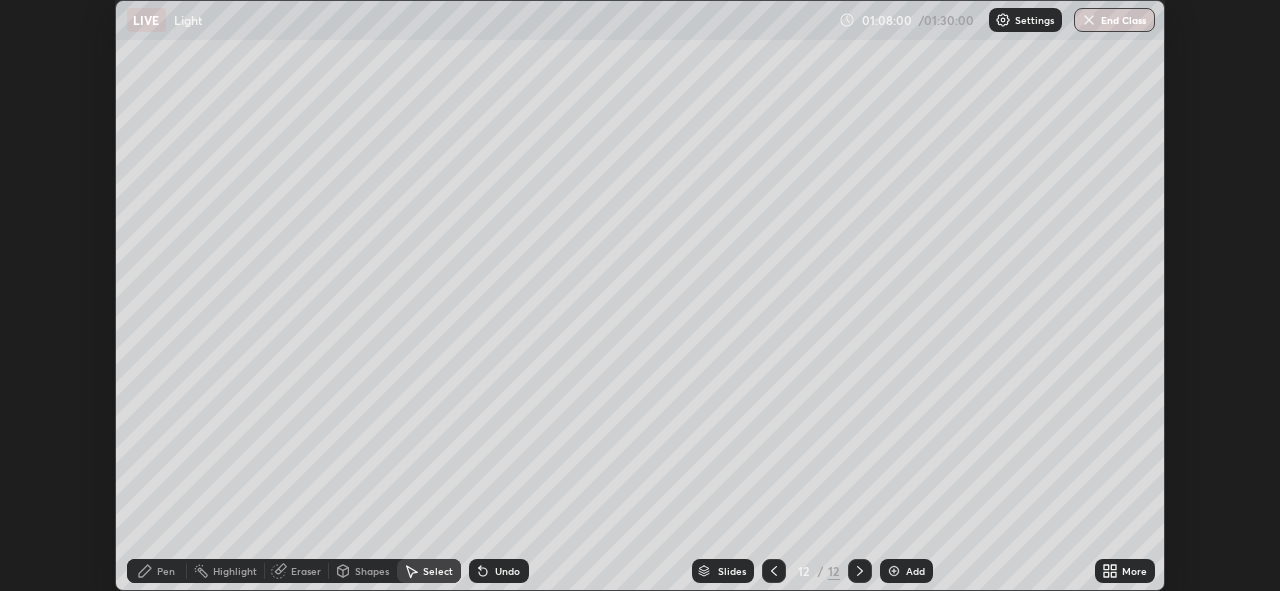 click 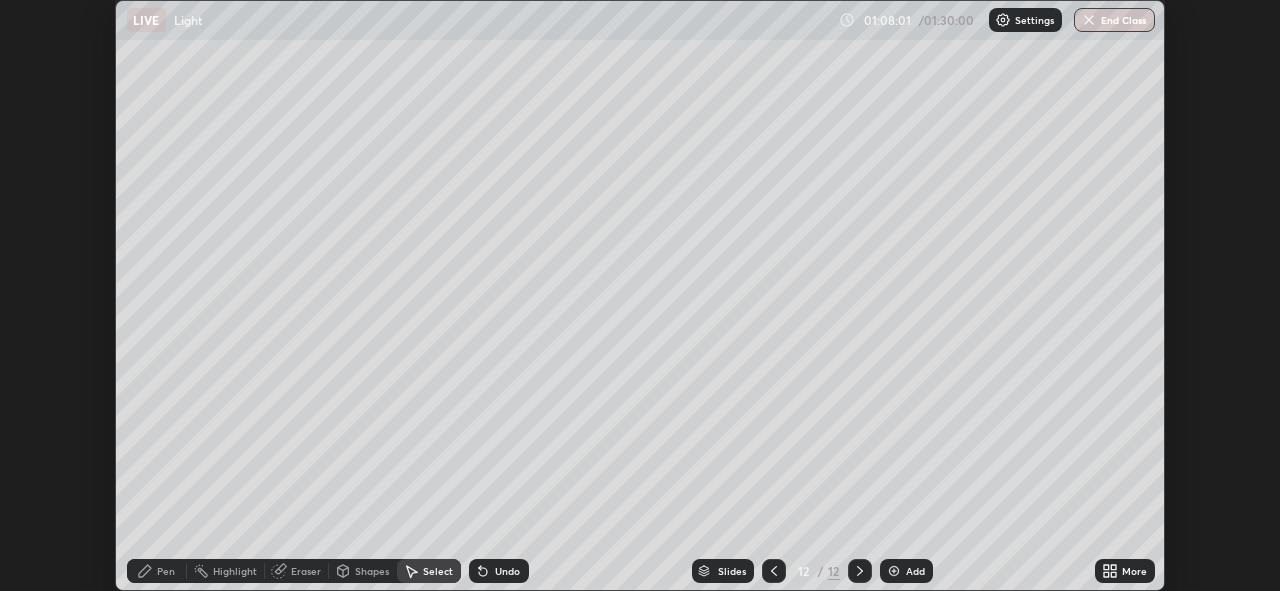 click 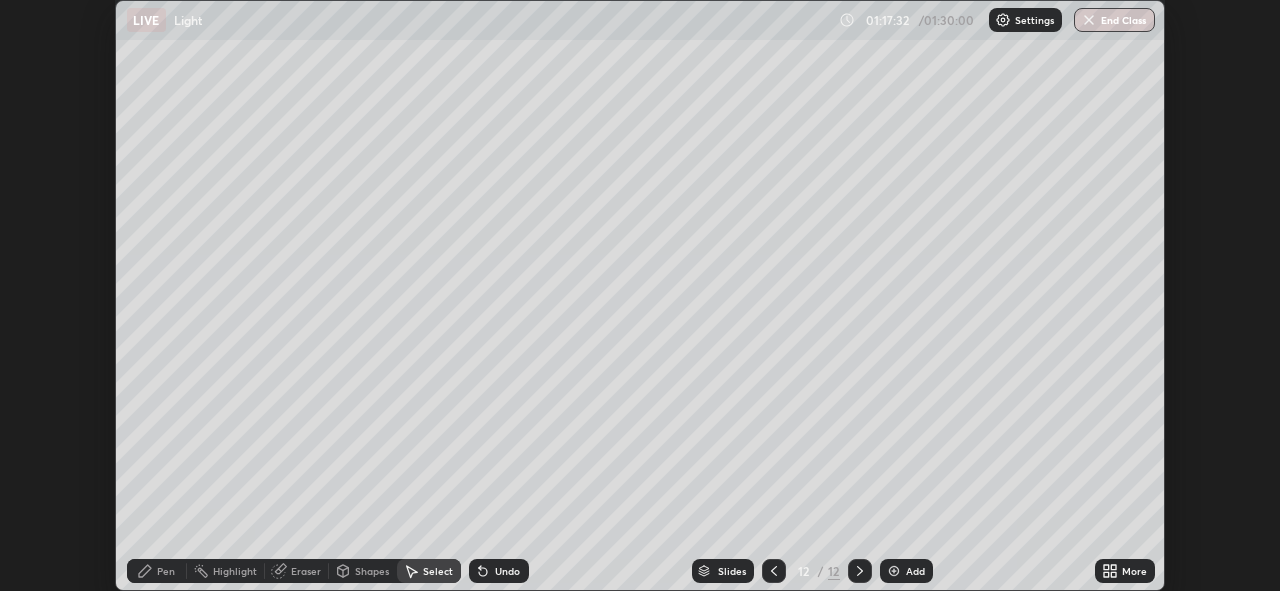 click on "End Class" at bounding box center [1114, 20] 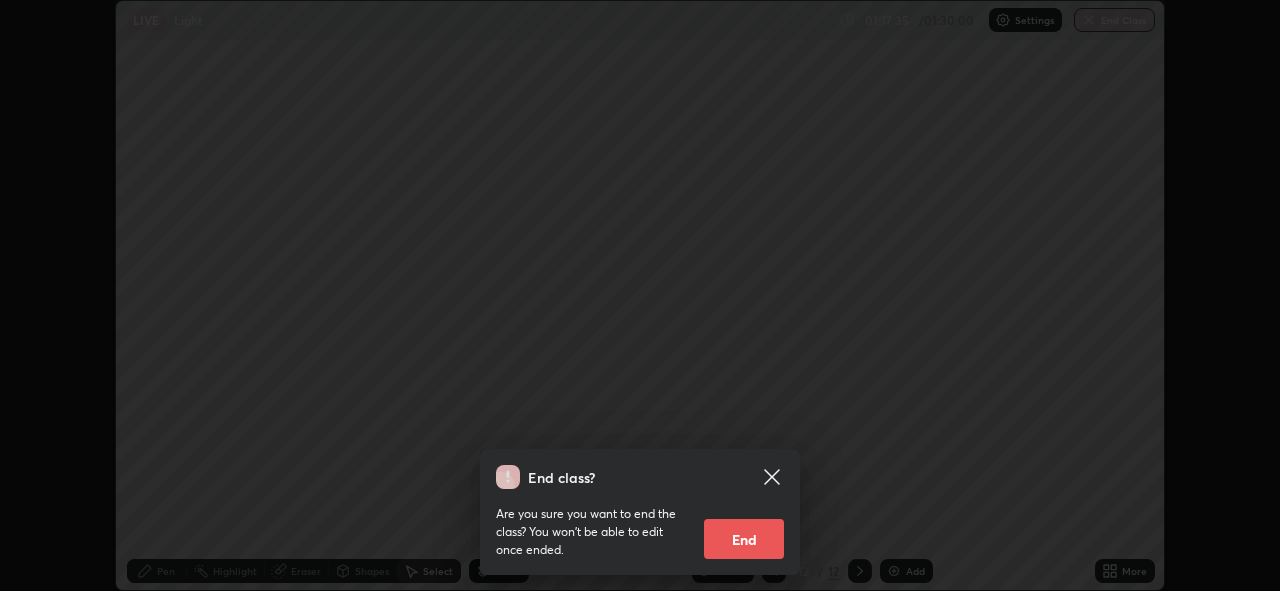 click on "End" at bounding box center (744, 539) 